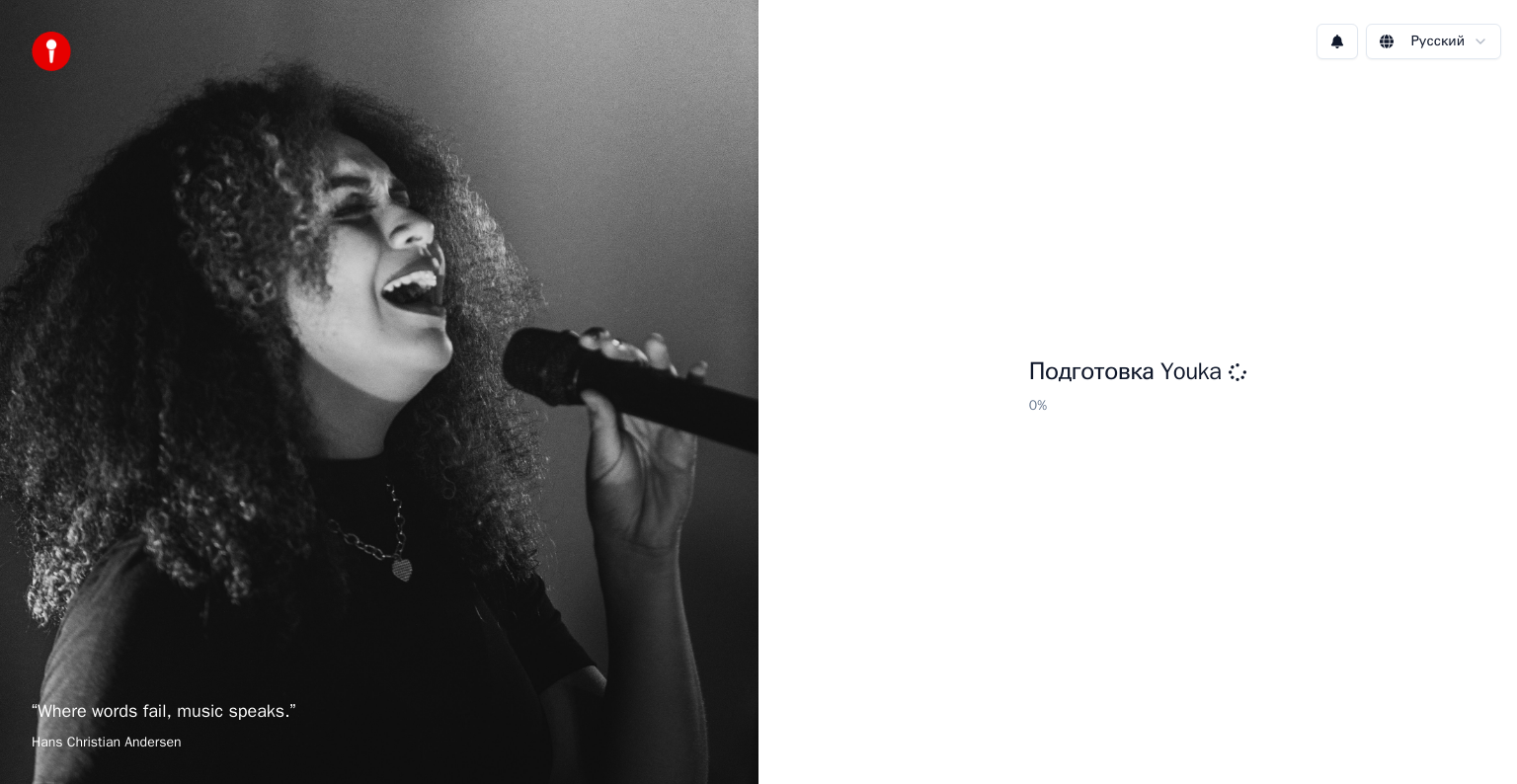 scroll, scrollTop: 0, scrollLeft: 0, axis: both 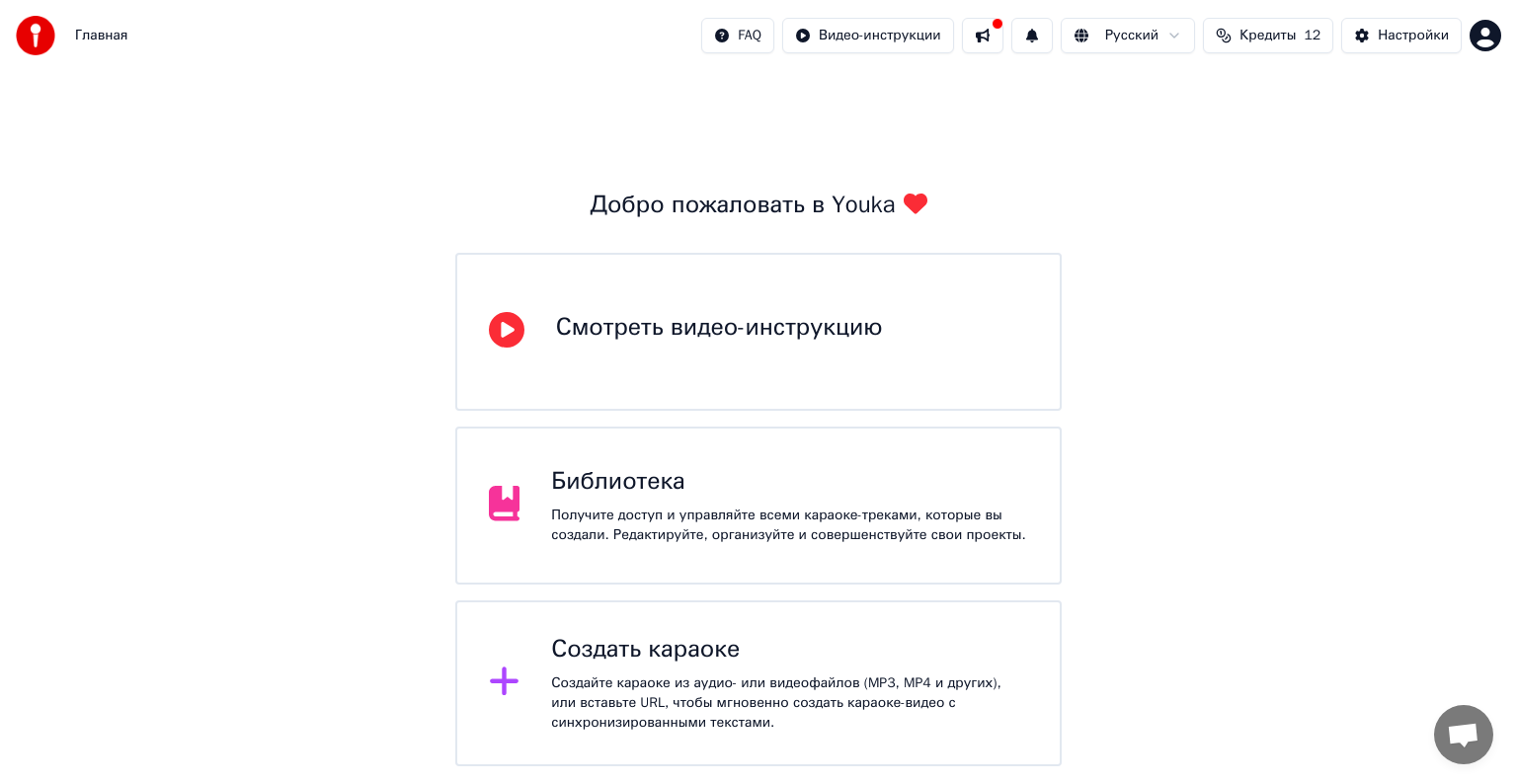 click on "Создать караоке" at bounding box center [789, 650] 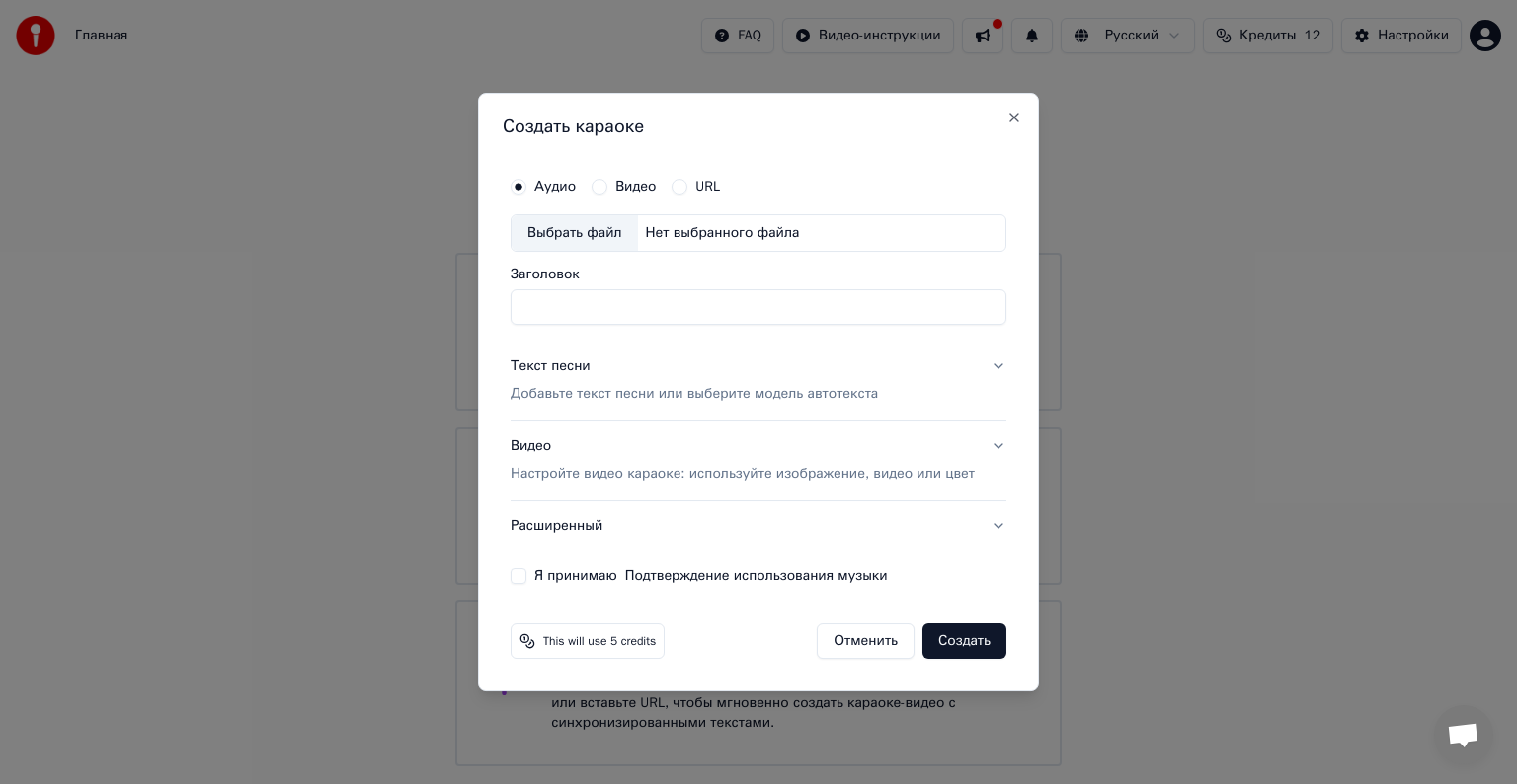 click on "Выбрать файл" at bounding box center (575, 233) 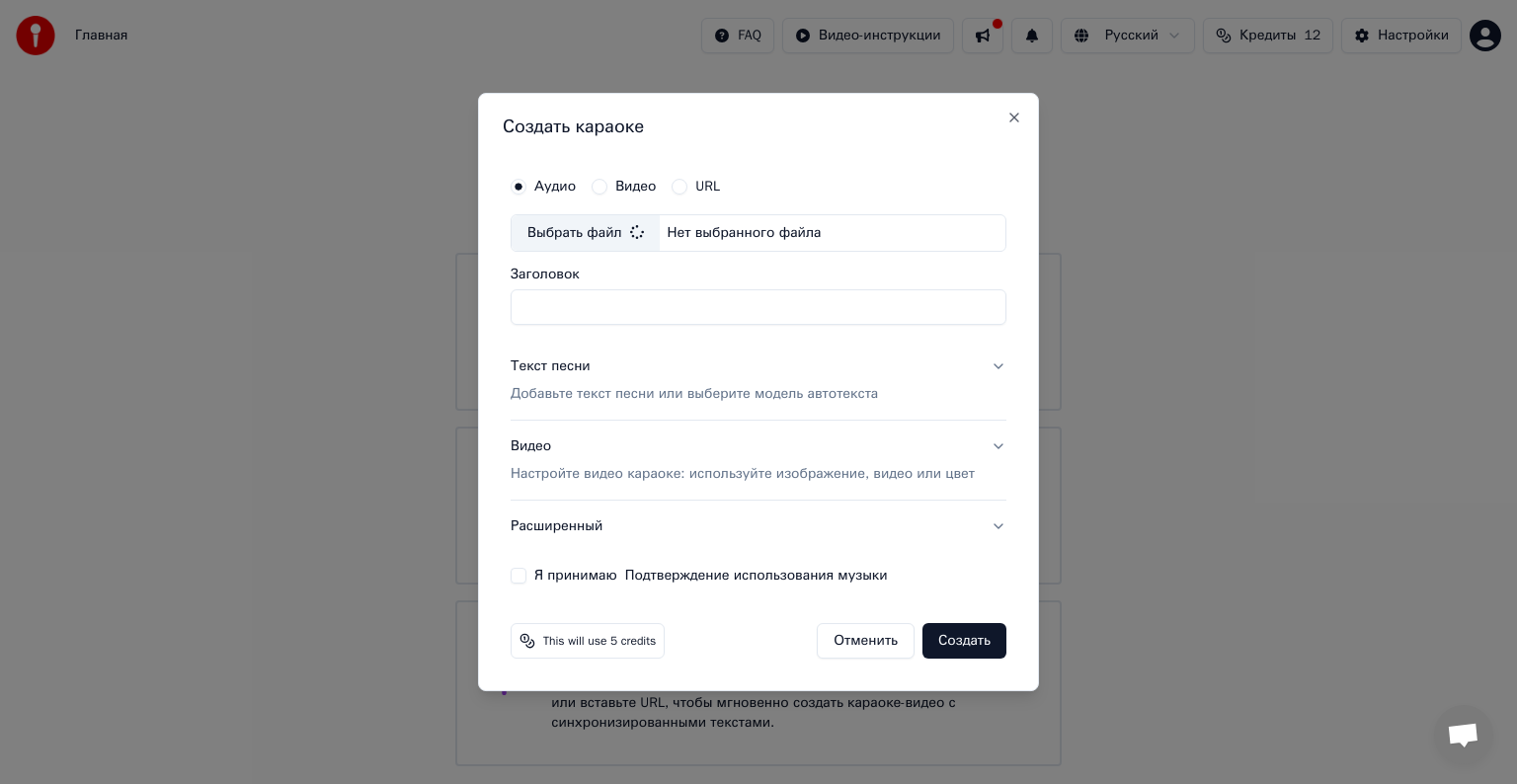 type on "**********" 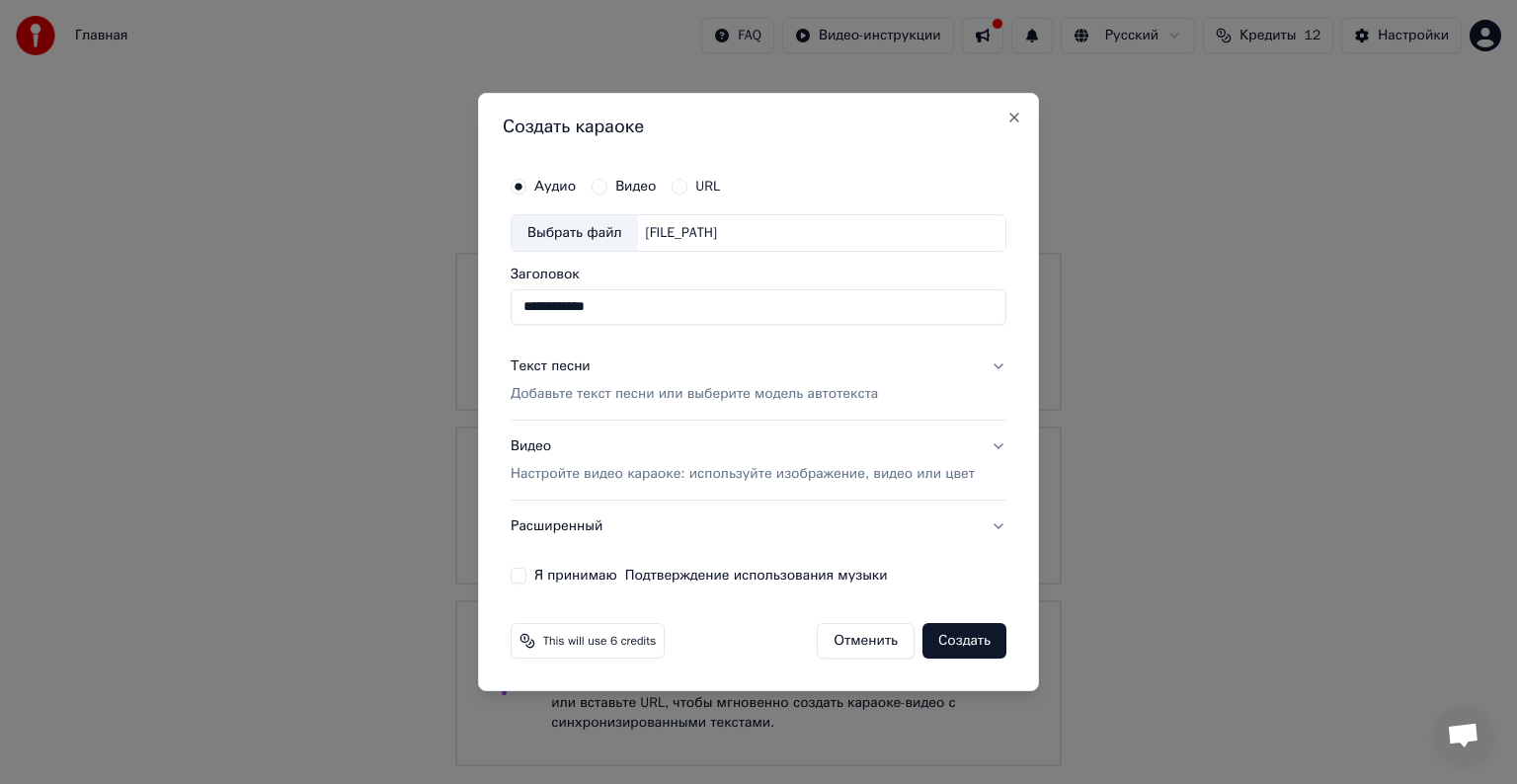 click on "Добавьте текст песни или выберите модель автотекста" at bounding box center [694, 394] 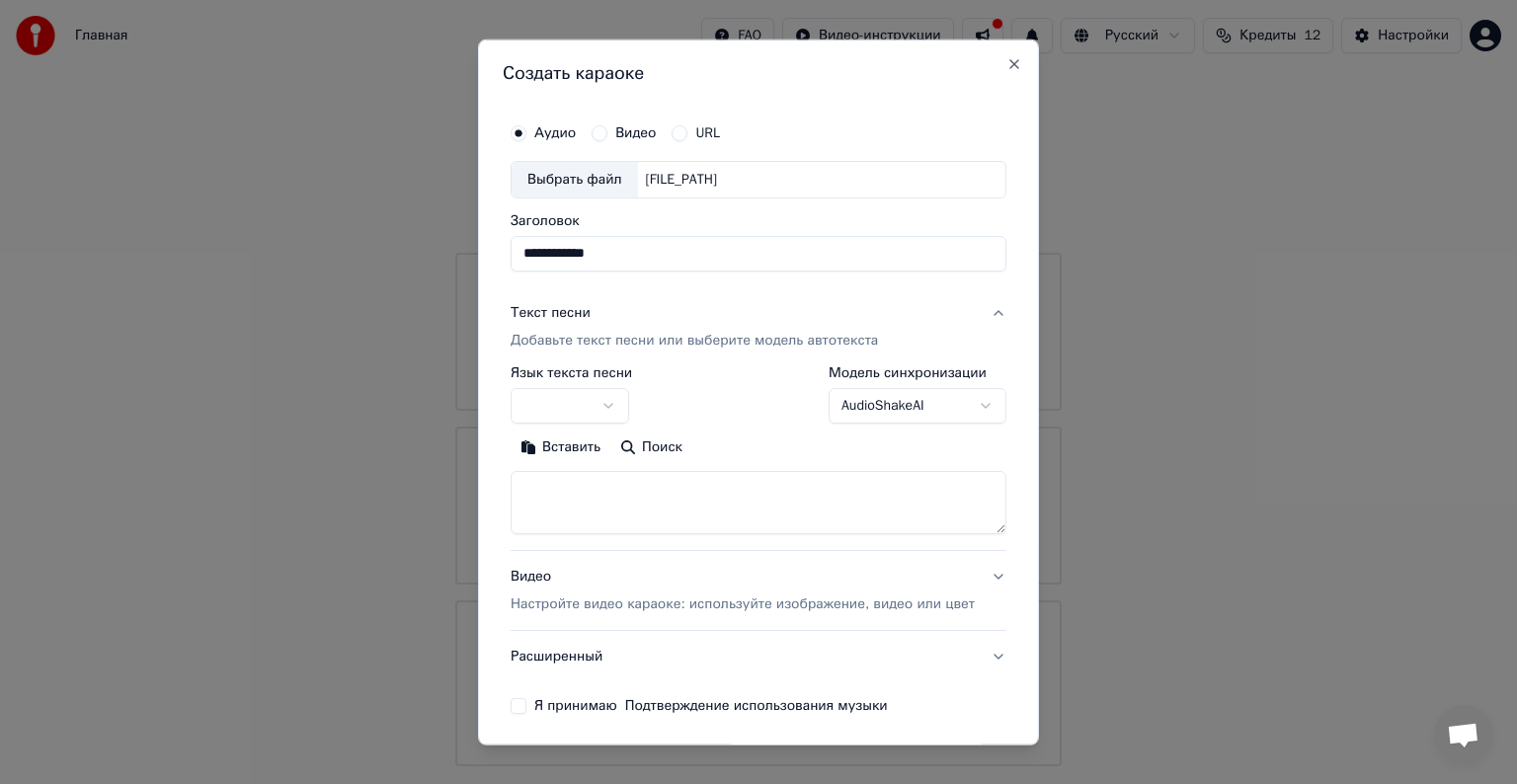 click at bounding box center (570, 406) 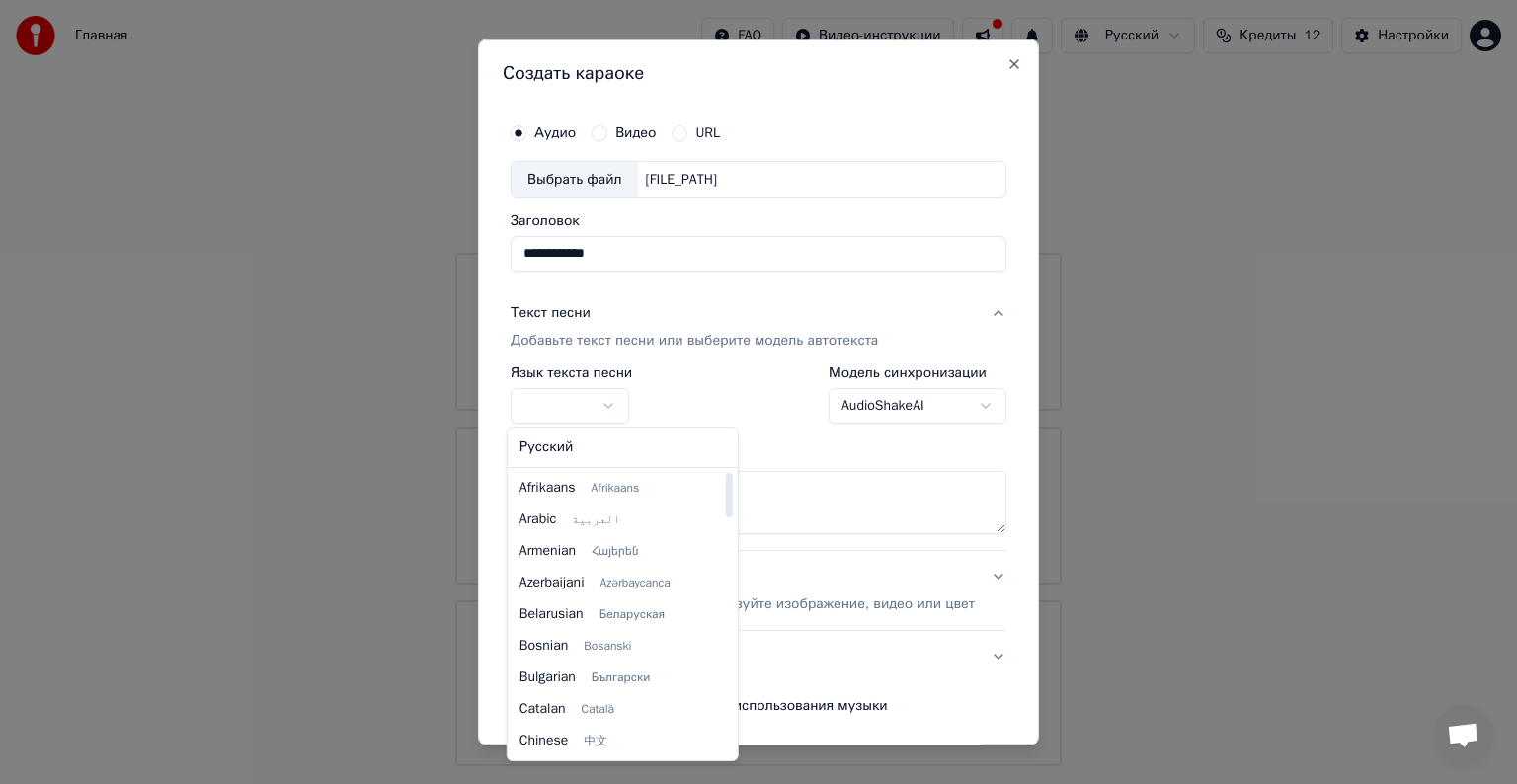 select on "**" 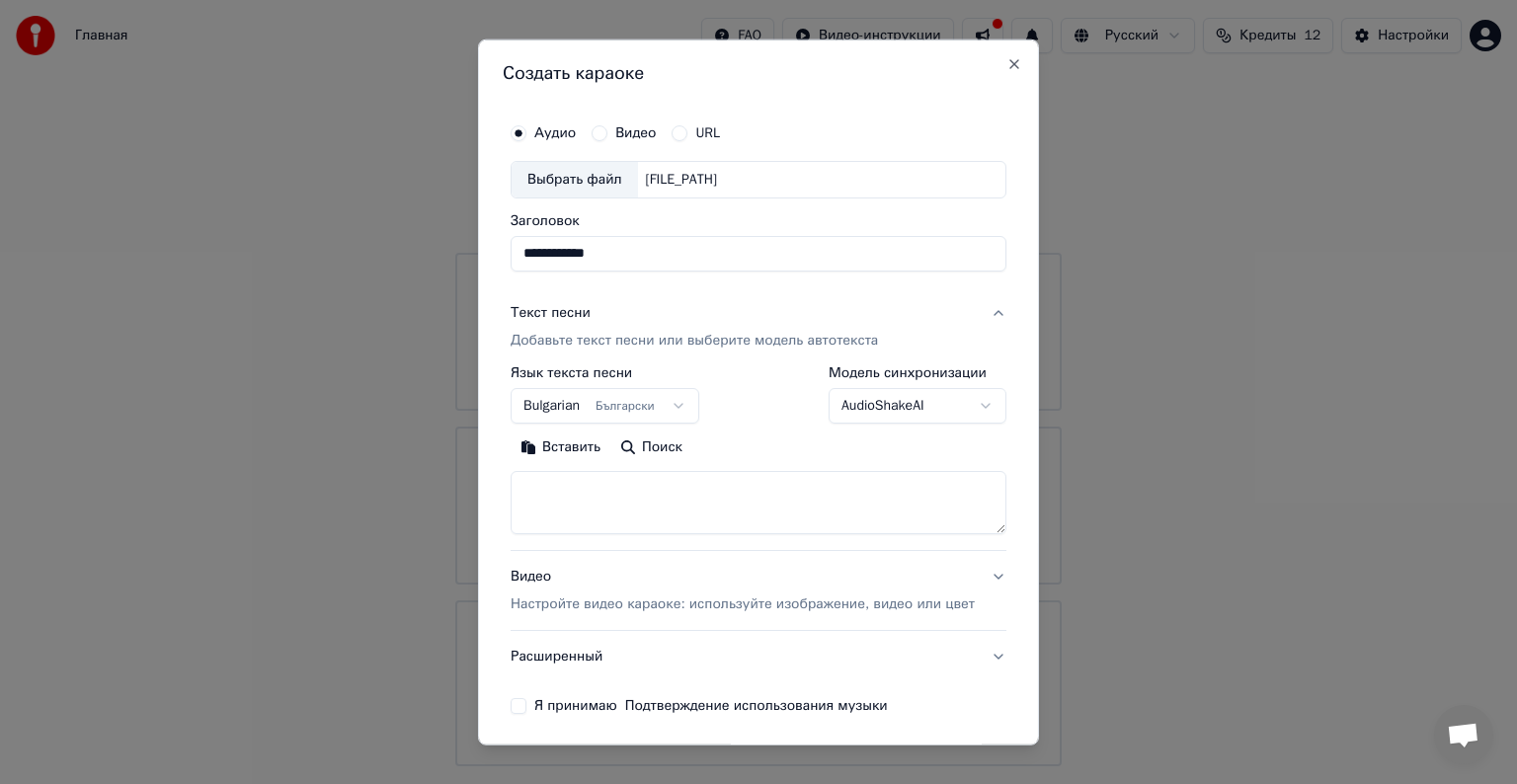click at bounding box center (758, 503) 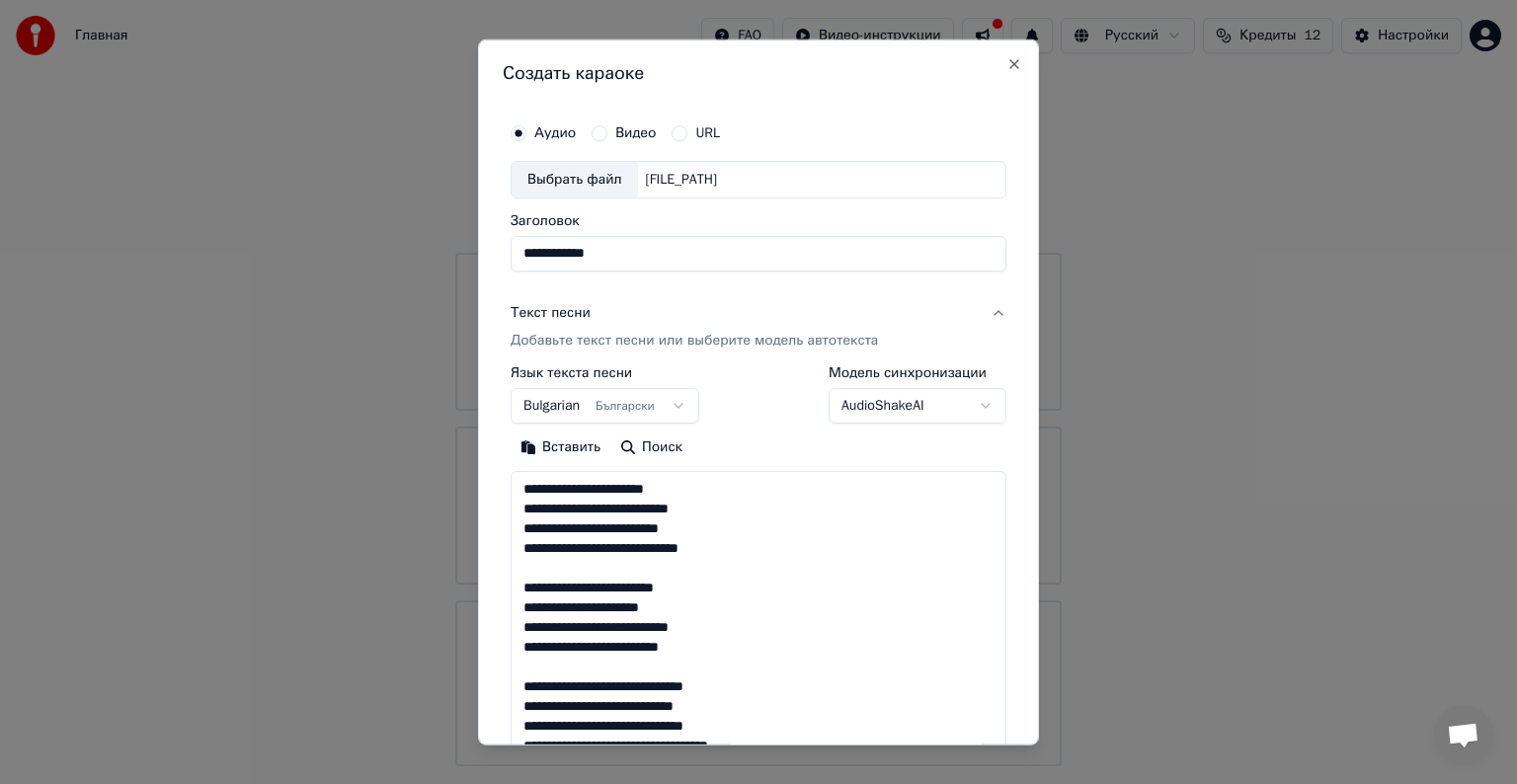 scroll, scrollTop: 774, scrollLeft: 0, axis: vertical 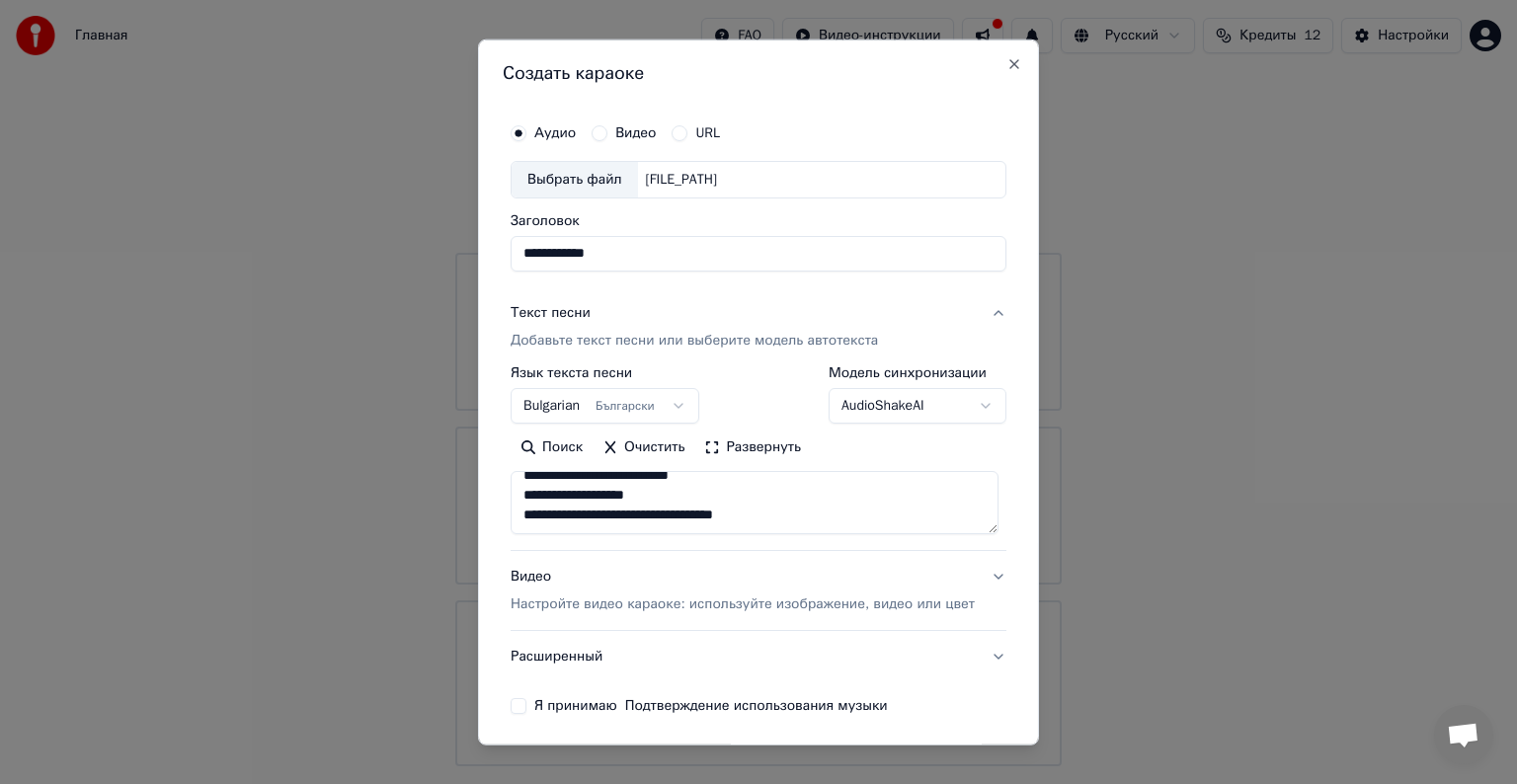 paste on "**********" 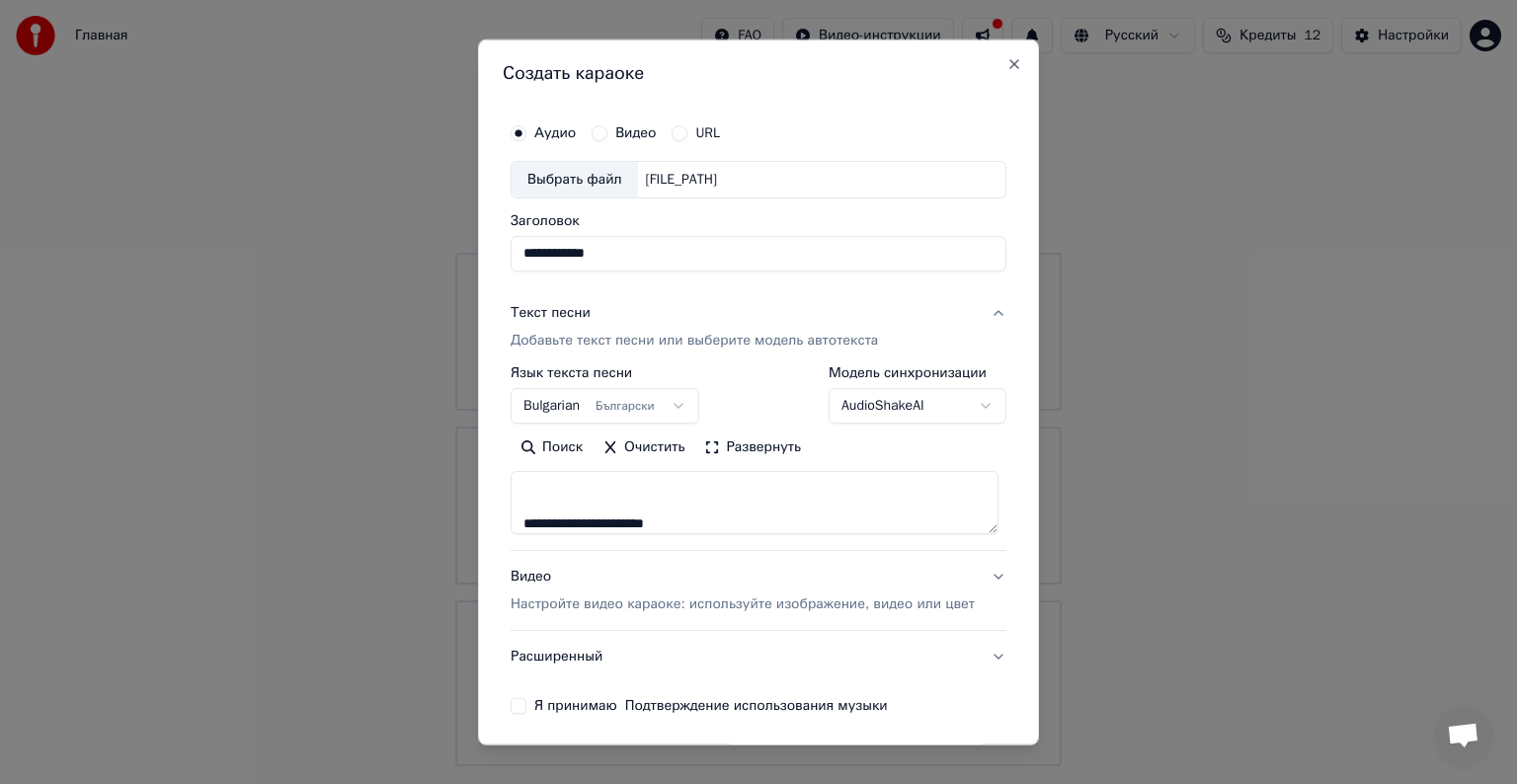 type 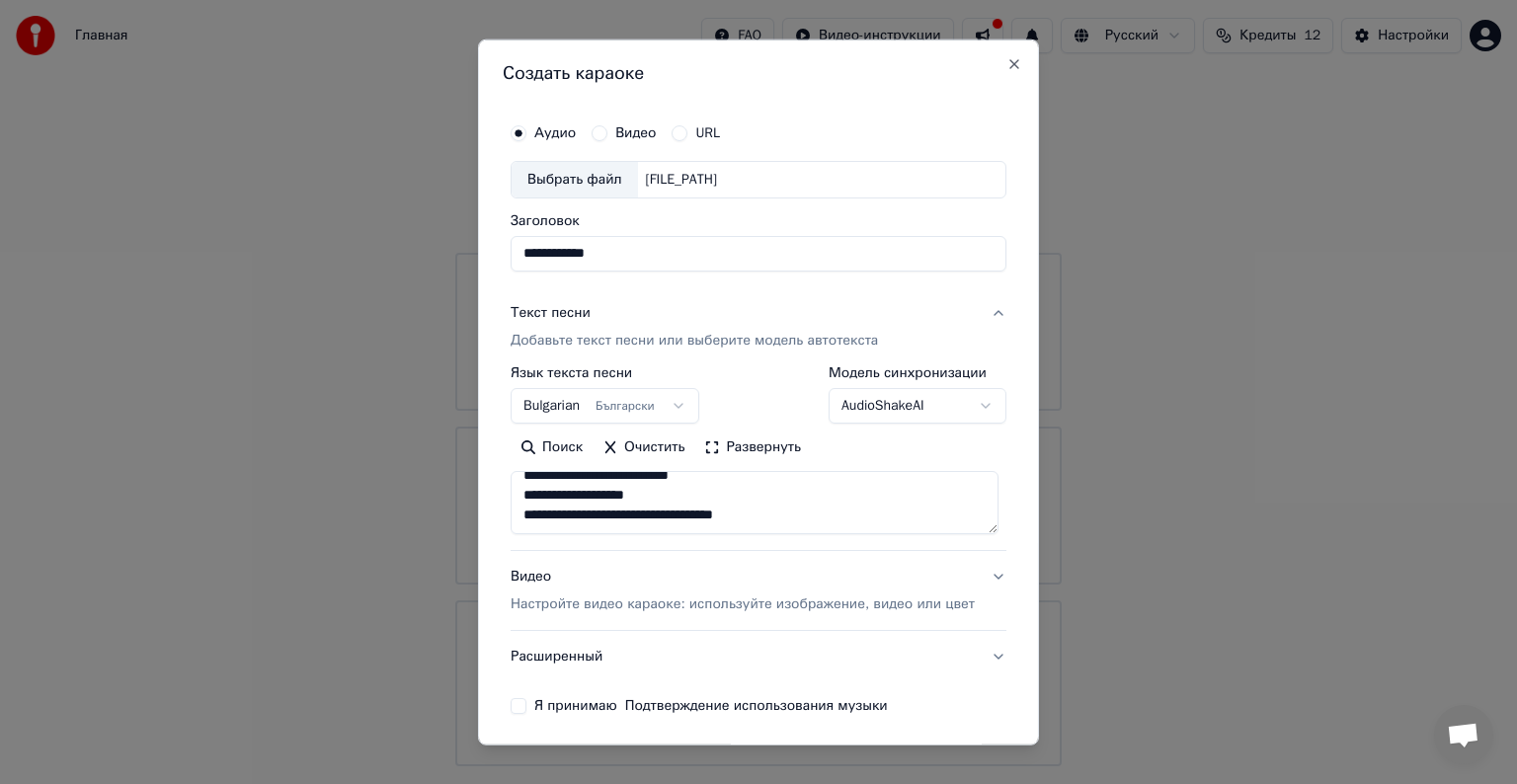 click on "Видео Настройте видео караоке: используйте изображение, видео или цвет" at bounding box center [743, 590] 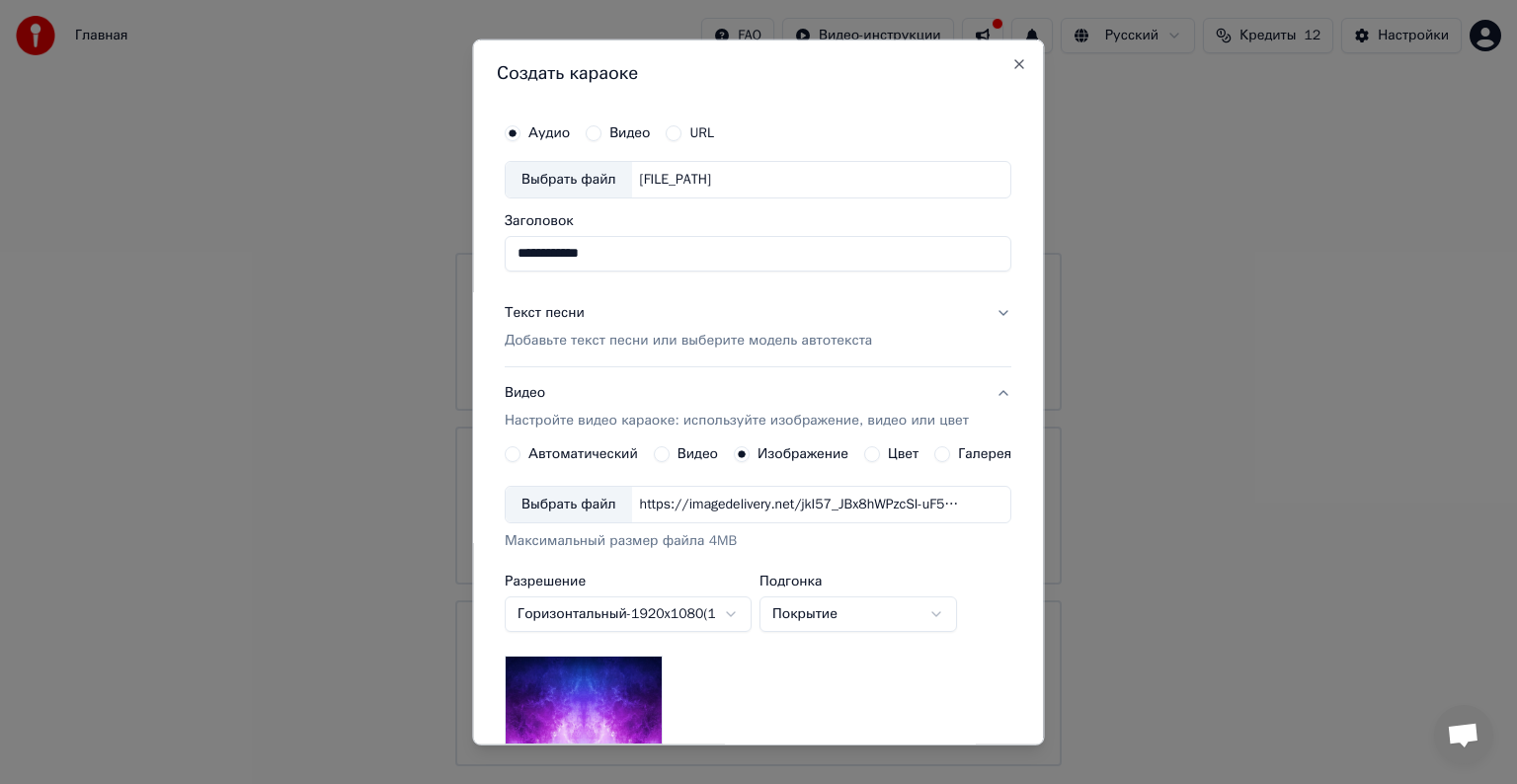 click on "Добавьте текст песни или выберите модель автотекста" at bounding box center (688, 341) 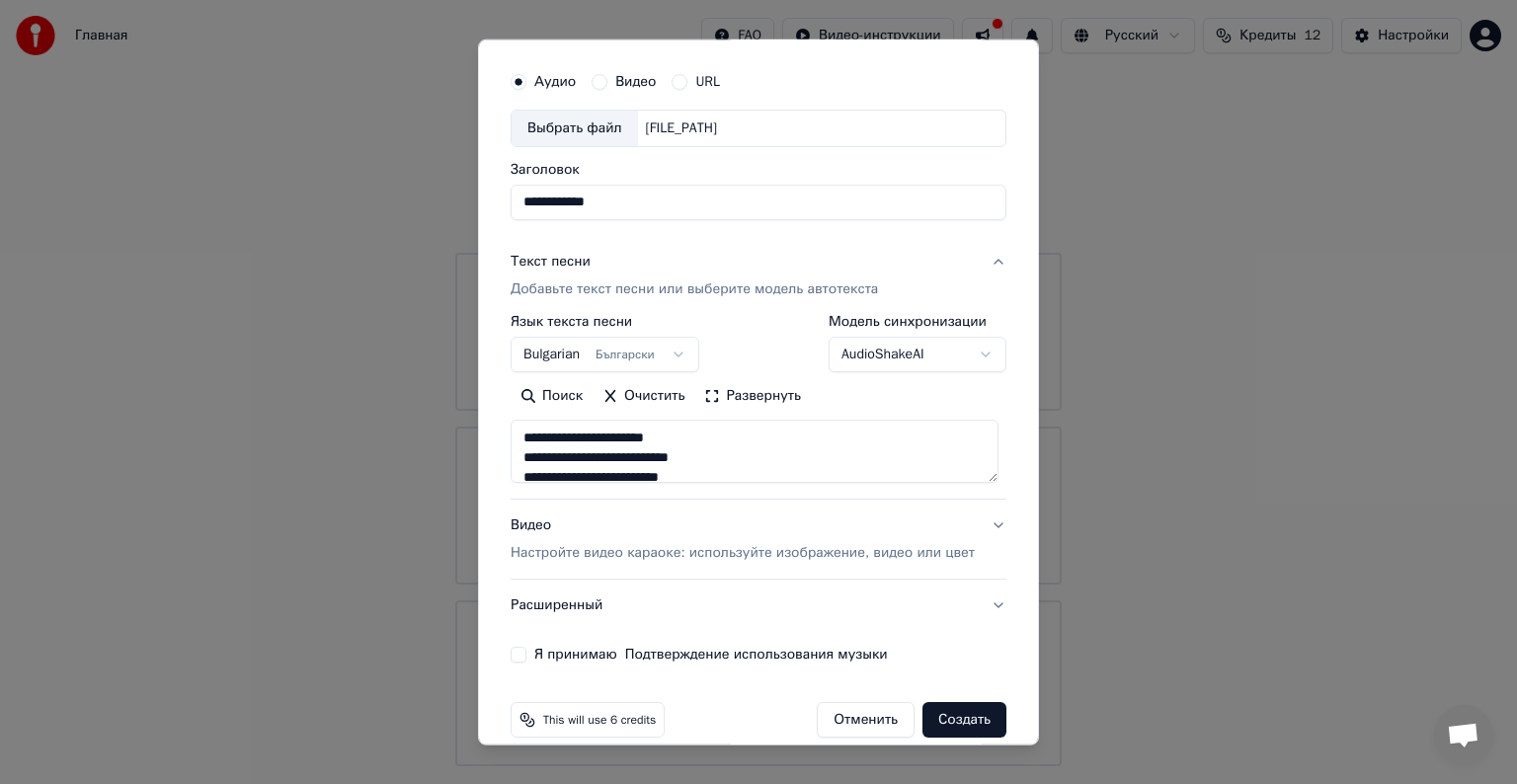 scroll, scrollTop: 75, scrollLeft: 0, axis: vertical 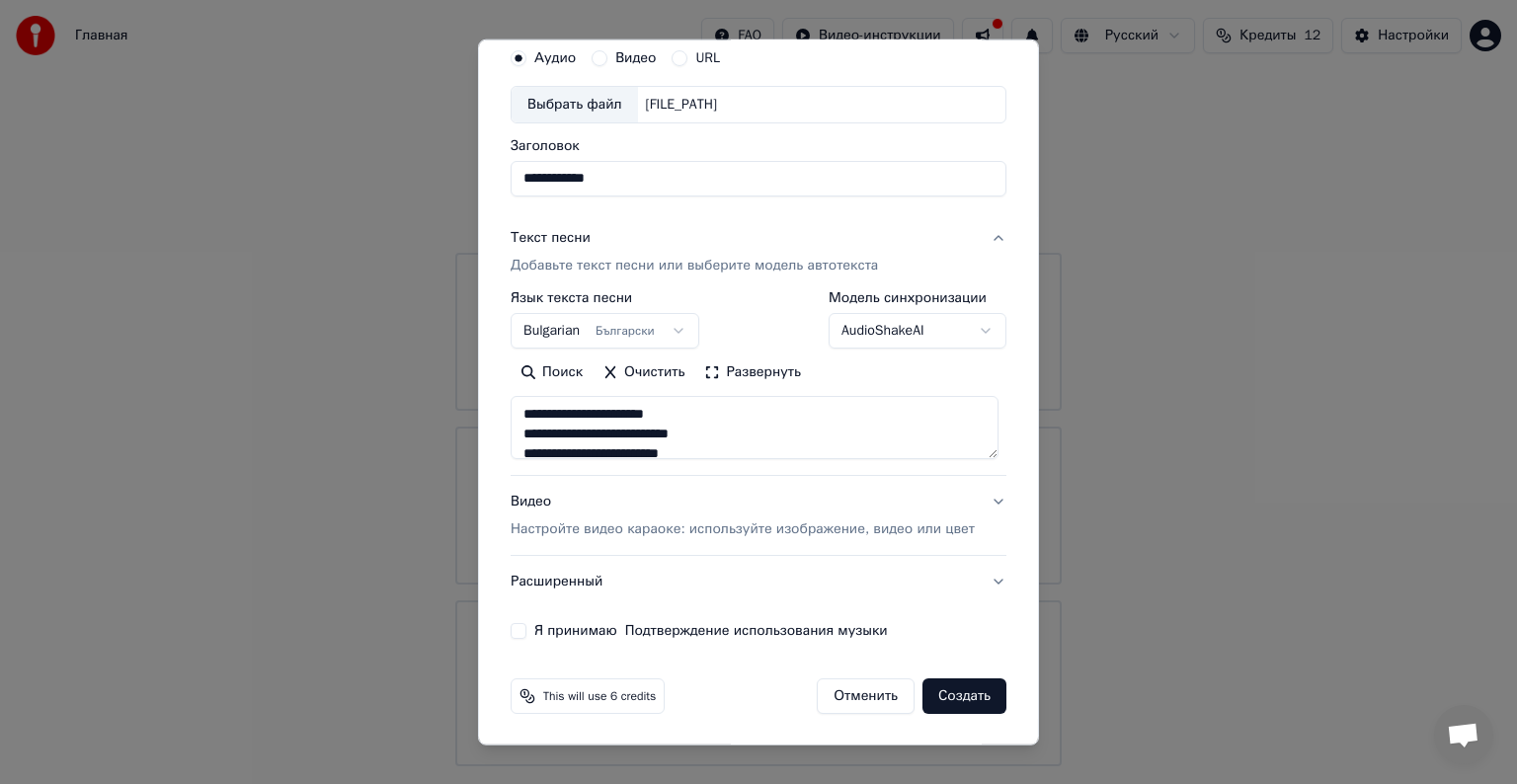 click on "Настройте видео караоке: используйте изображение, видео или цвет" at bounding box center [743, 529] 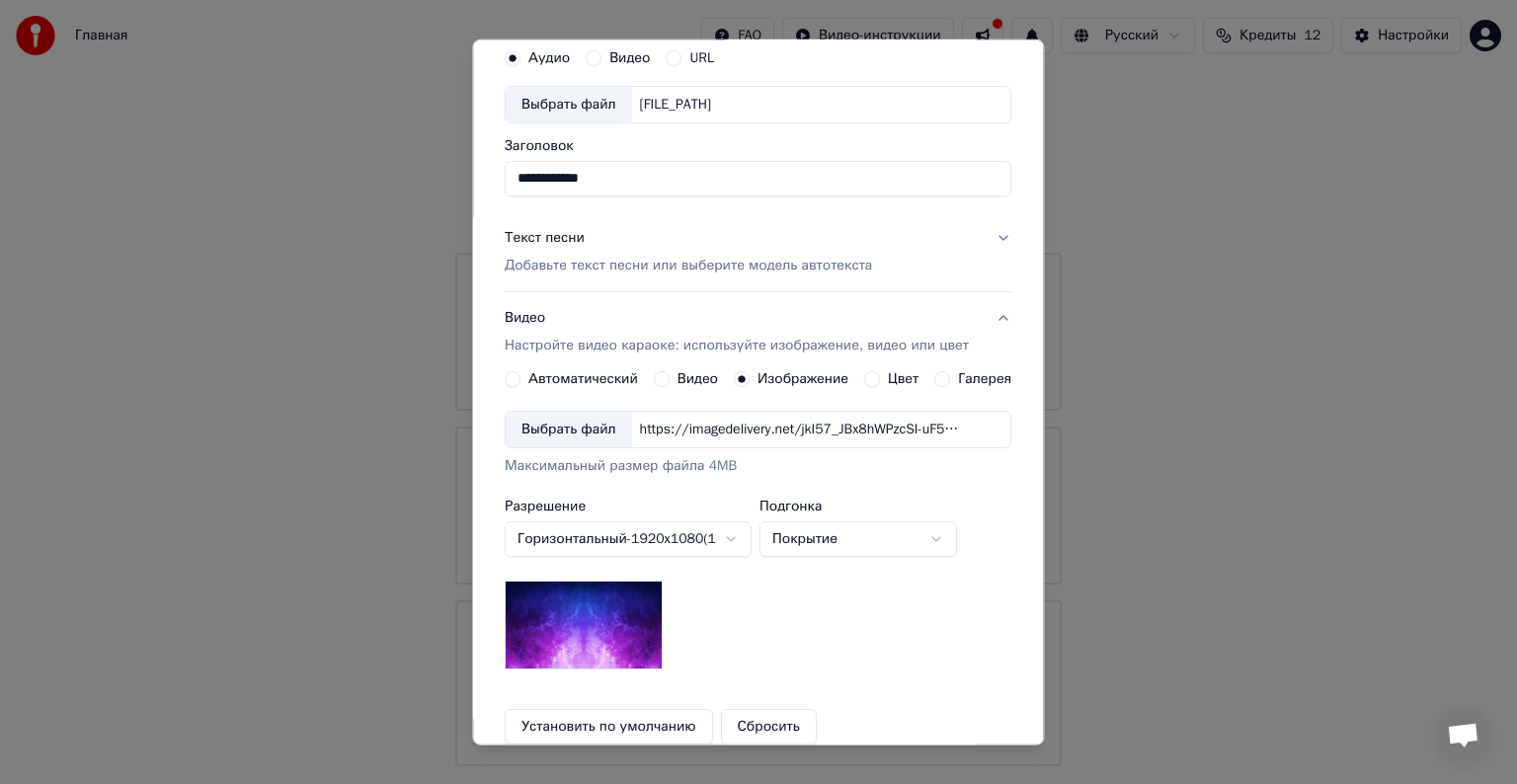 click on "Выбрать файл" at bounding box center (569, 430) 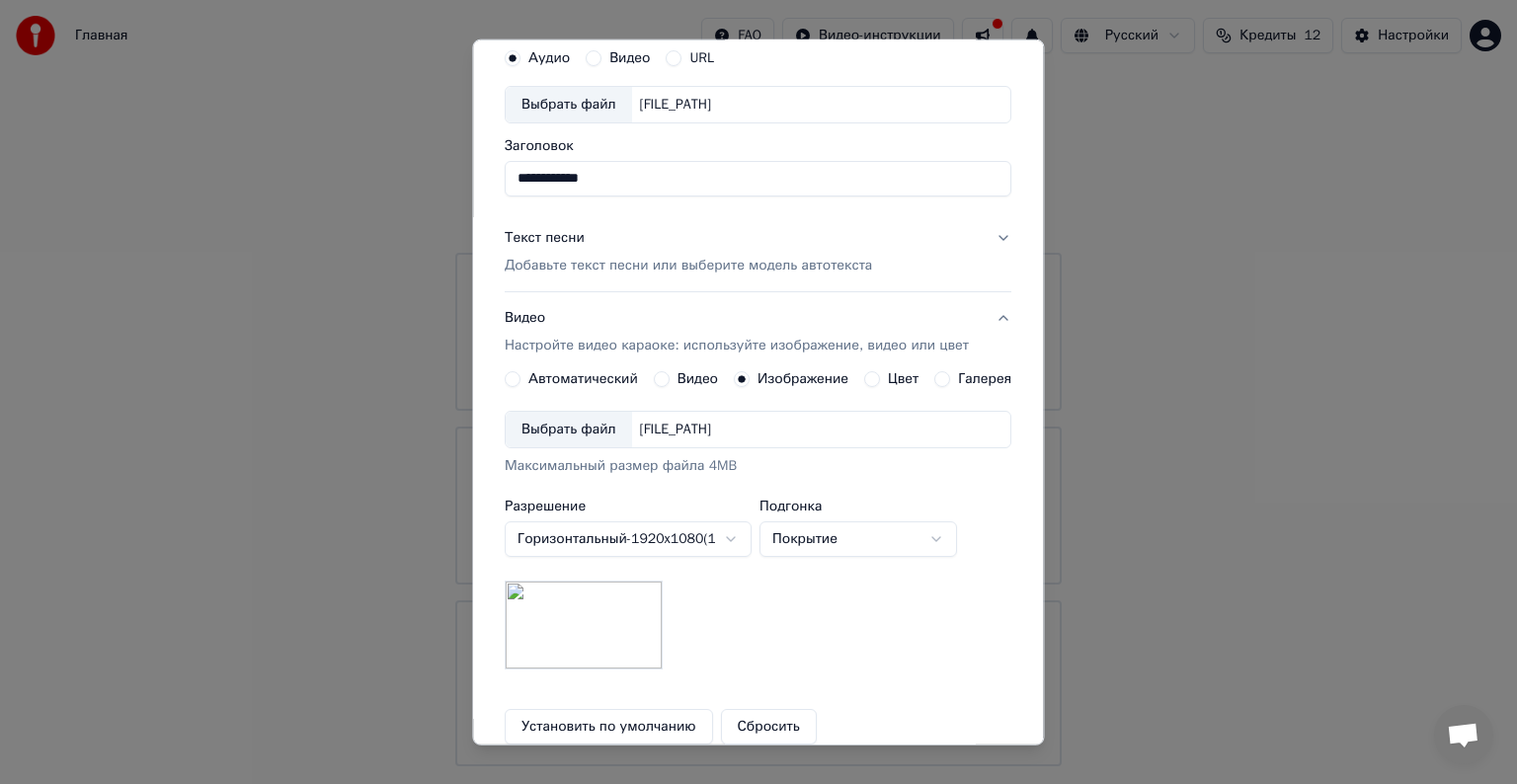 scroll, scrollTop: 273, scrollLeft: 0, axis: vertical 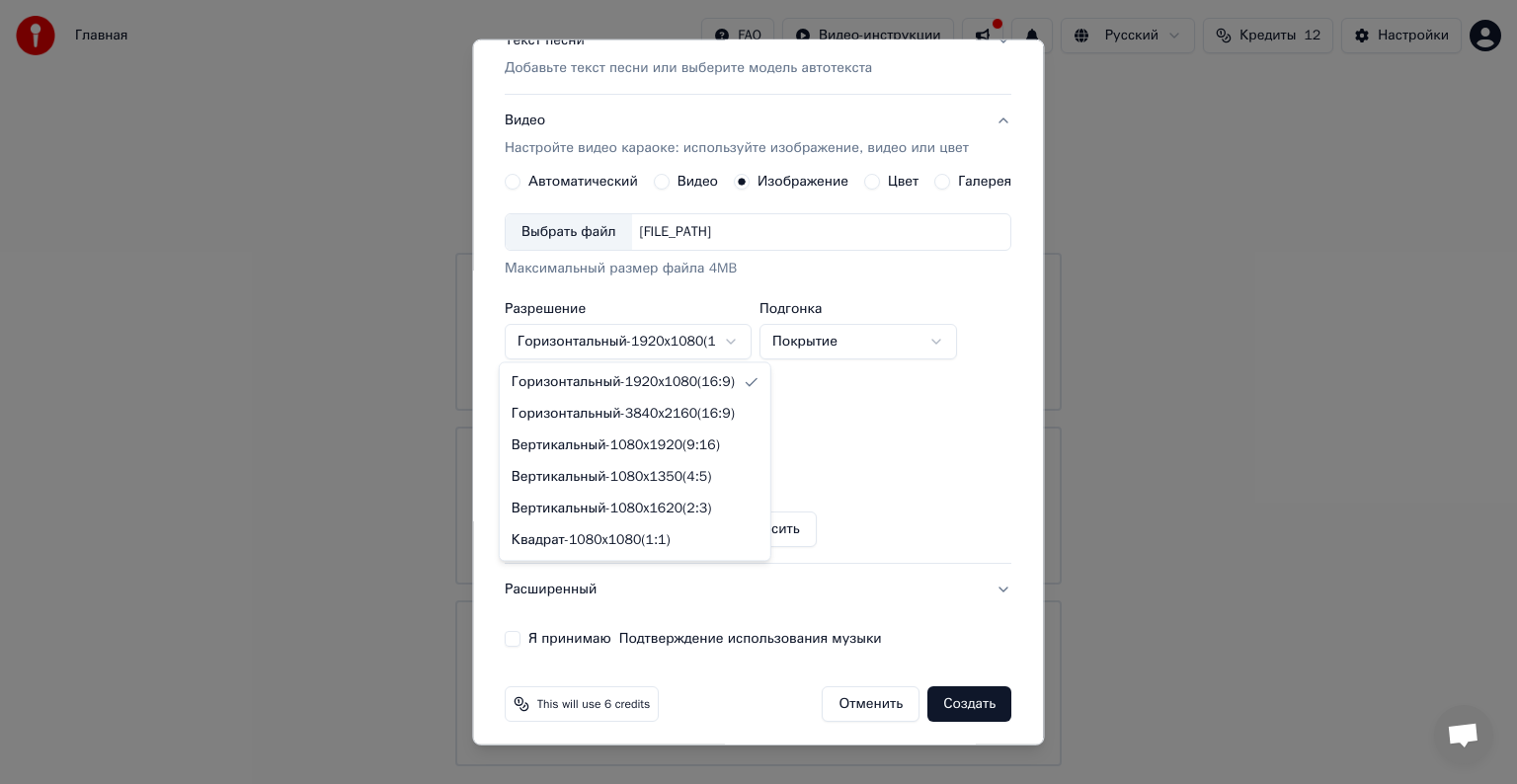click on "**********" at bounding box center [758, 383] 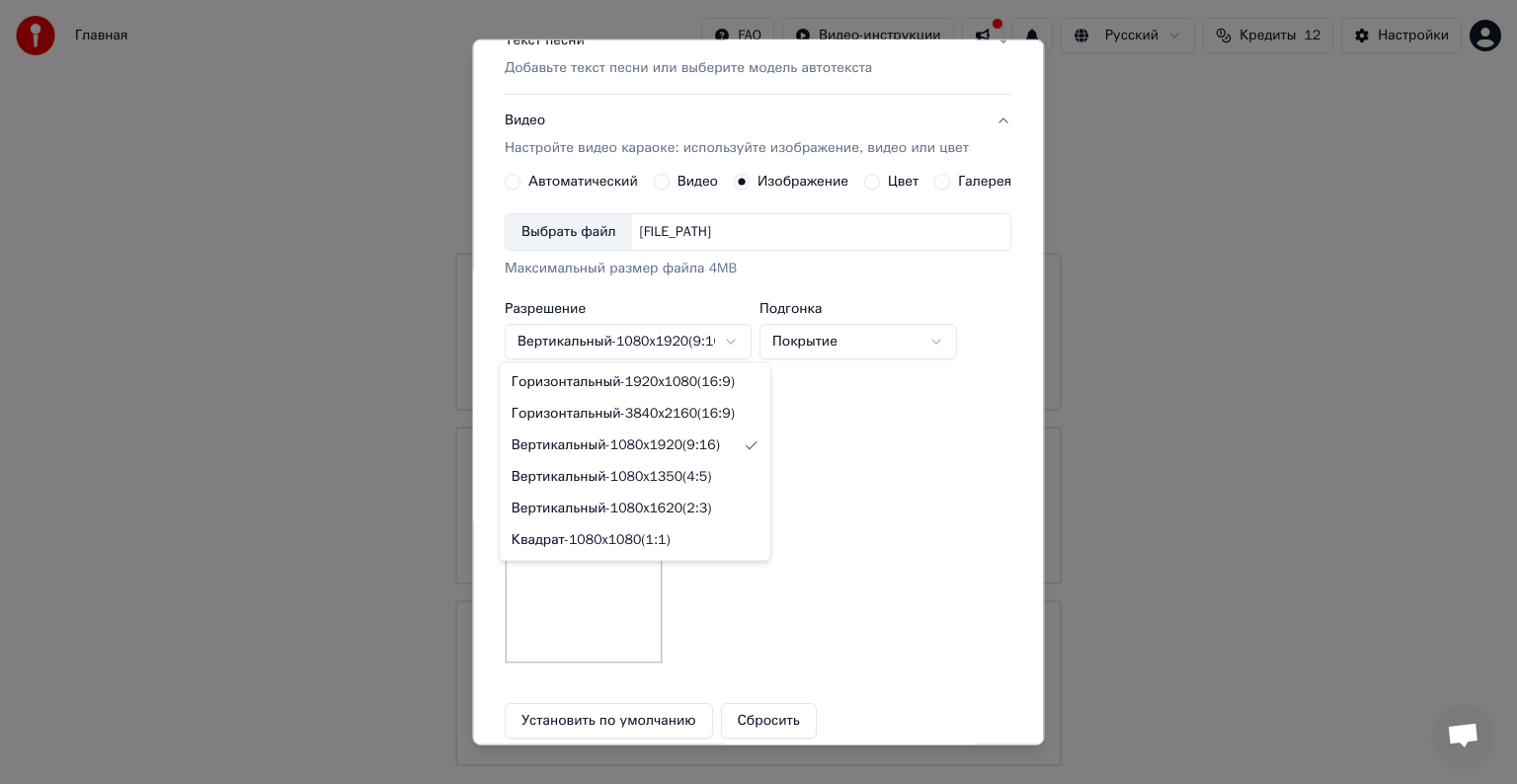 click on "**********" at bounding box center (758, 383) 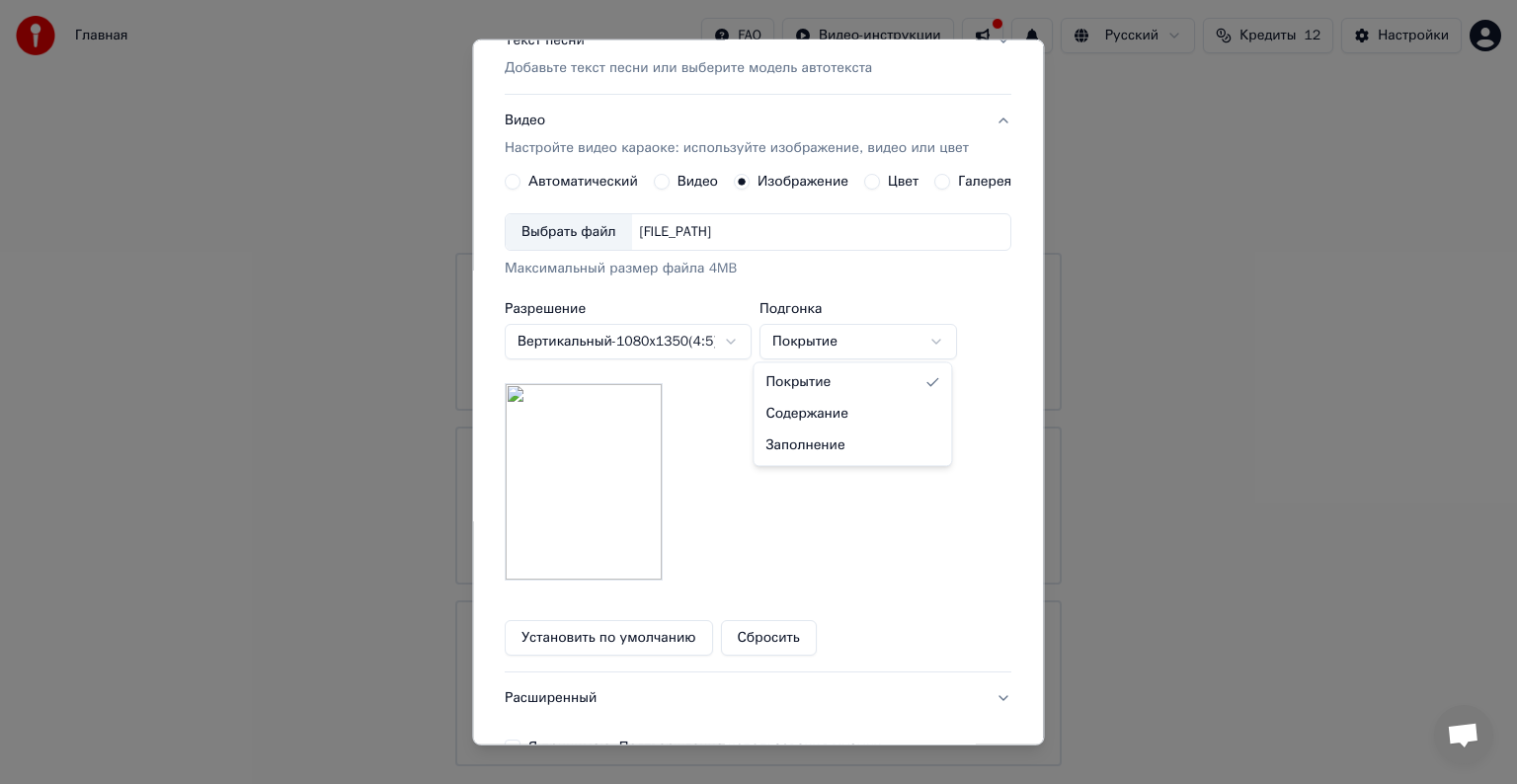 click on "**********" at bounding box center (758, 383) 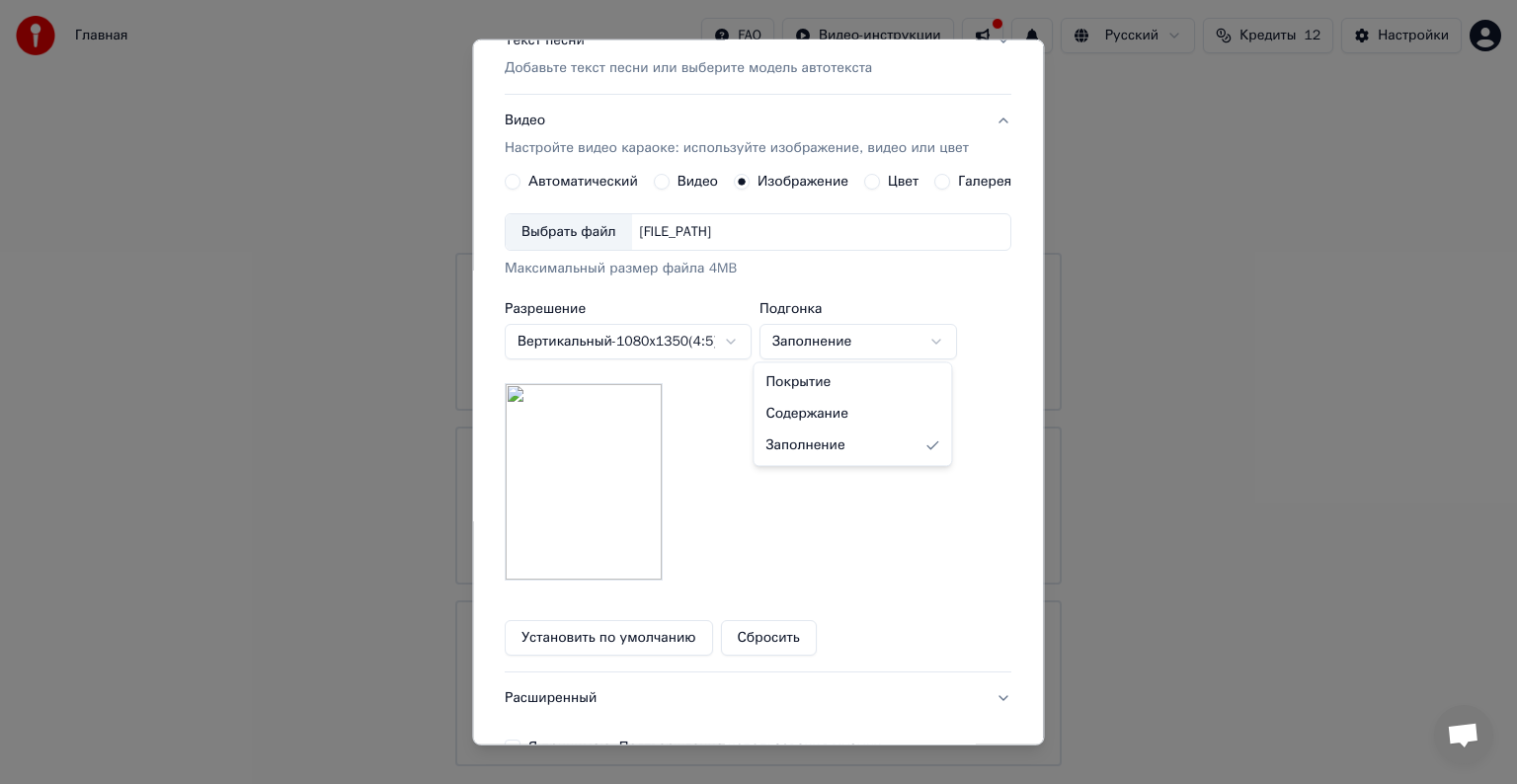click on "**********" at bounding box center (758, 383) 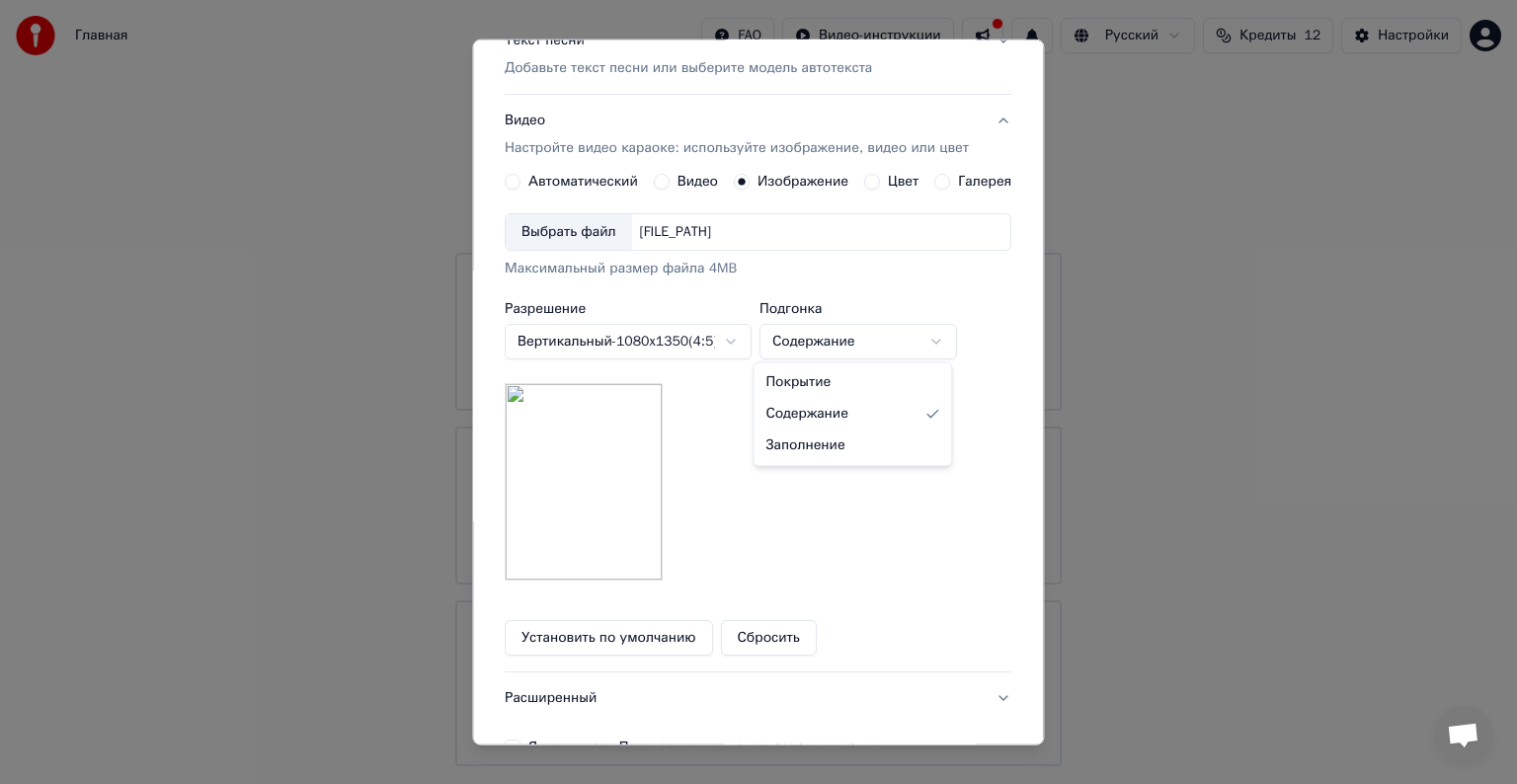 click on "**********" at bounding box center (758, 383) 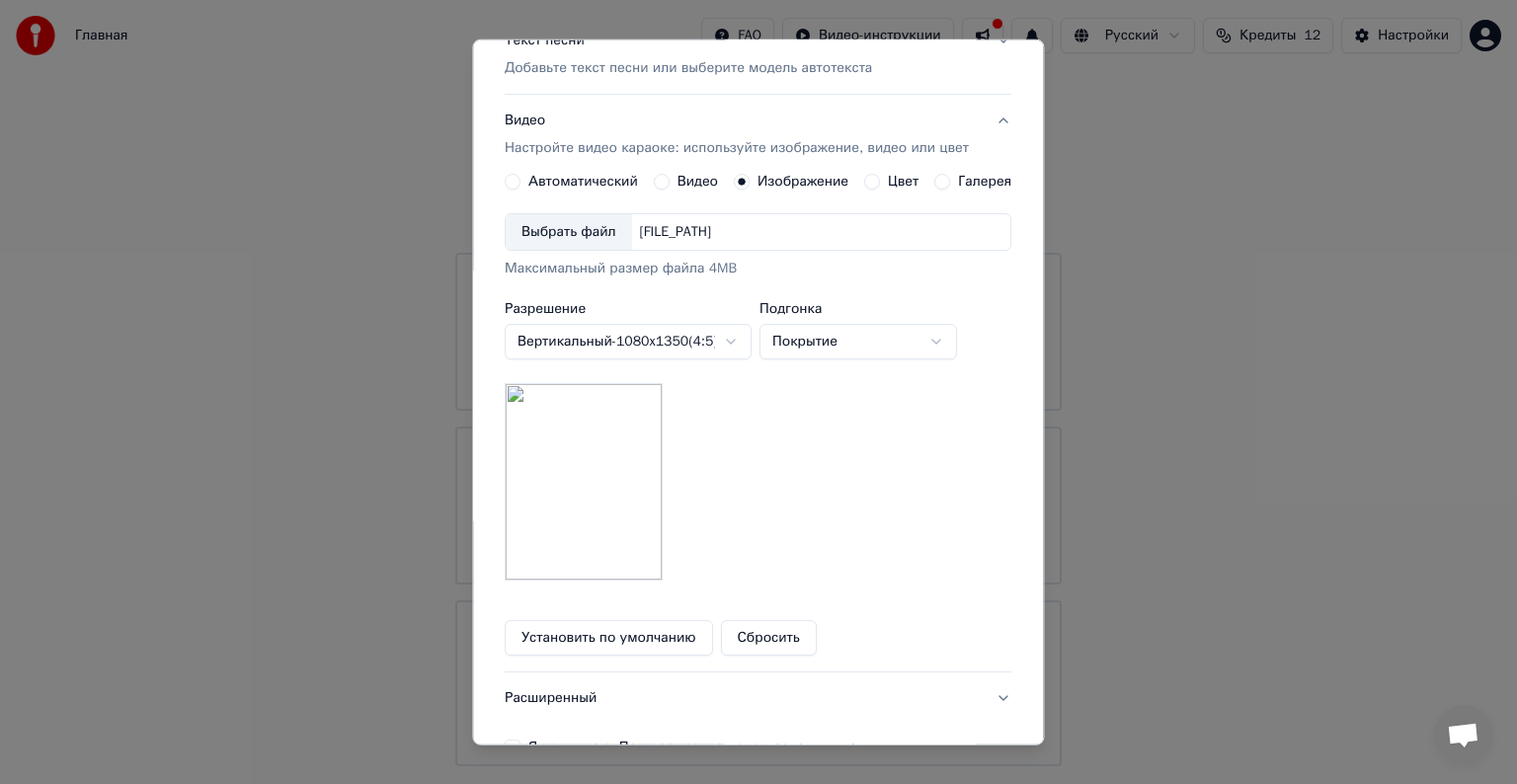 click on "**********" at bounding box center [758, 383] 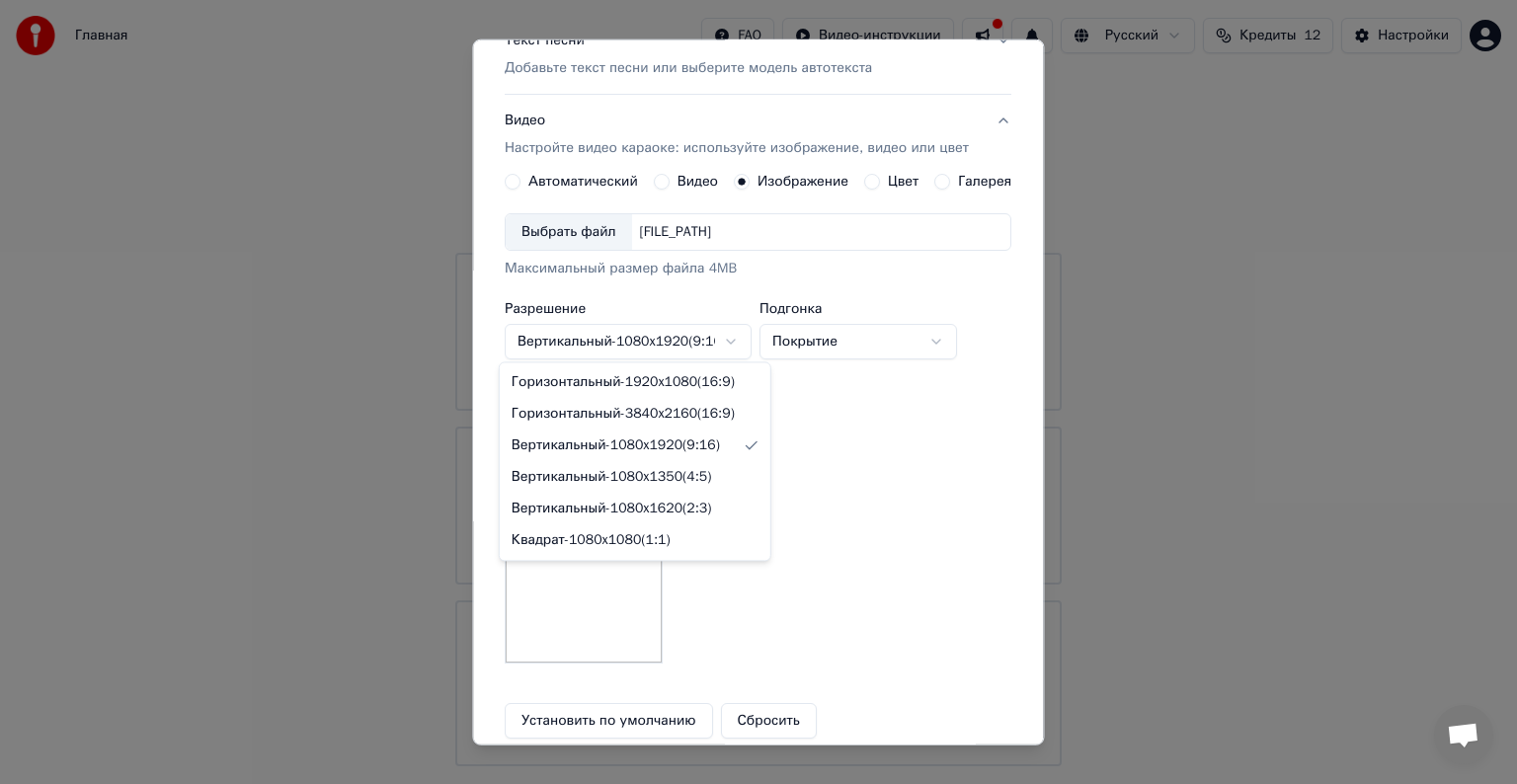 click on "**********" at bounding box center [758, 383] 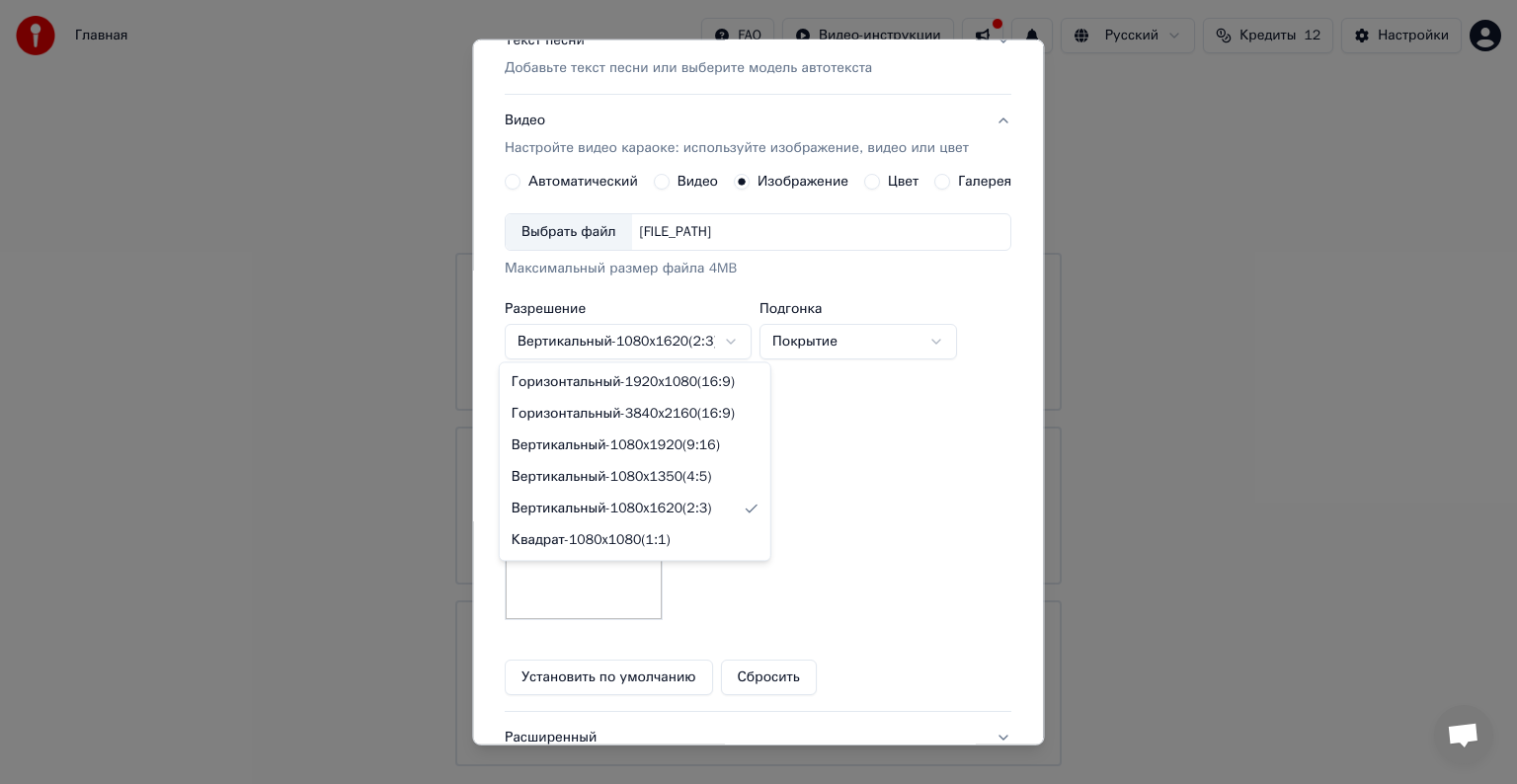 click on "**********" at bounding box center [758, 383] 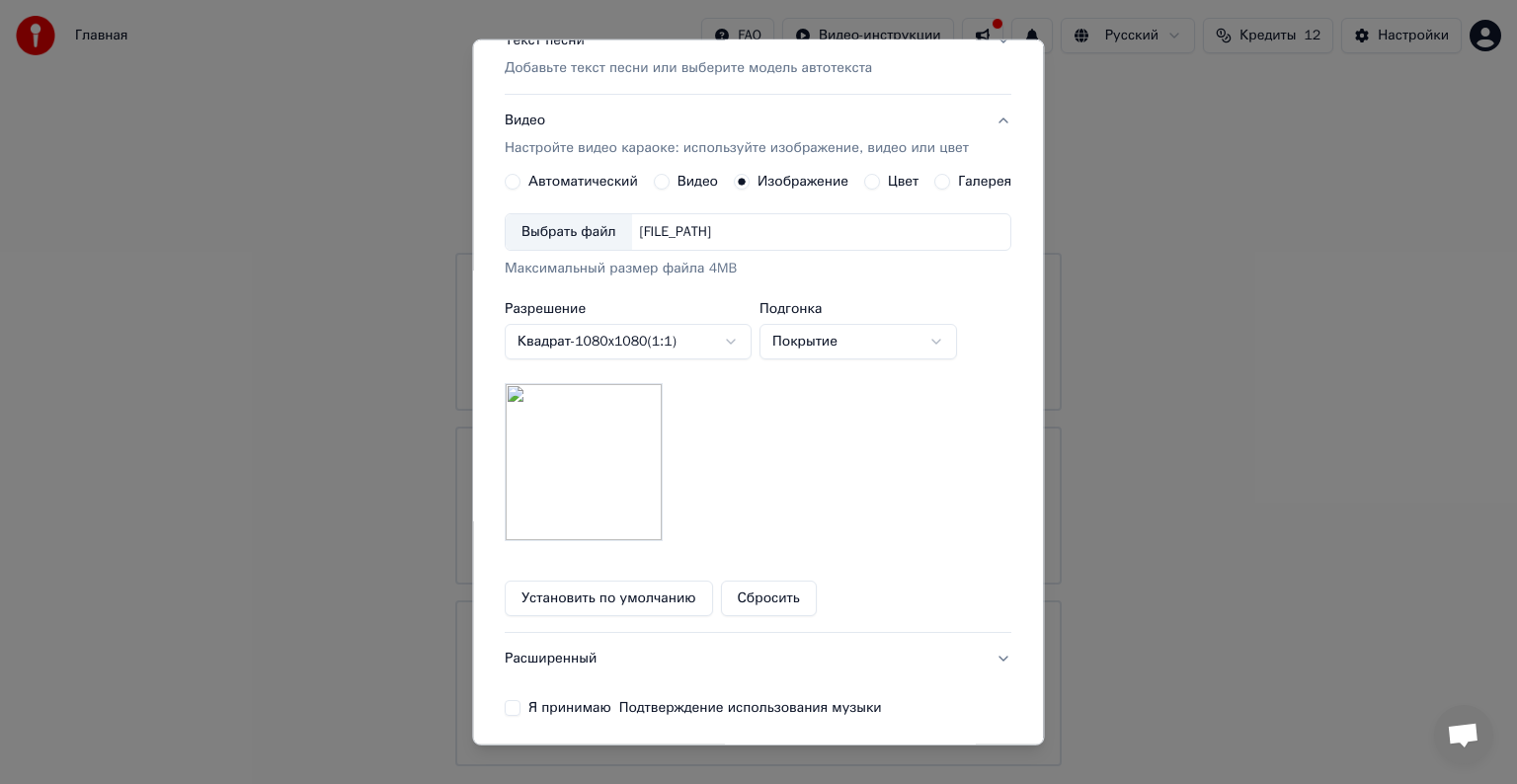 click on "**********" at bounding box center [758, 383] 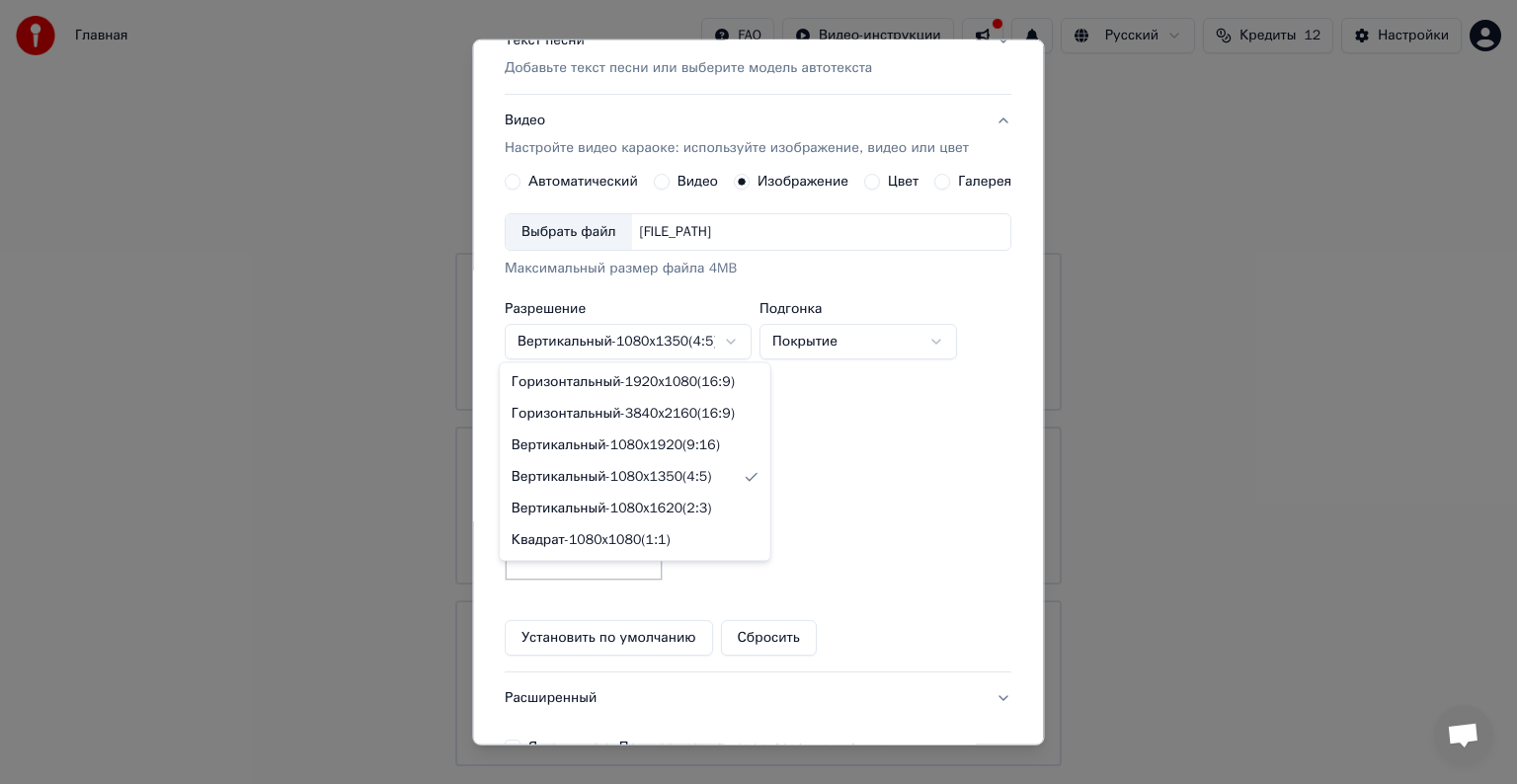 click on "**********" at bounding box center (758, 383) 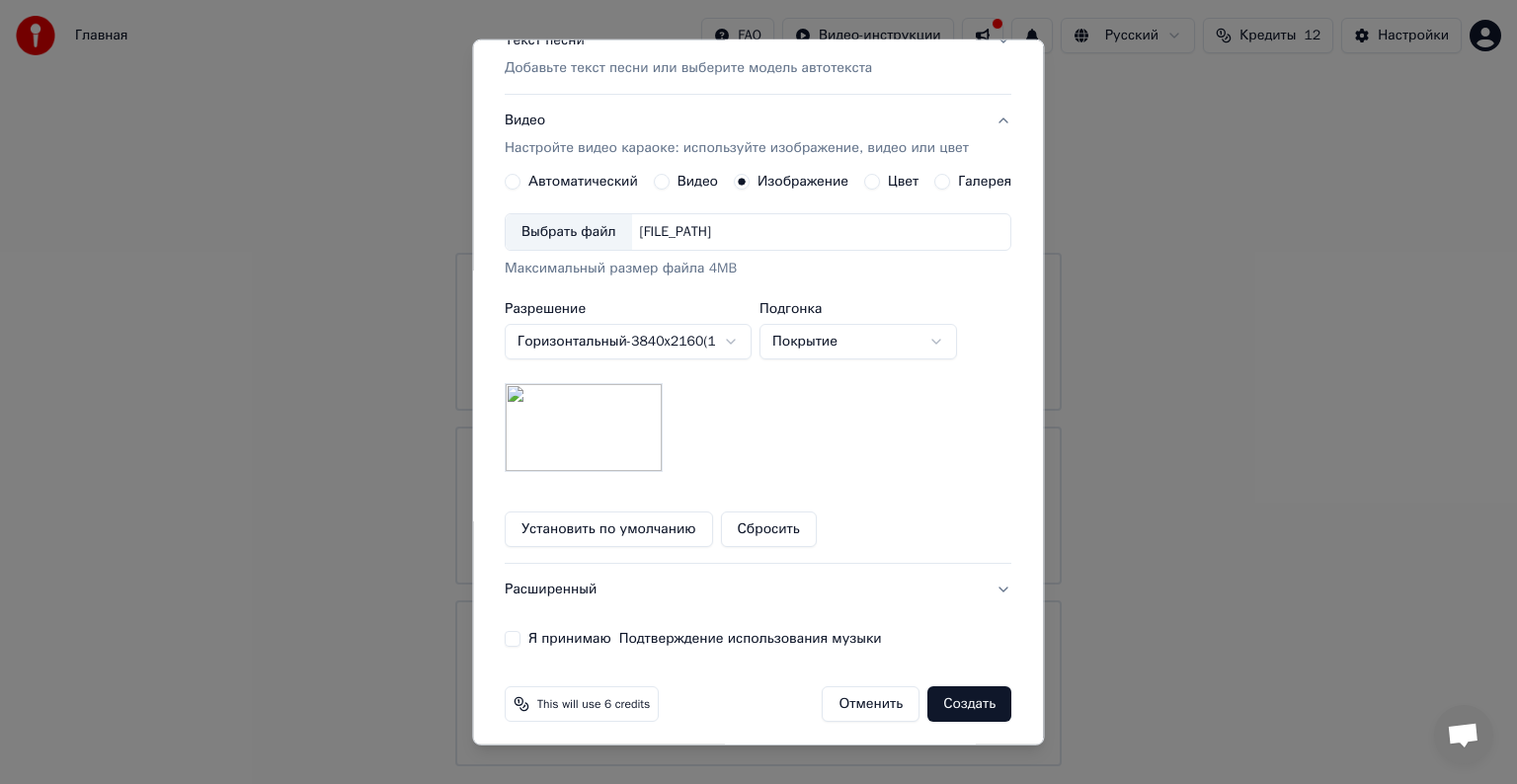 click on "Выбрать файл" at bounding box center [569, 232] 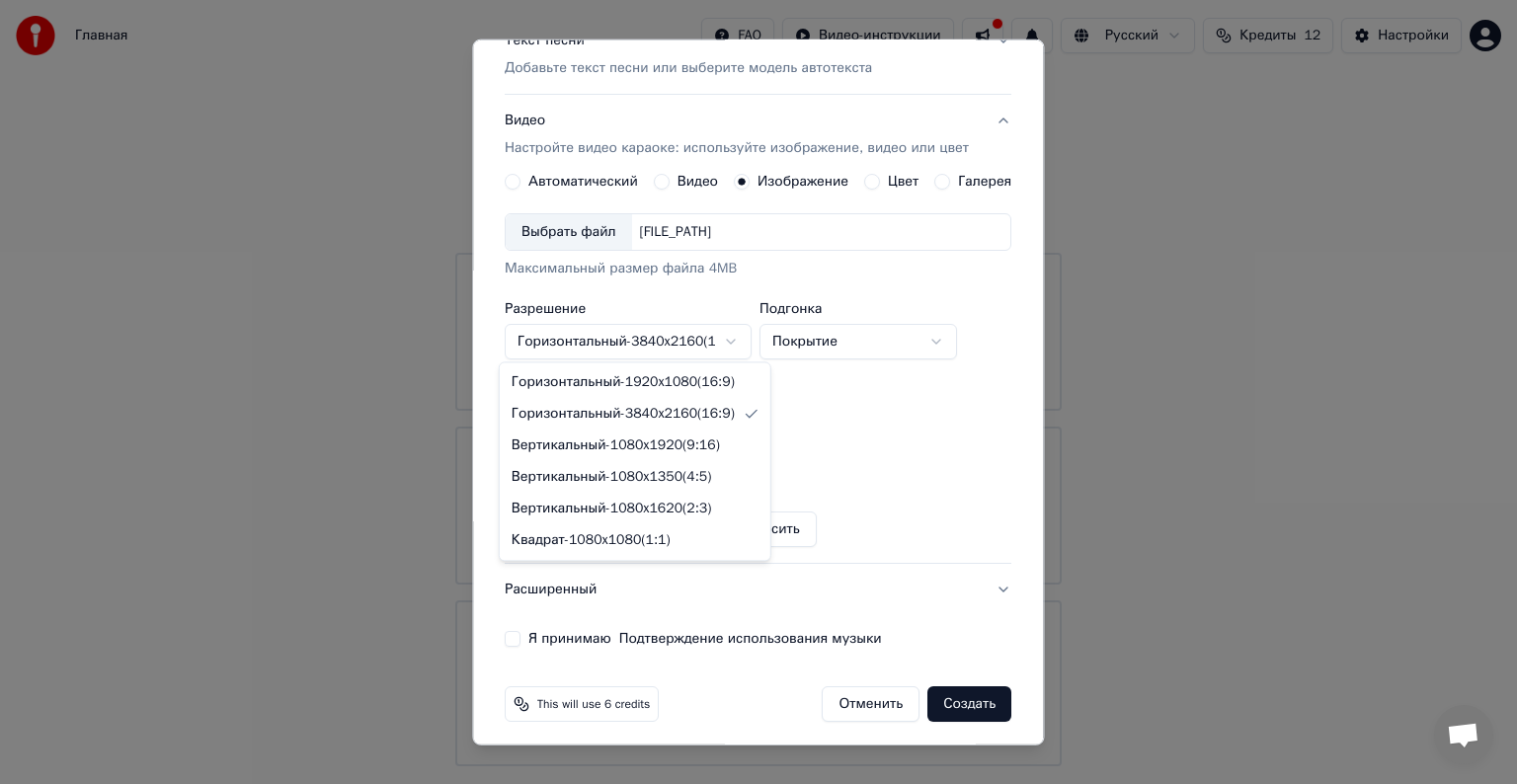 click on "**********" at bounding box center (758, 383) 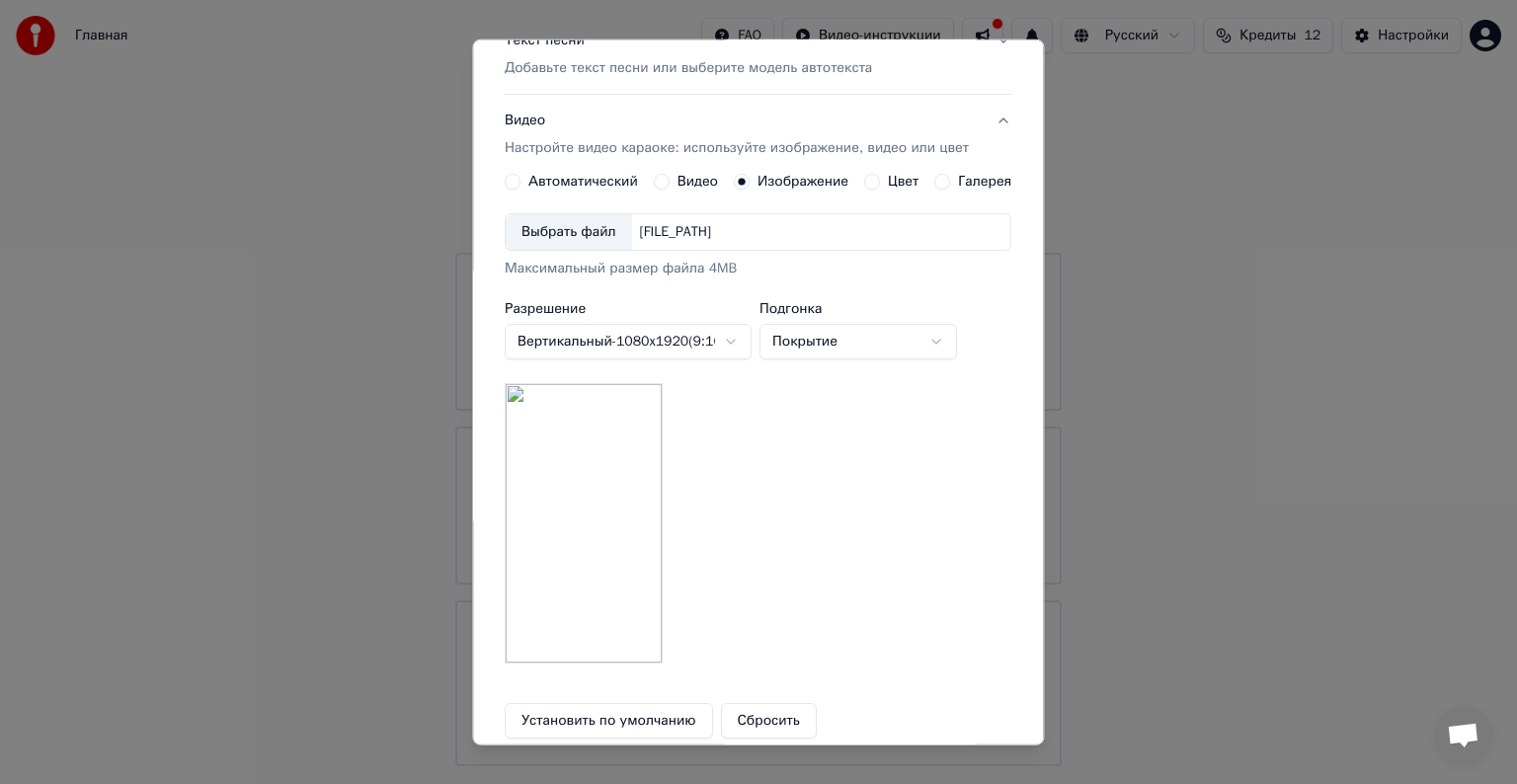 click on "**********" at bounding box center [758, 383] 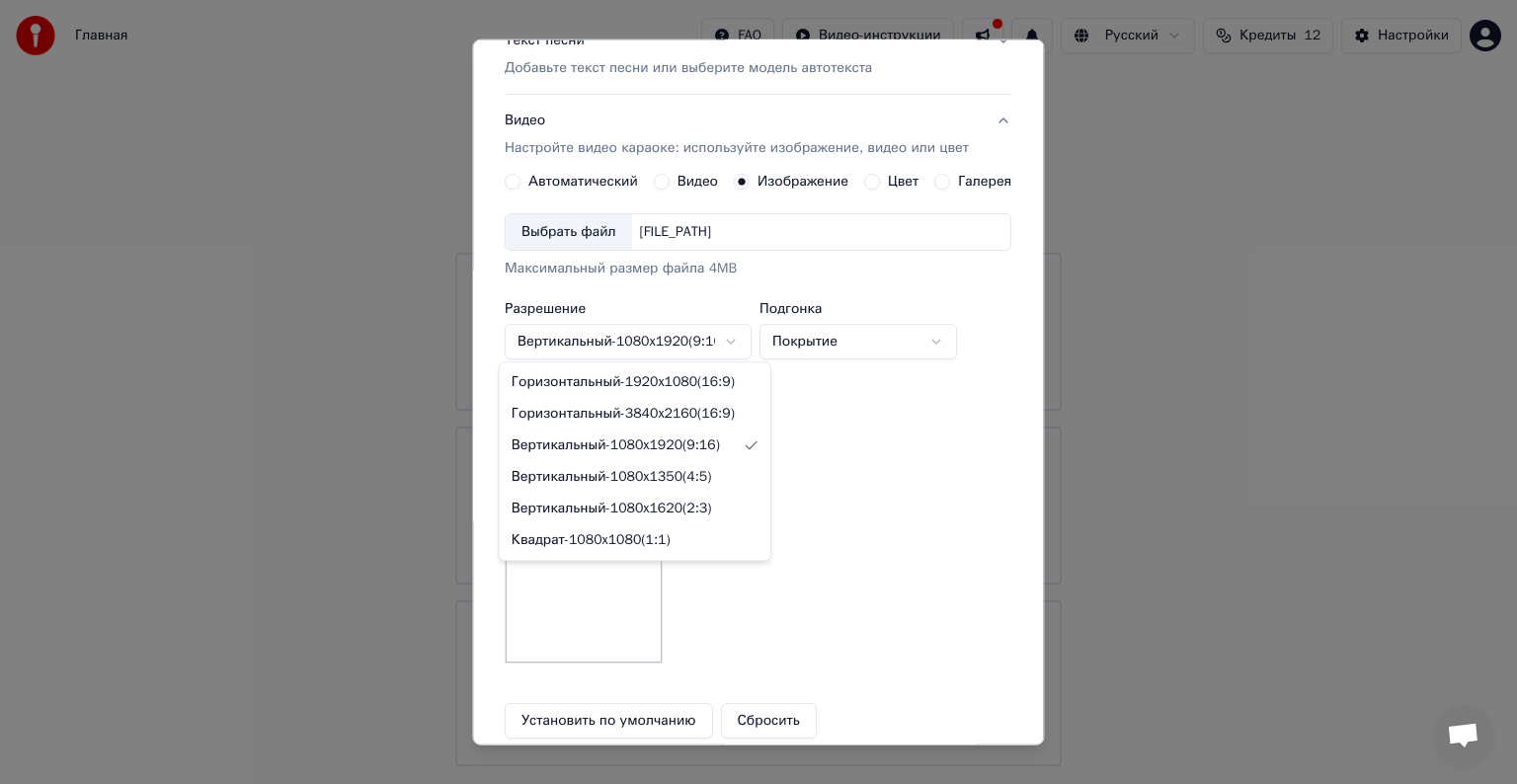 select on "*********" 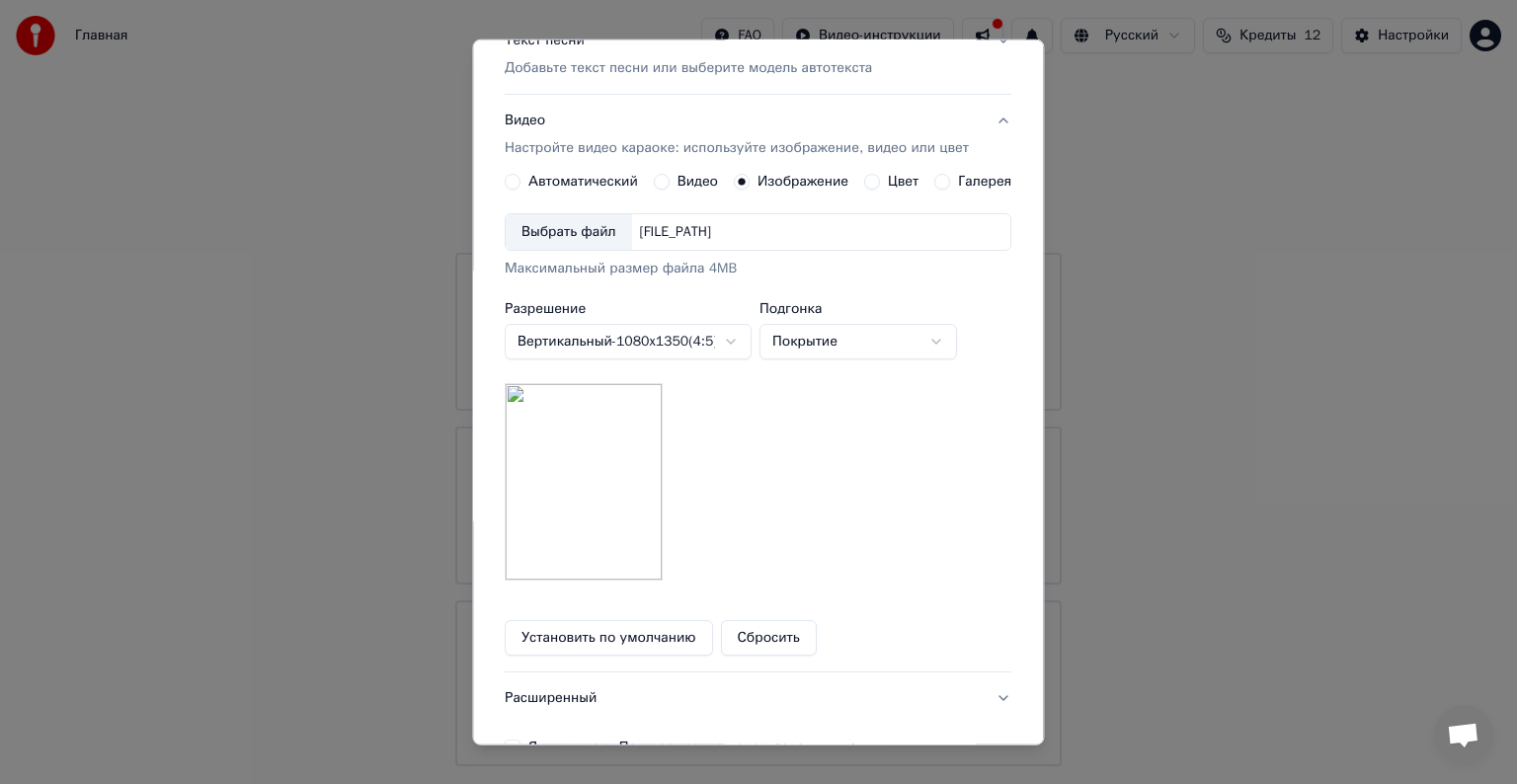 click on "**********" at bounding box center (758, 383) 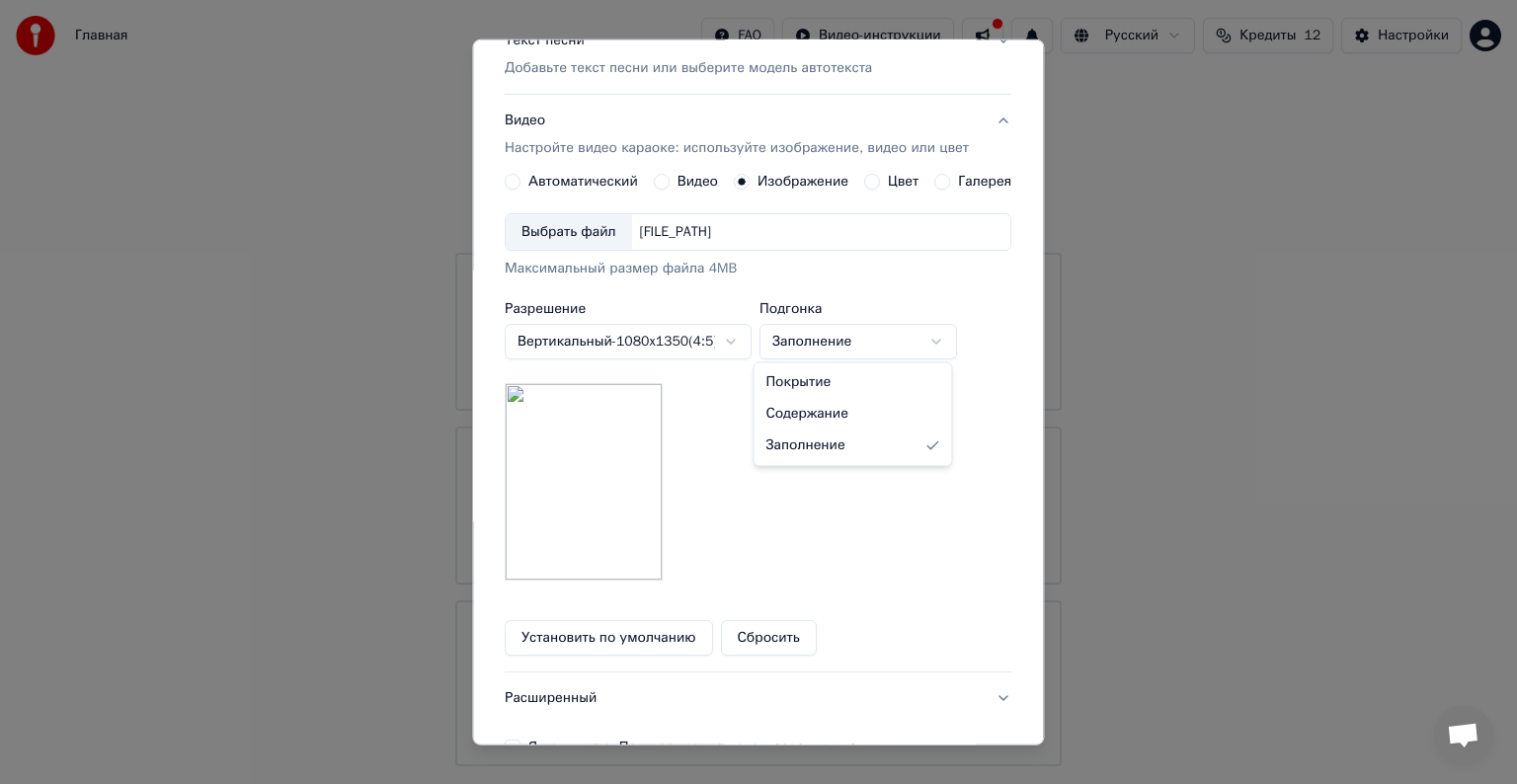 click on "**********" at bounding box center [758, 383] 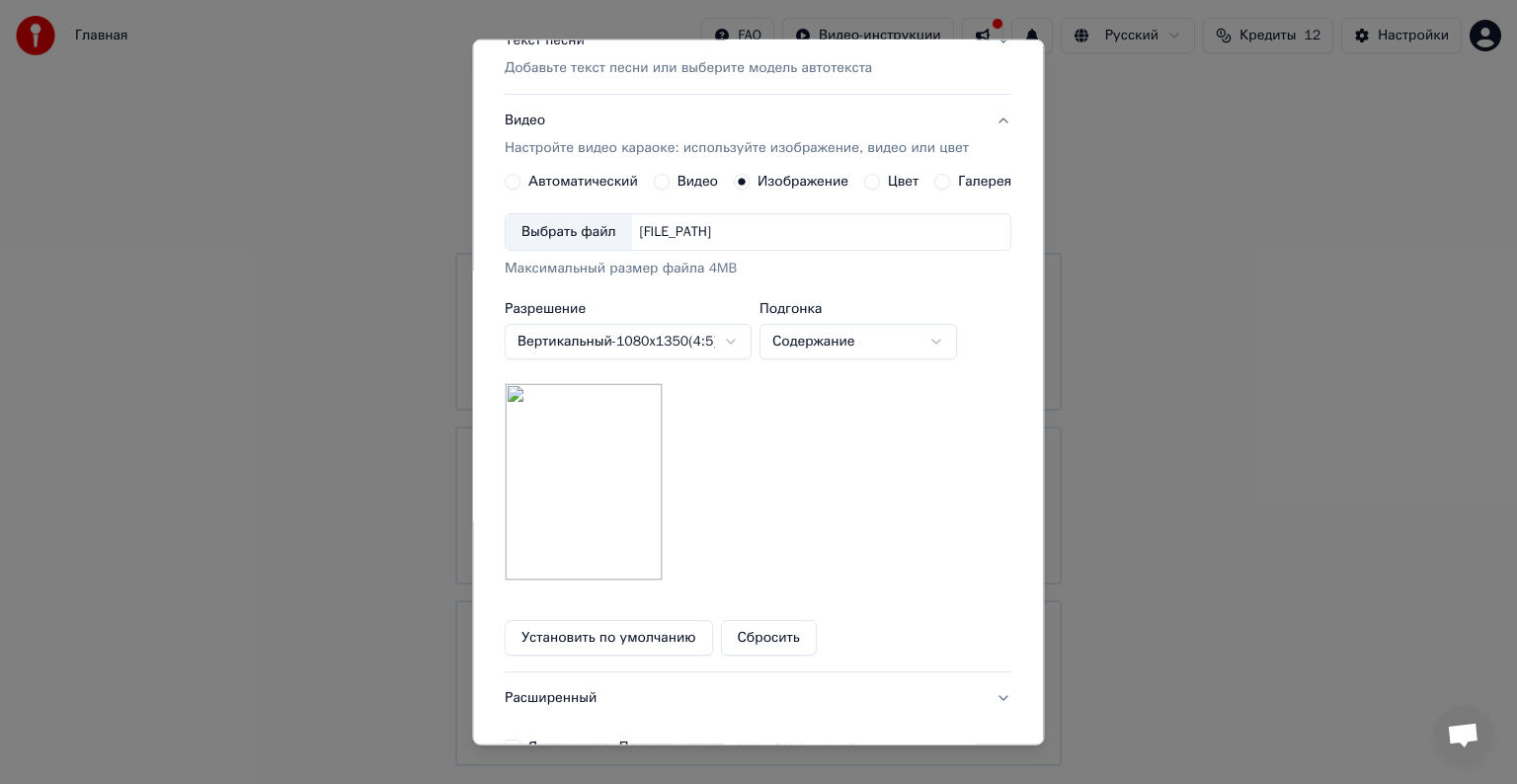 click on "**********" at bounding box center [758, 383] 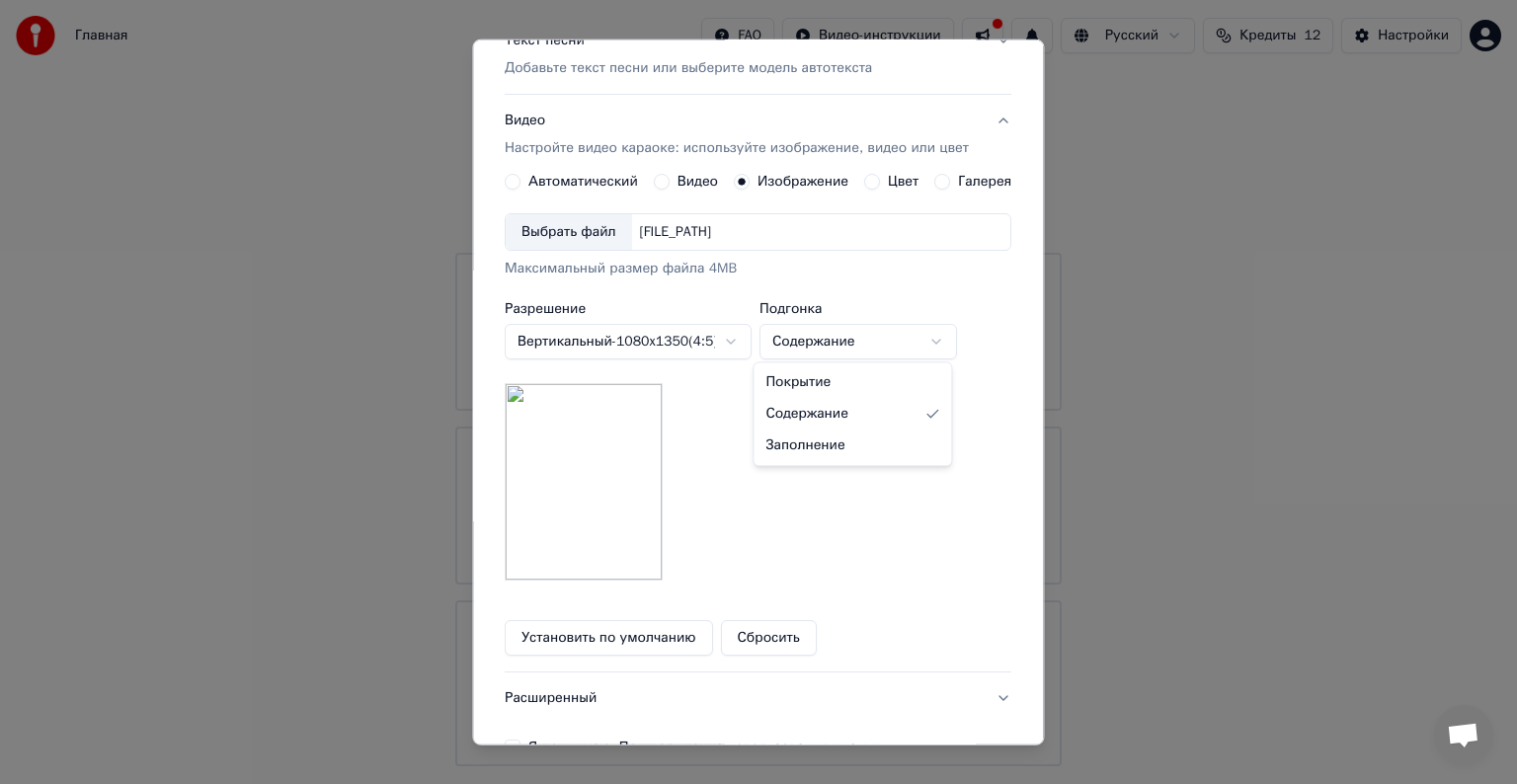 select on "*****" 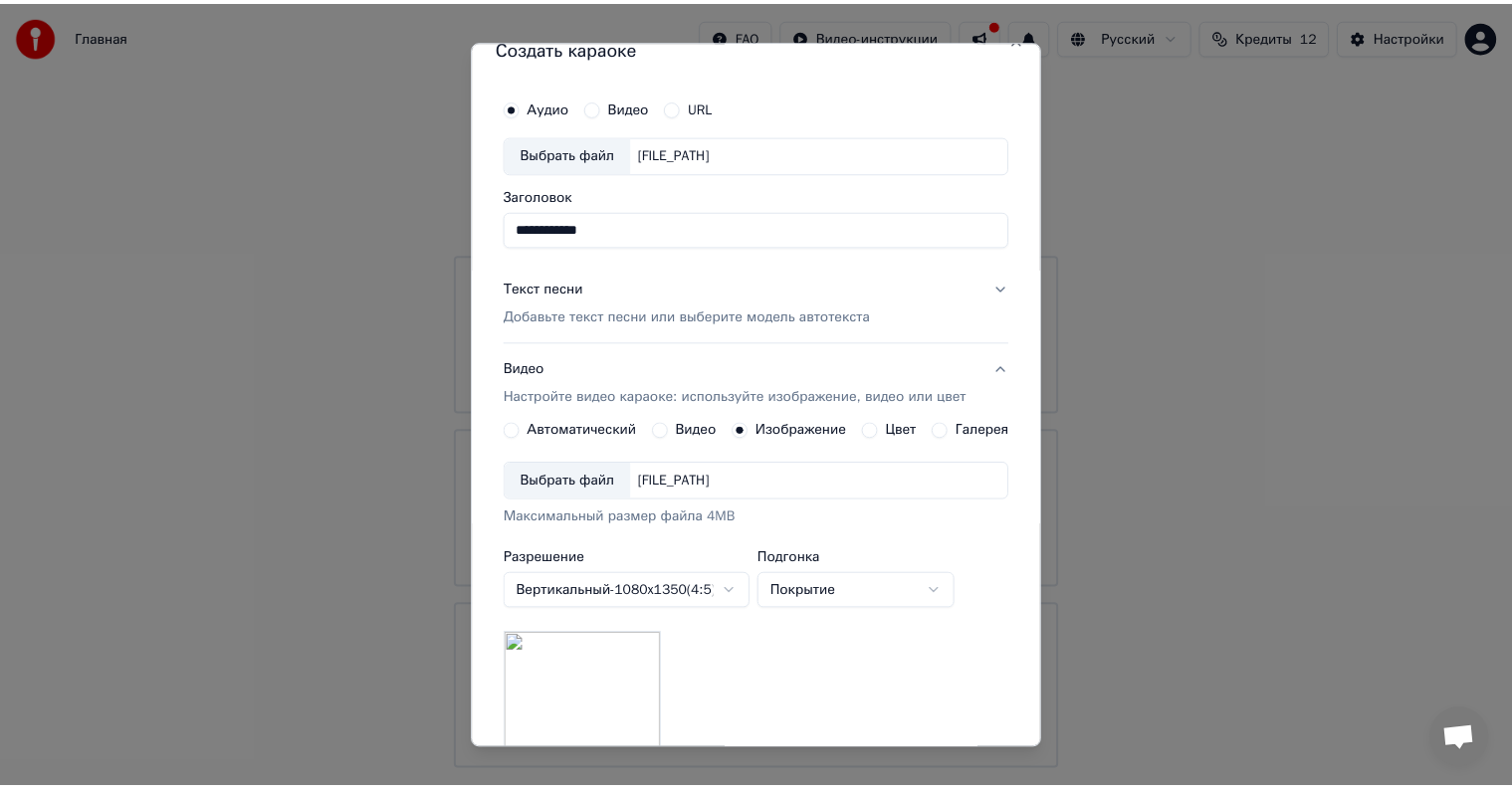 scroll, scrollTop: 0, scrollLeft: 0, axis: both 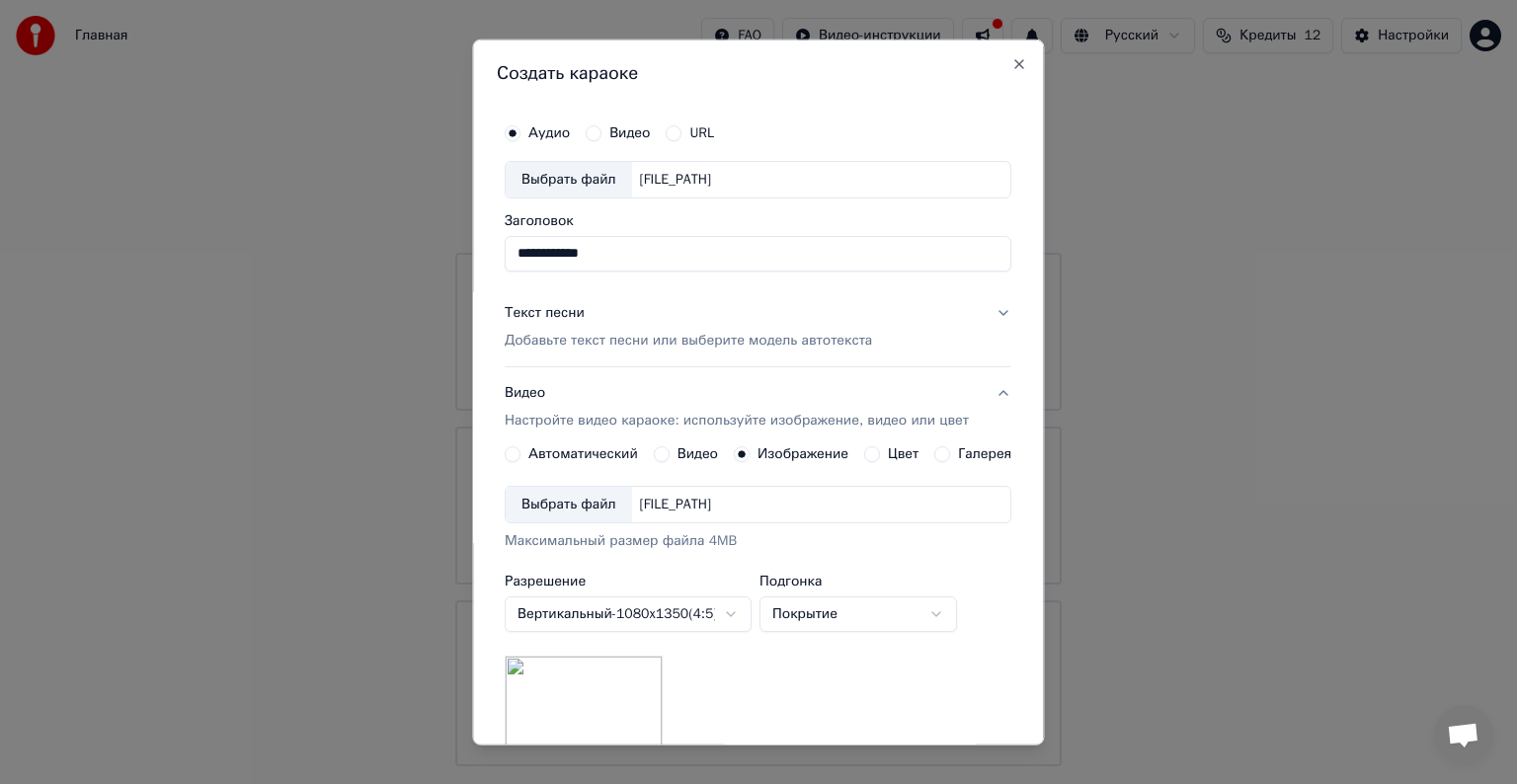 click on "Добавьте текст песни или выберите модель автотекста" at bounding box center [688, 341] 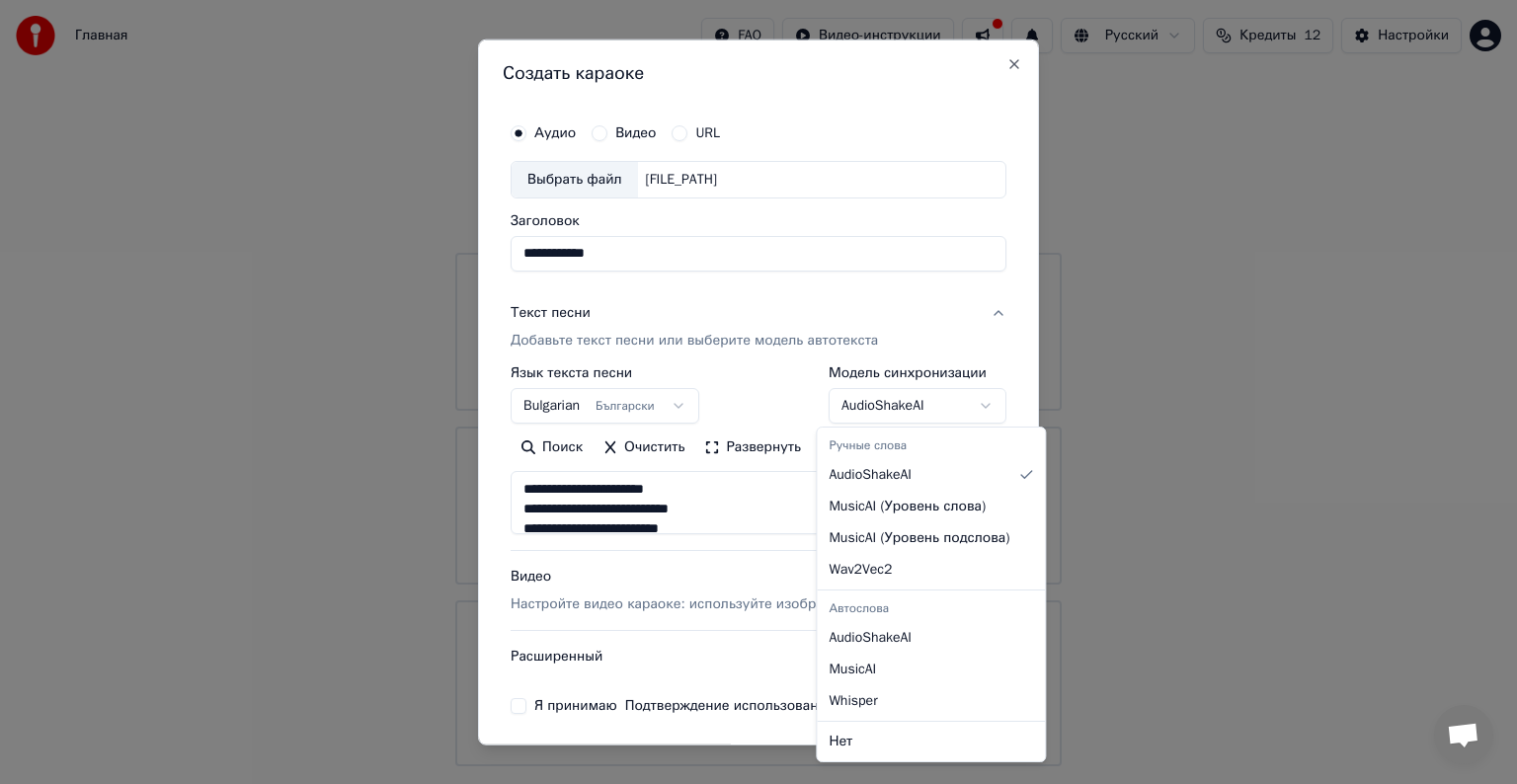 click on "**********" at bounding box center [758, 383] 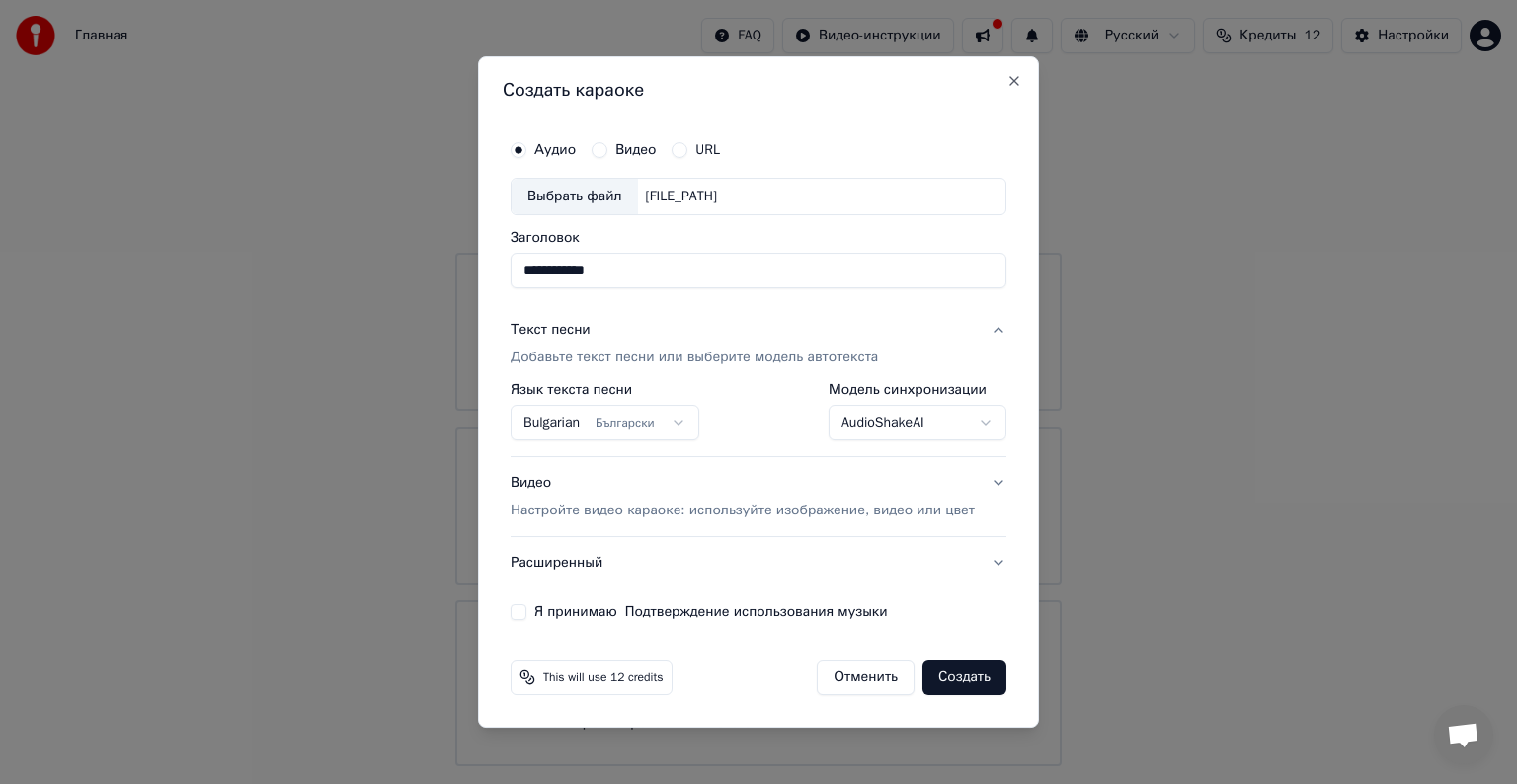click on "Создать" at bounding box center (964, 677) 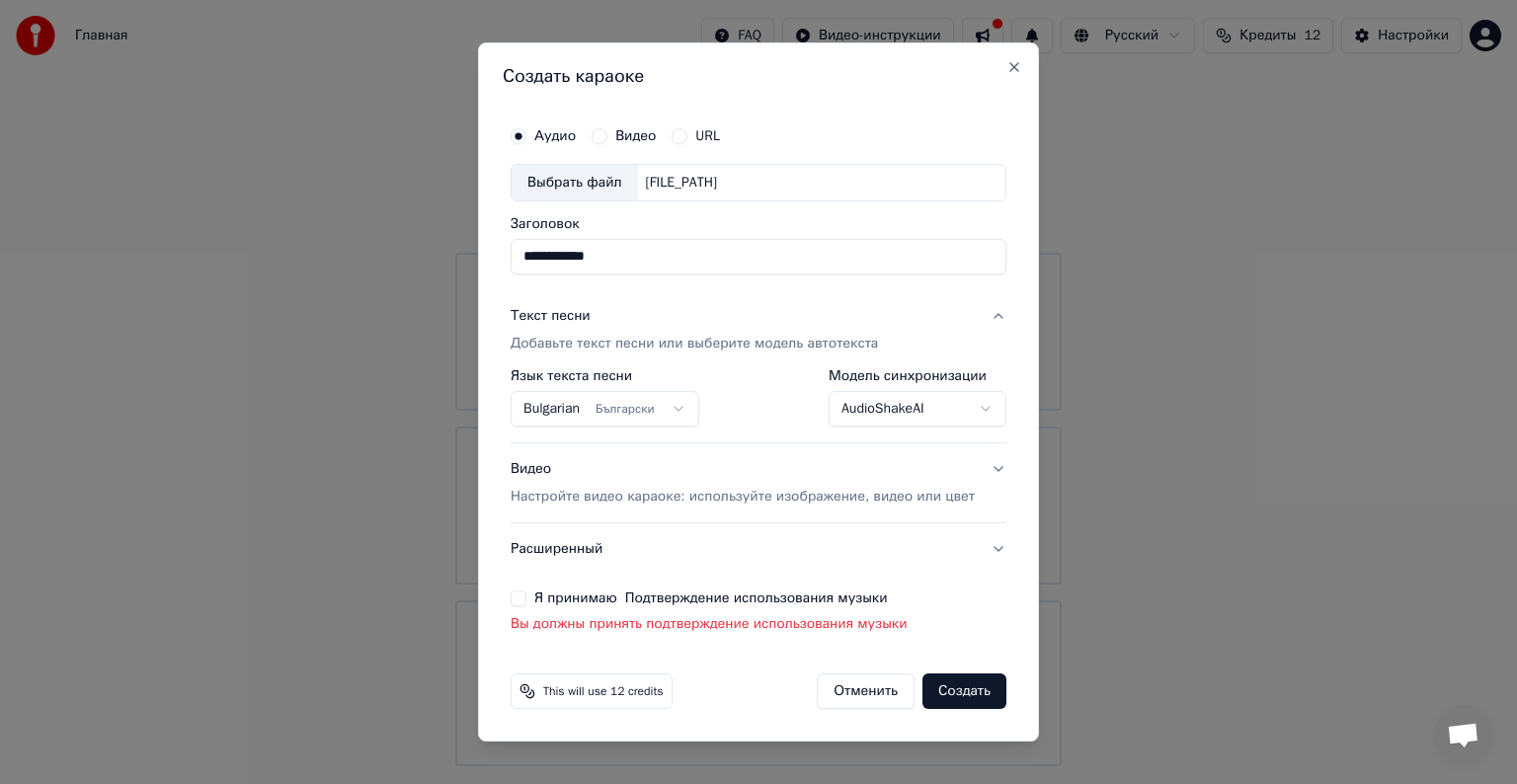 click on "Я принимаю   Подтверждение использования музыки" at bounding box center (519, 598) 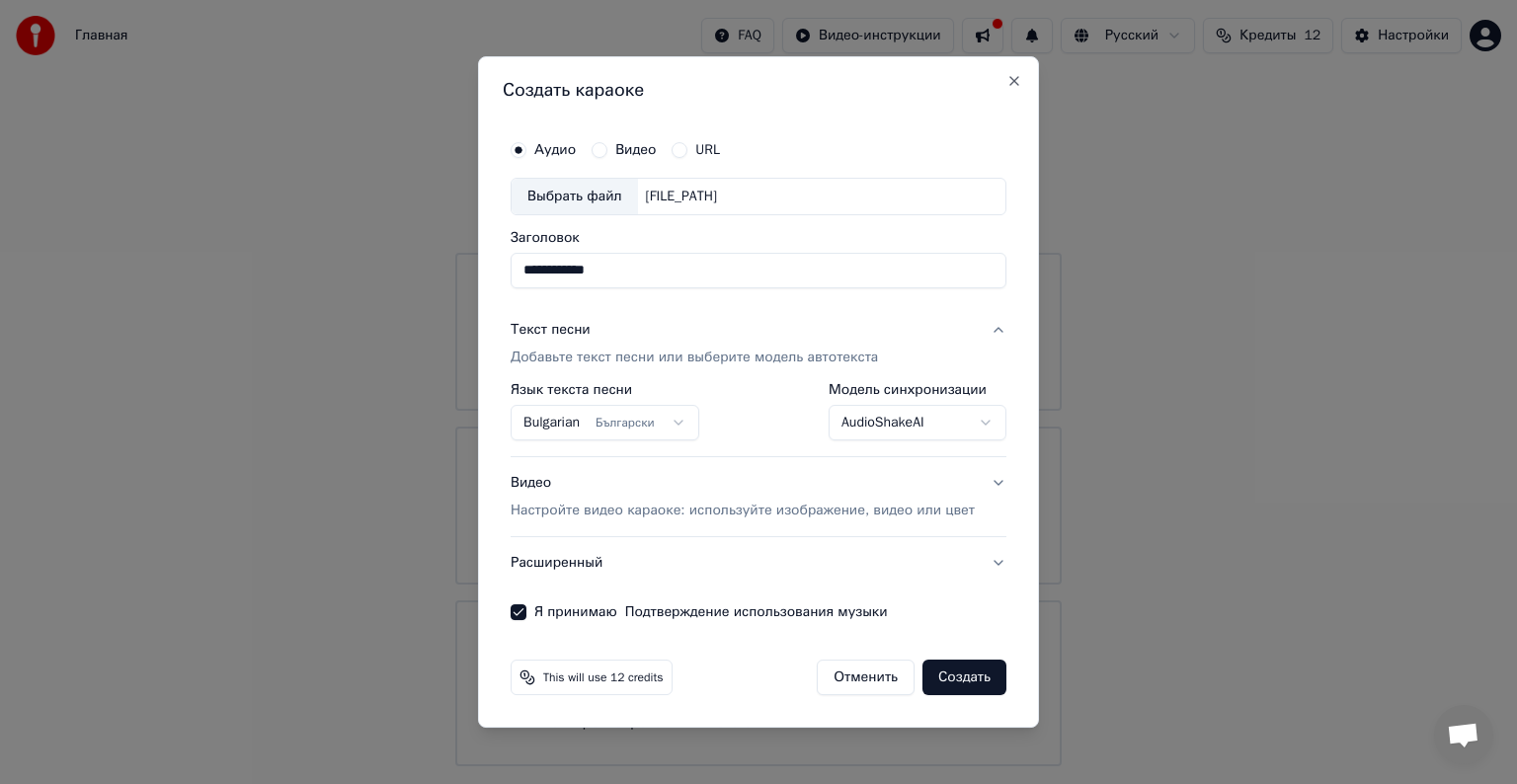 click on "Создать" at bounding box center (964, 677) 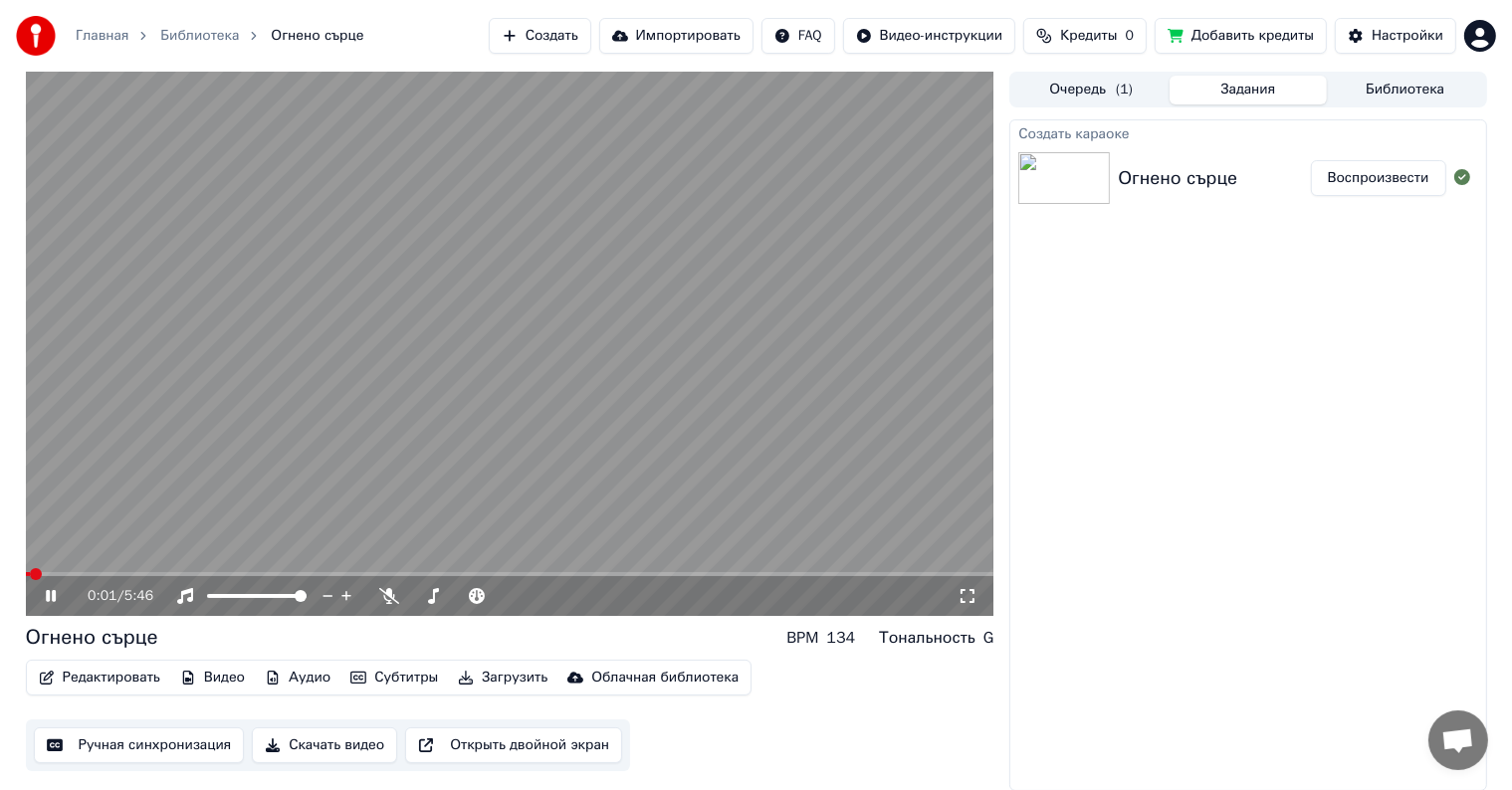 scroll, scrollTop: 0, scrollLeft: 0, axis: both 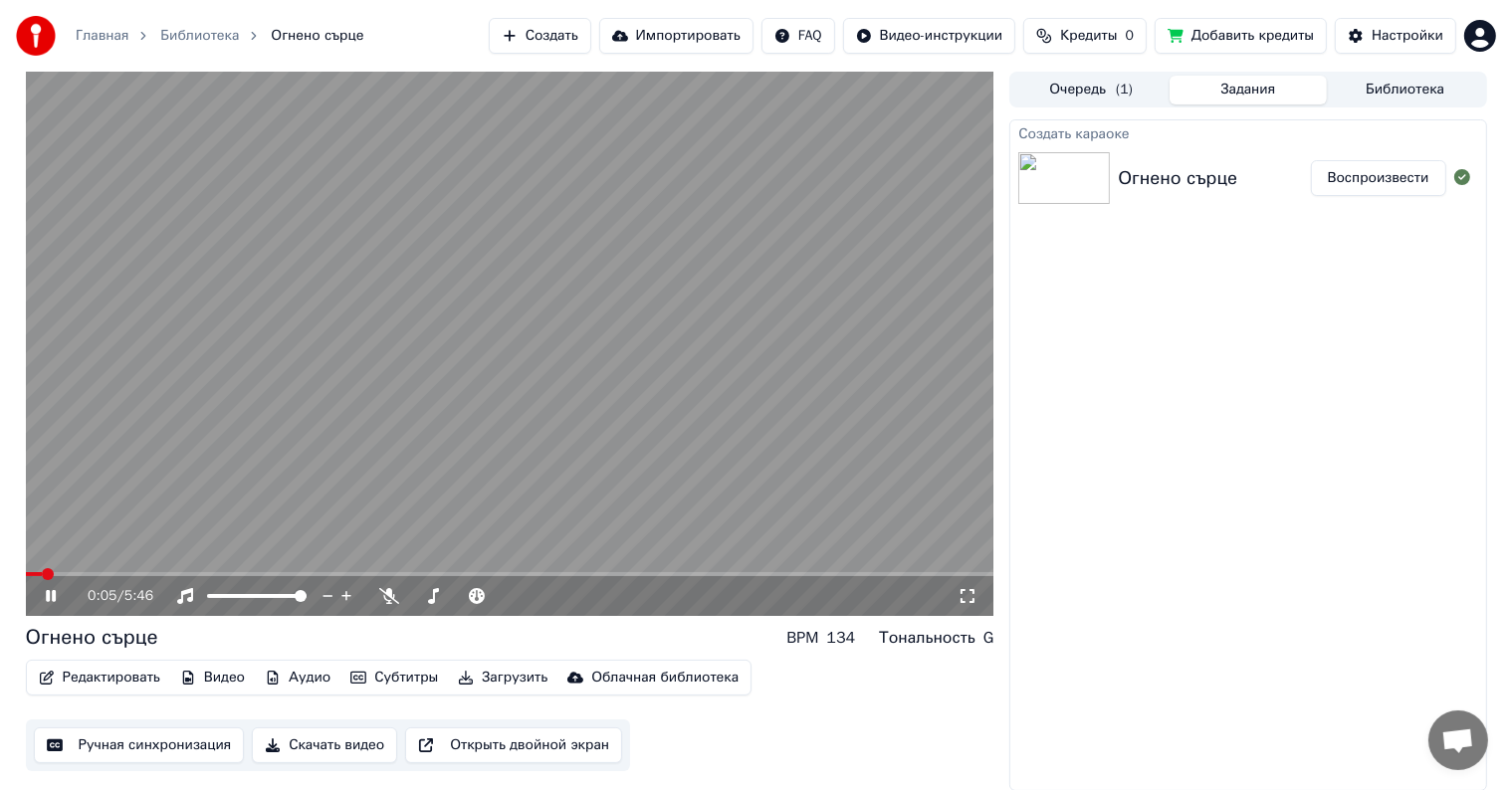 click 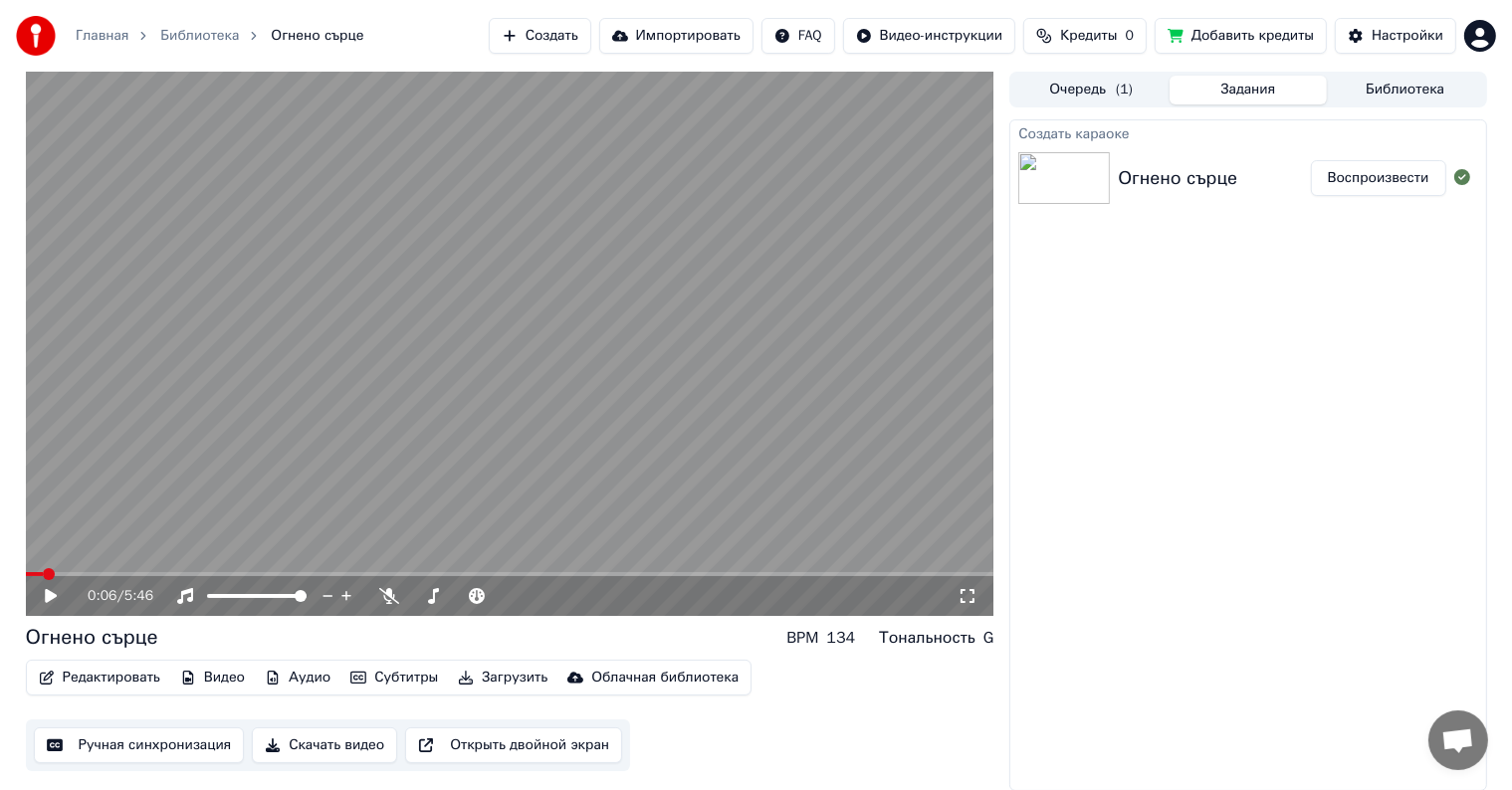click on "Редактировать" at bounding box center (100, 678) 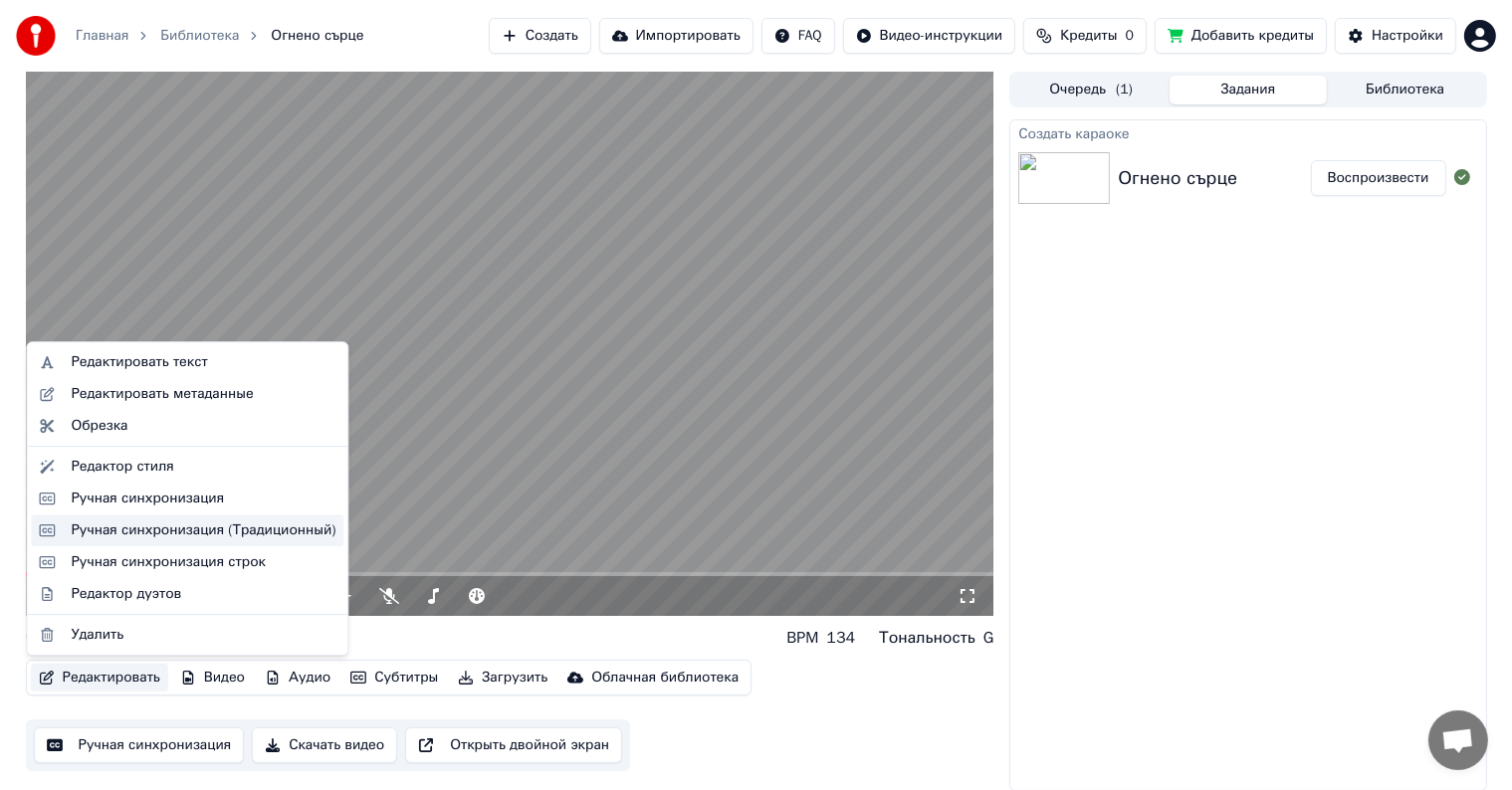 click on "Ручная синхронизация (Традиционный)" at bounding box center [203, 530] 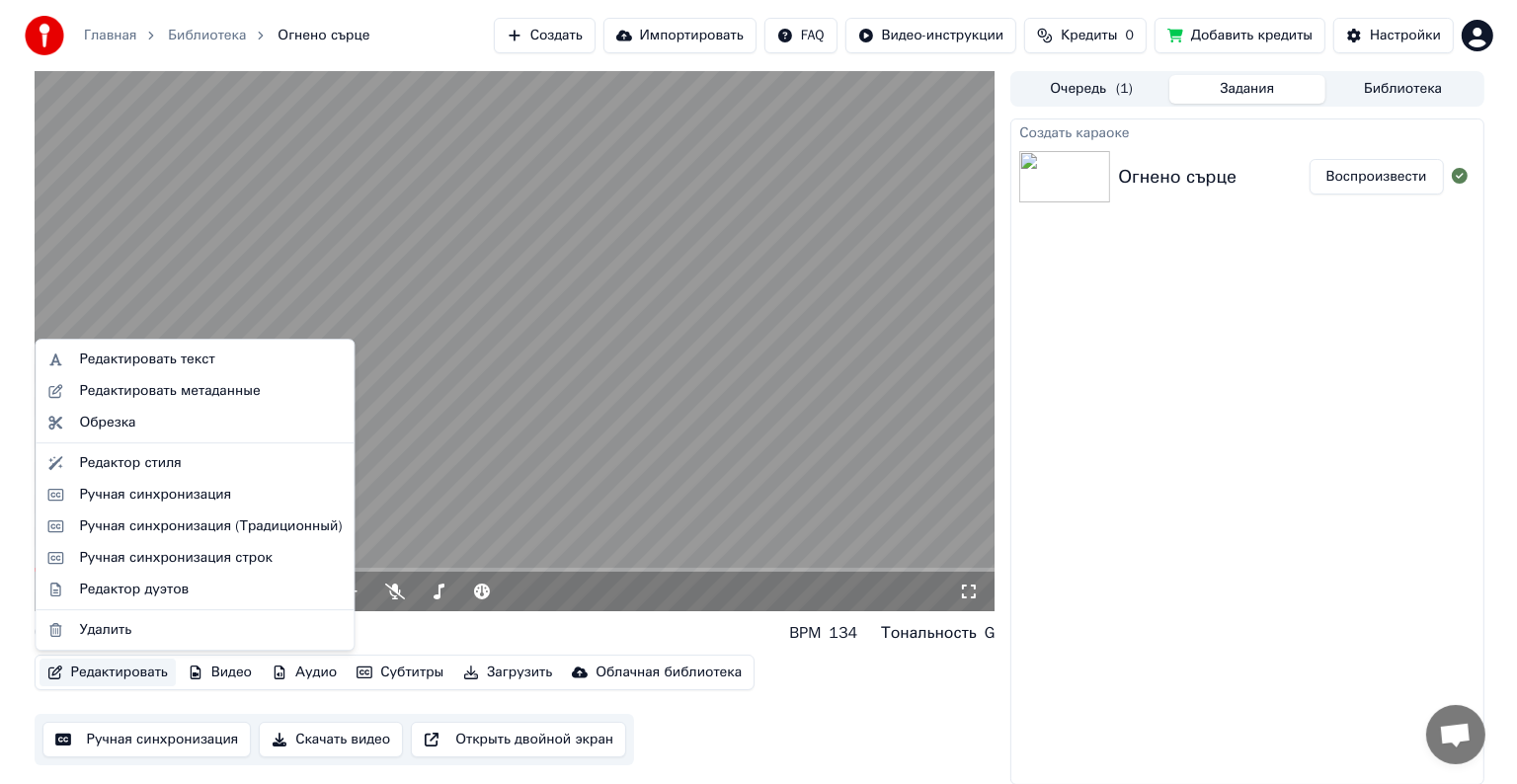 scroll, scrollTop: 0, scrollLeft: 0, axis: both 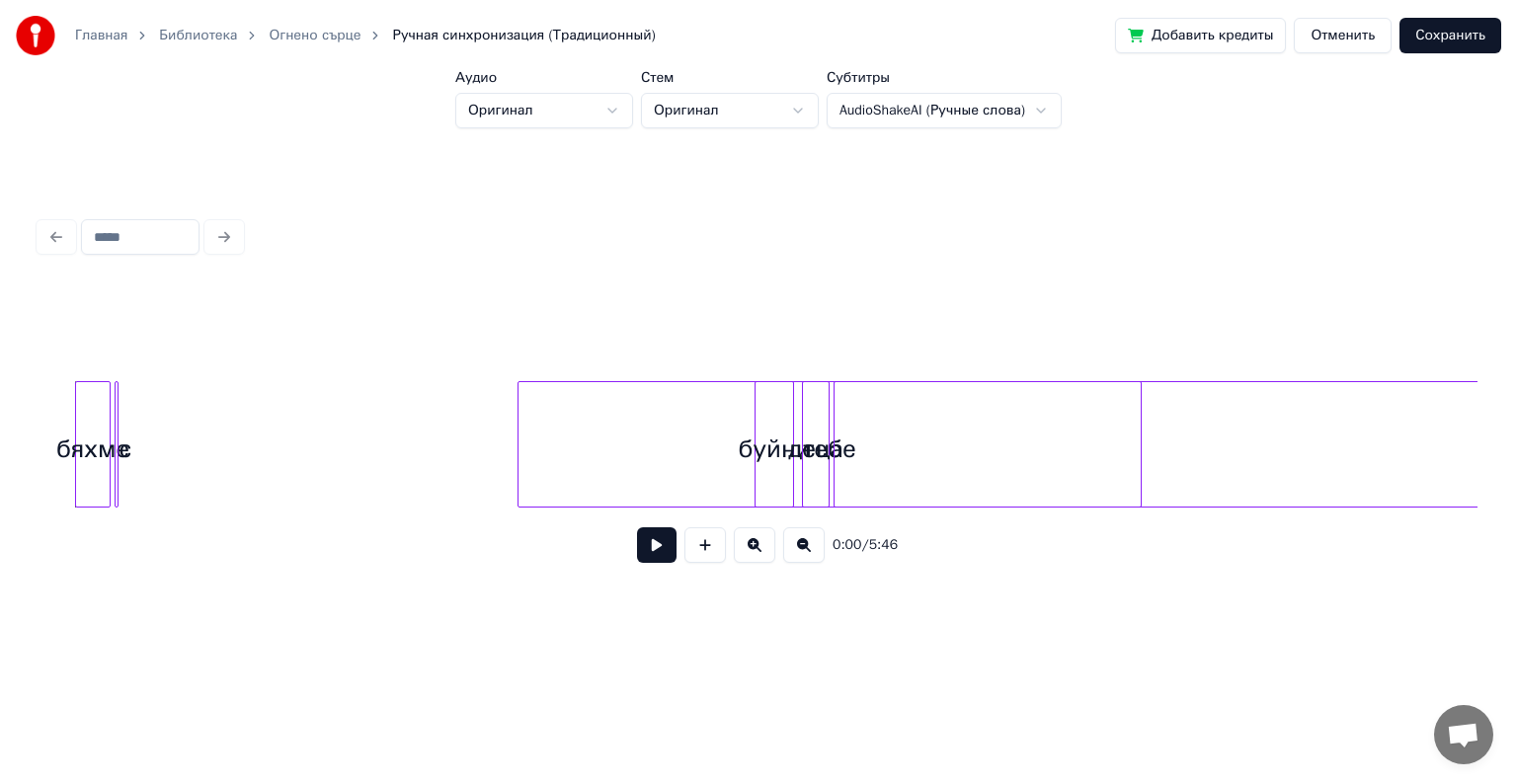 click on "тебе" at bounding box center (830, 449) 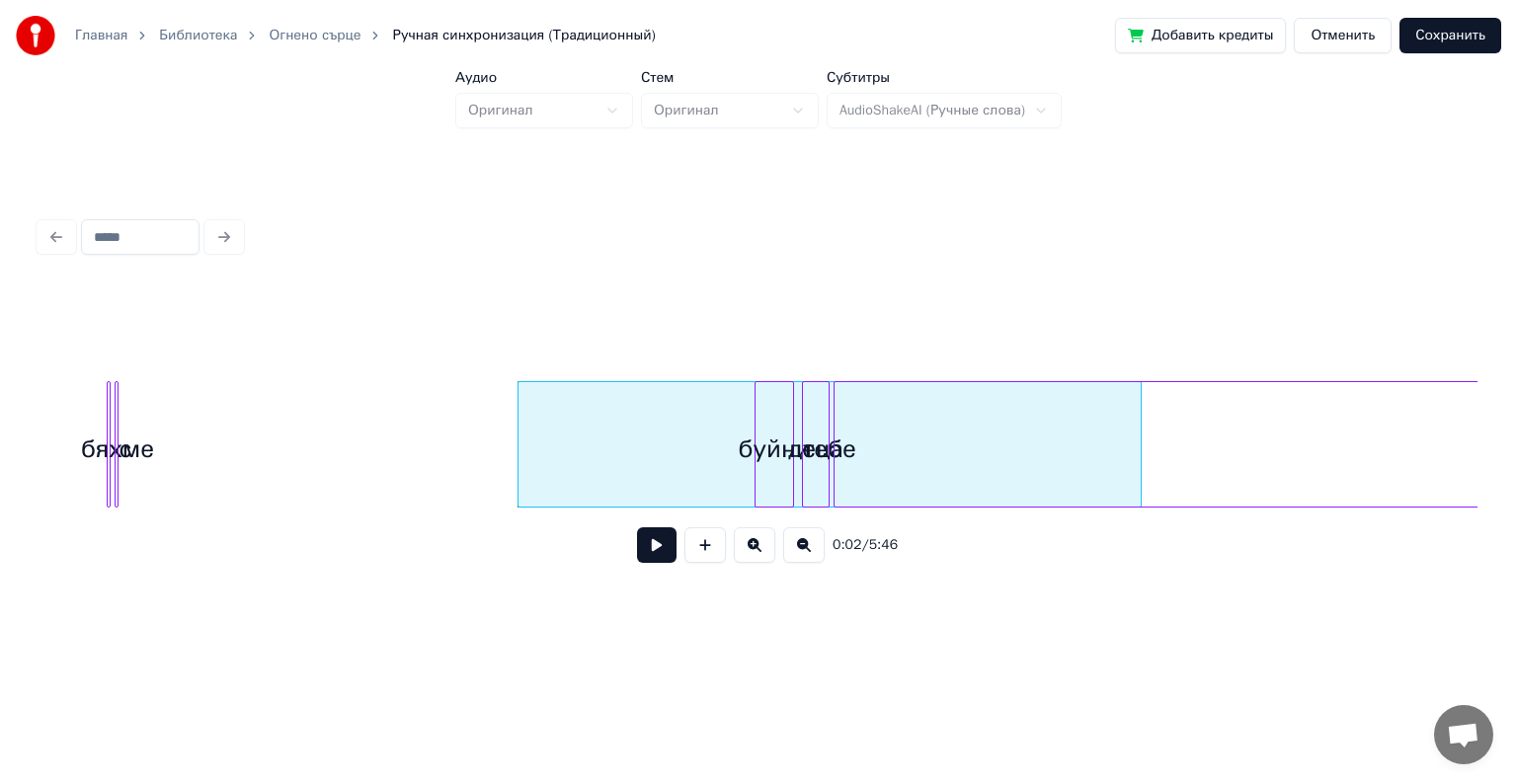 click on "бяхме с тебе буйни деца фнсдйфхдсхфдскйфхсдклф" at bounding box center [34299, 444] 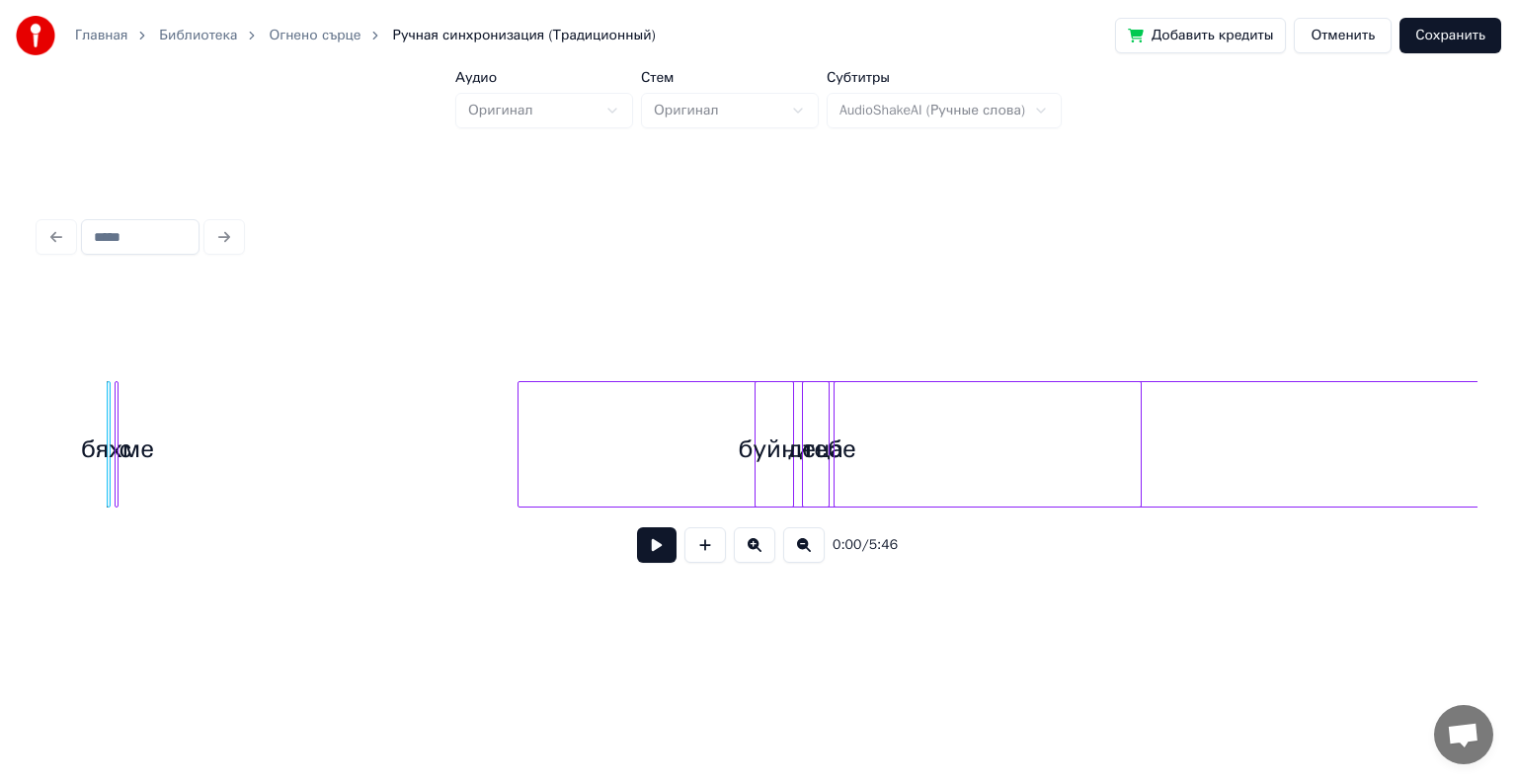 click on "бяхме с тебе буйни деца фнсдйфхдсхфдскйфхсдклф" at bounding box center (34299, 444) 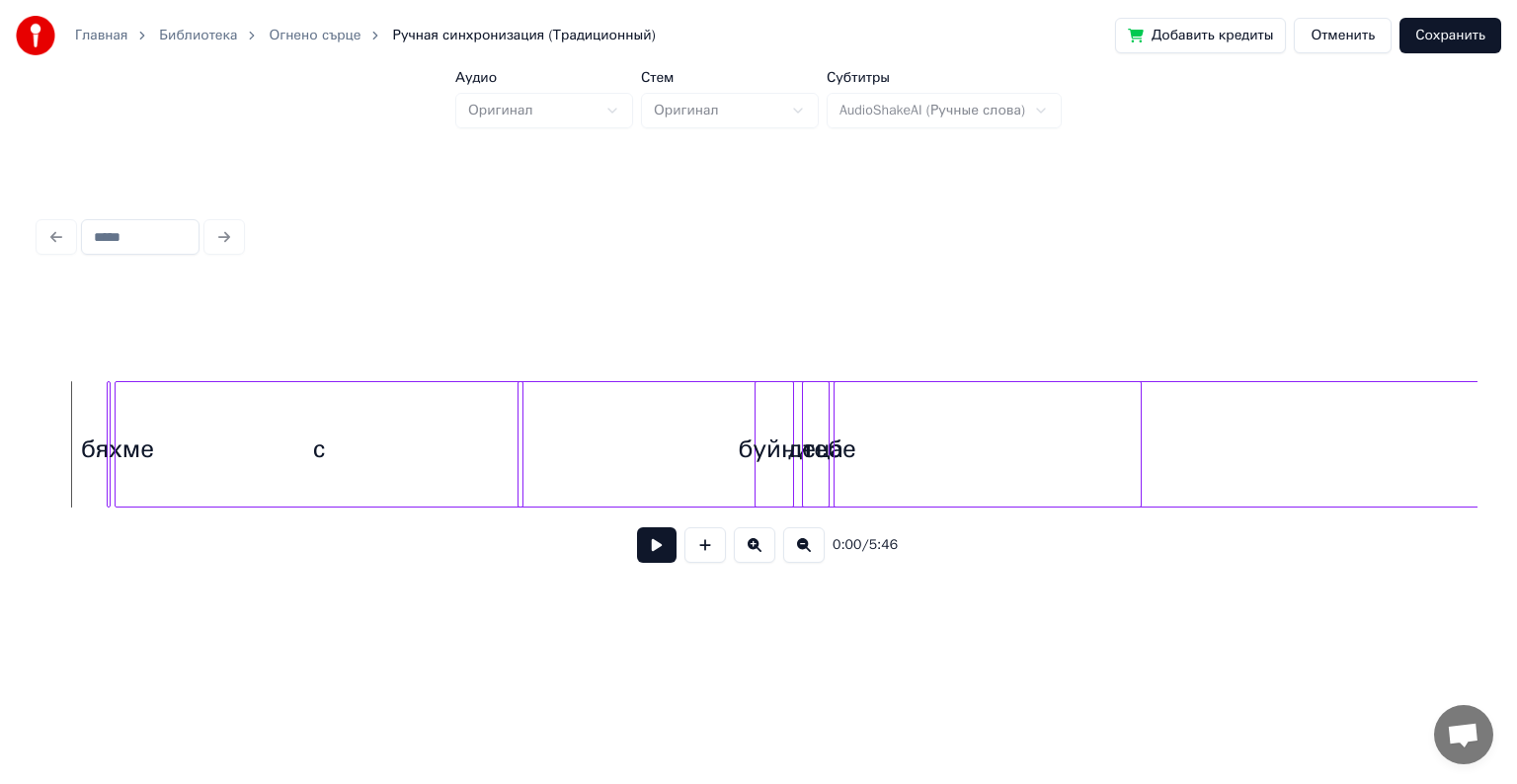 click on "бяхме с тебе буйни деца фнсдйфхдсхфдскйфхсдклф" at bounding box center [34299, 444] 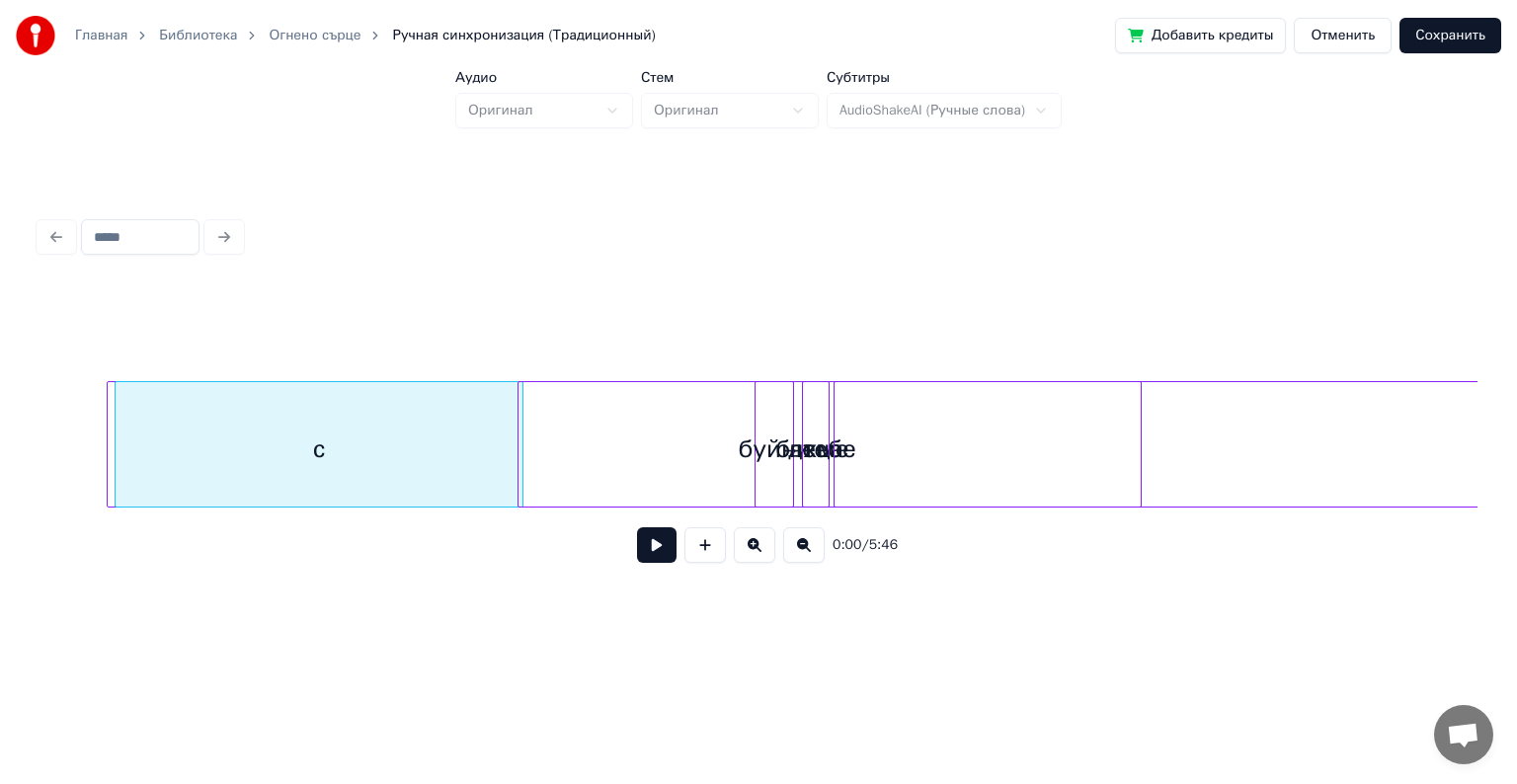 click on "Главная Библиотека Огнено сърце Ручная синхронизация (Традиционный) Добавить кредиты Отменить Сохранить Аудио Оригинал Стем Оригинал Субтитры AudioShakeAI (Ручные слова) 0:00  /  5:46" at bounding box center (758, 315) 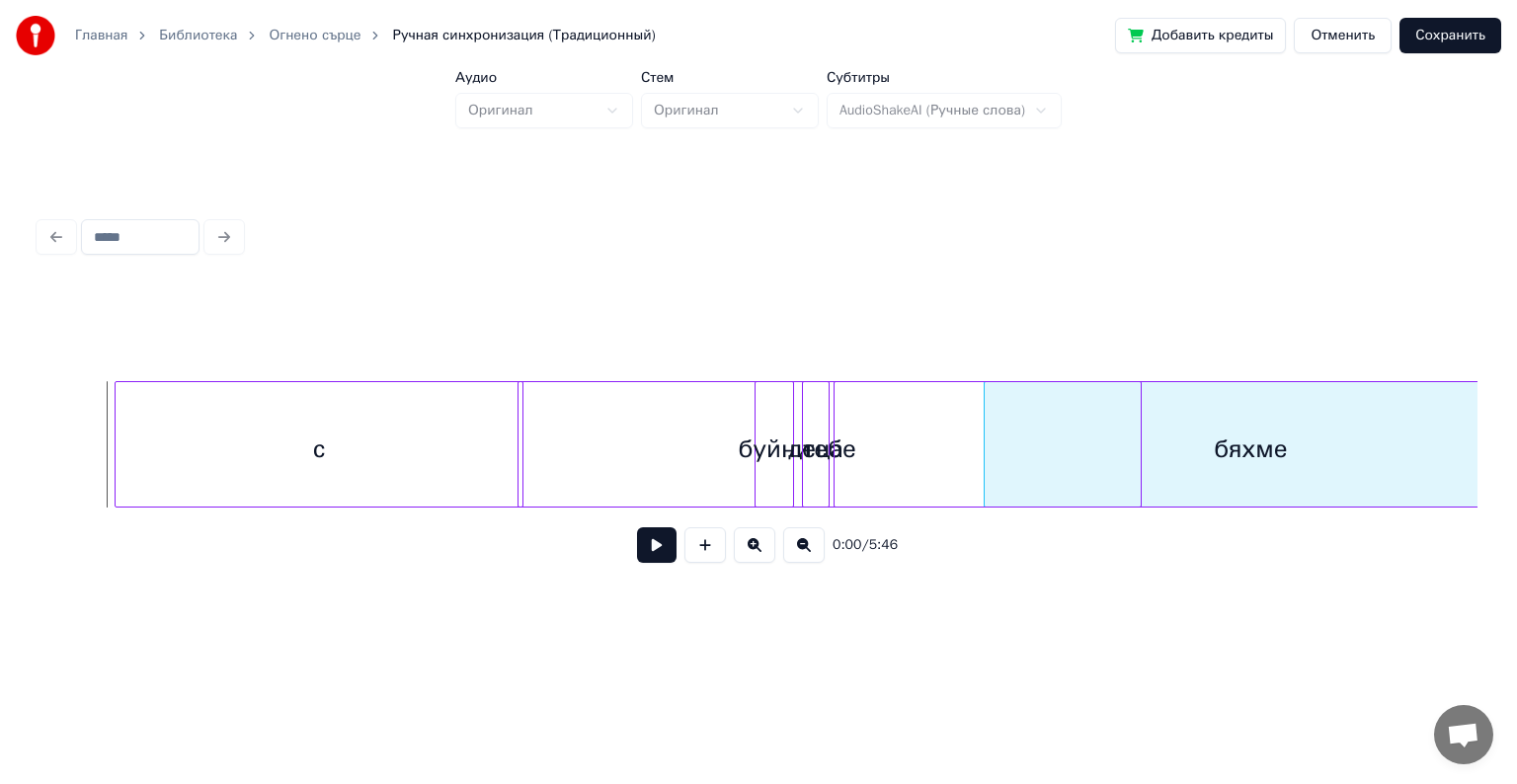 click at bounding box center (988, 444) 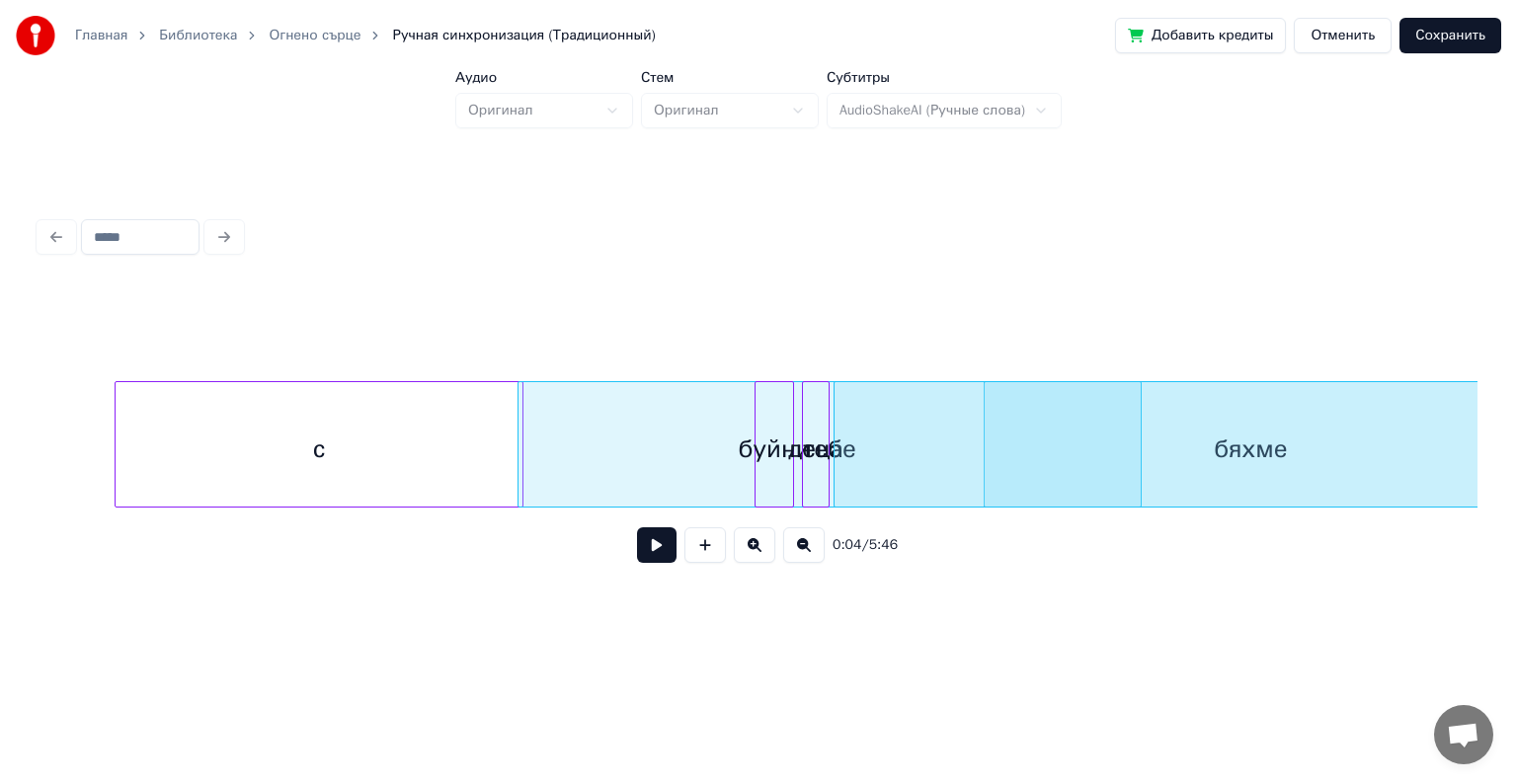 click on "Отменить" at bounding box center (1342, 36) 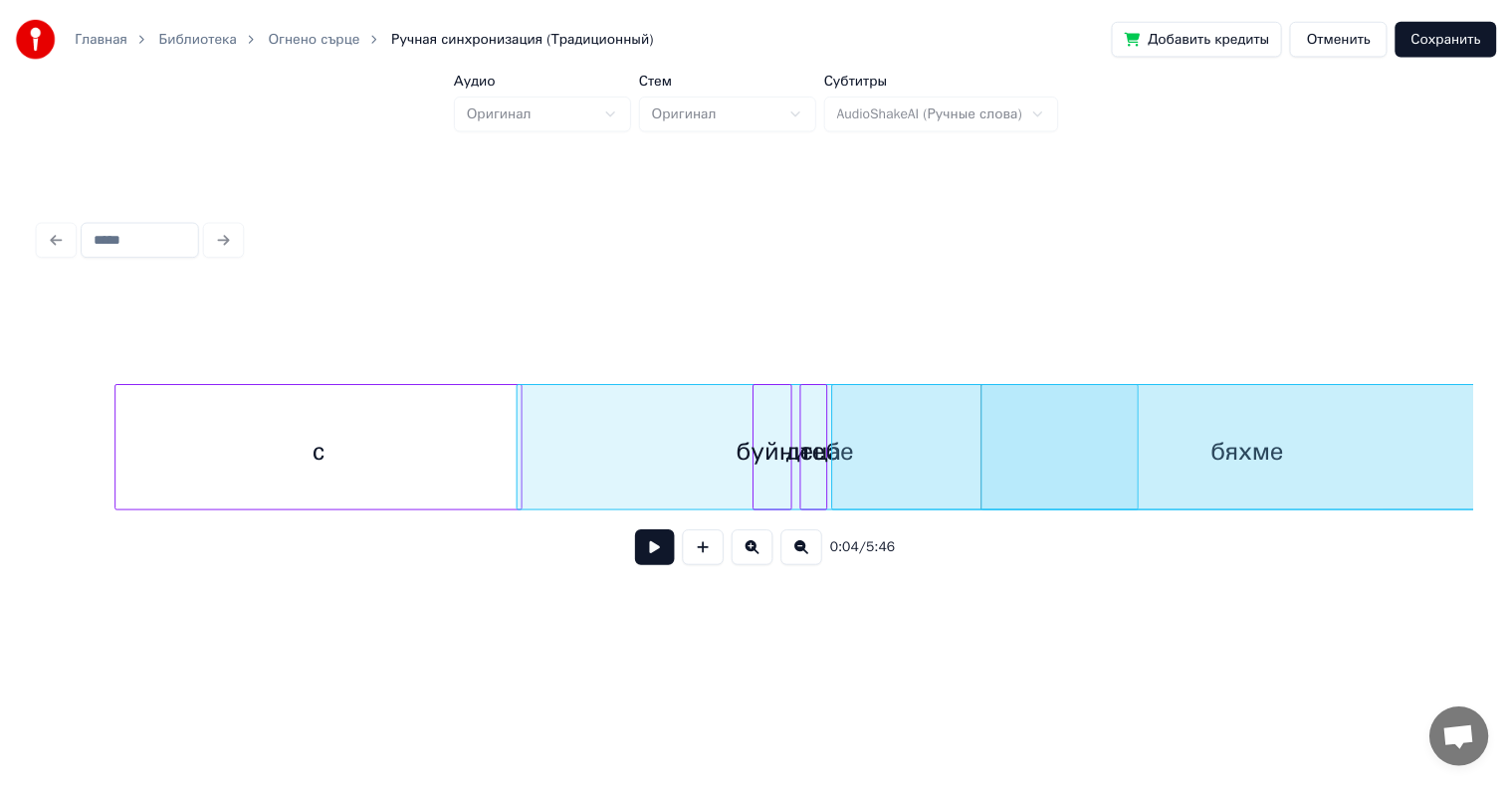 scroll, scrollTop: 0, scrollLeft: 0, axis: both 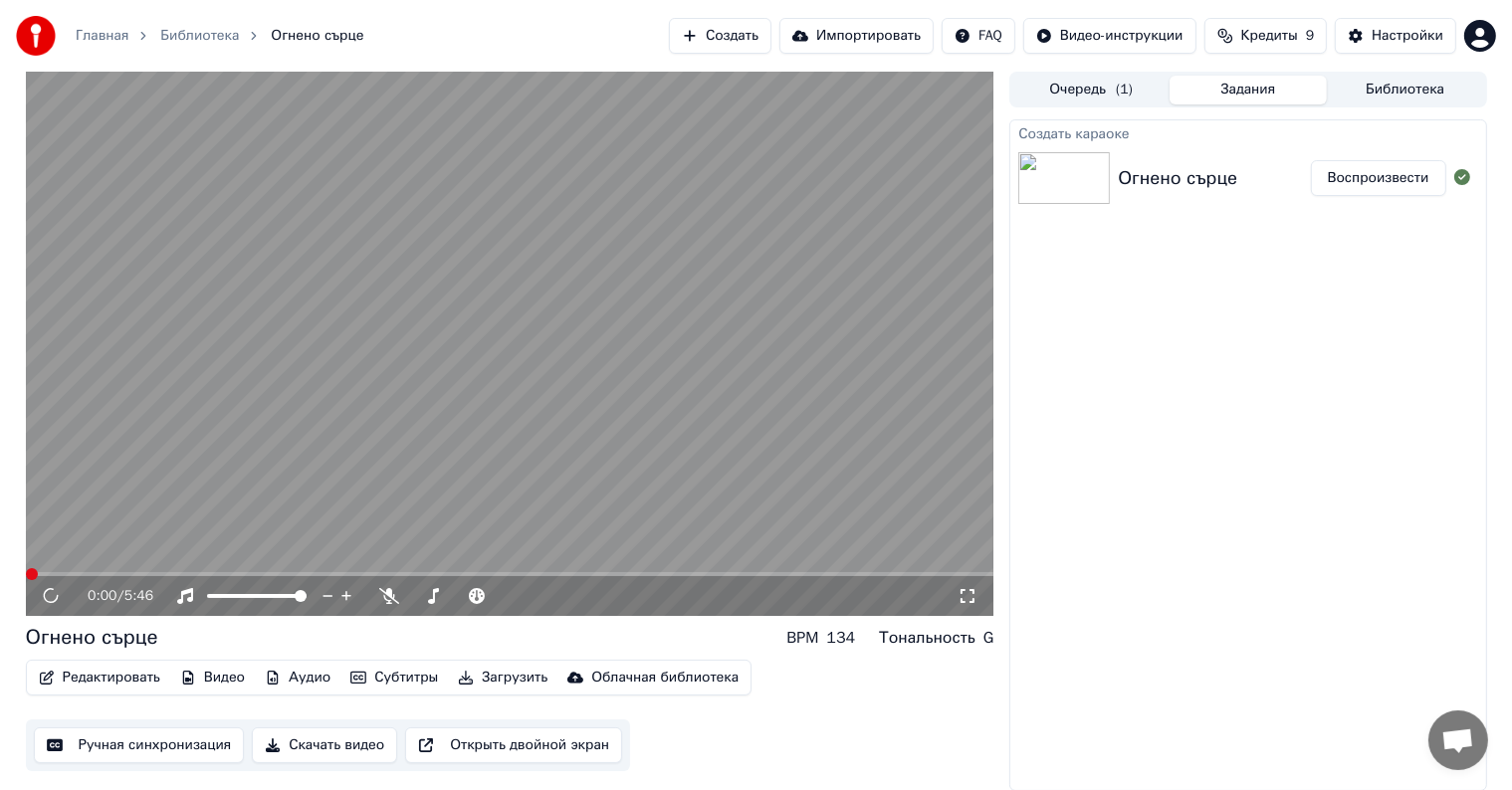 click on "Редактировать" at bounding box center [100, 678] 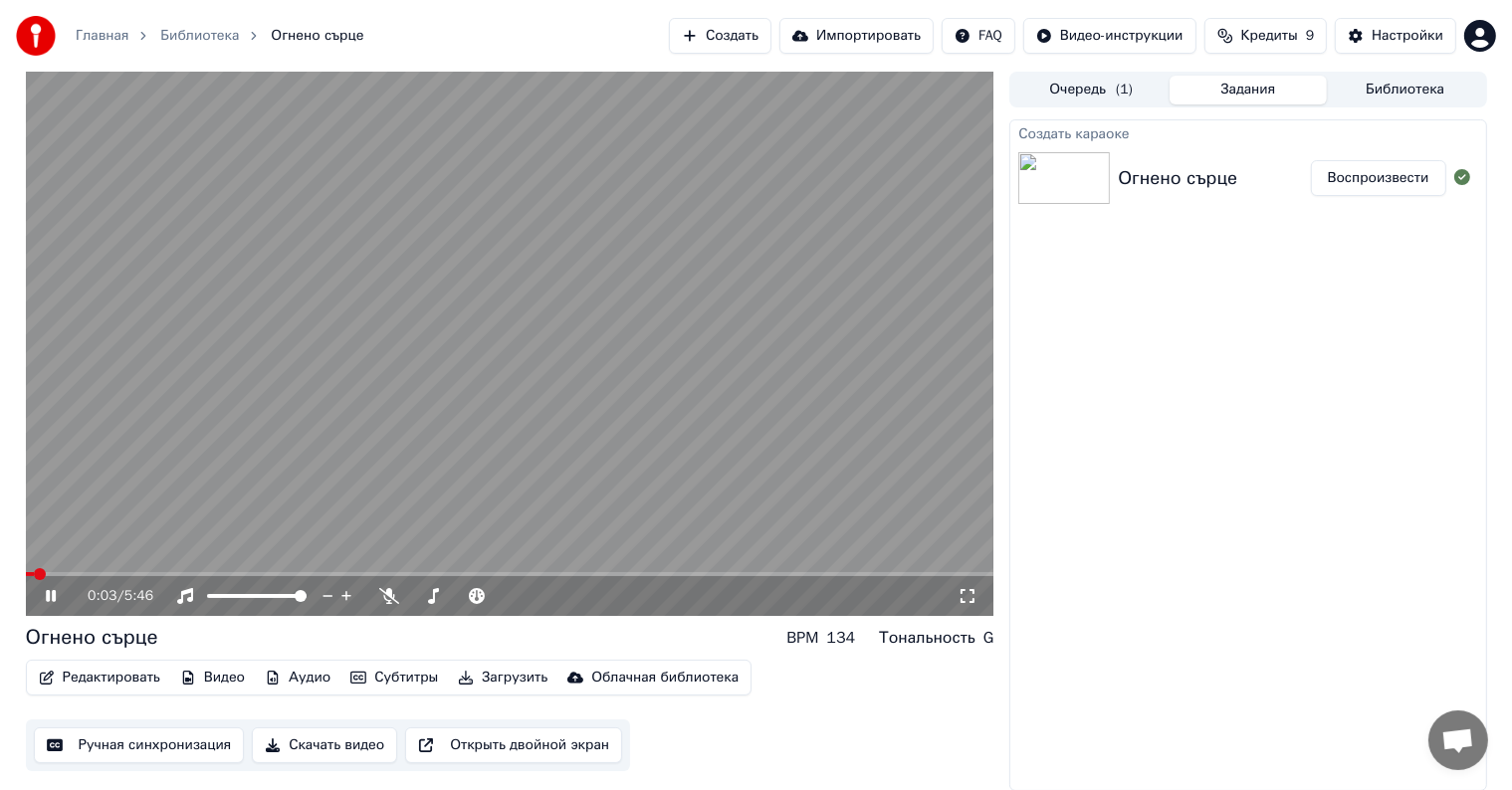 click on "Создать караоке Огнено сърце Воспроизвести" at bounding box center [1247, 455] 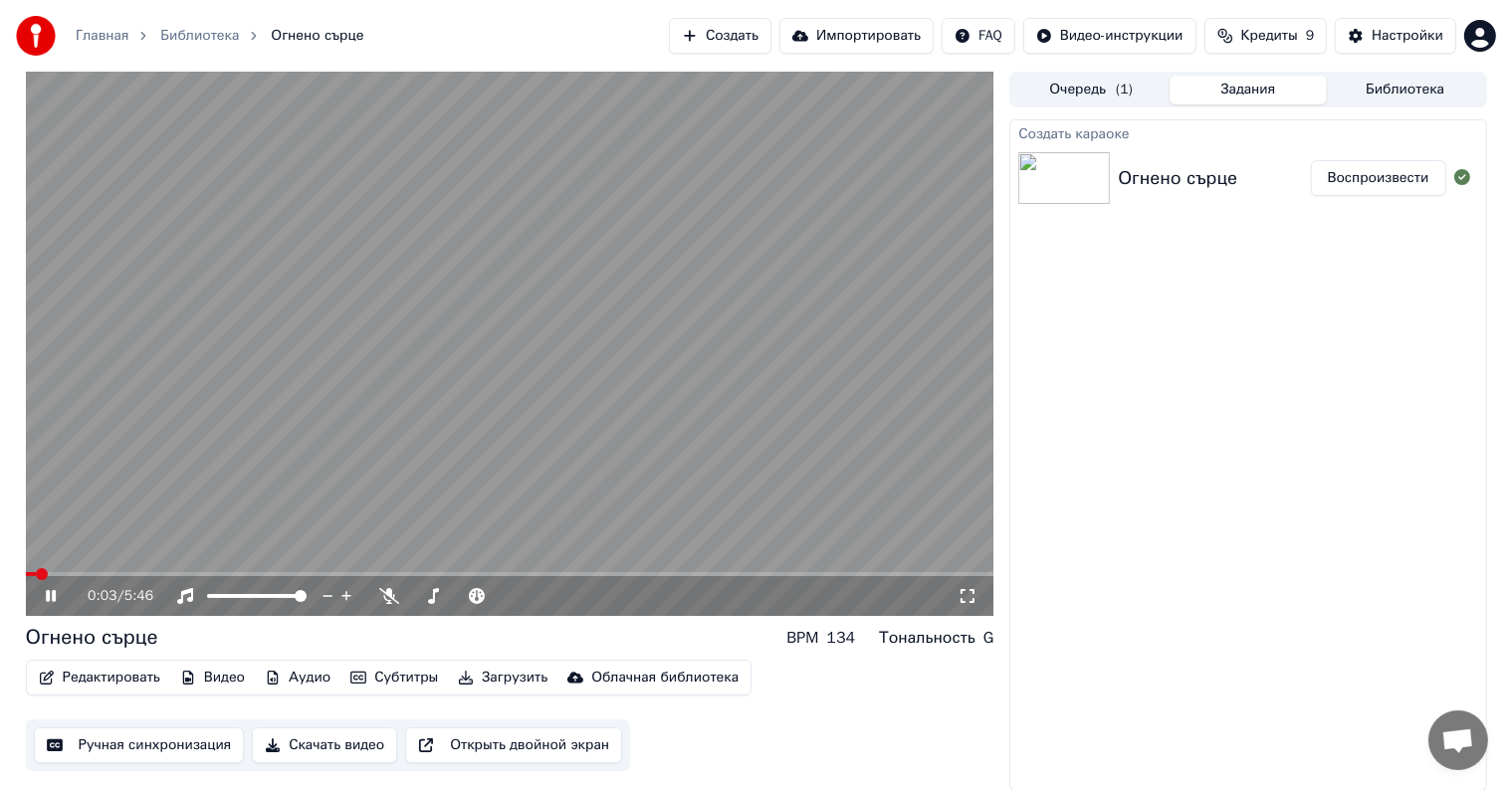 click on "Огнено сърце Воспроизвести" at bounding box center (1247, 178) 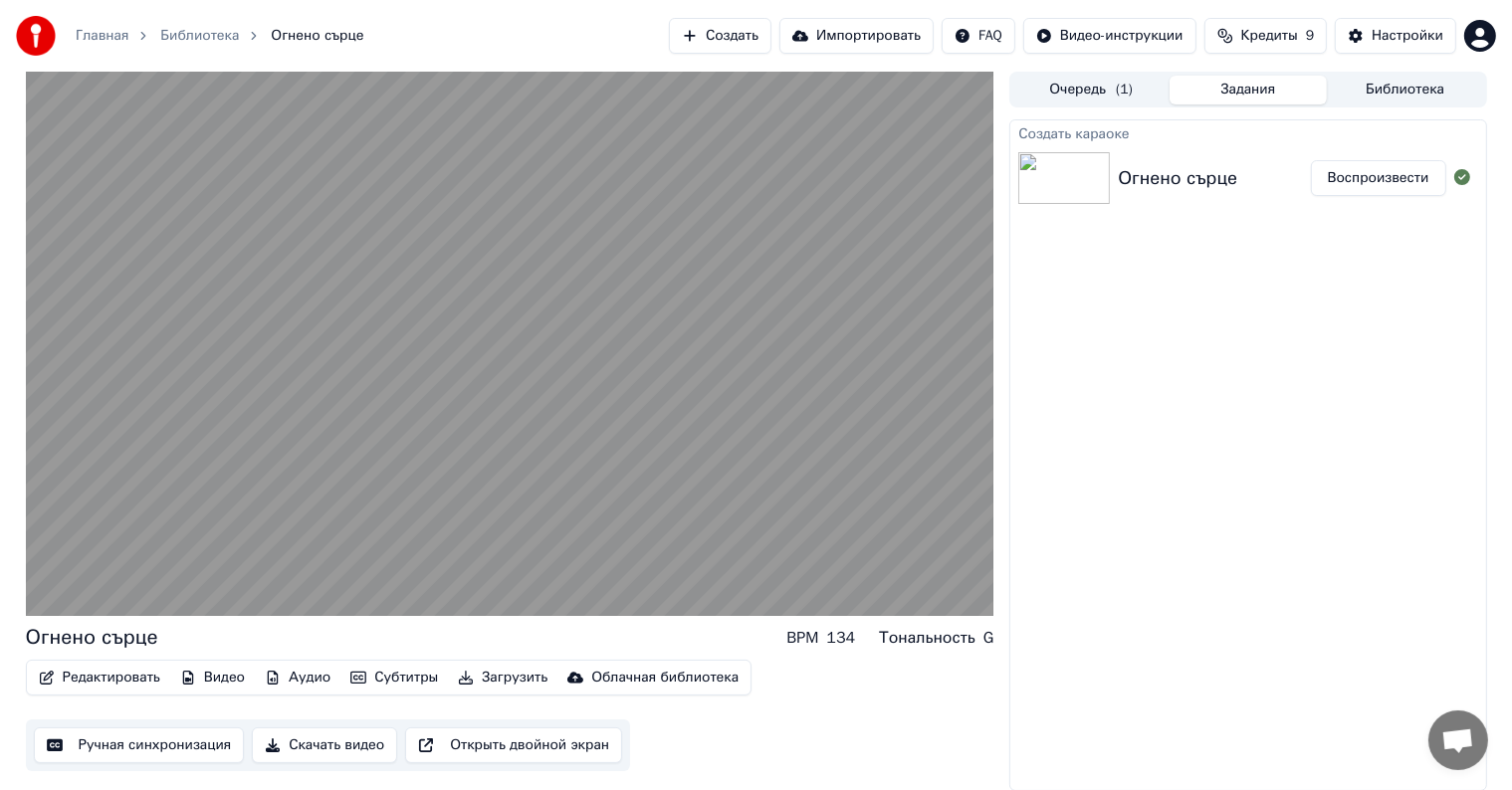 click at bounding box center (1064, 178) 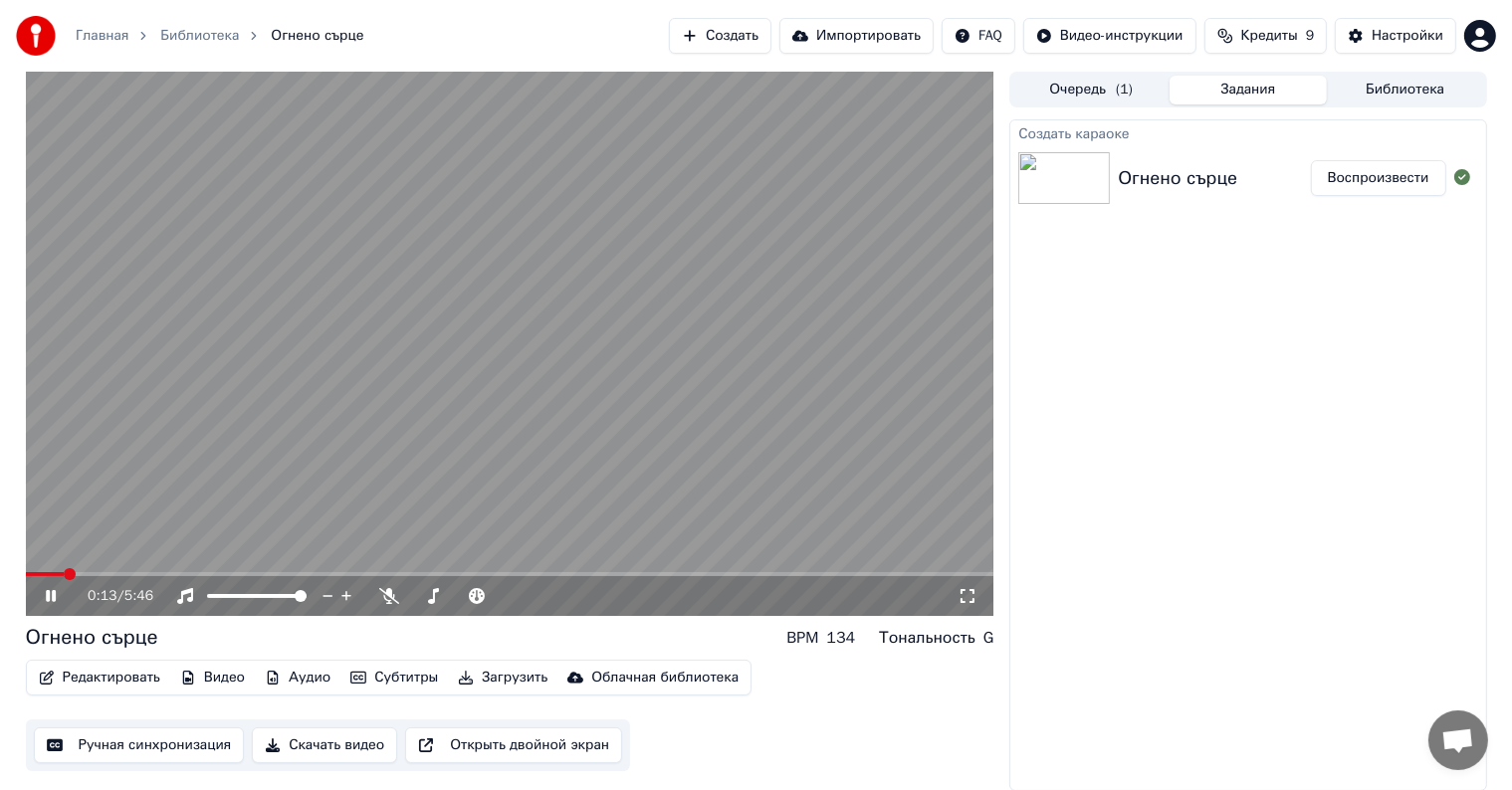 scroll, scrollTop: 0, scrollLeft: 0, axis: both 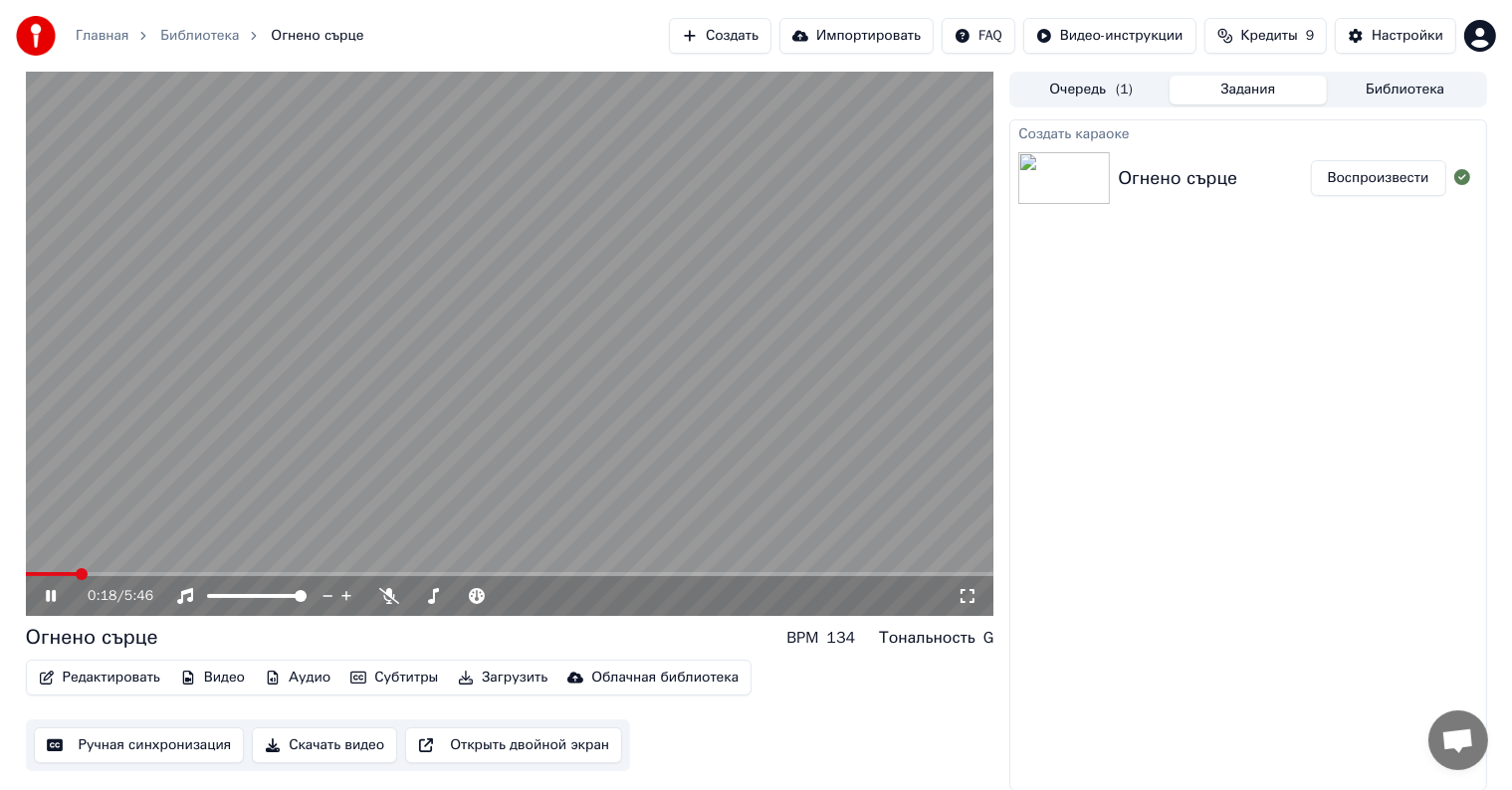 click at bounding box center [1064, 178] 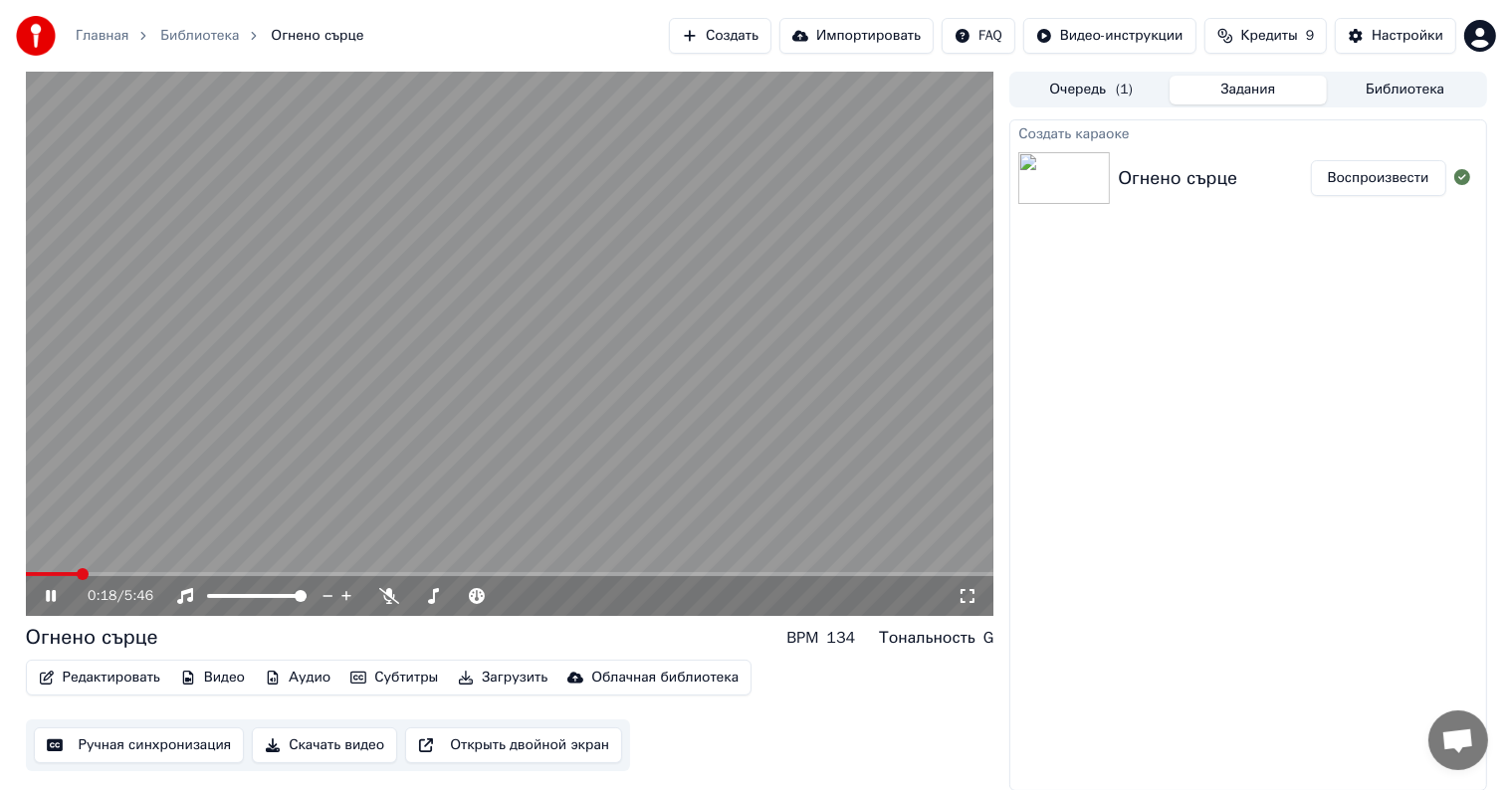 click at bounding box center (1064, 178) 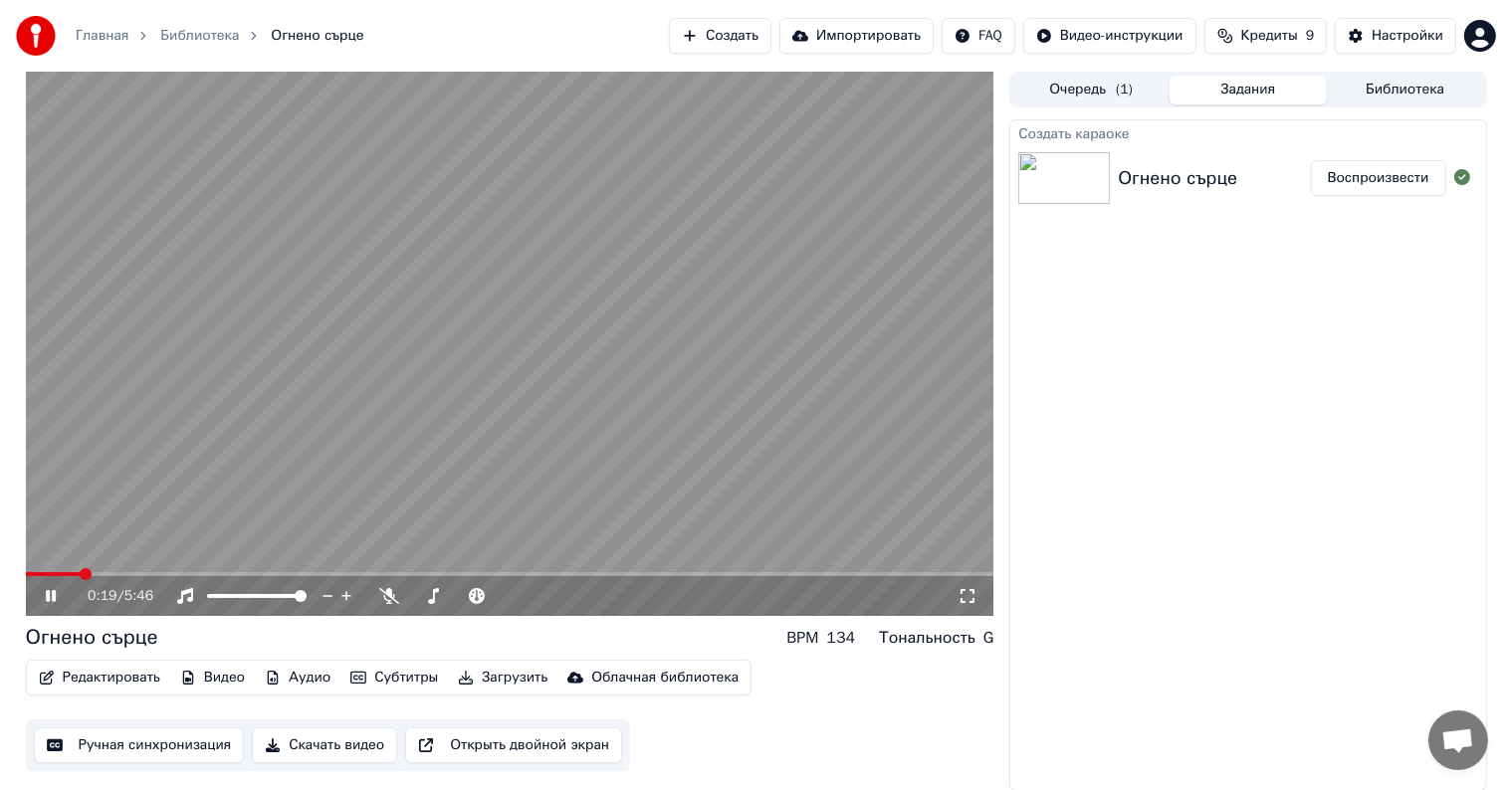 click on "Создать караоке Огнено сърце Воспроизвести" at bounding box center [1247, 455] 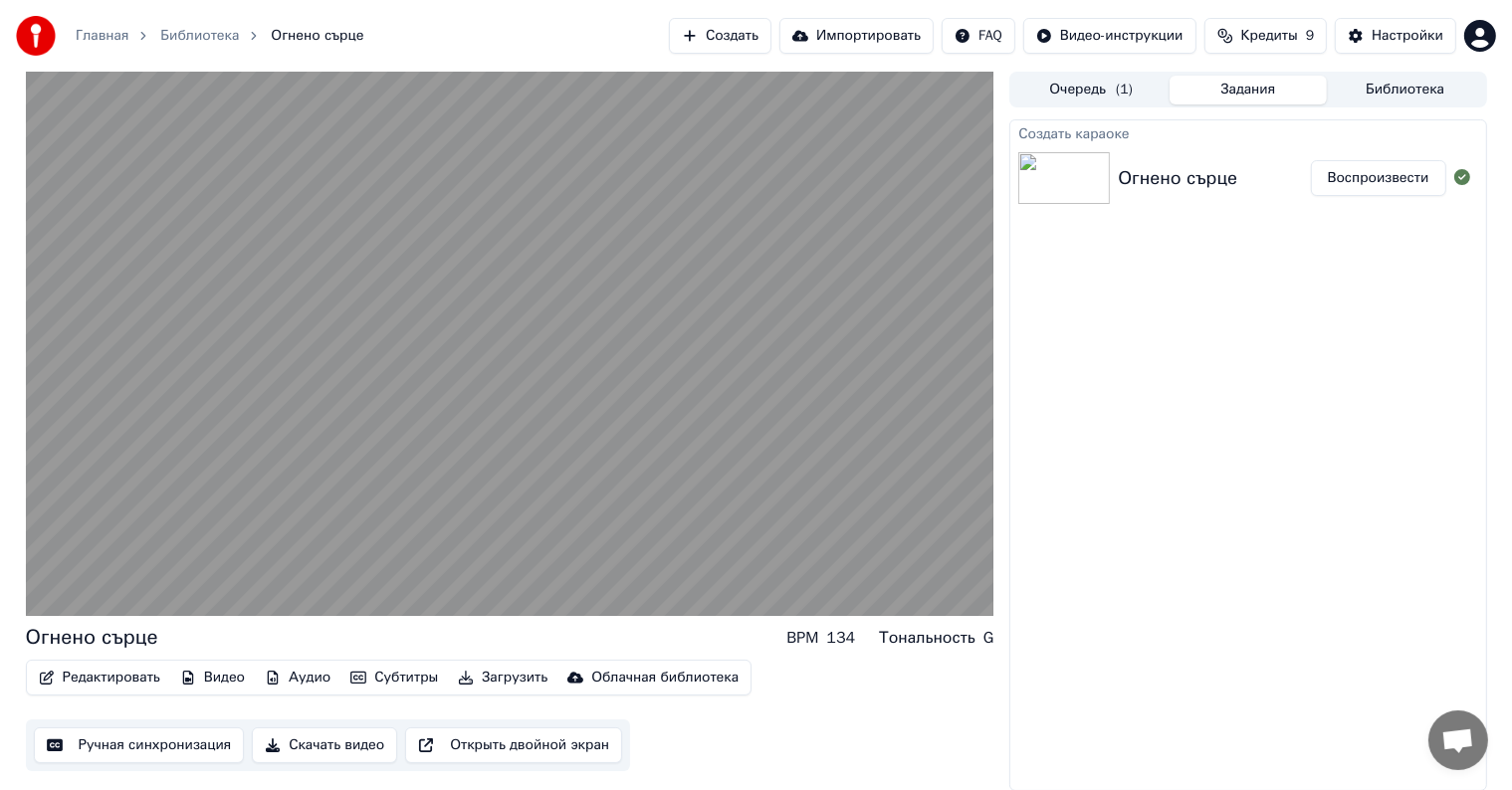 click on "Создать караоке" at bounding box center [1247, 132] 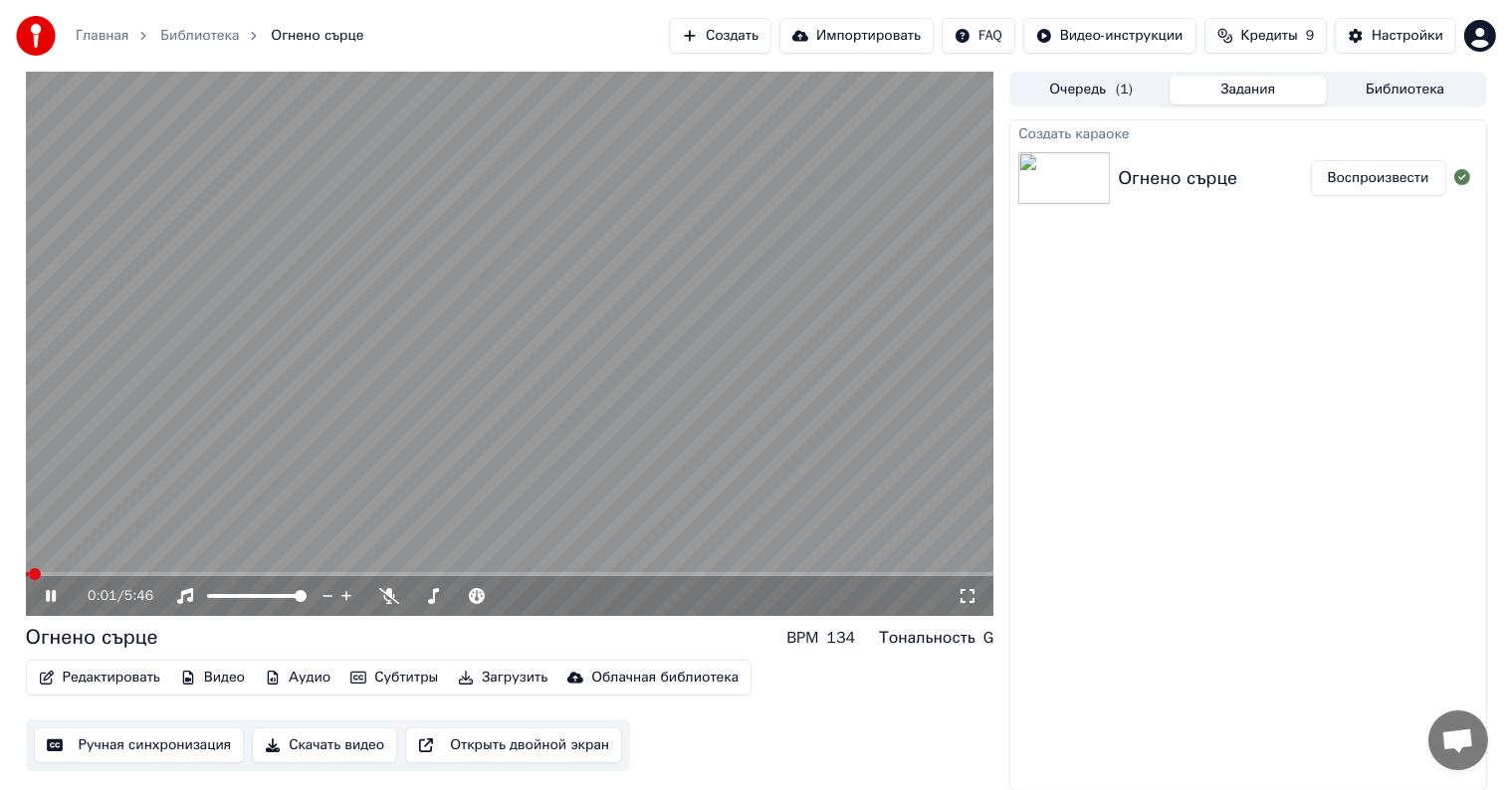click at bounding box center (510, 343) 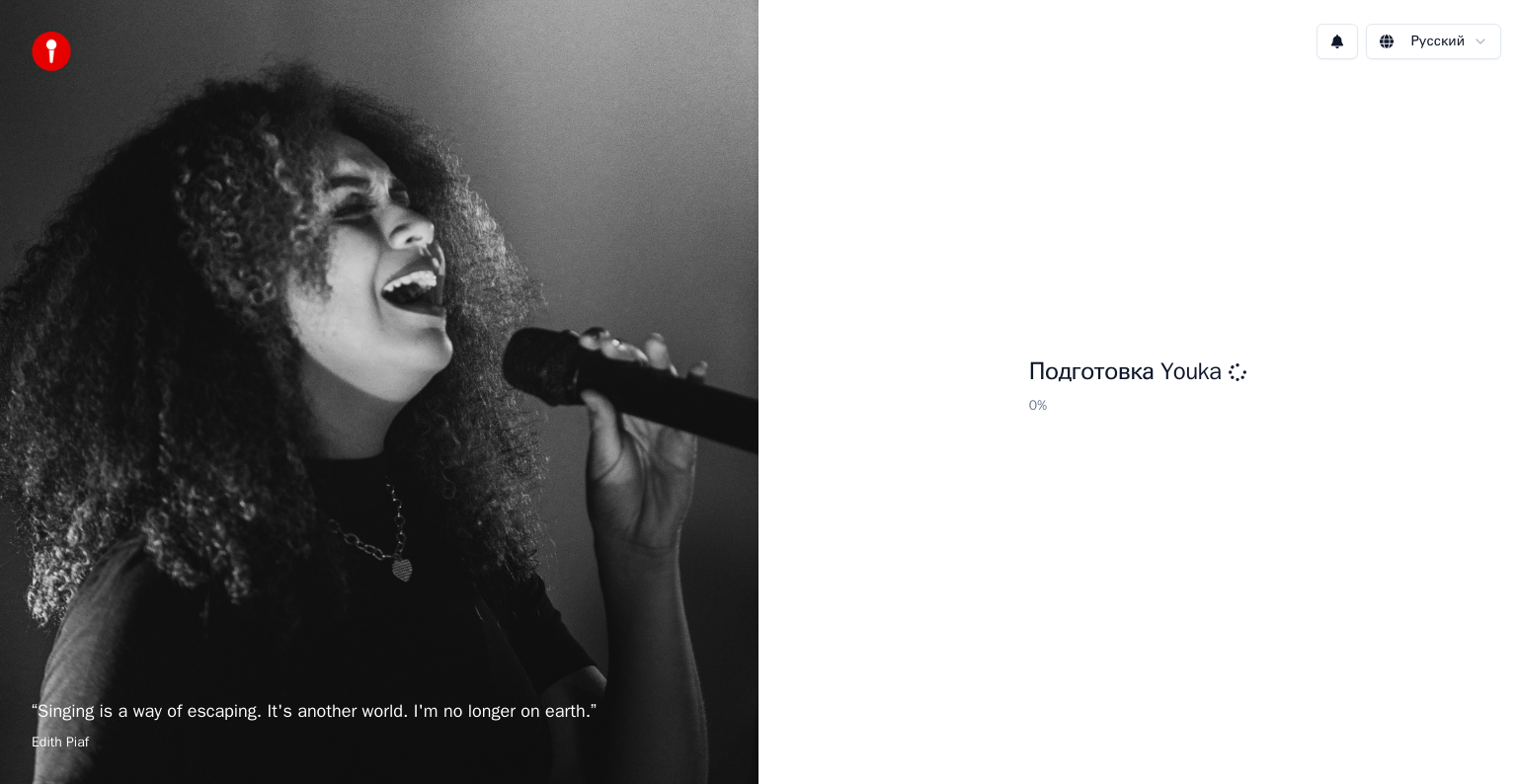 scroll, scrollTop: 0, scrollLeft: 0, axis: both 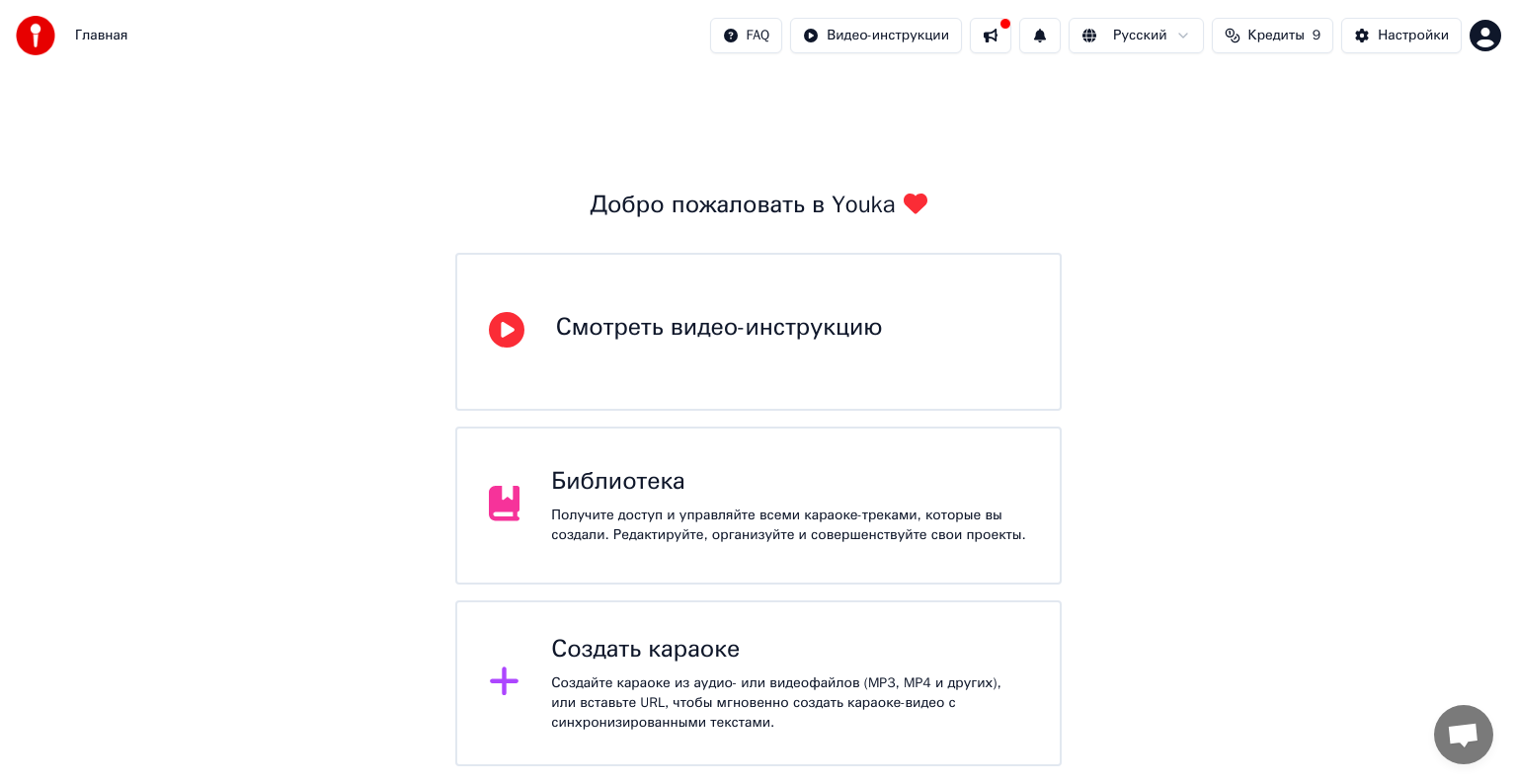 click on "Создайте караоке из аудио- или видеофайлов (MP3, MP4 и других), или вставьте URL, чтобы мгновенно создать караоке-видео с синхронизированными текстами." at bounding box center (789, 703) 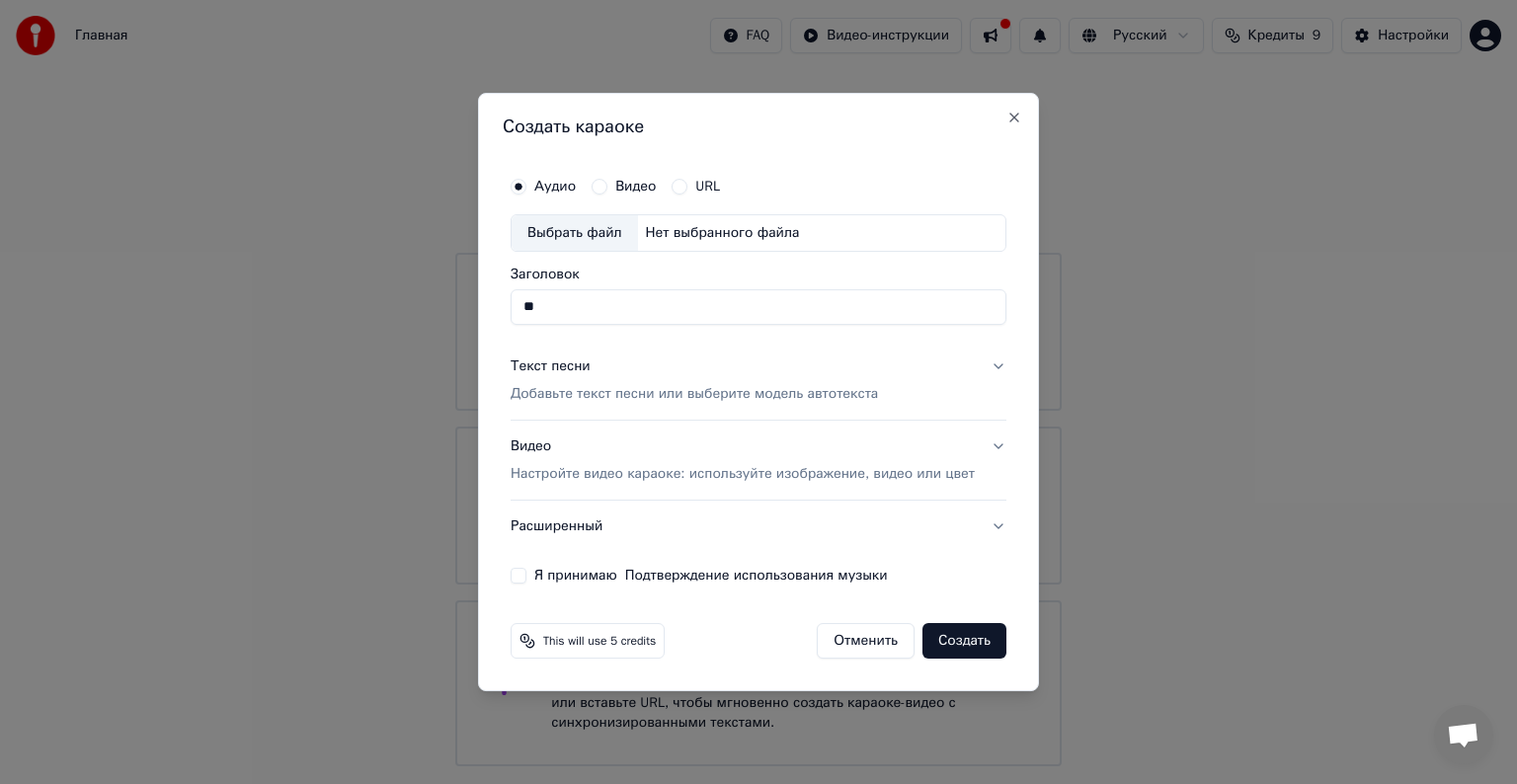 type on "*" 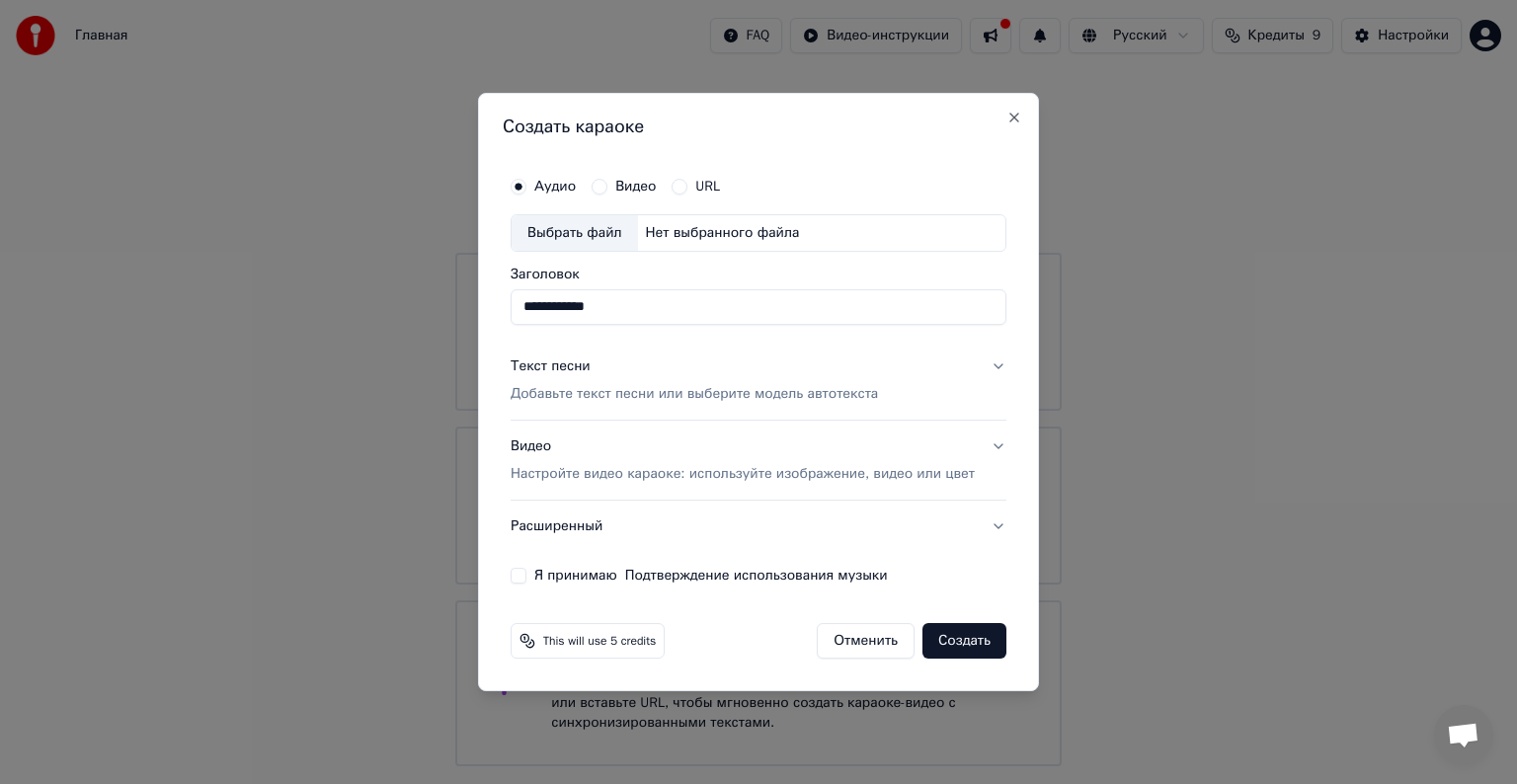 type on "**********" 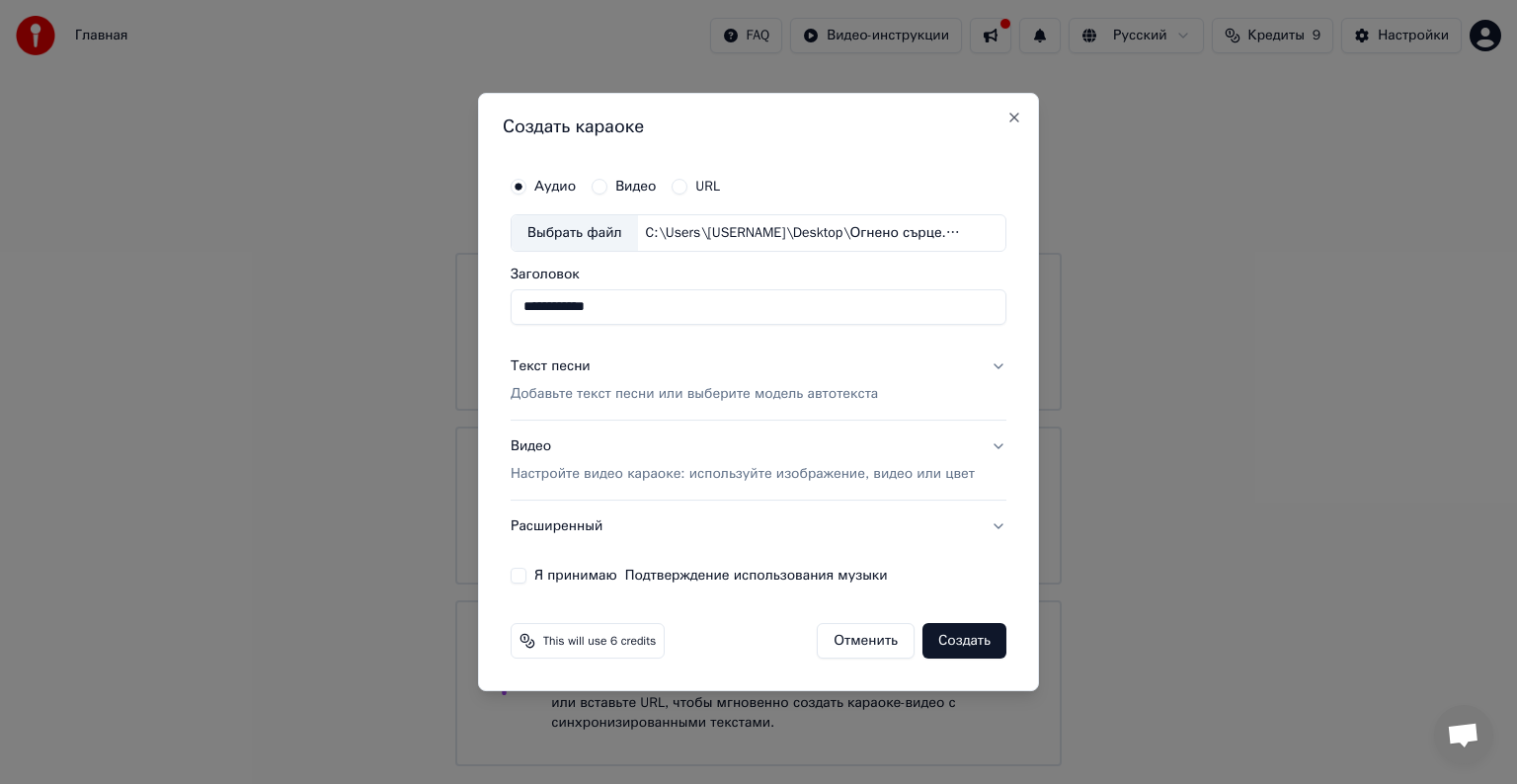click on "Добавьте текст песни или выберите модель автотекста" at bounding box center (694, 394) 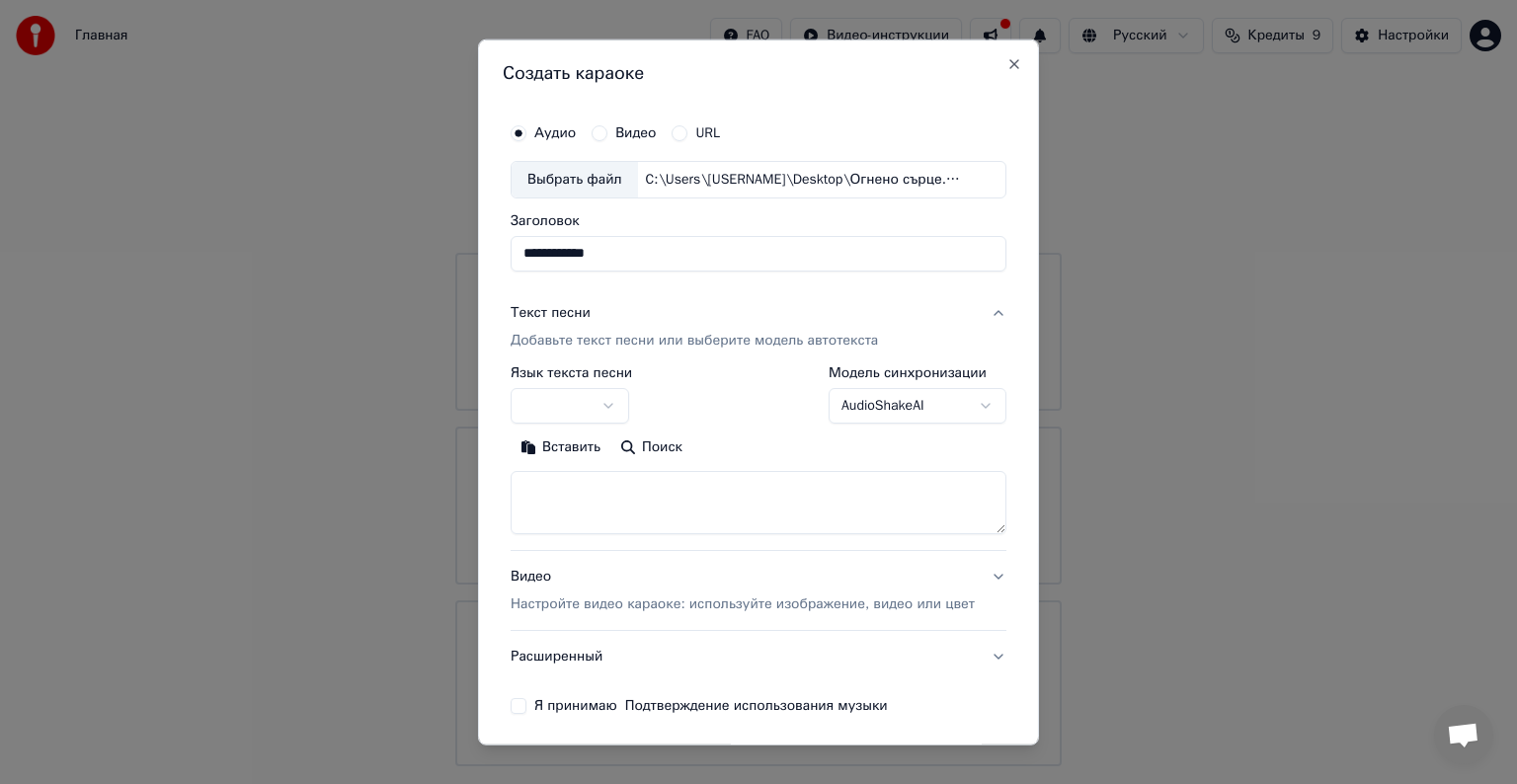 click at bounding box center [758, 503] 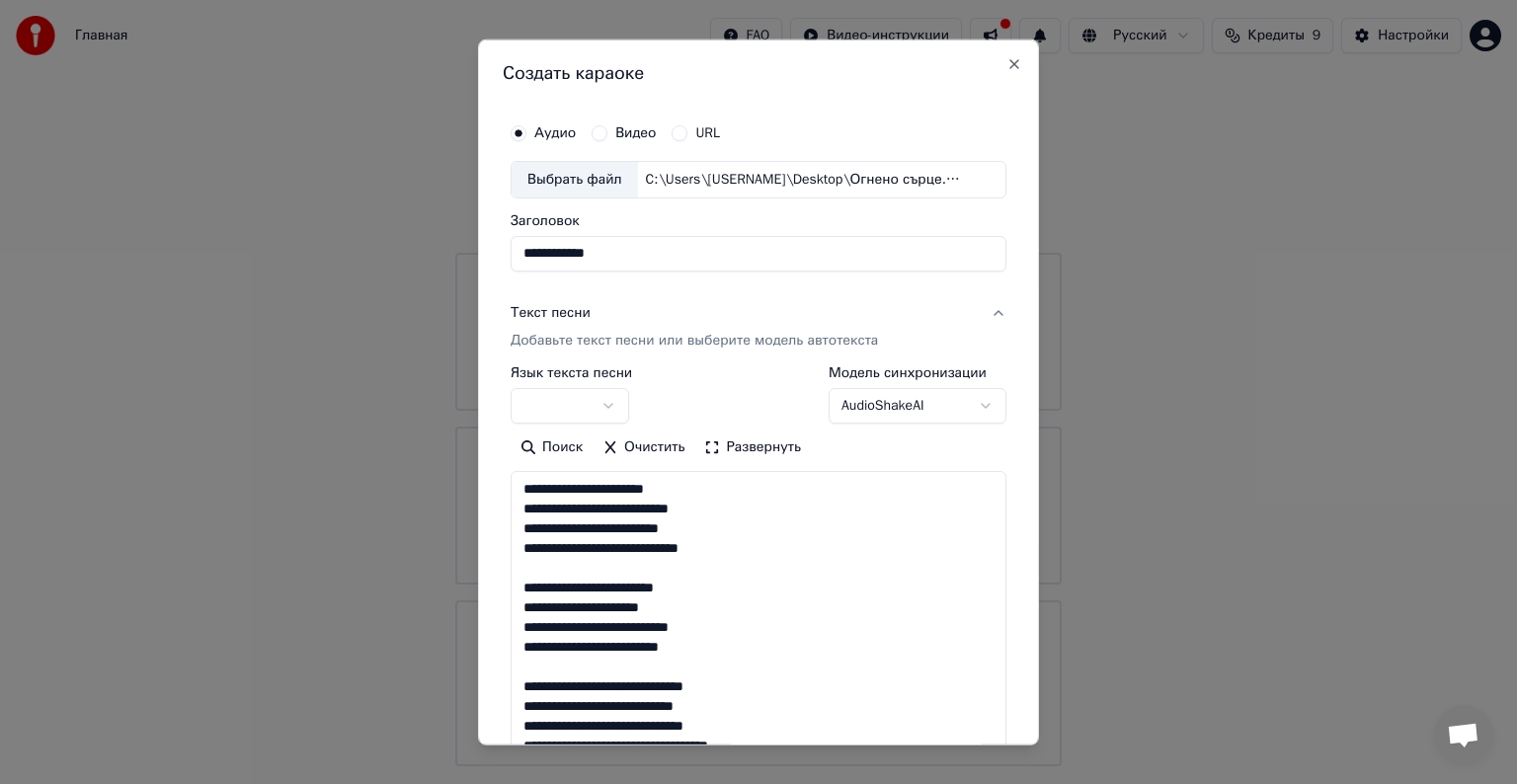 scroll, scrollTop: 774, scrollLeft: 0, axis: vertical 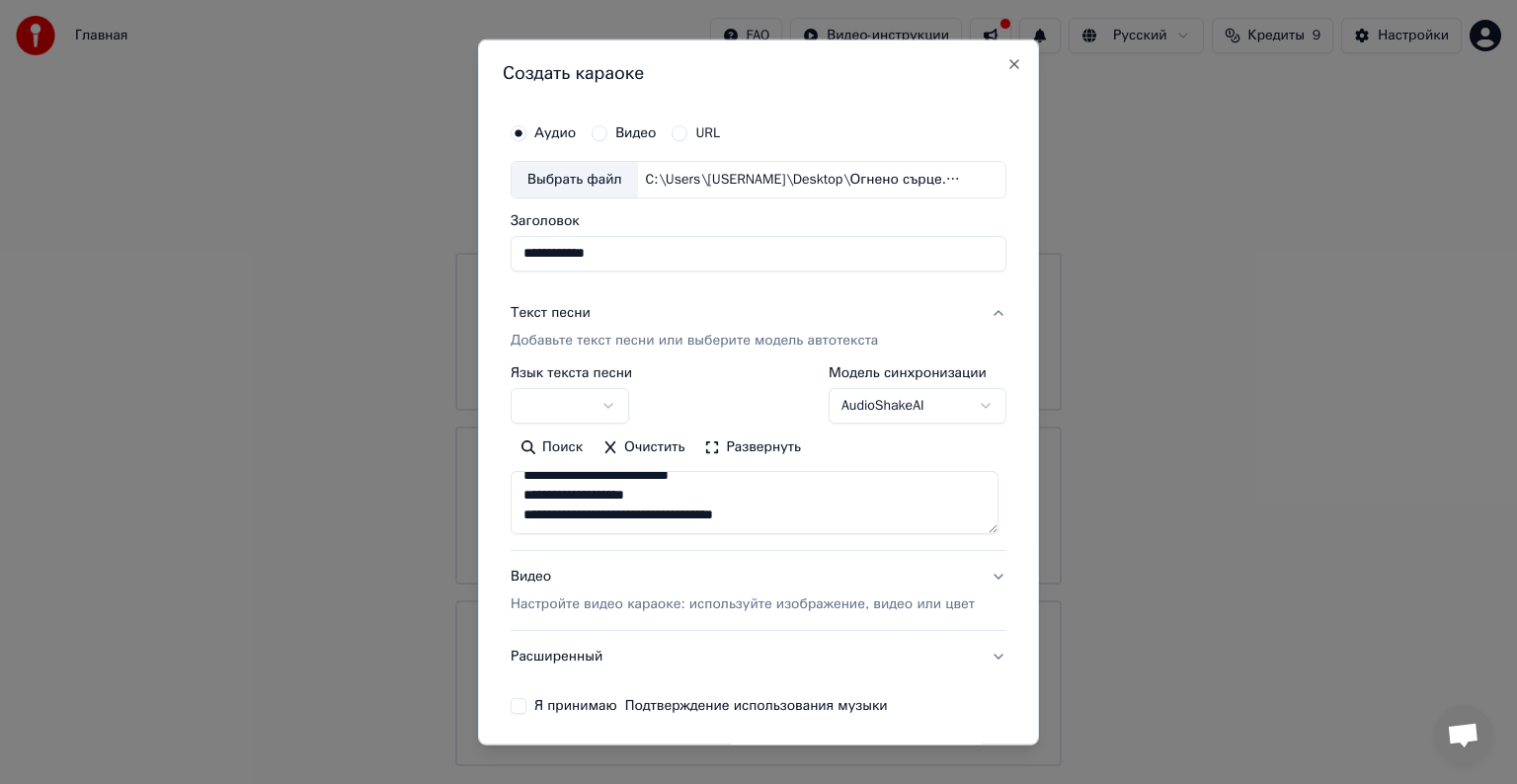 click on "**********" at bounding box center [755, 503] 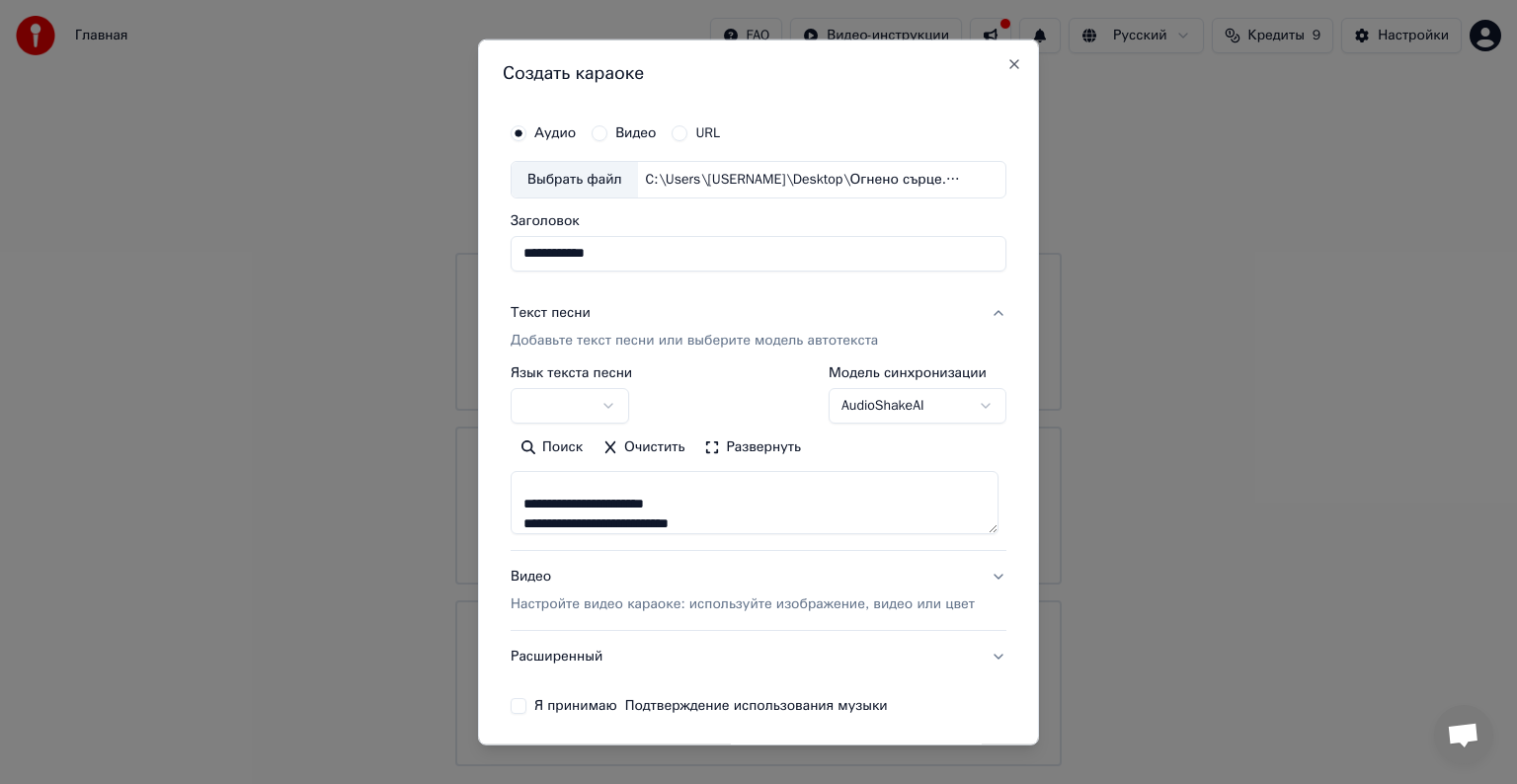 scroll, scrollTop: 1563, scrollLeft: 0, axis: vertical 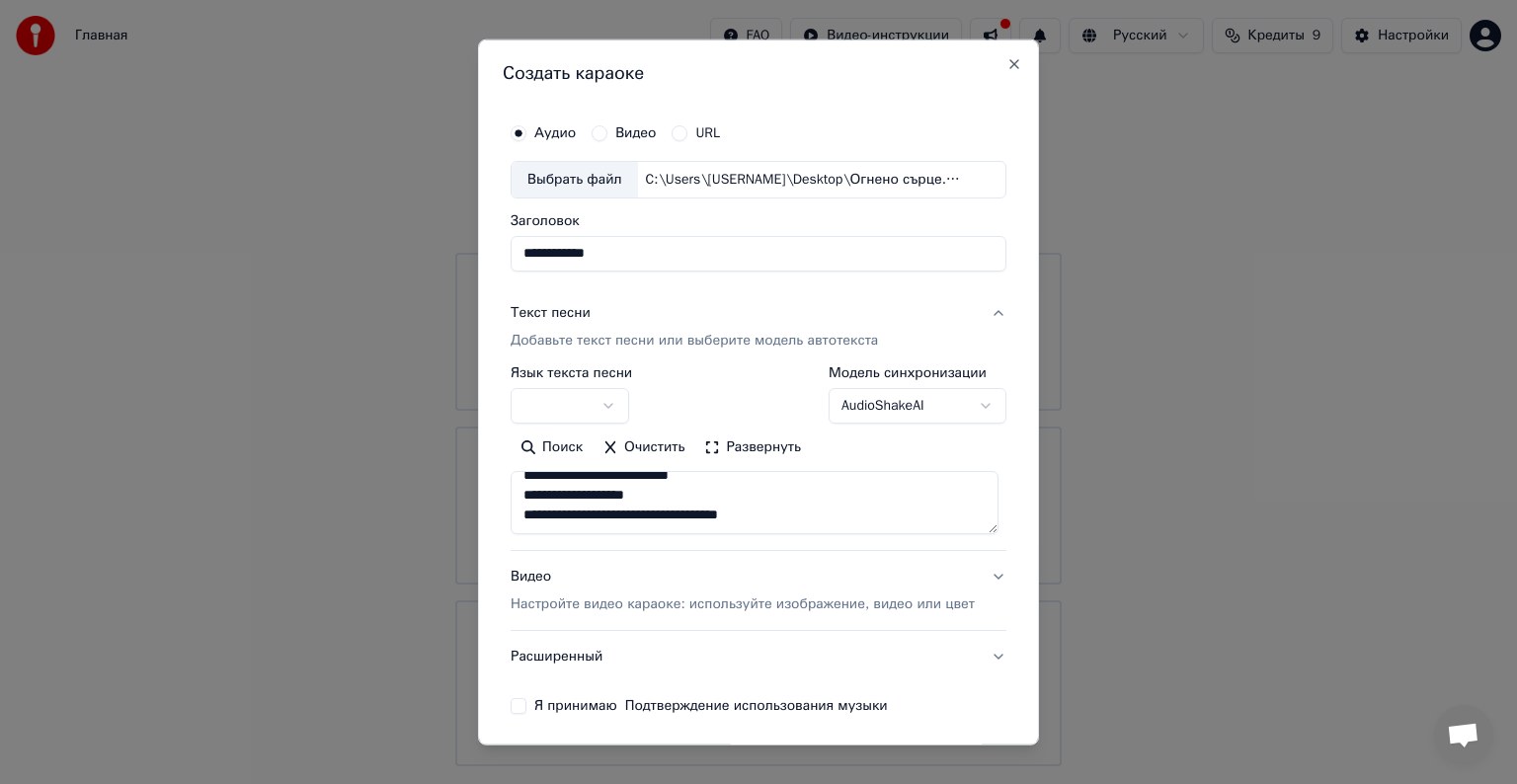click at bounding box center (755, 503) 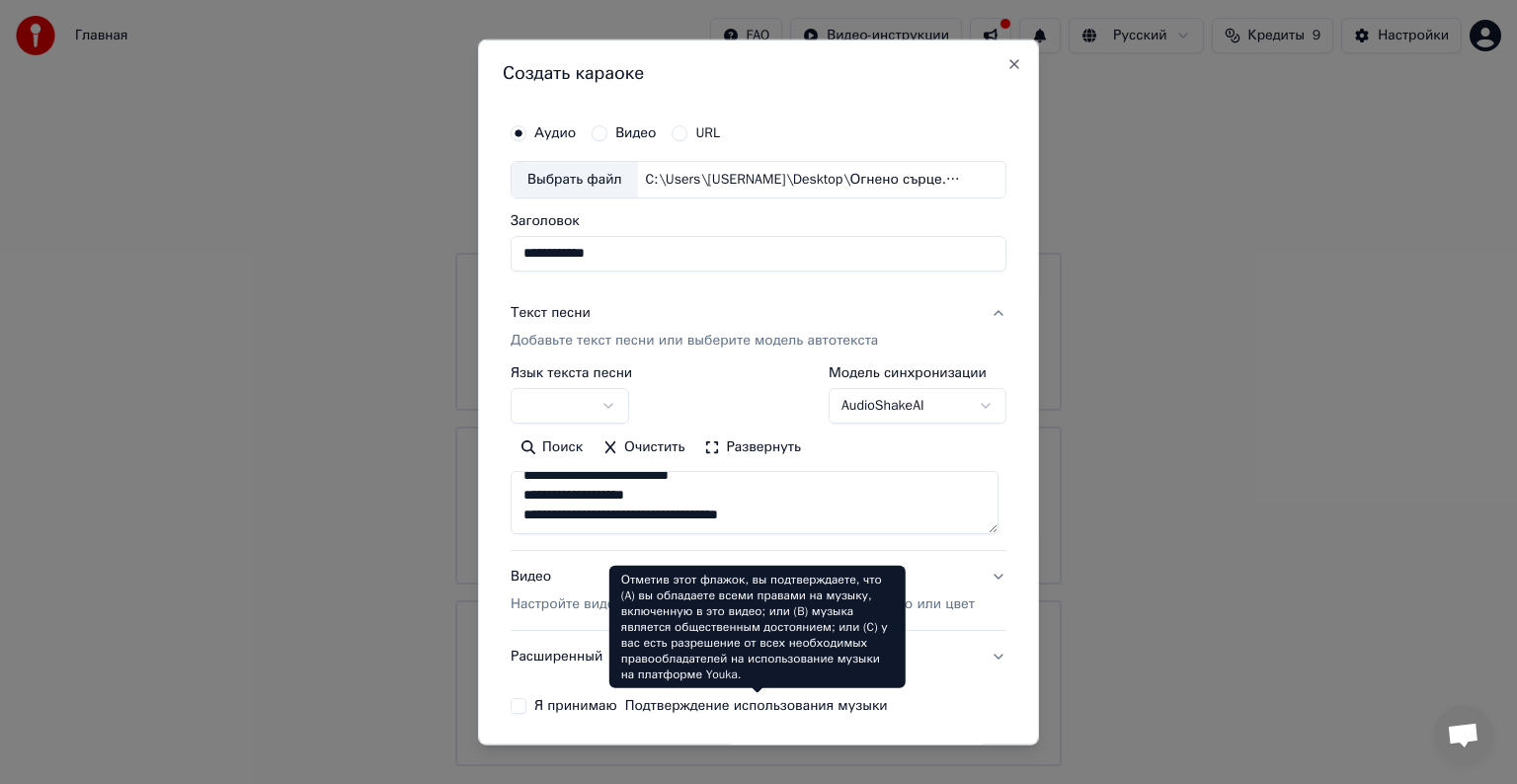 paste on "**********" 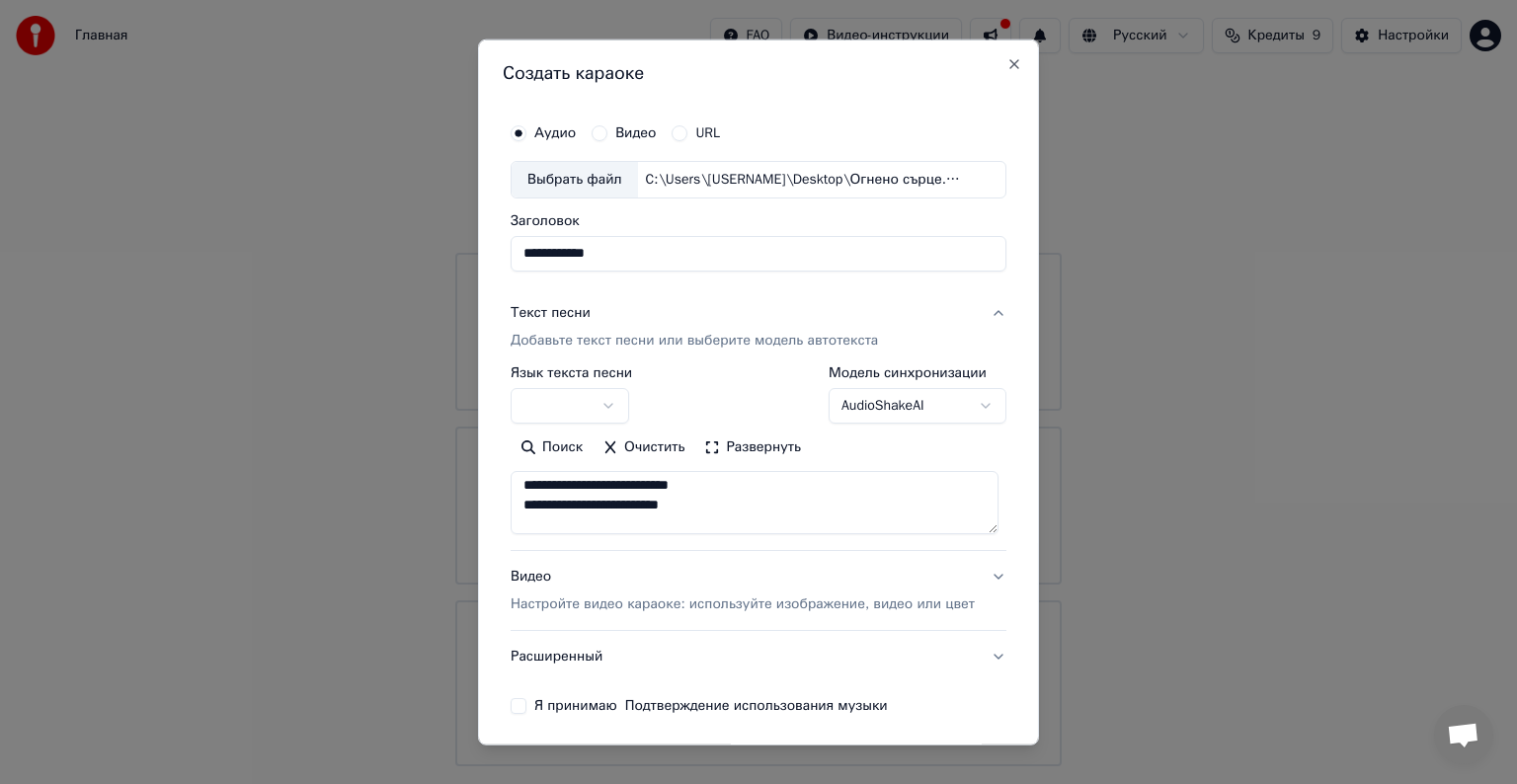 scroll, scrollTop: 1464, scrollLeft: 0, axis: vertical 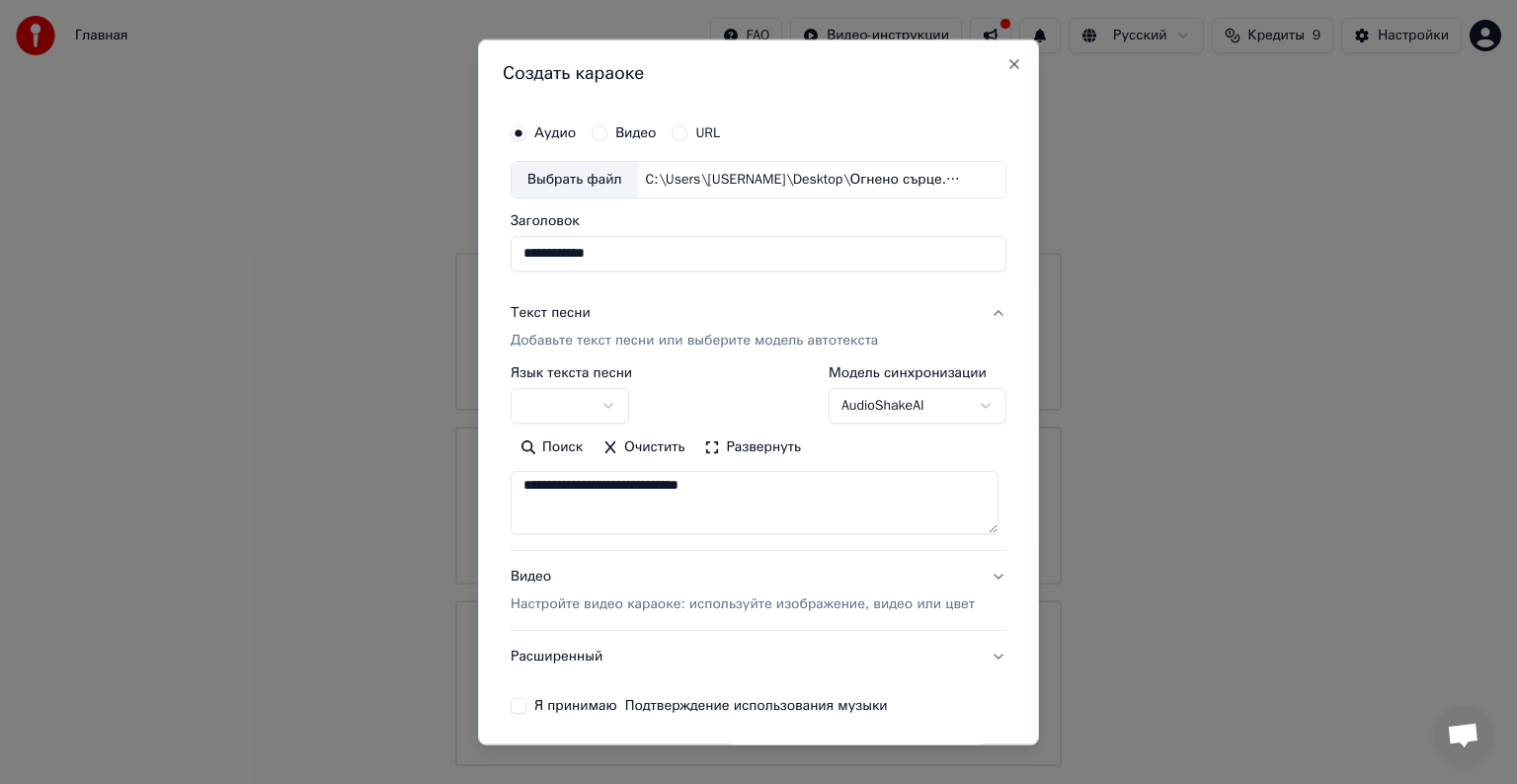type on "**********" 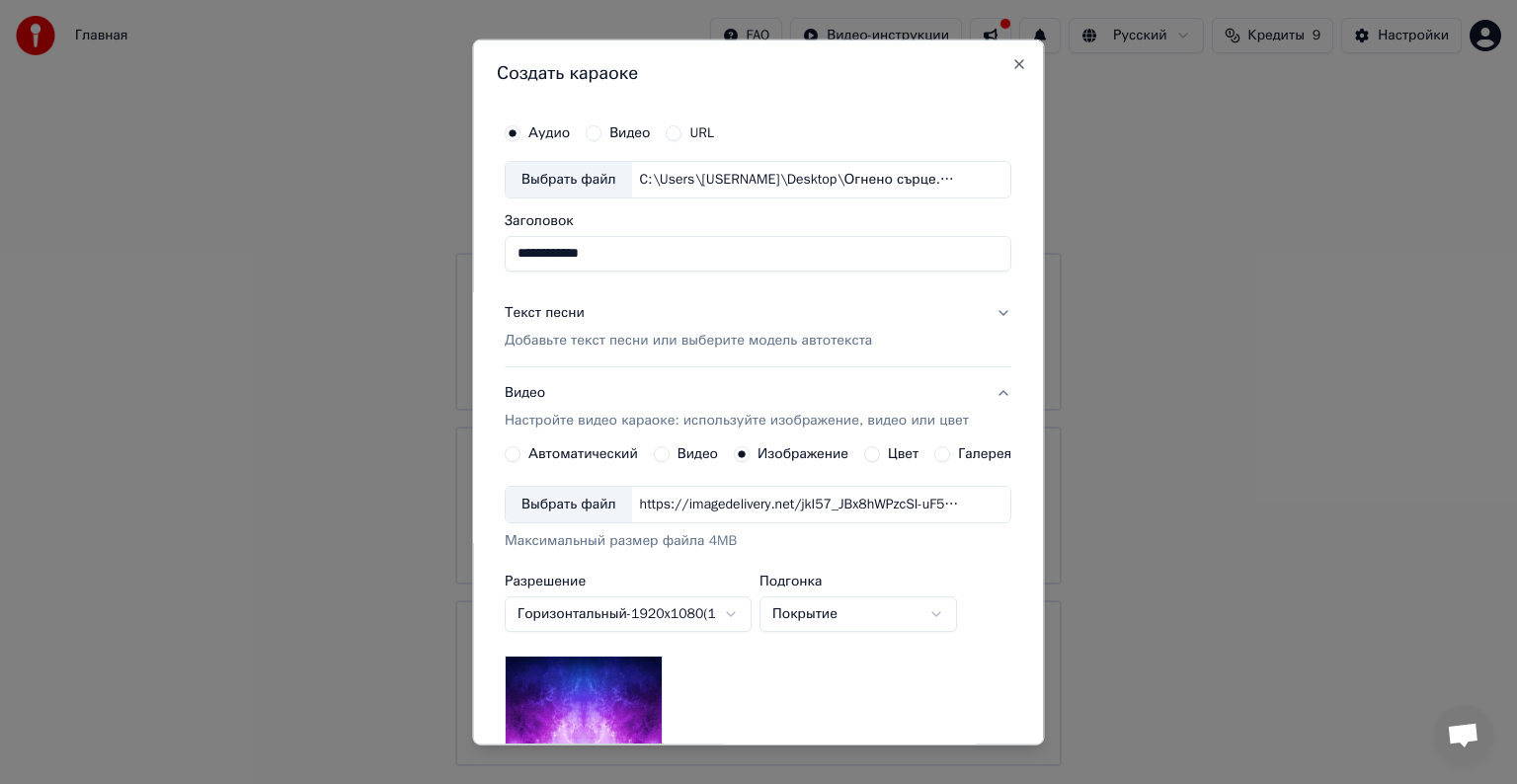 click on "Выбрать файл" at bounding box center (569, 505) 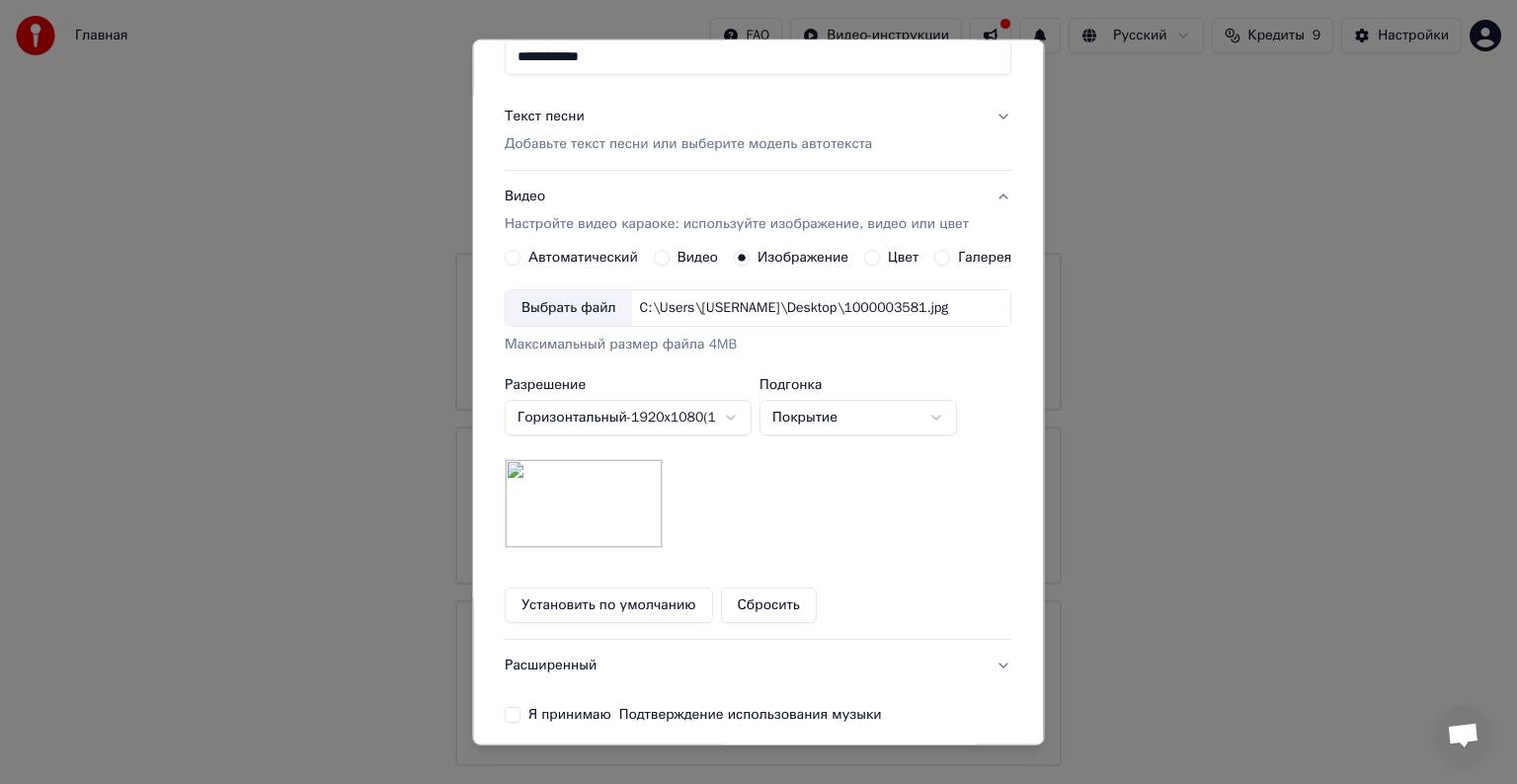 scroll, scrollTop: 197, scrollLeft: 0, axis: vertical 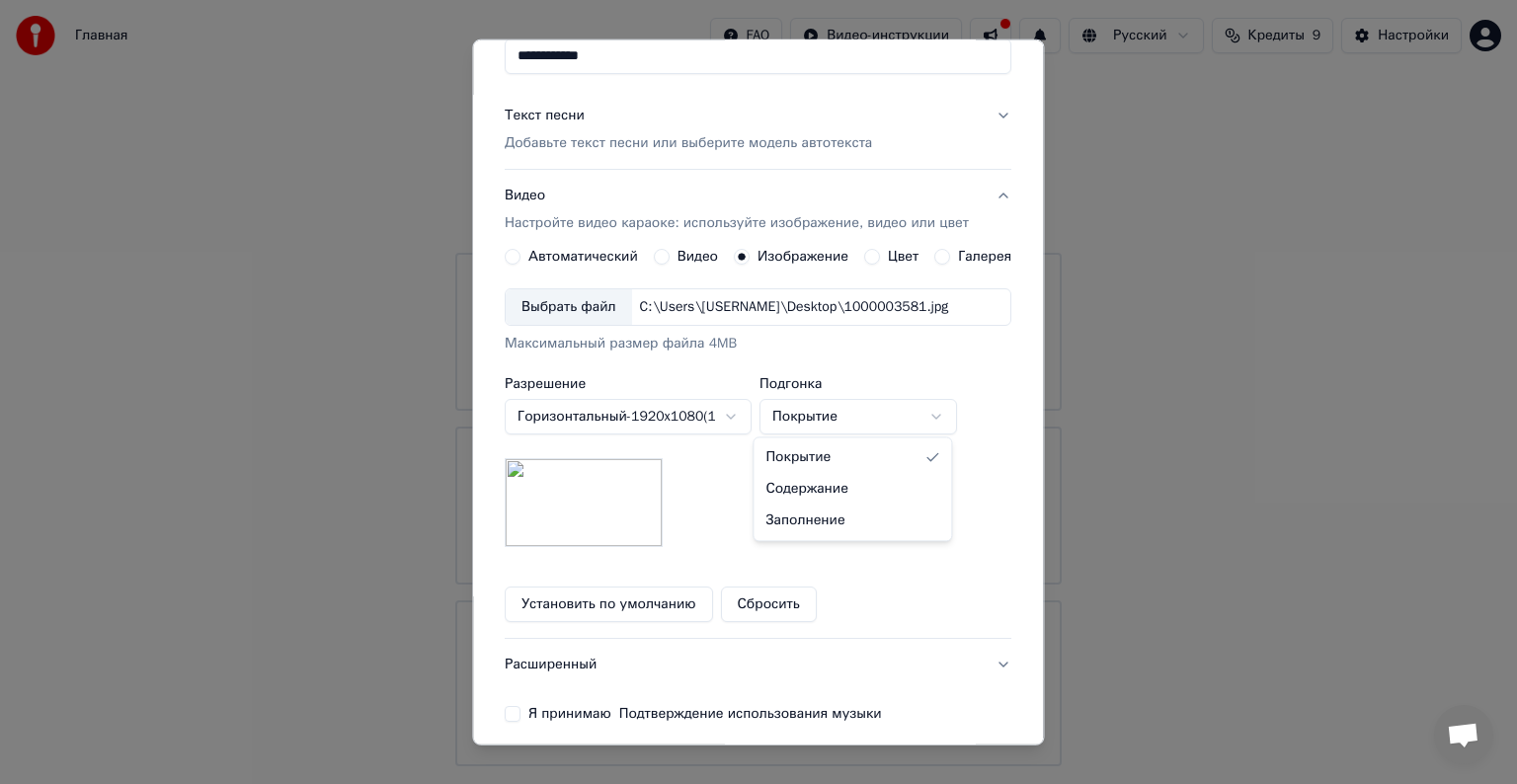 click on "**********" at bounding box center (758, 383) 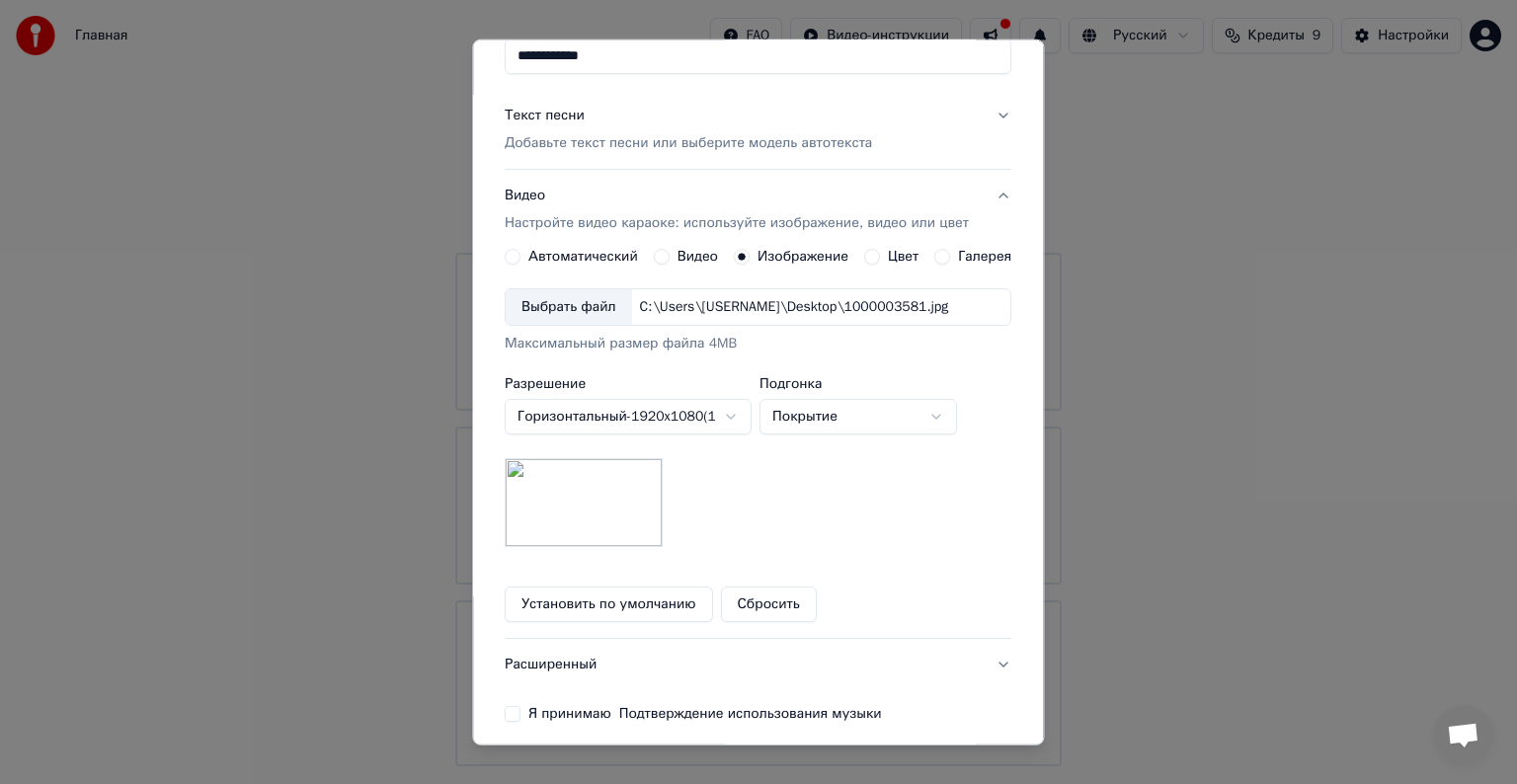 click on "**********" at bounding box center (758, 383) 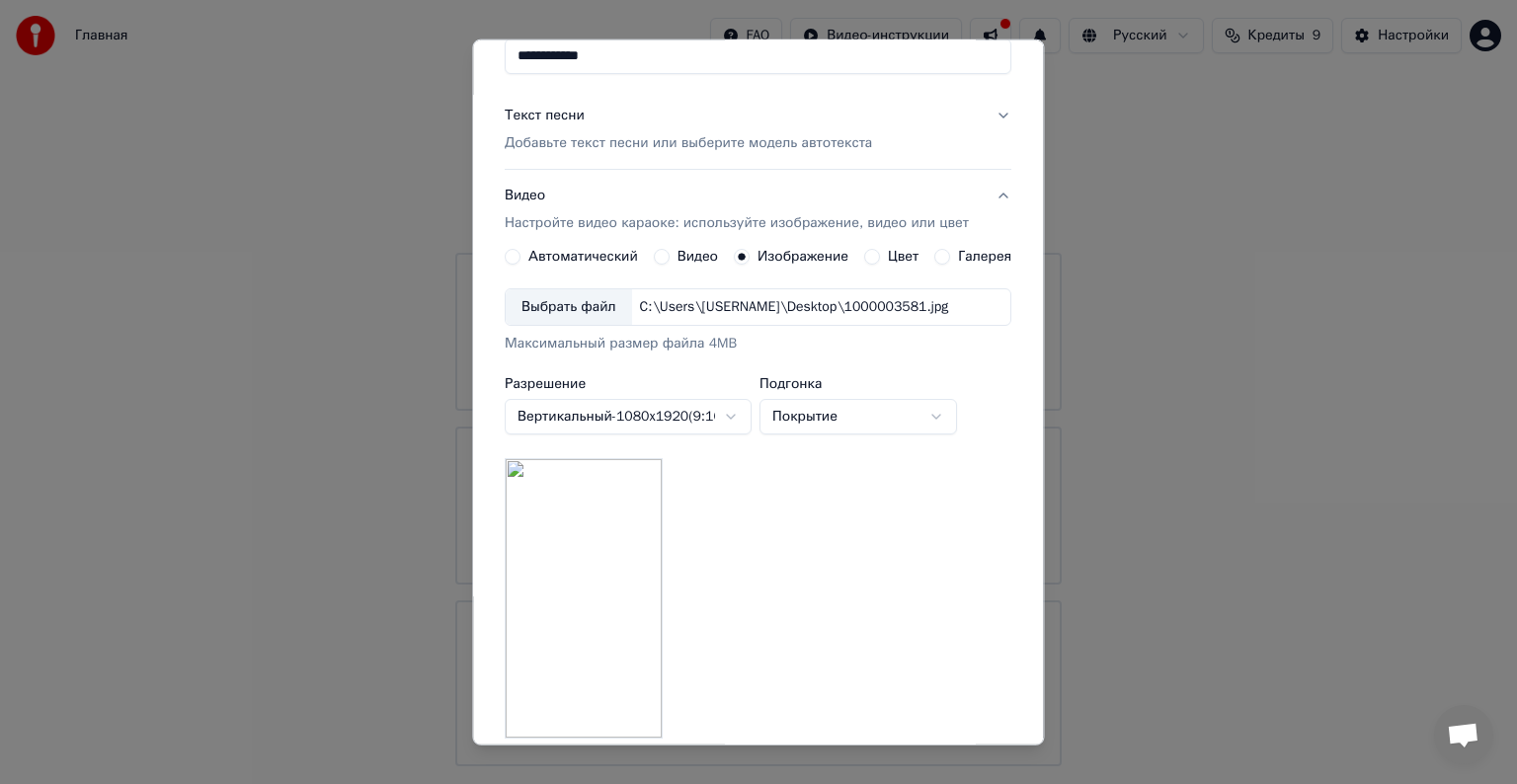 click on "**********" at bounding box center (758, 383) 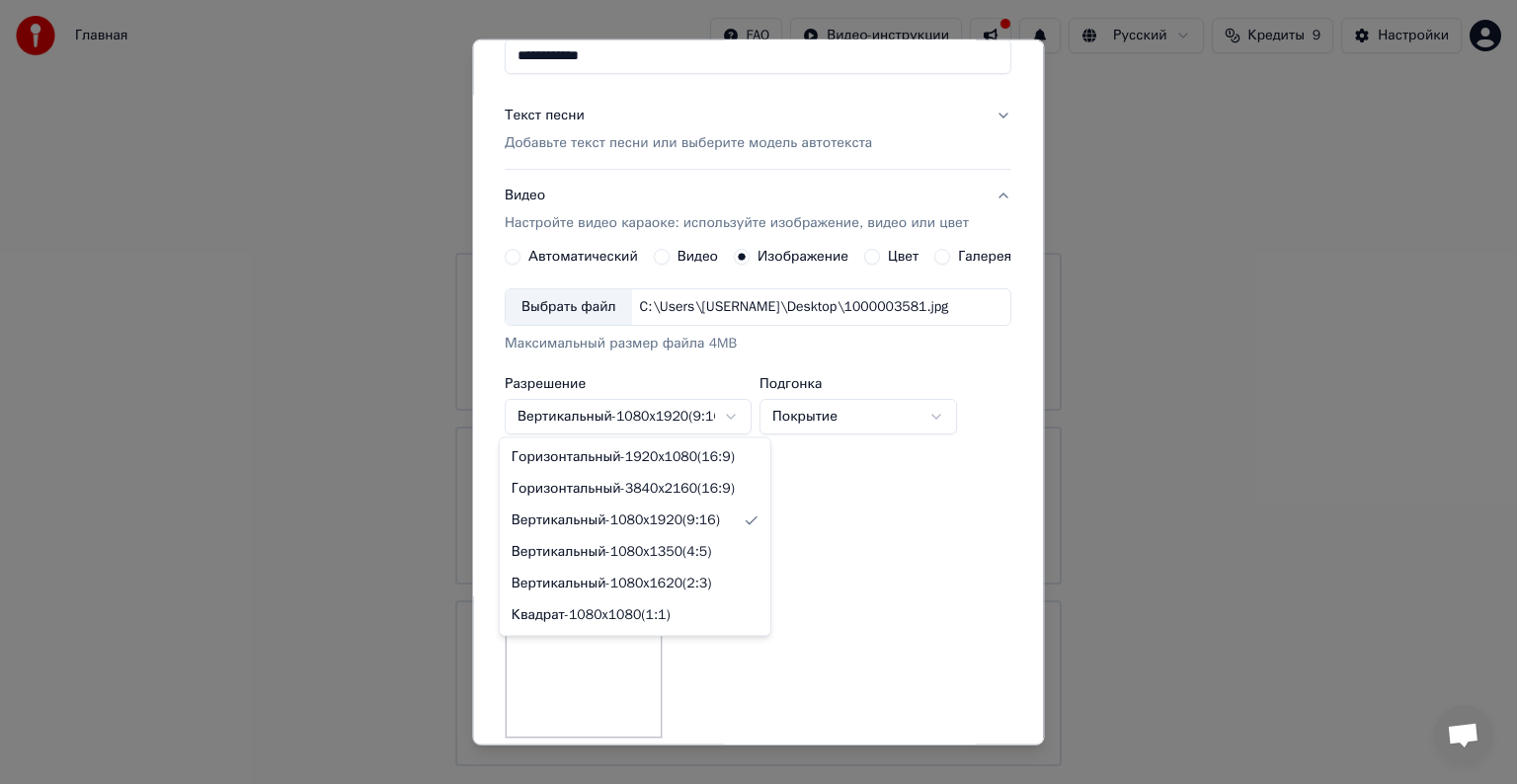 select on "*********" 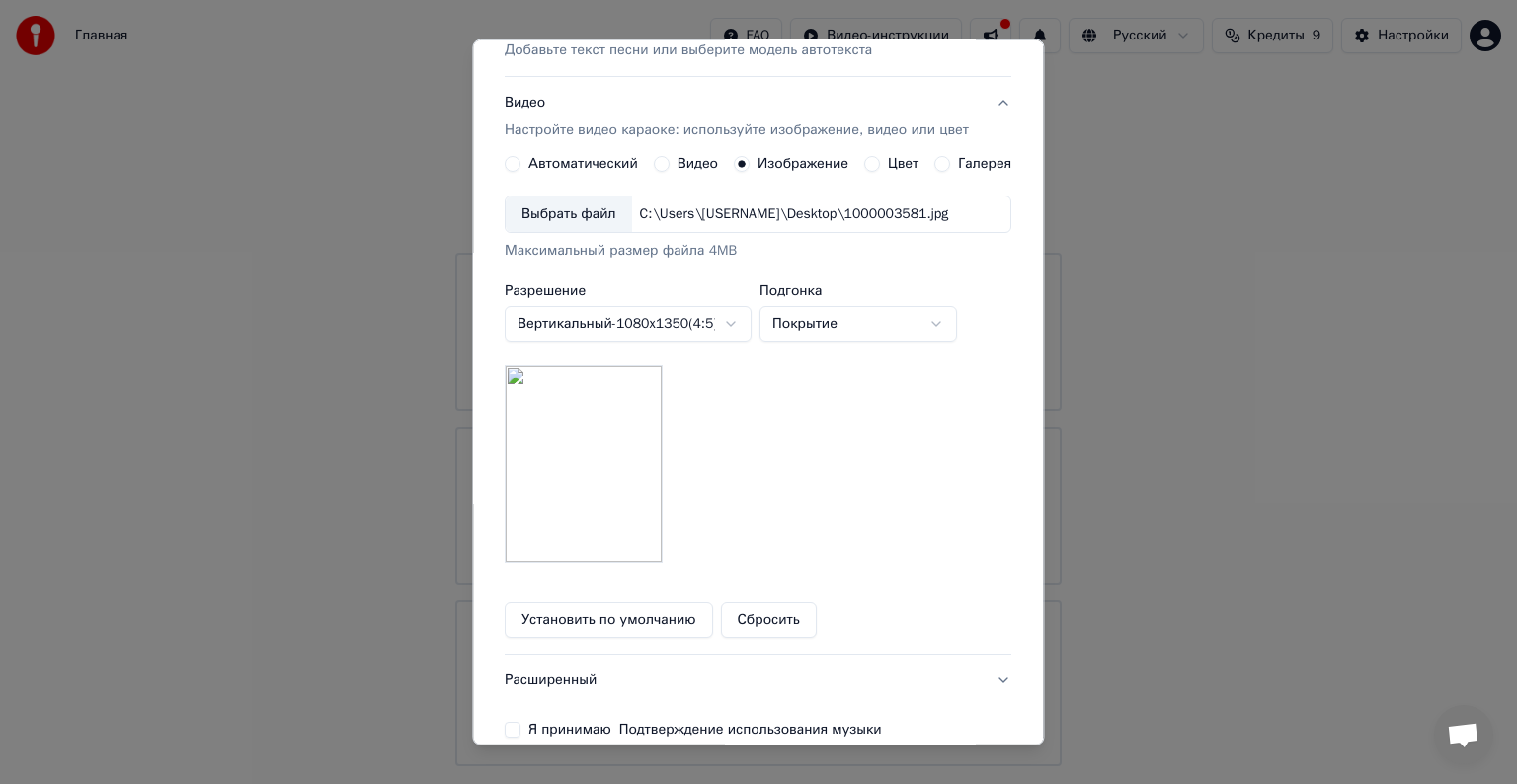 scroll, scrollTop: 388, scrollLeft: 0, axis: vertical 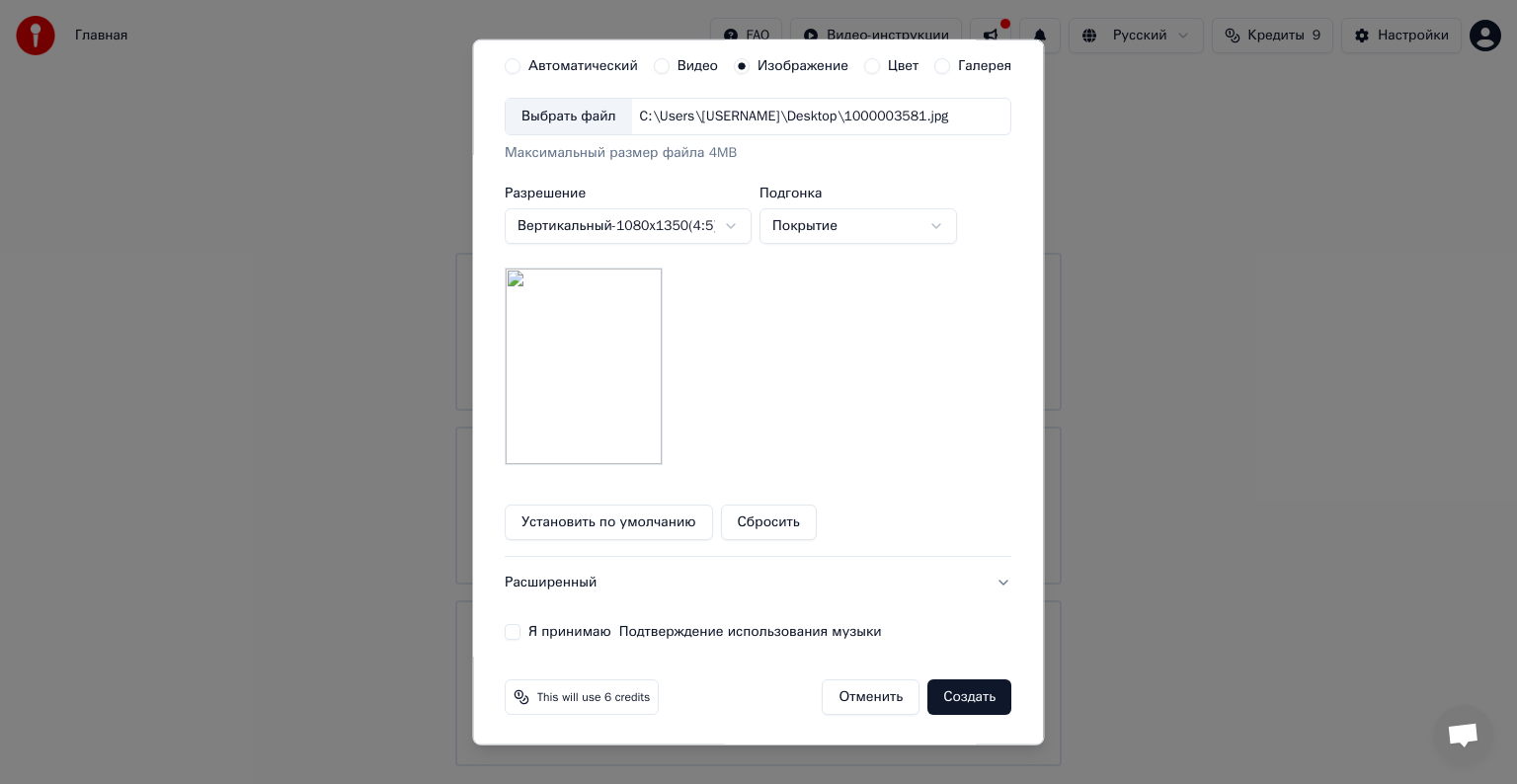click on "**********" at bounding box center (758, 183) 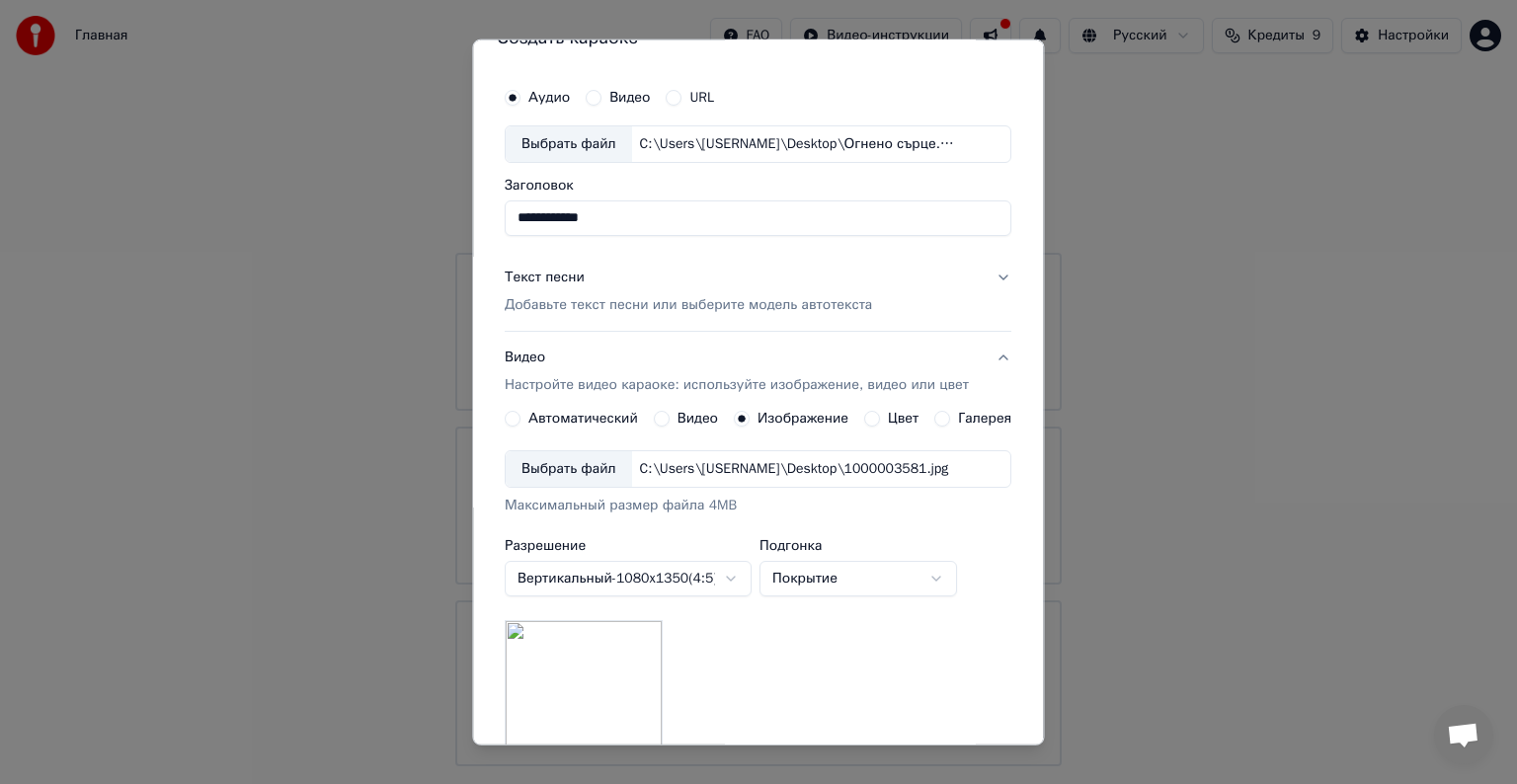 scroll, scrollTop: 0, scrollLeft: 0, axis: both 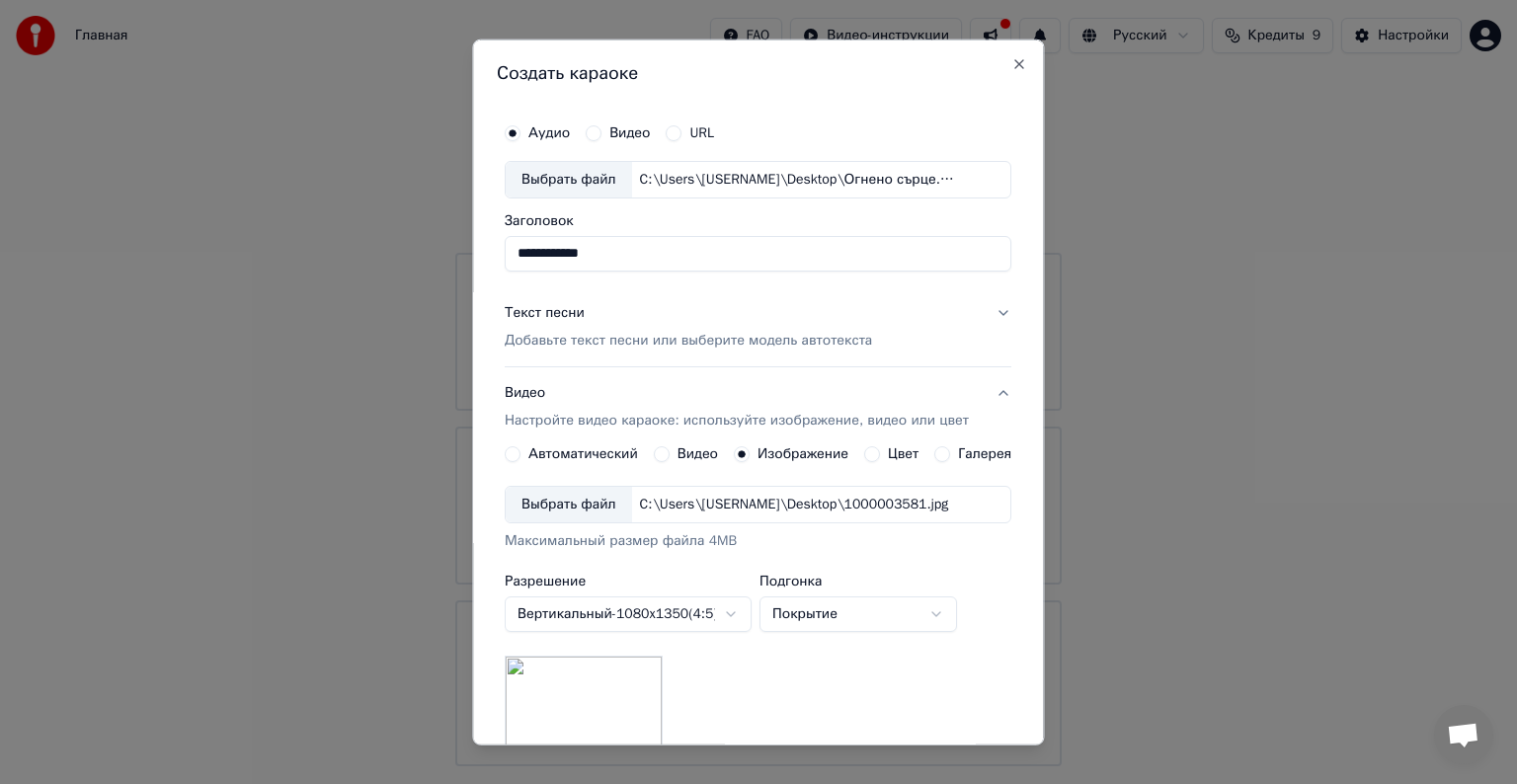 click on "Автоматический" at bounding box center (571, 454) 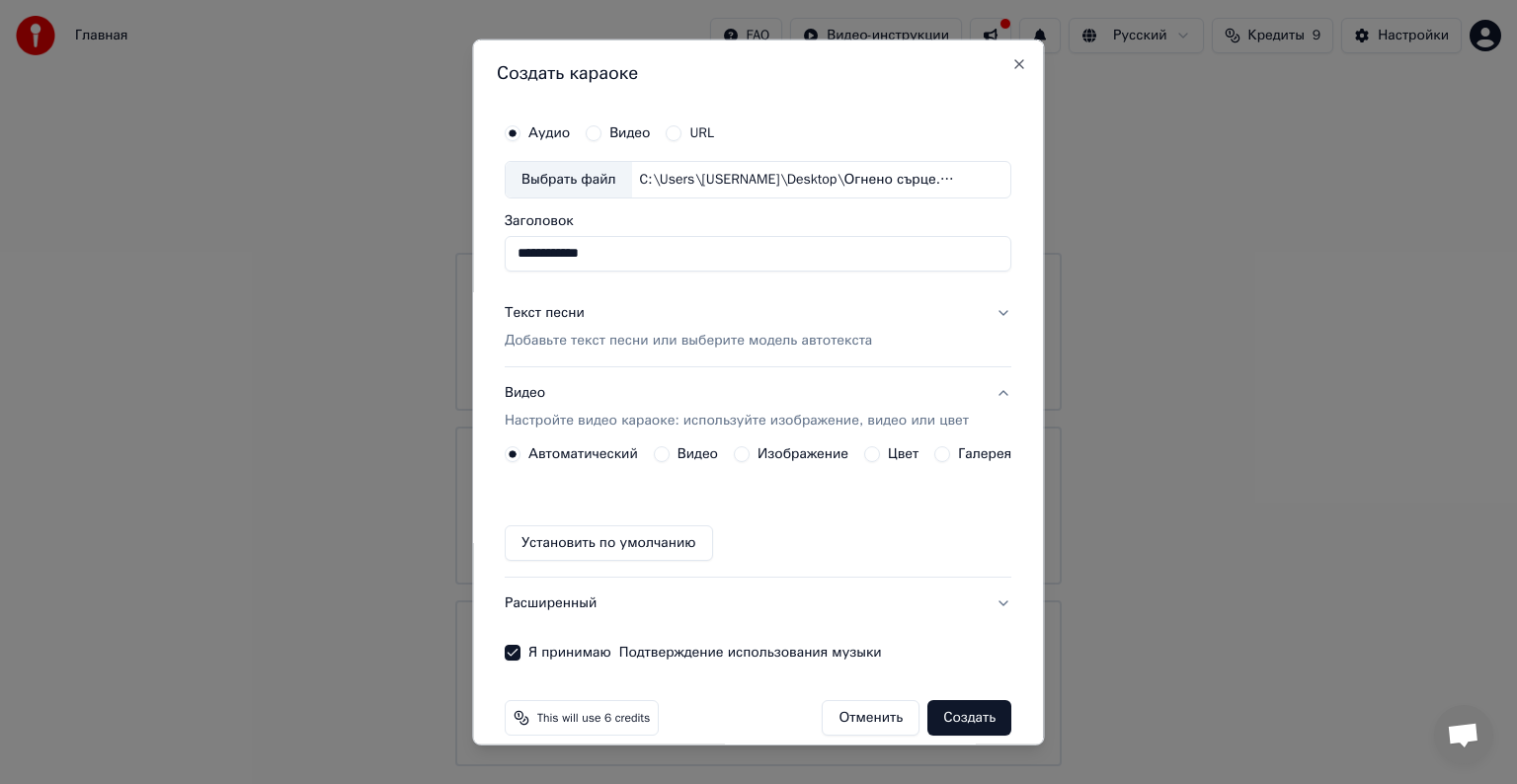 click on "Видео" at bounding box center (697, 454) 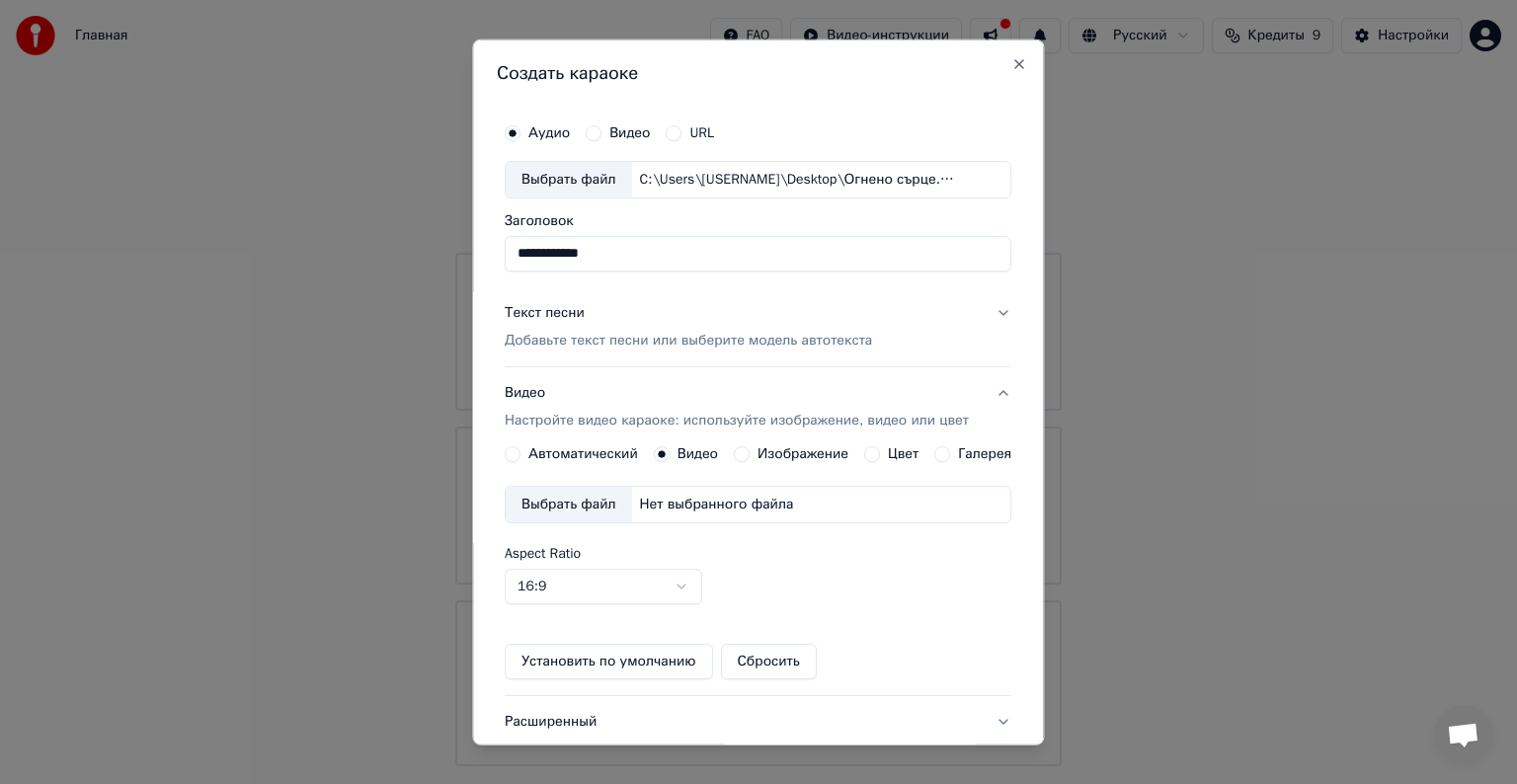click on "Изображение" at bounding box center (803, 454) 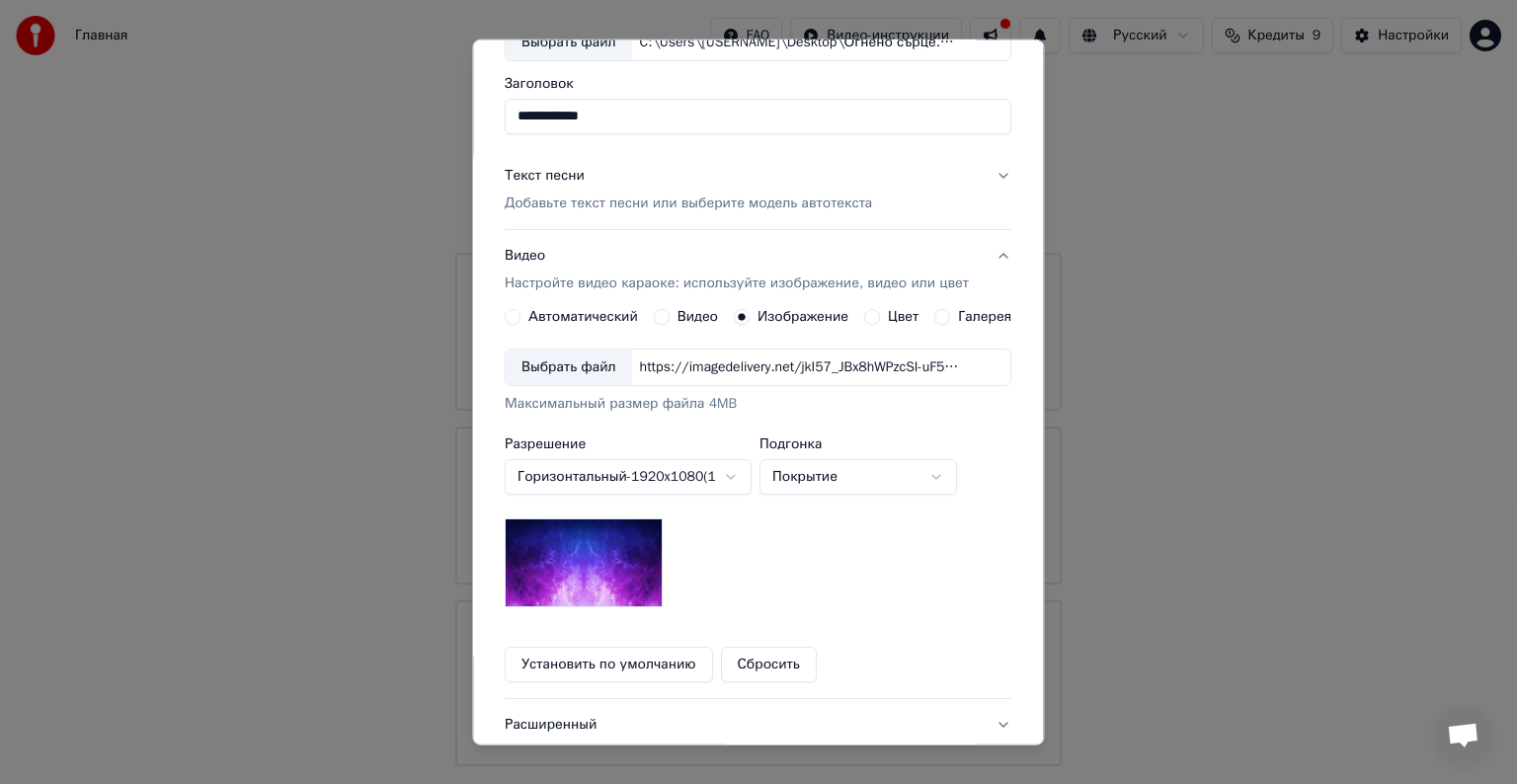 scroll, scrollTop: 197, scrollLeft: 0, axis: vertical 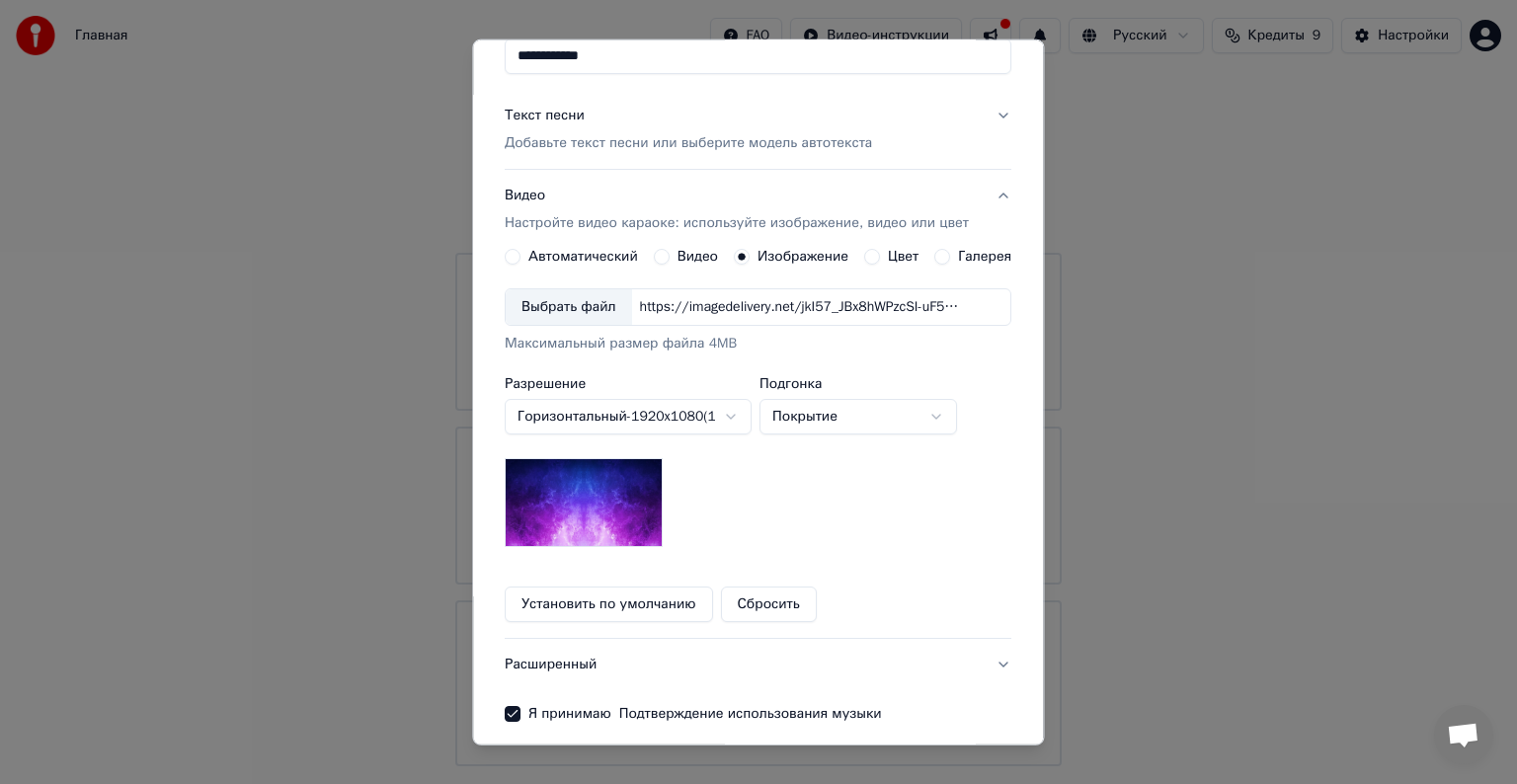 click on "**********" at bounding box center (758, 435) 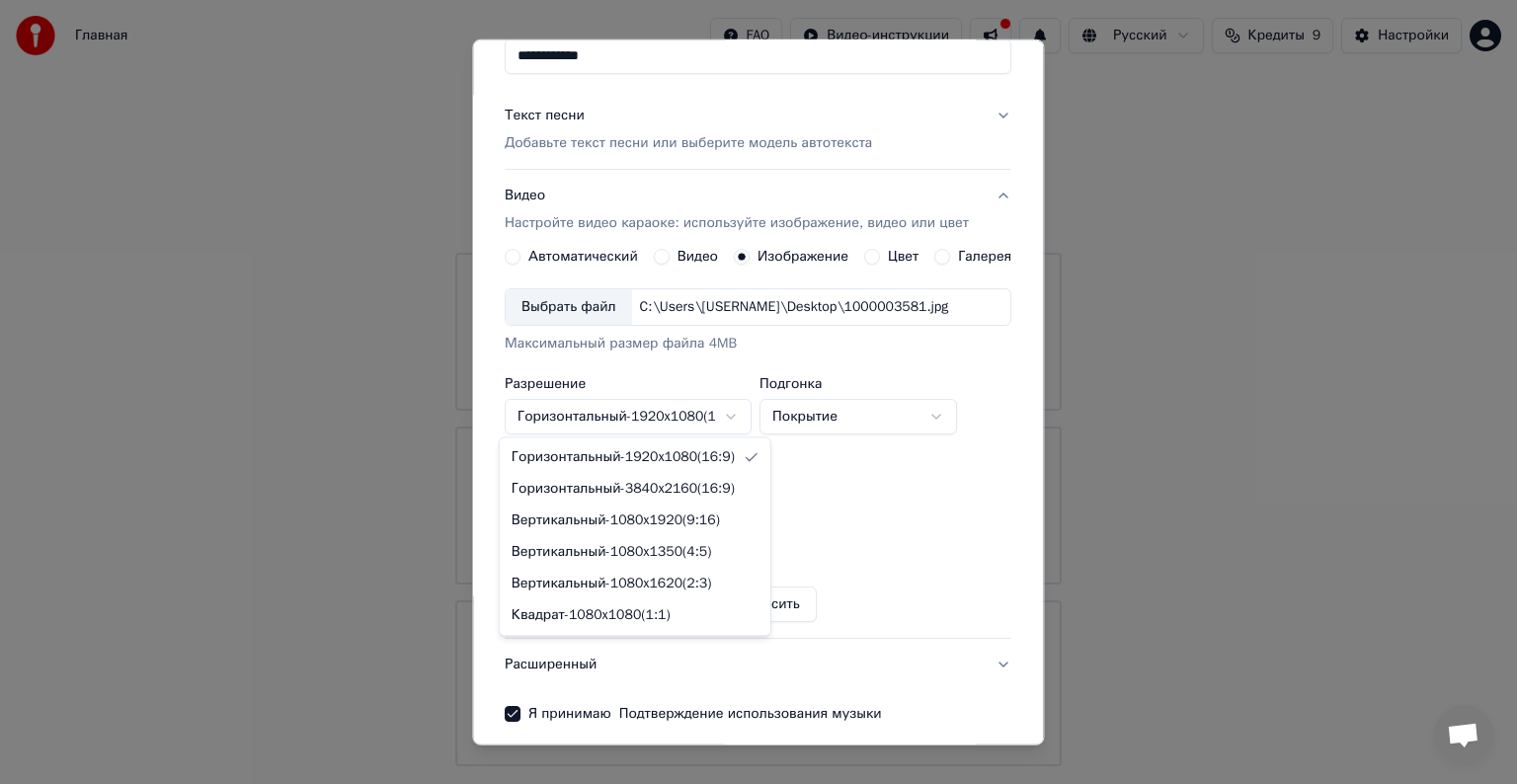click on "**********" at bounding box center (758, 383) 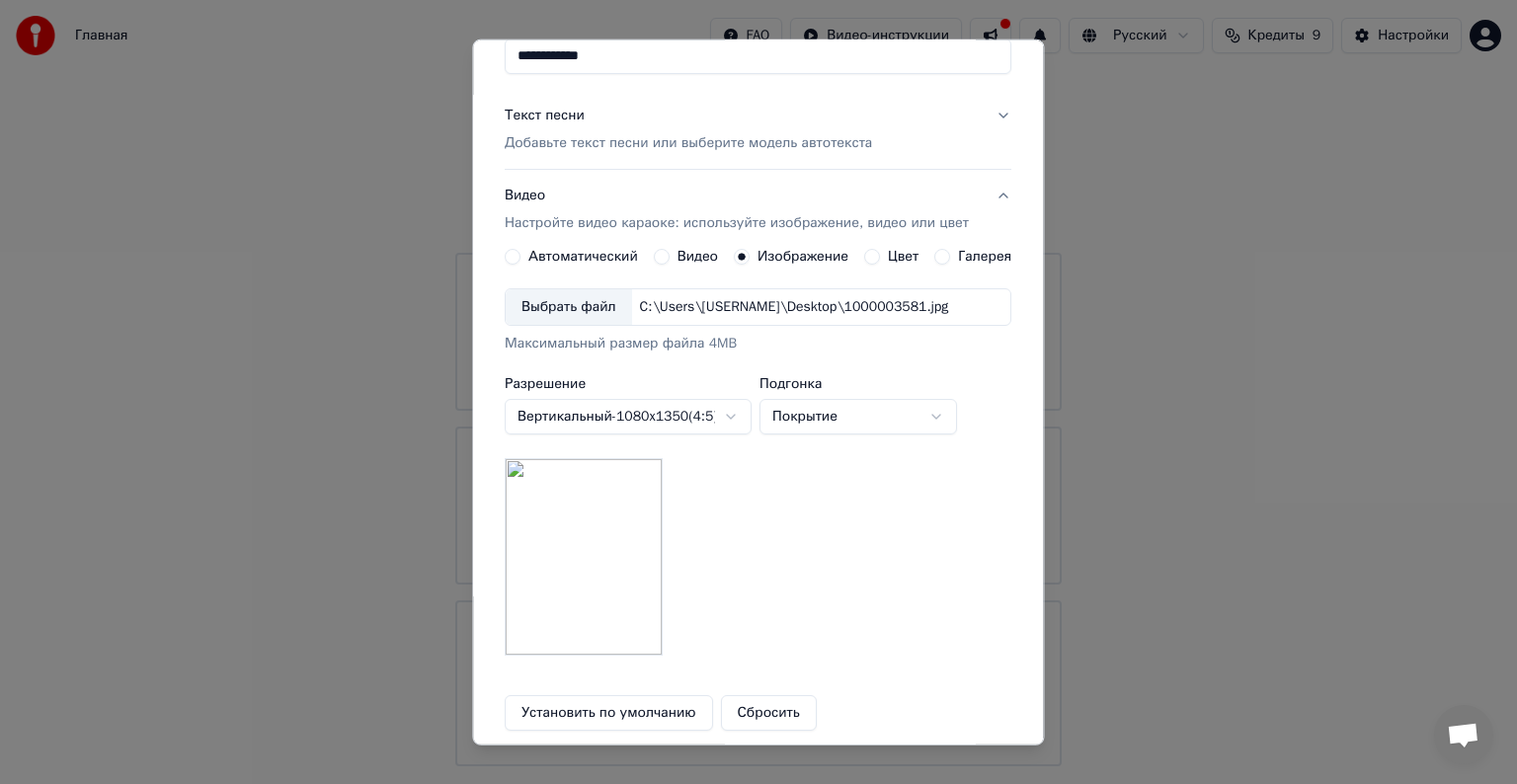 click on "**********" at bounding box center [758, 383] 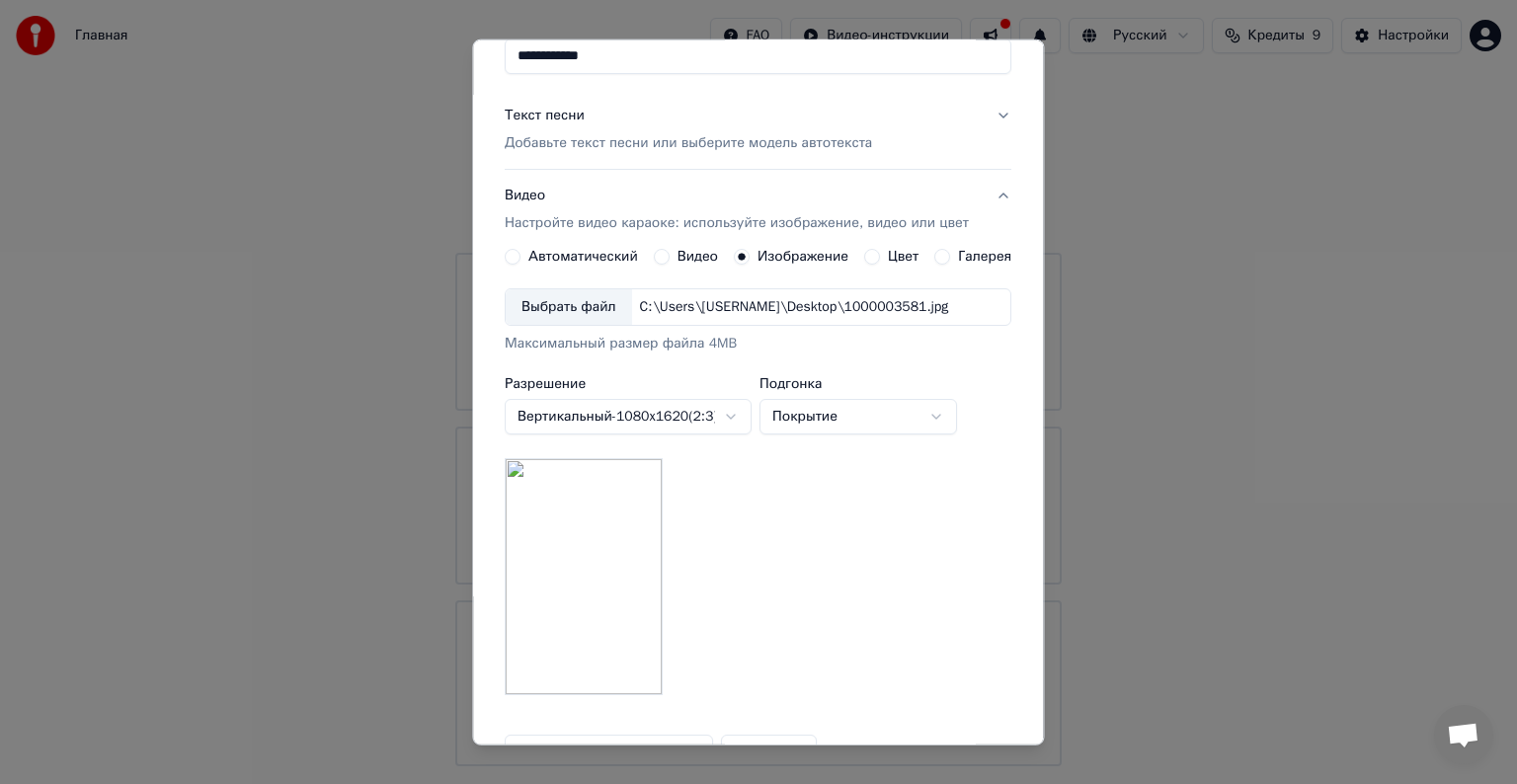 click on "**********" at bounding box center [758, 383] 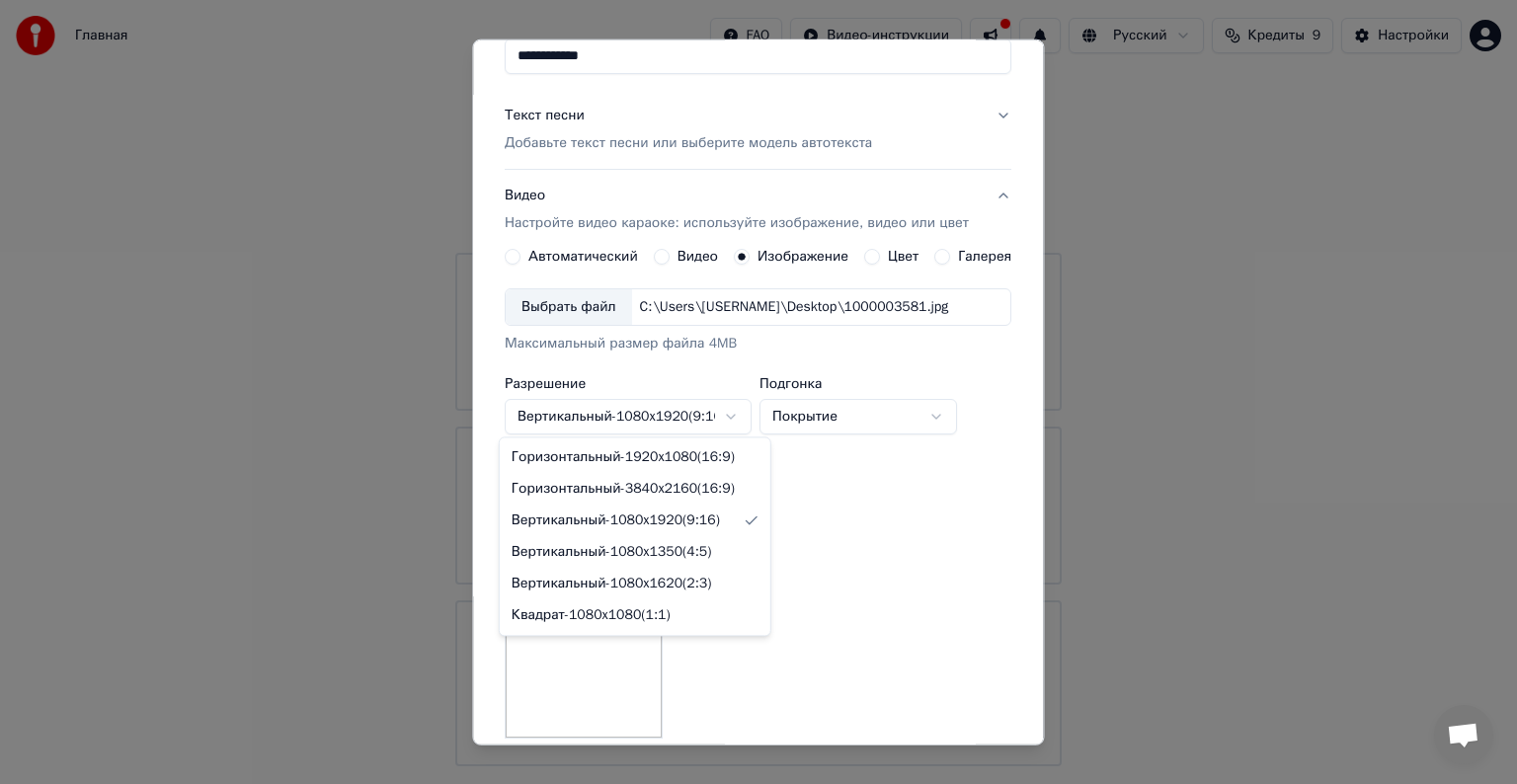click on "**********" at bounding box center (758, 383) 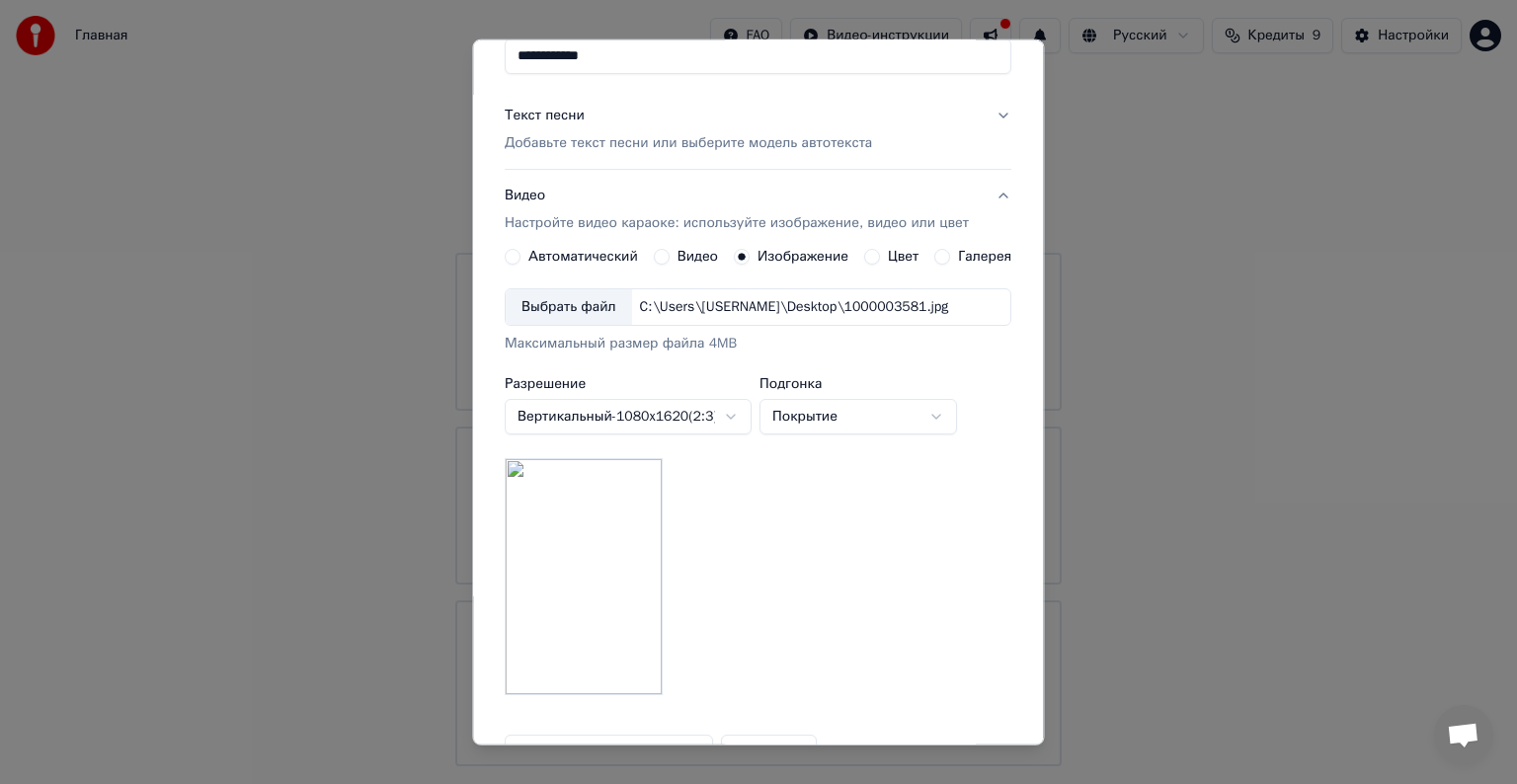 click on "**********" at bounding box center [758, 383] 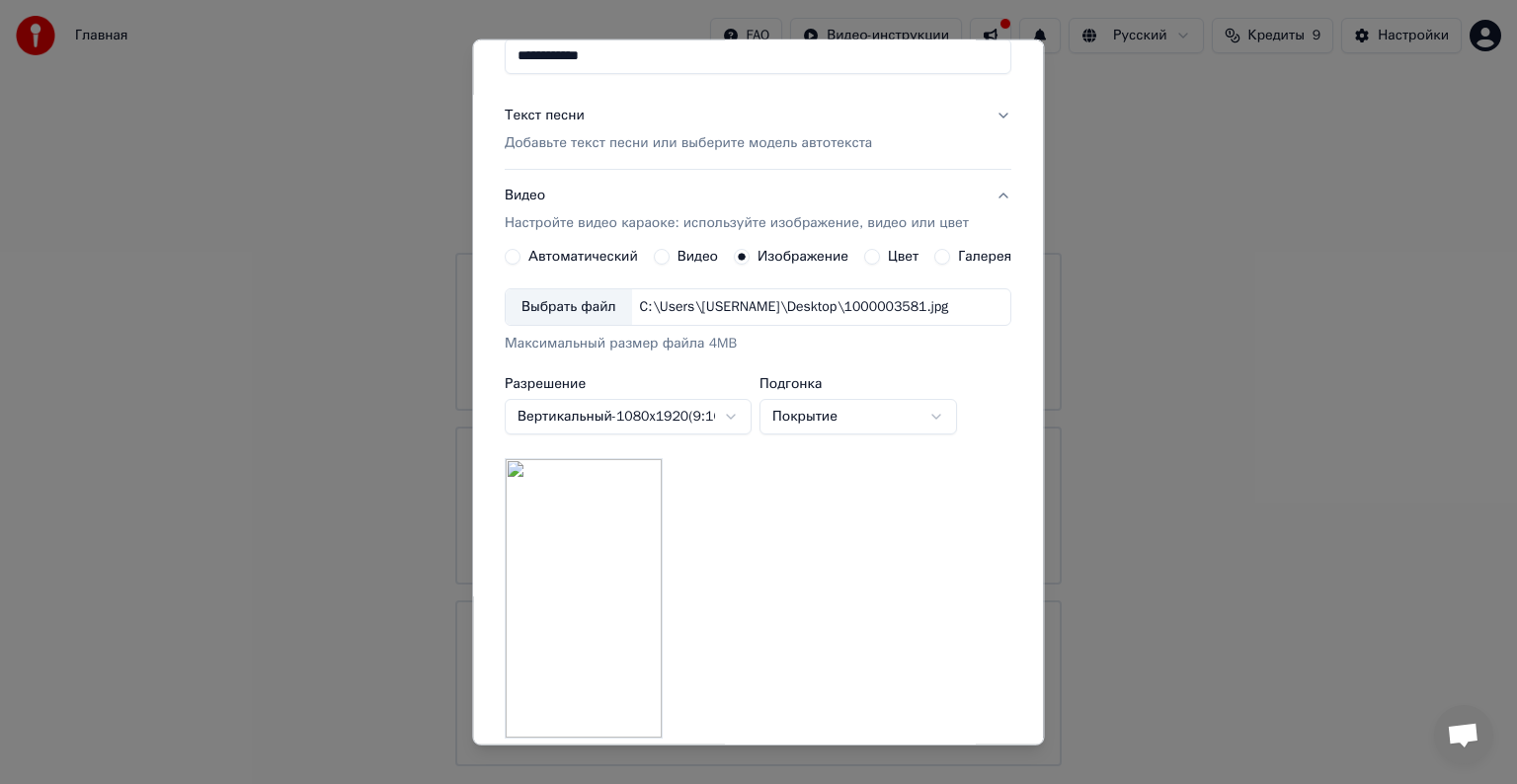 click on "Выбрать файл" at bounding box center [569, 307] 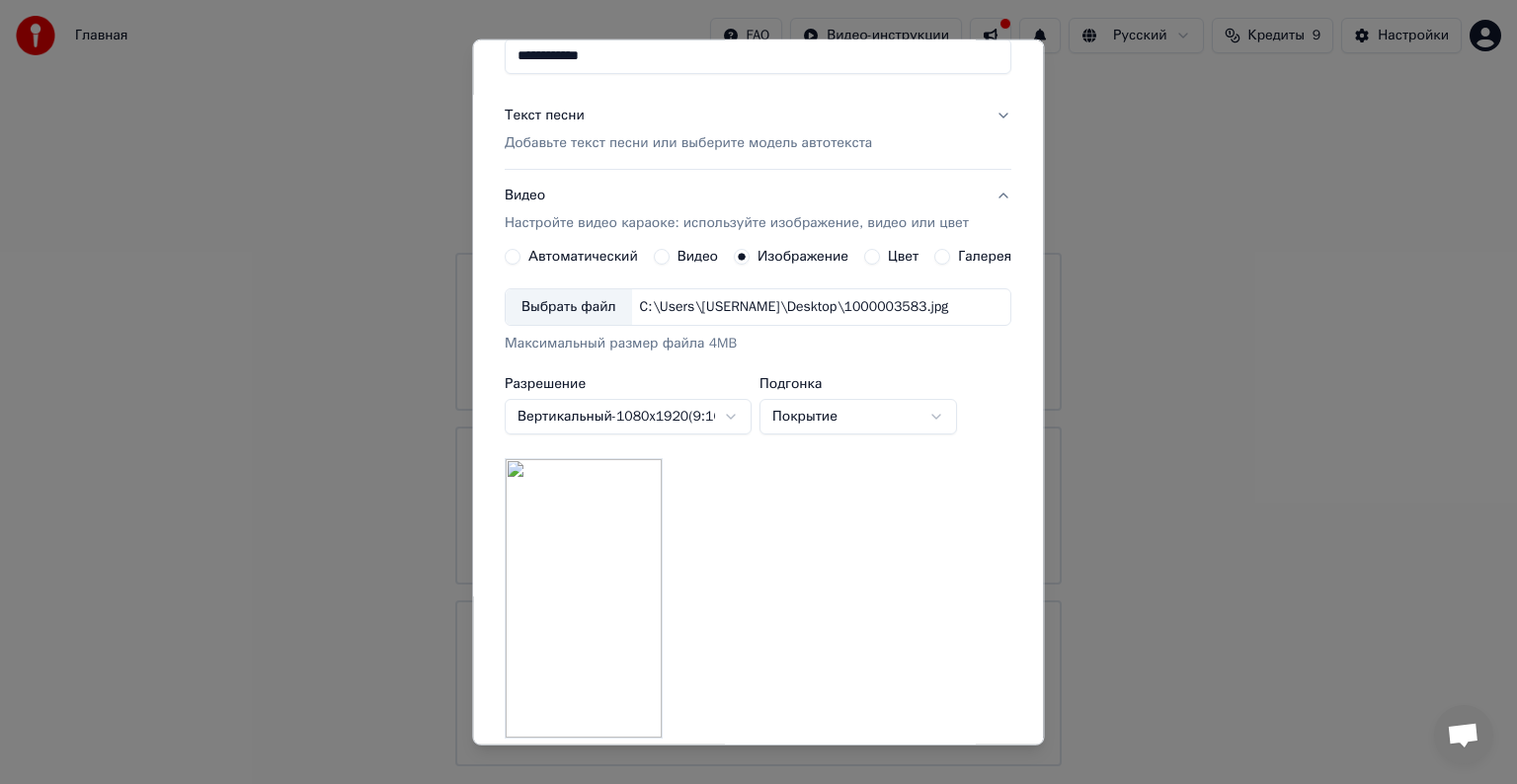 click on "**********" at bounding box center (758, 383) 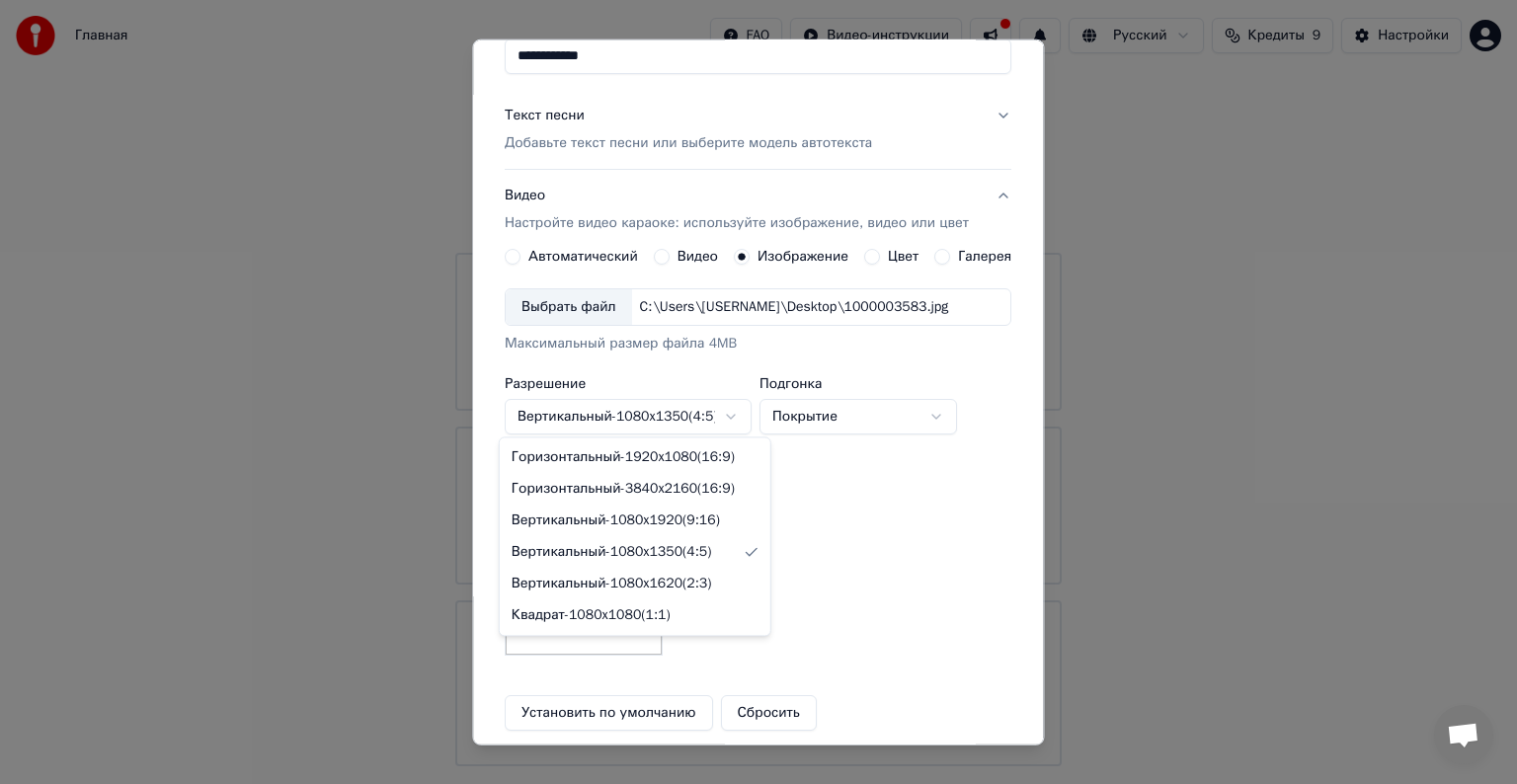 click on "**********" at bounding box center [758, 383] 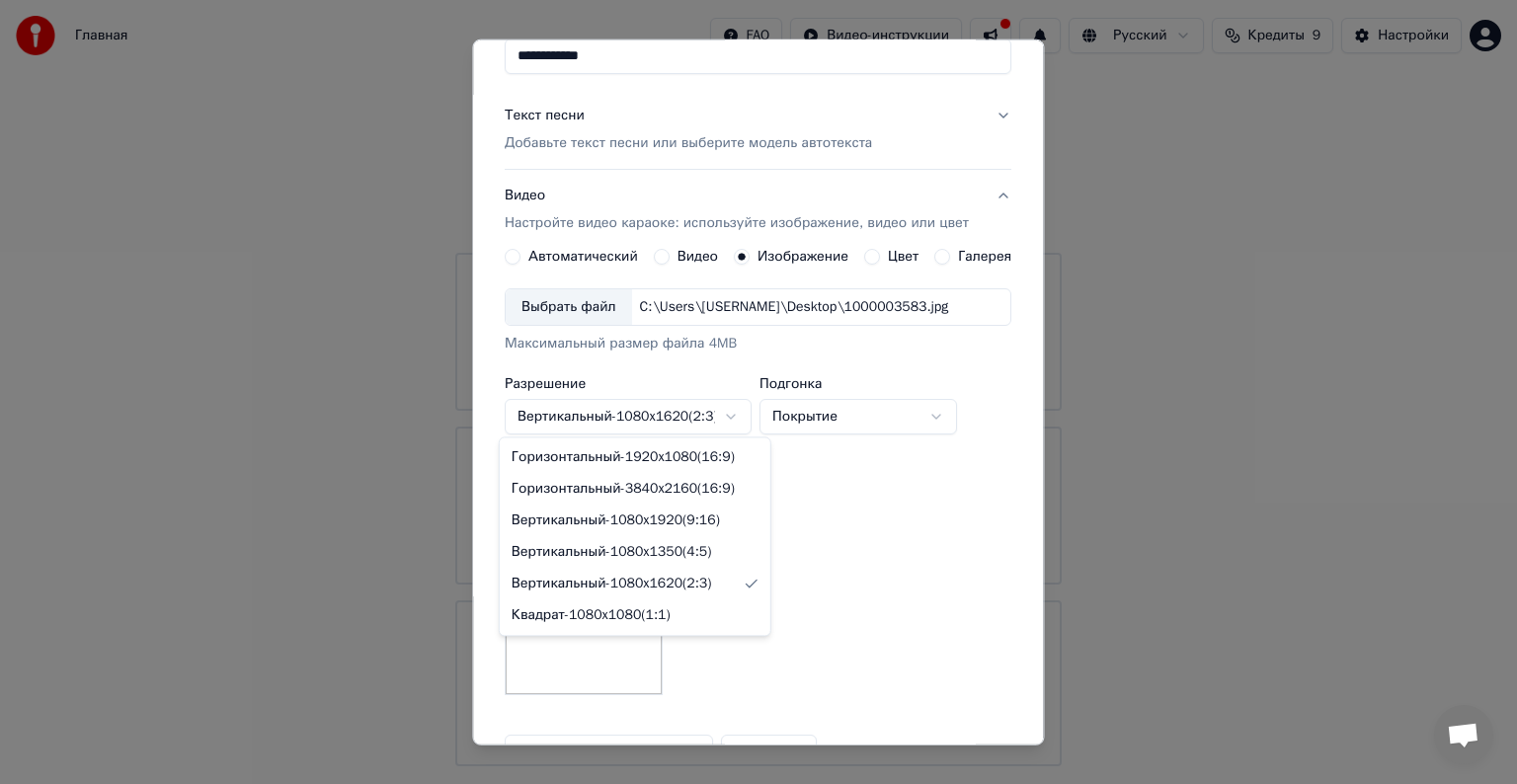 click on "**********" at bounding box center (758, 383) 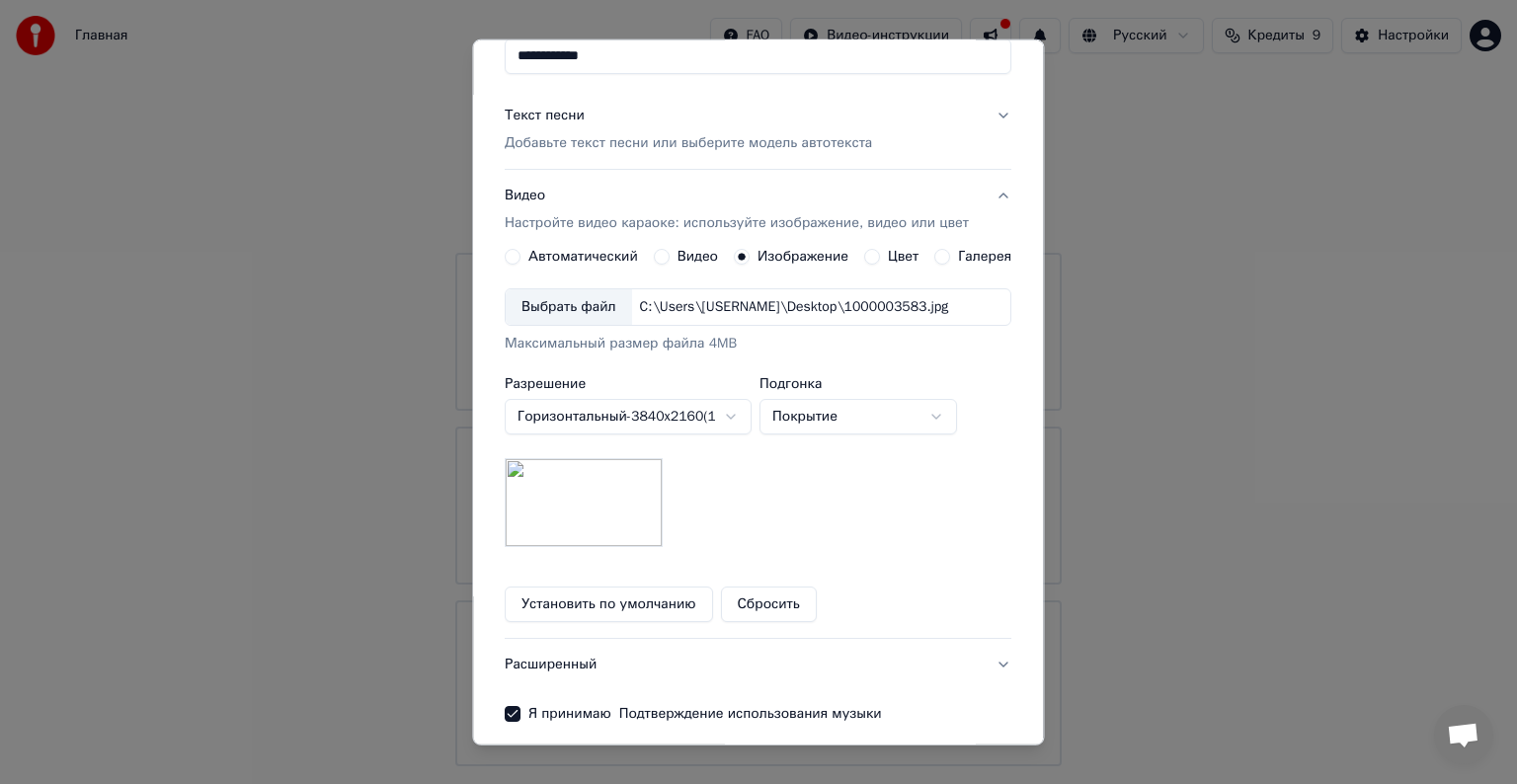 click on "**********" at bounding box center (758, 383) 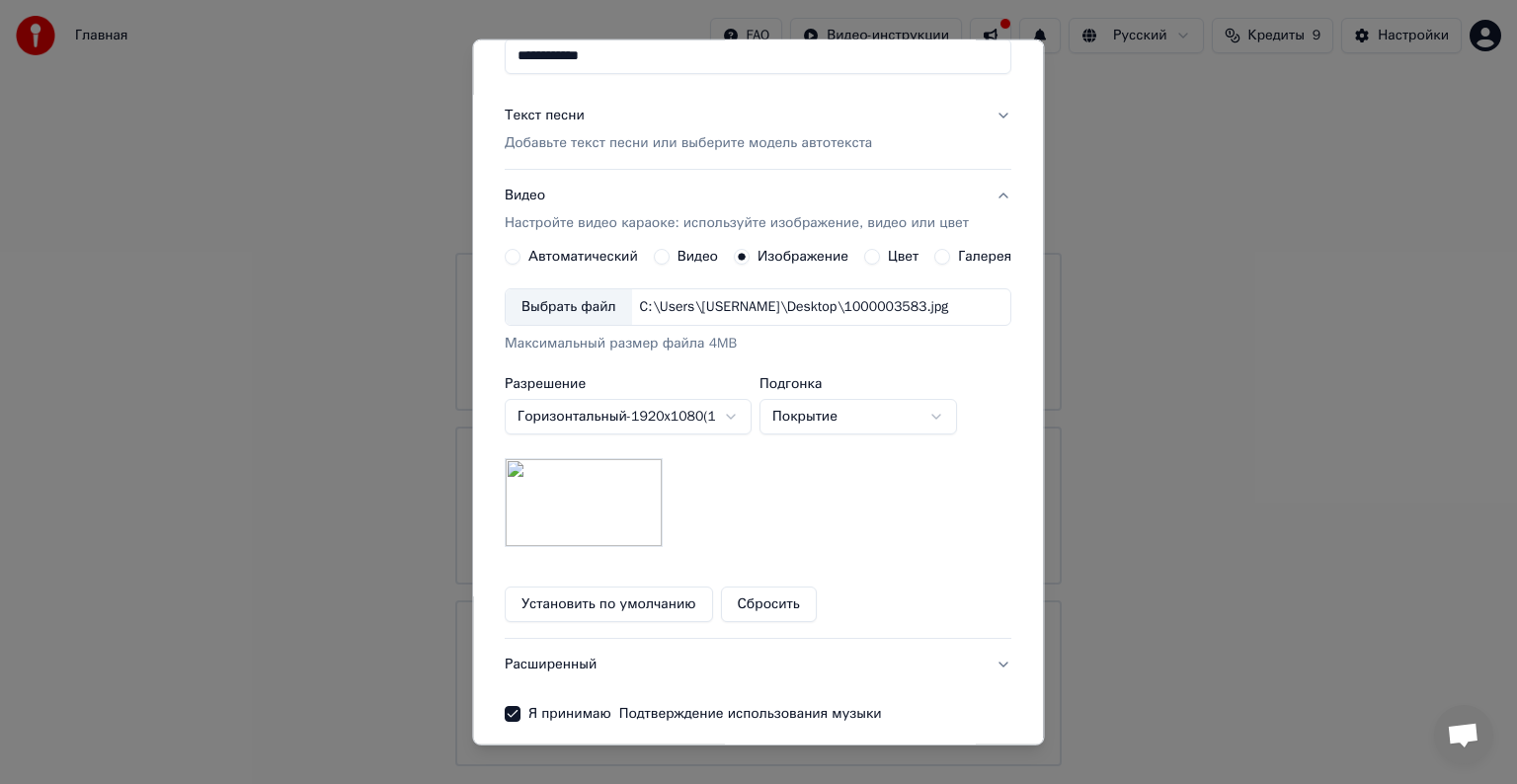 click on "**********" at bounding box center (758, 383) 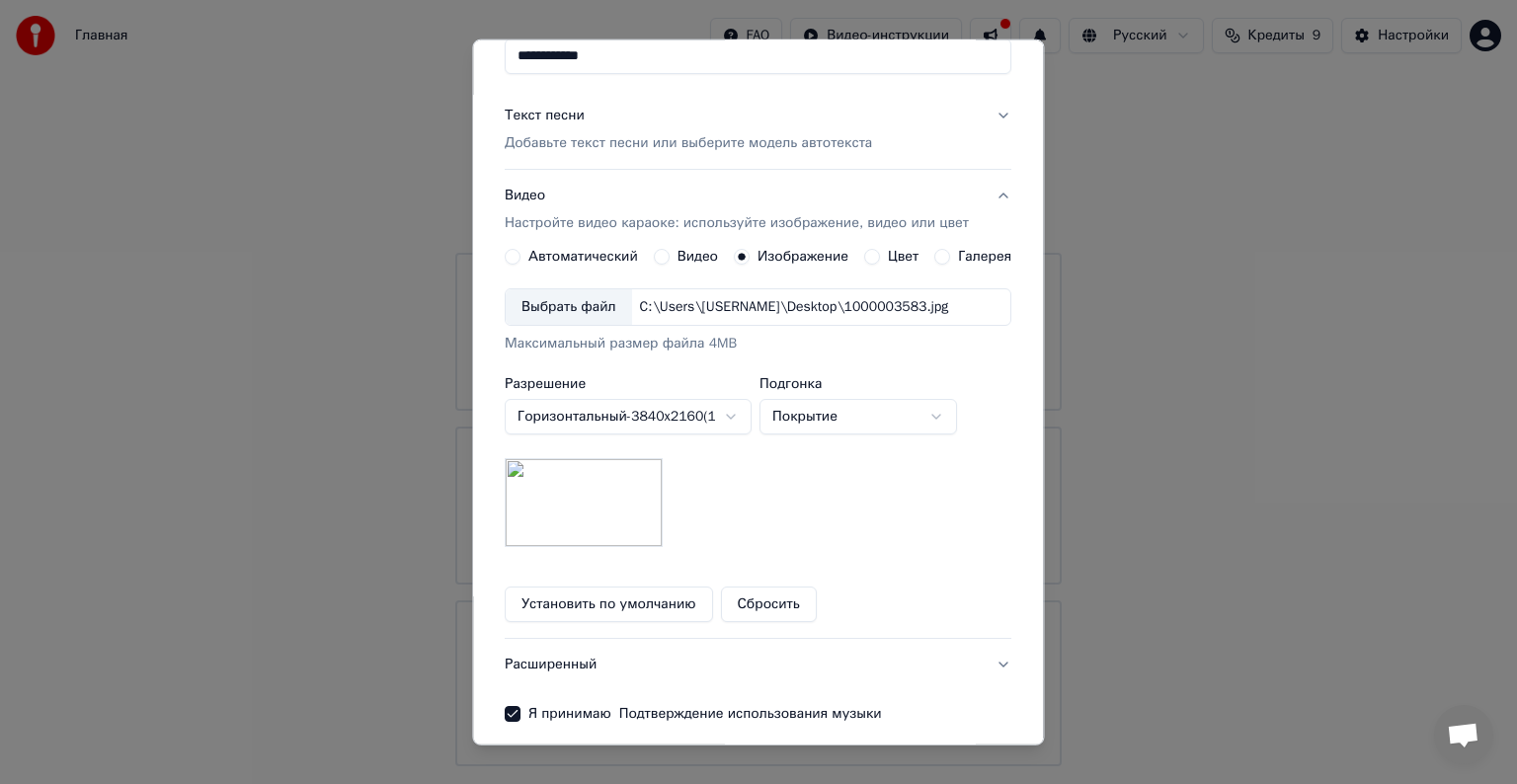 click on "**********" at bounding box center (758, 383) 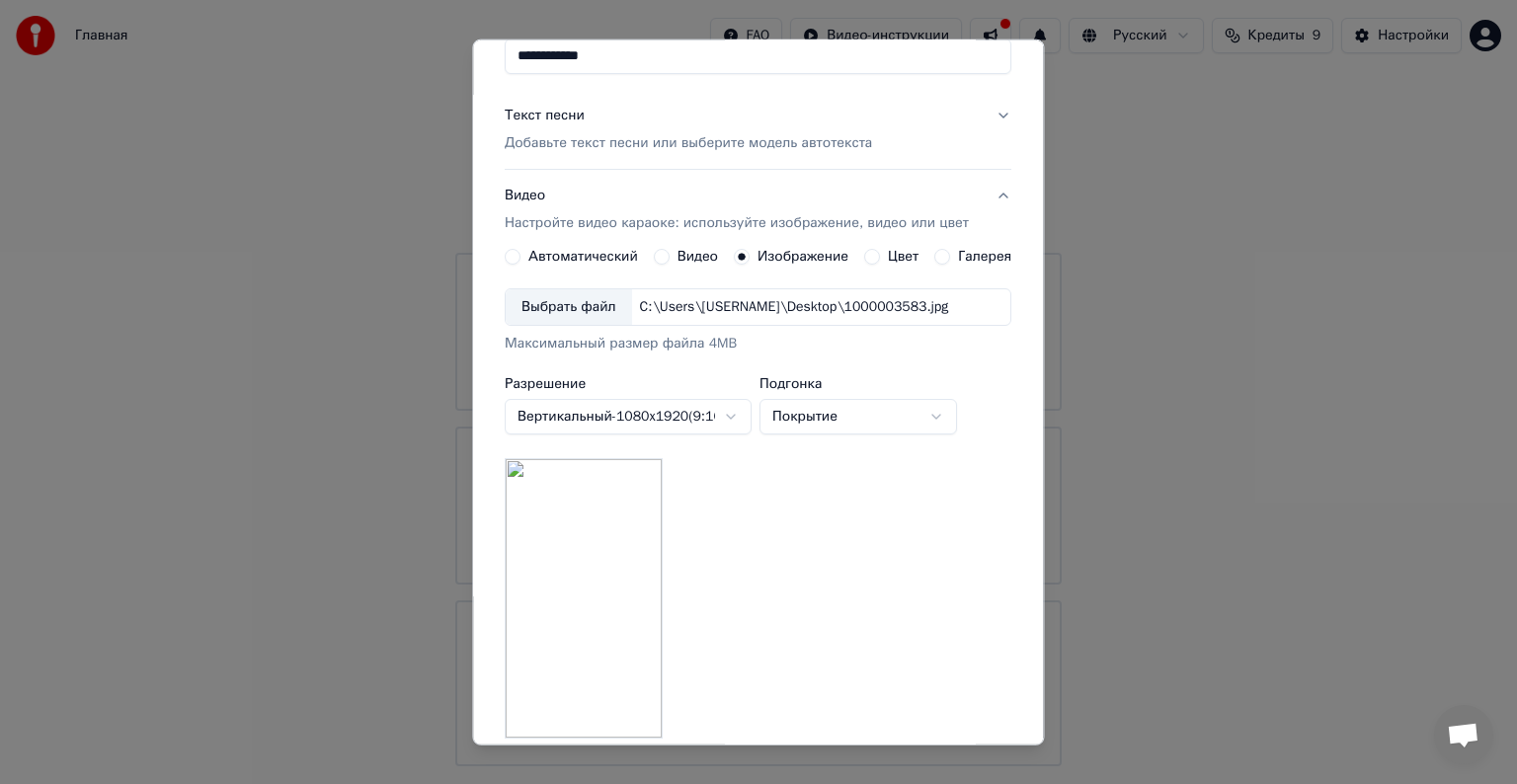 click on "**********" at bounding box center (758, 383) 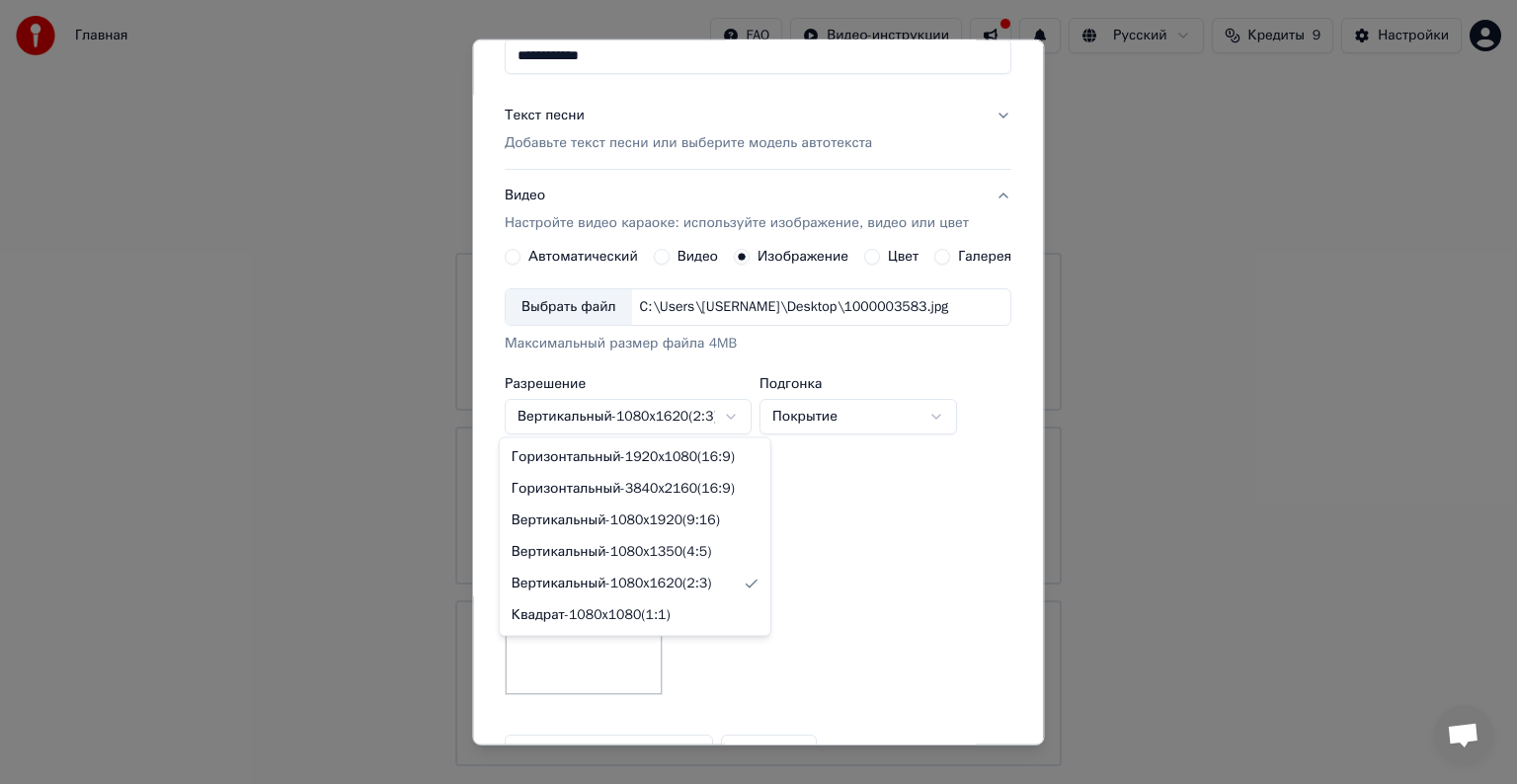 click on "**********" at bounding box center (758, 383) 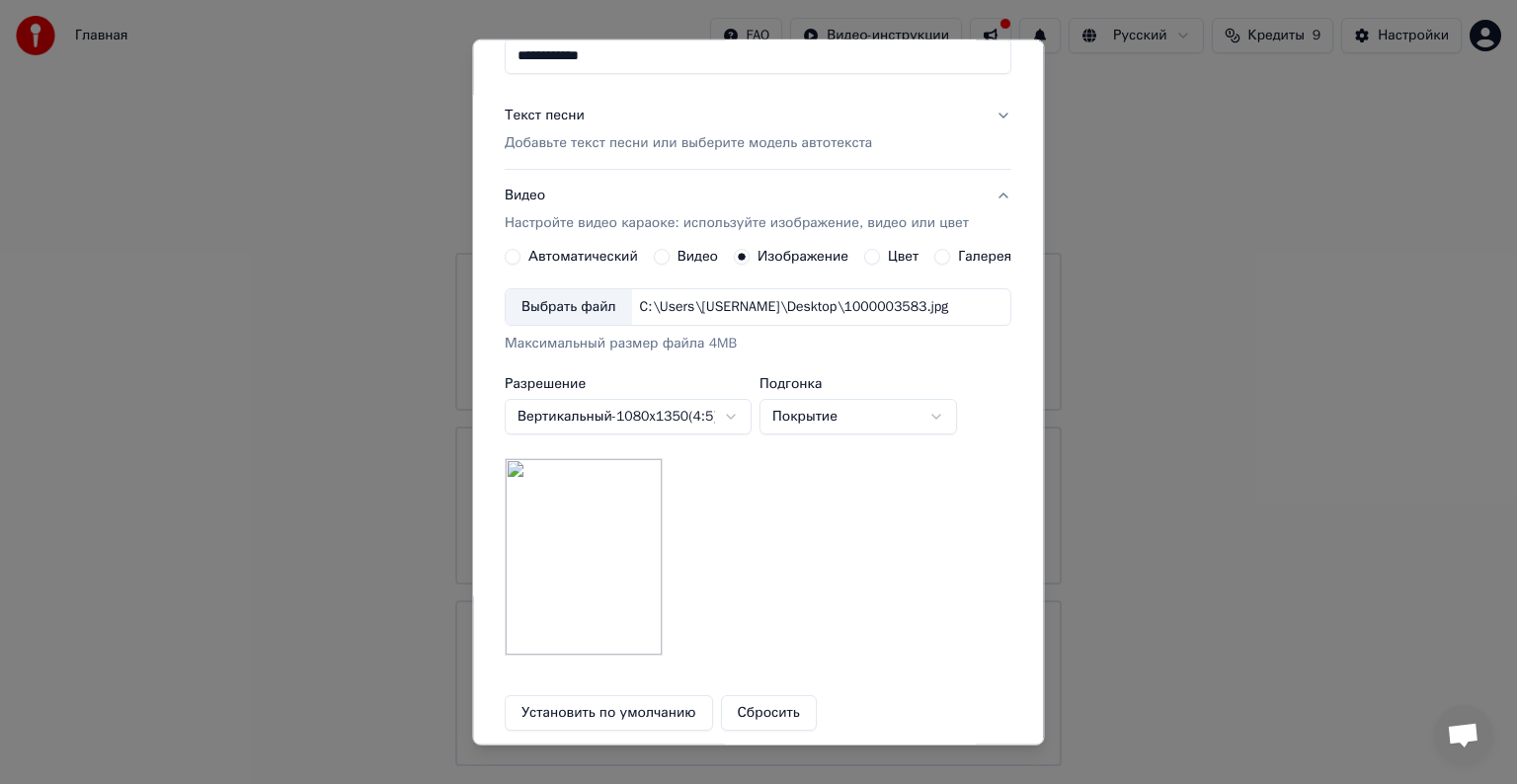 click on "Выбрать файл" at bounding box center [569, 307] 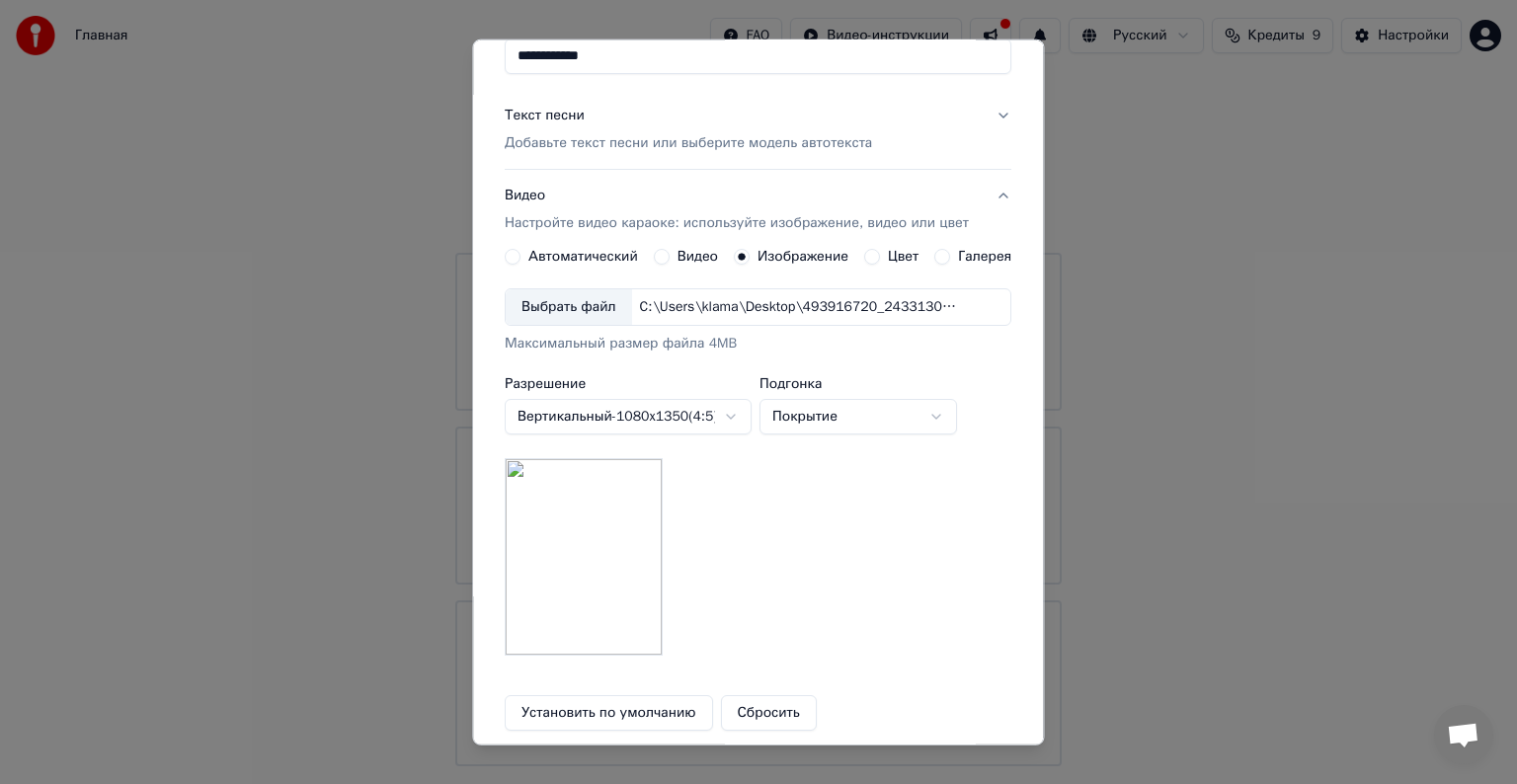 click on "**********" at bounding box center (758, 383) 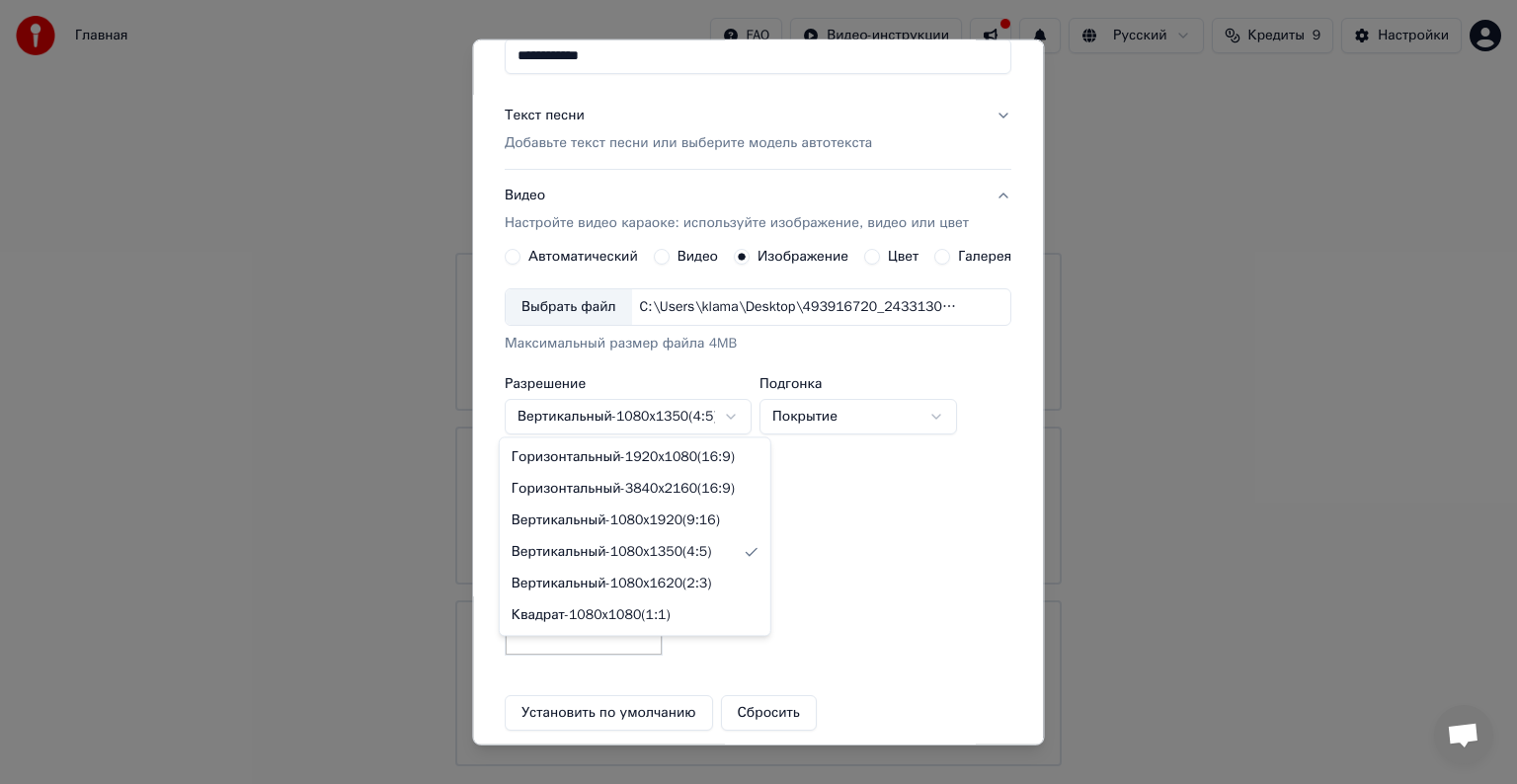 click on "**********" at bounding box center (758, 383) 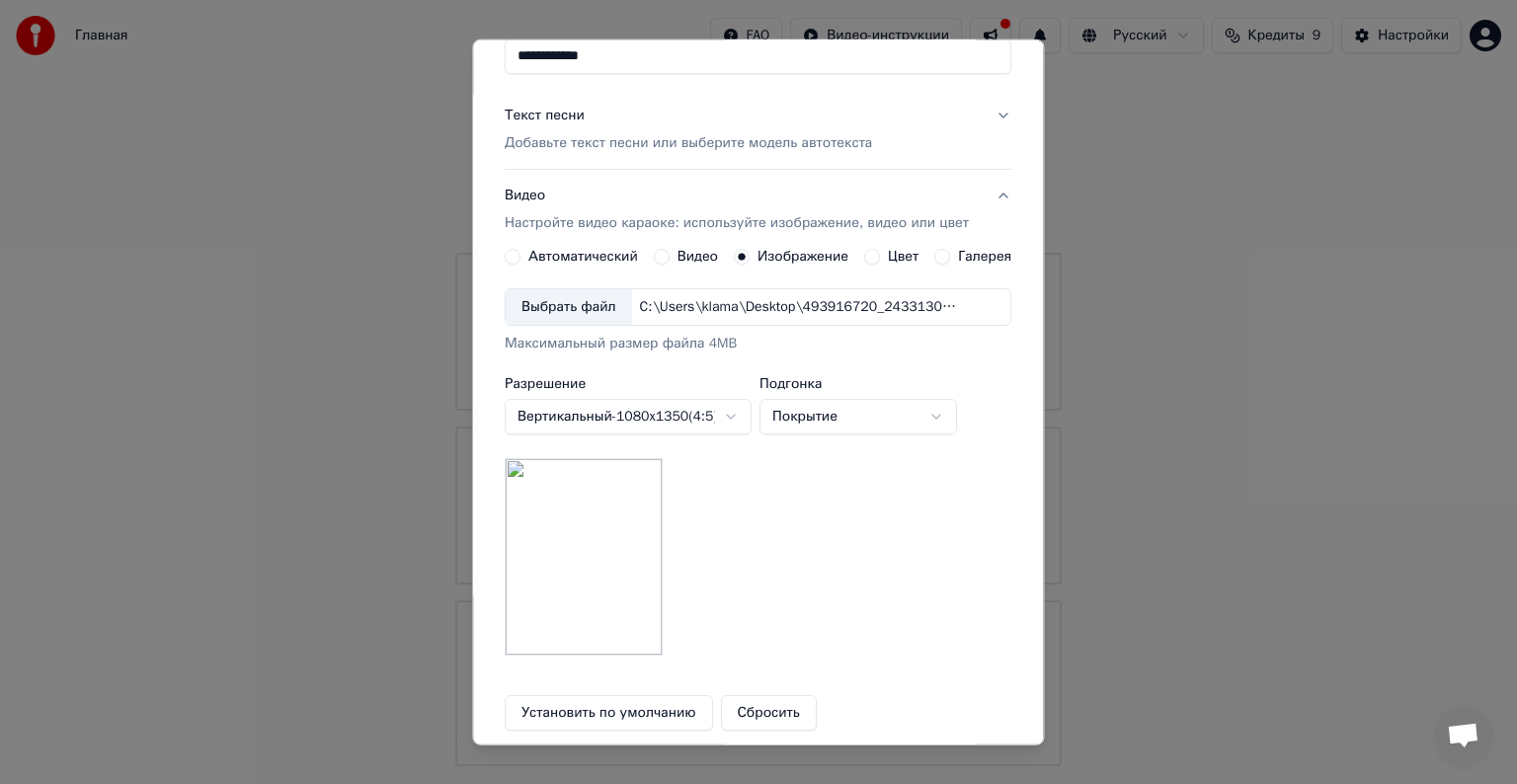 click on "Выбрать файл" at bounding box center (569, 307) 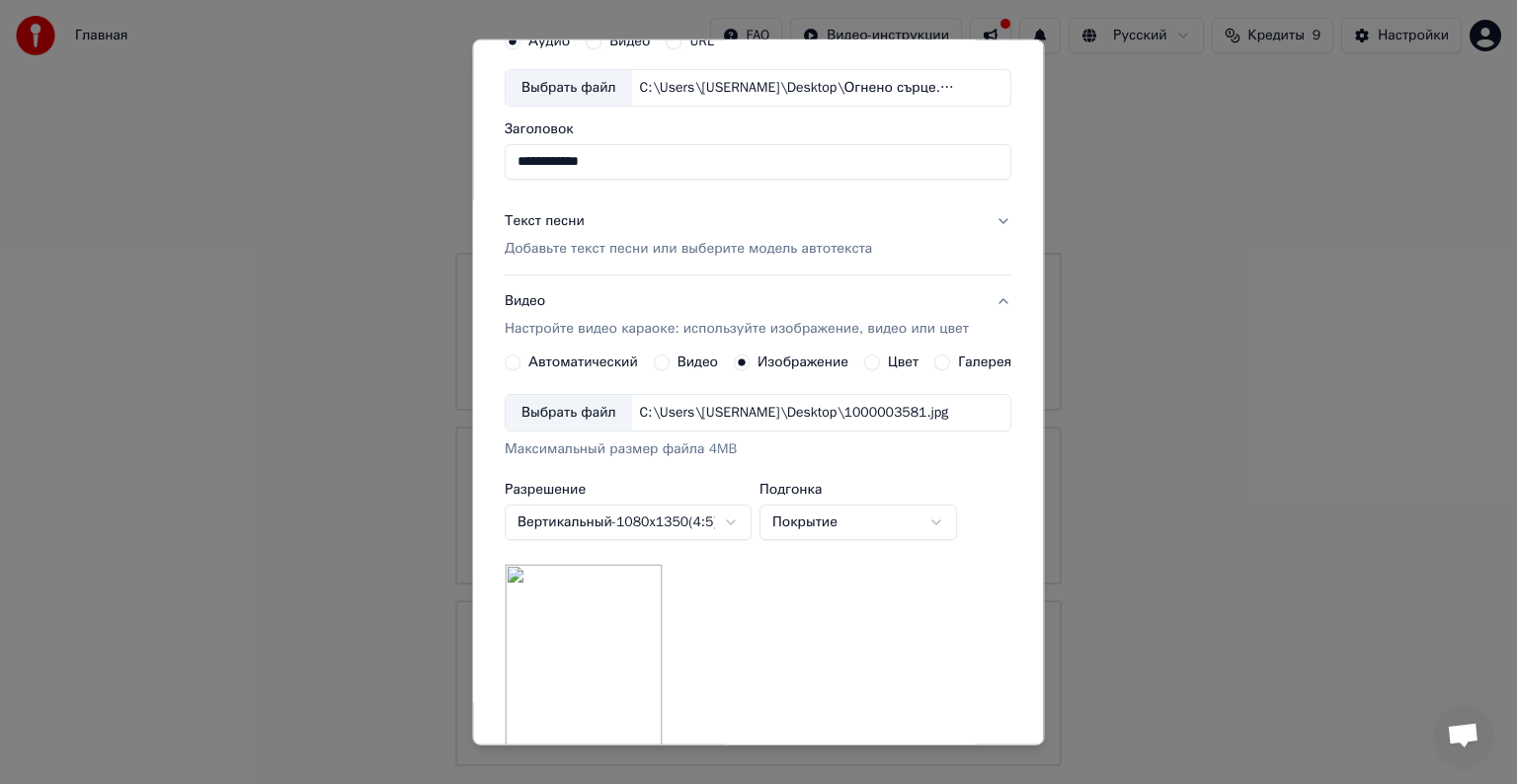 scroll, scrollTop: 0, scrollLeft: 0, axis: both 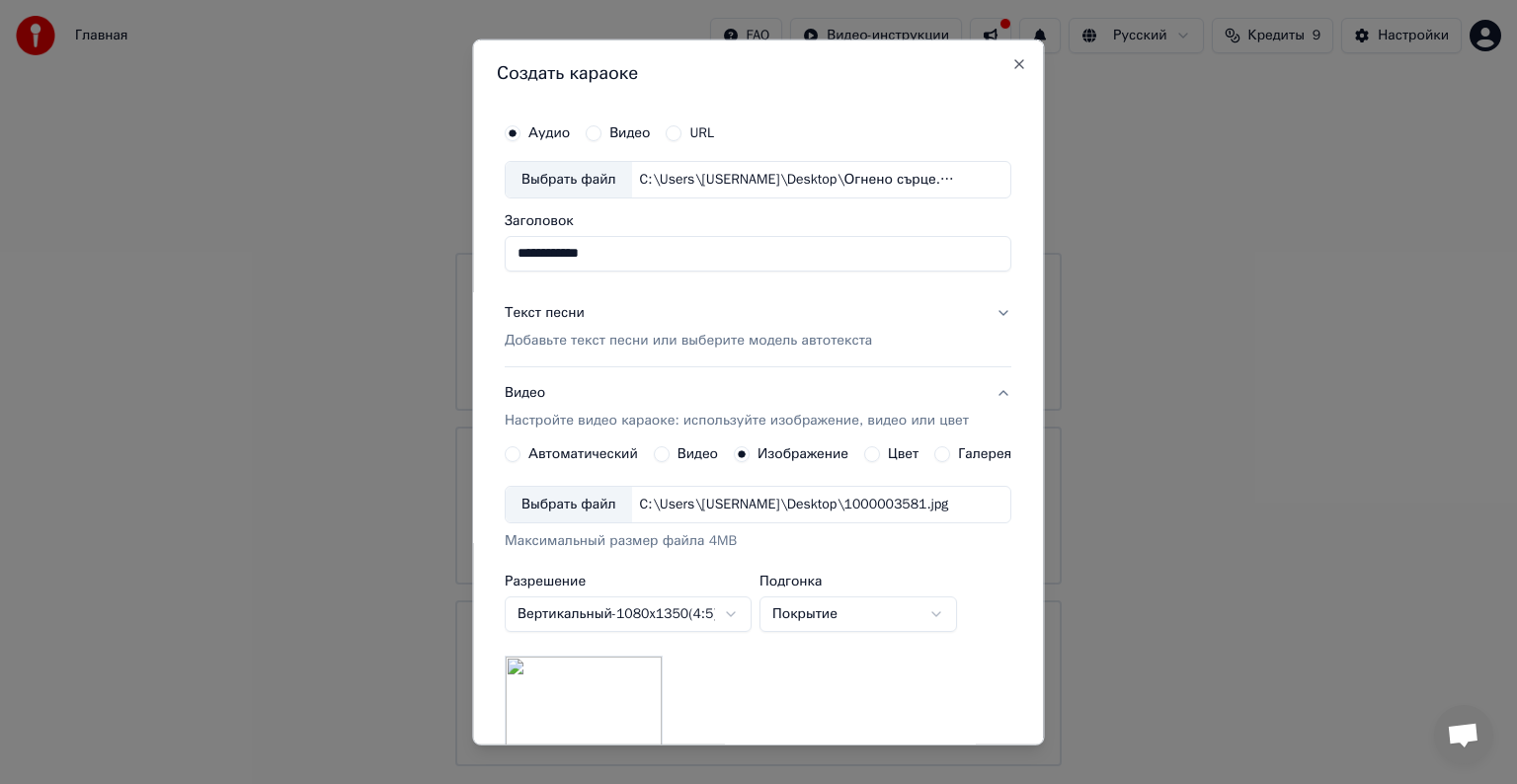 click on "Добавьте текст песни или выберите модель автотекста" at bounding box center [688, 341] 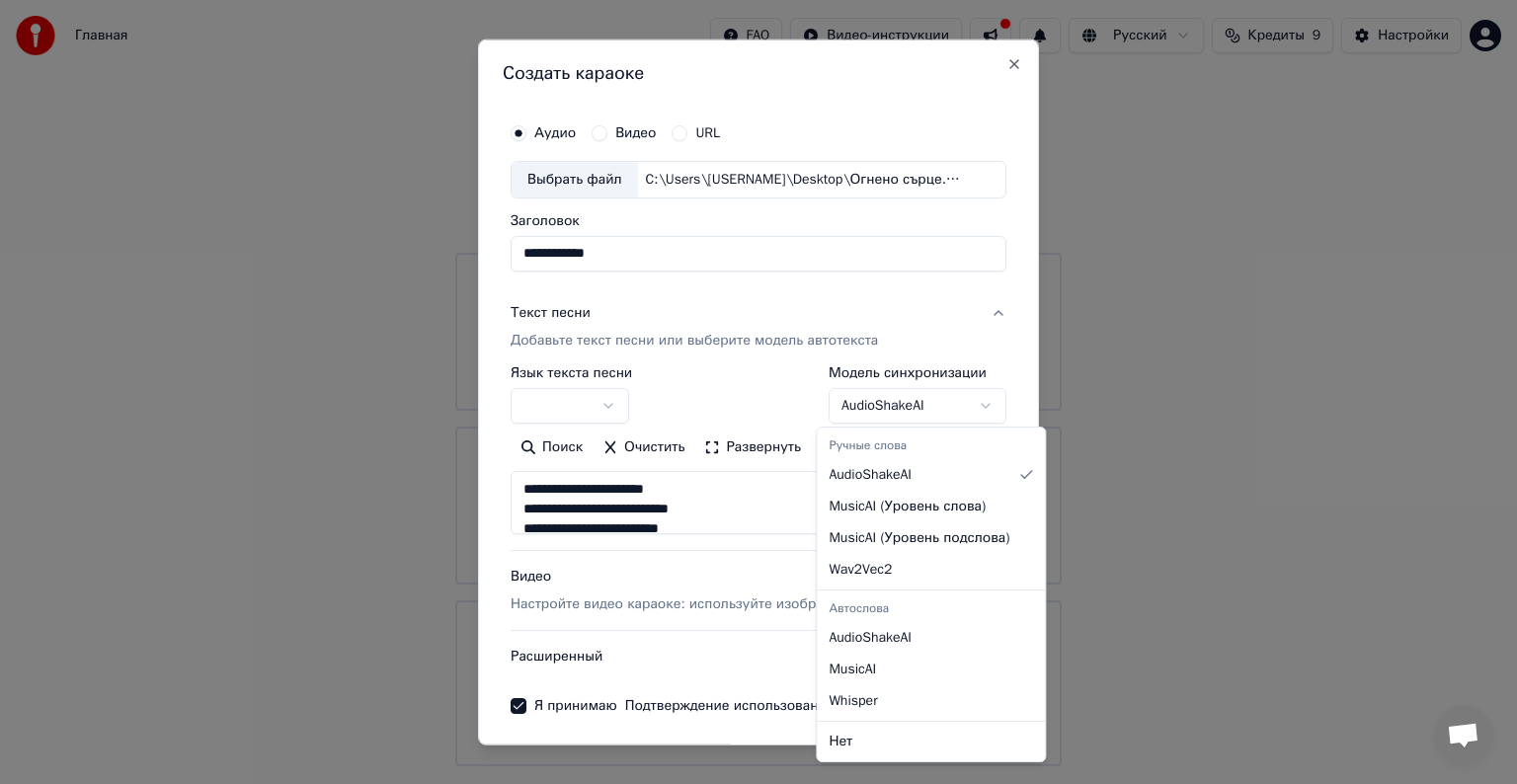 click on "**********" at bounding box center (758, 383) 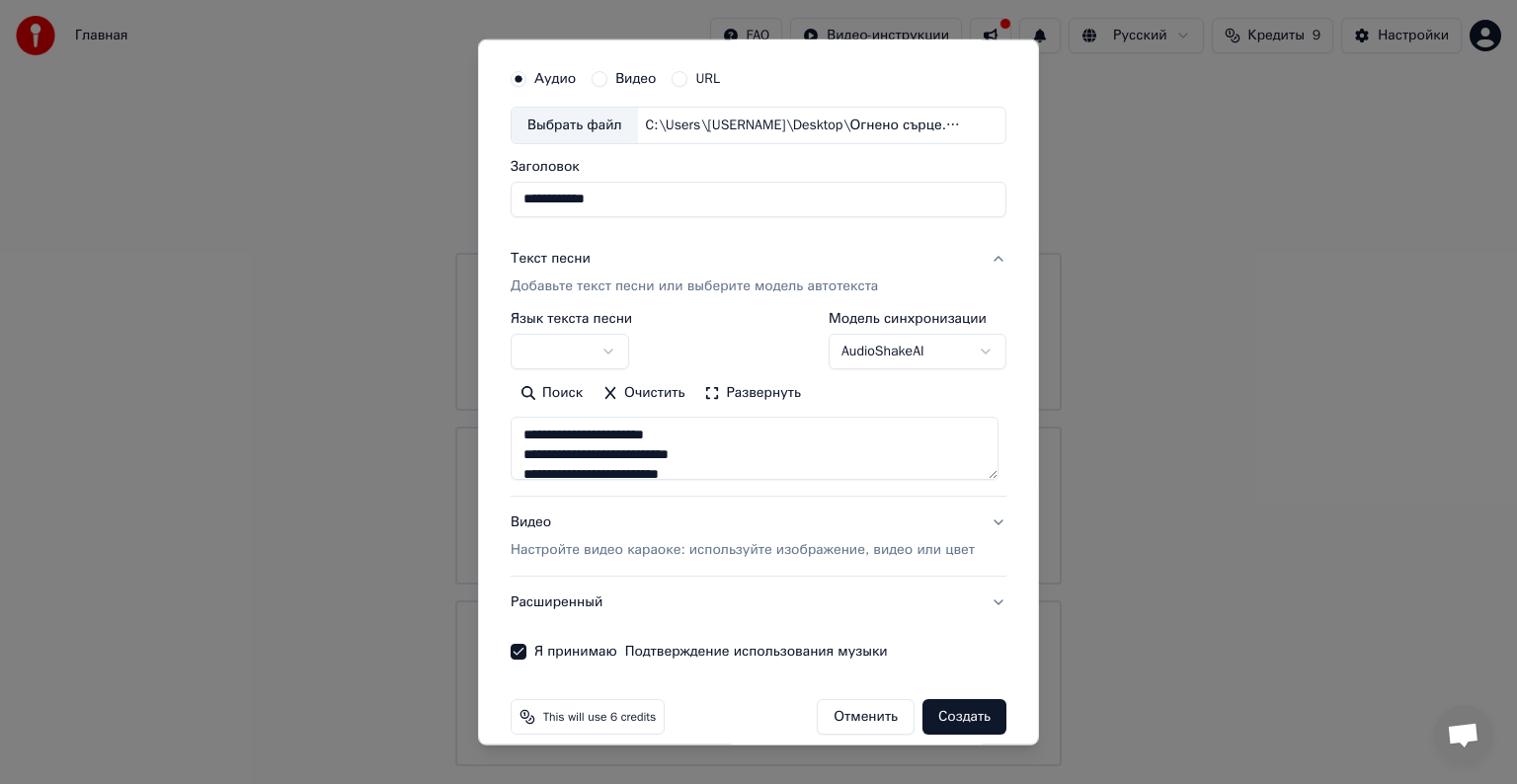 scroll, scrollTop: 75, scrollLeft: 0, axis: vertical 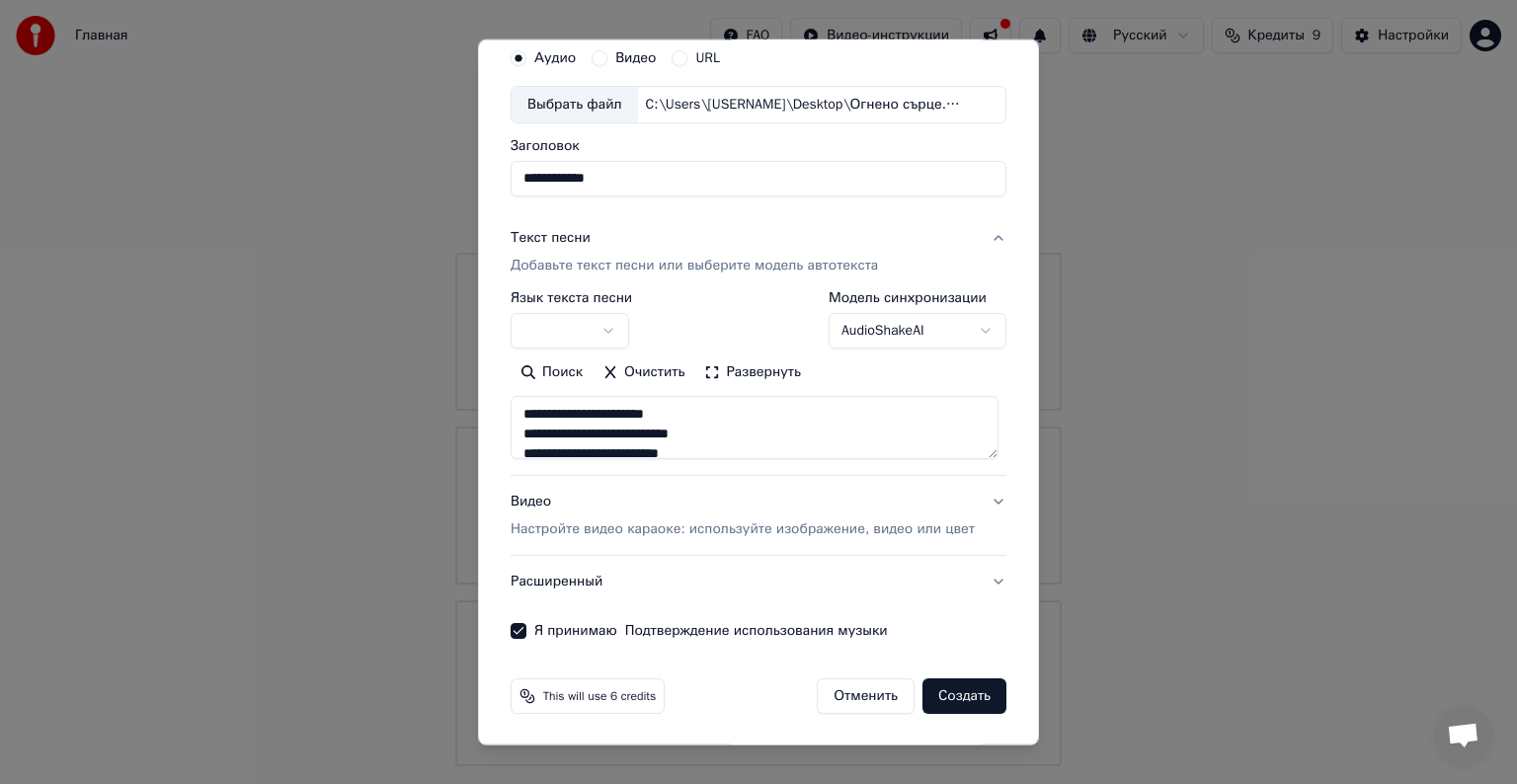 click on "Создать" at bounding box center (964, 696) 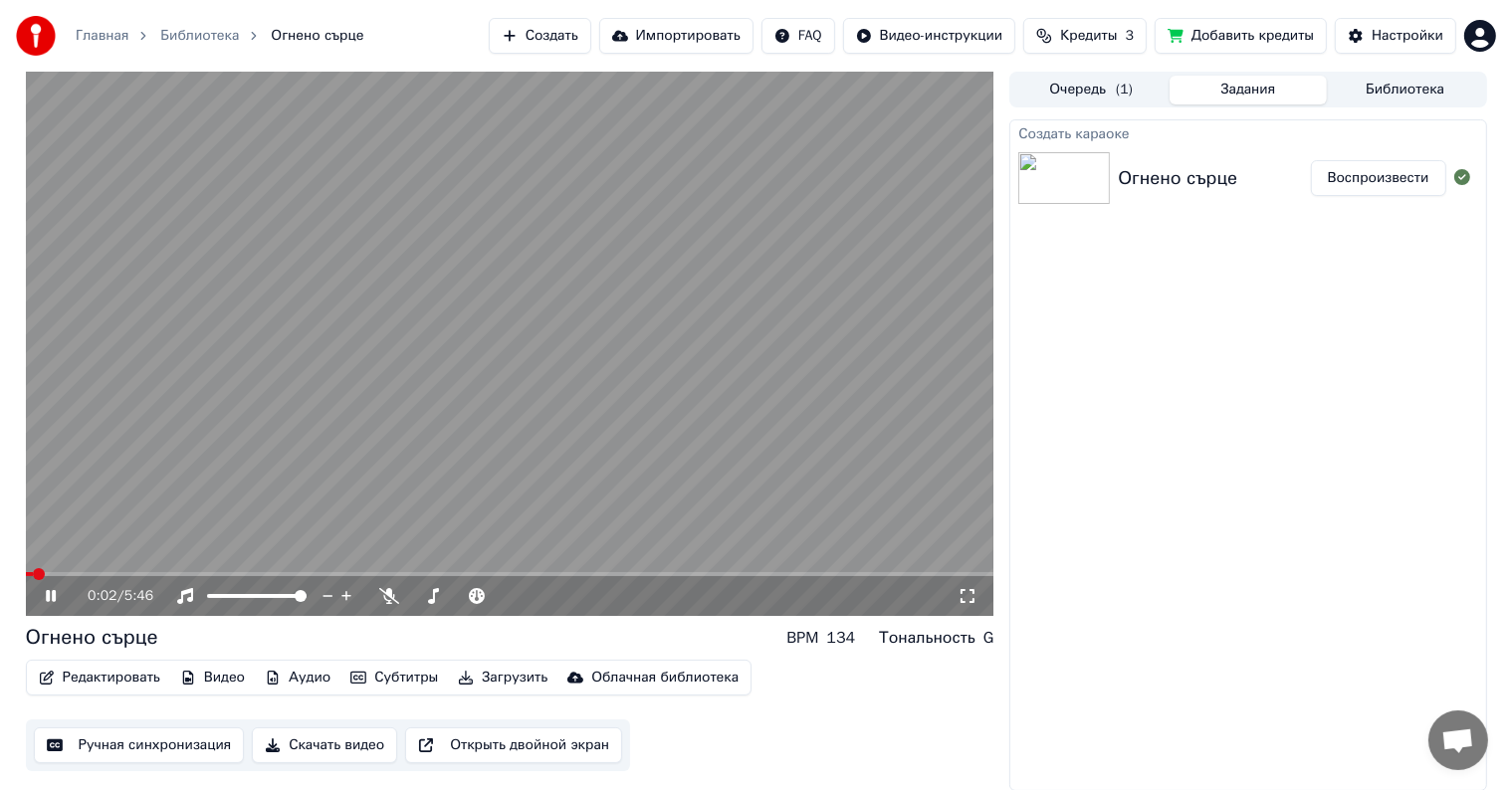 click at bounding box center [1064, 178] 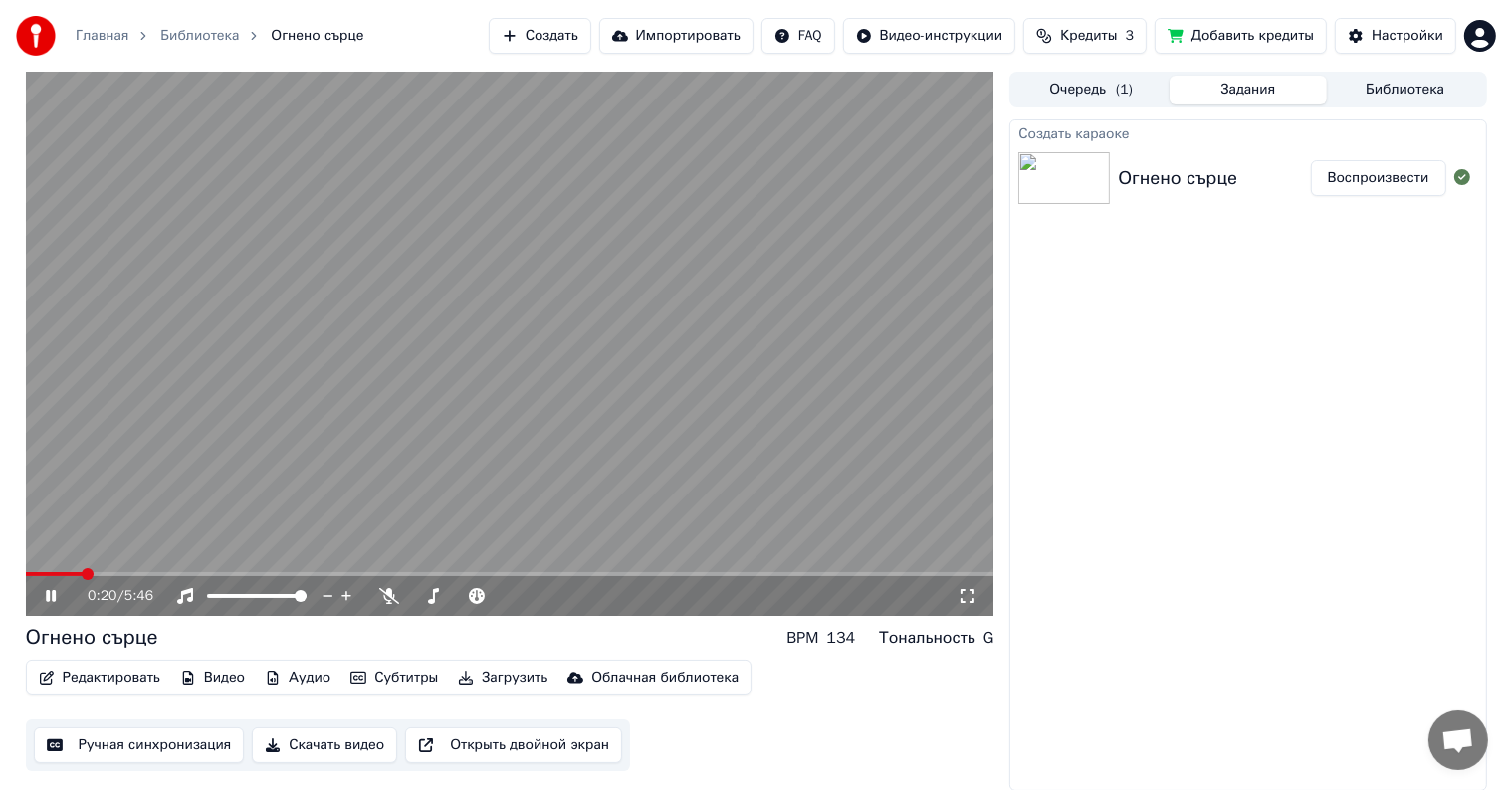 click 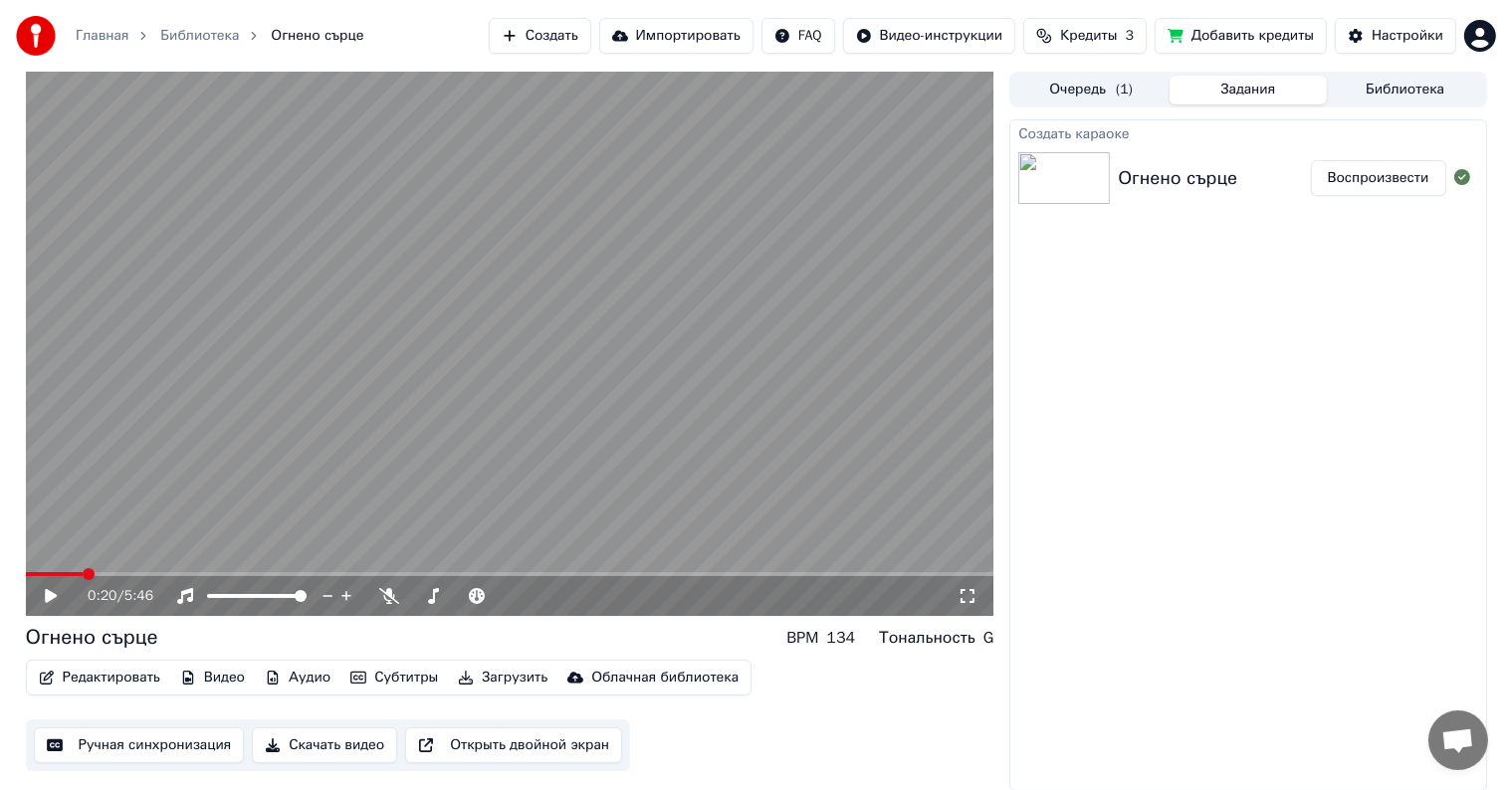 click on "Видео" at bounding box center [212, 678] 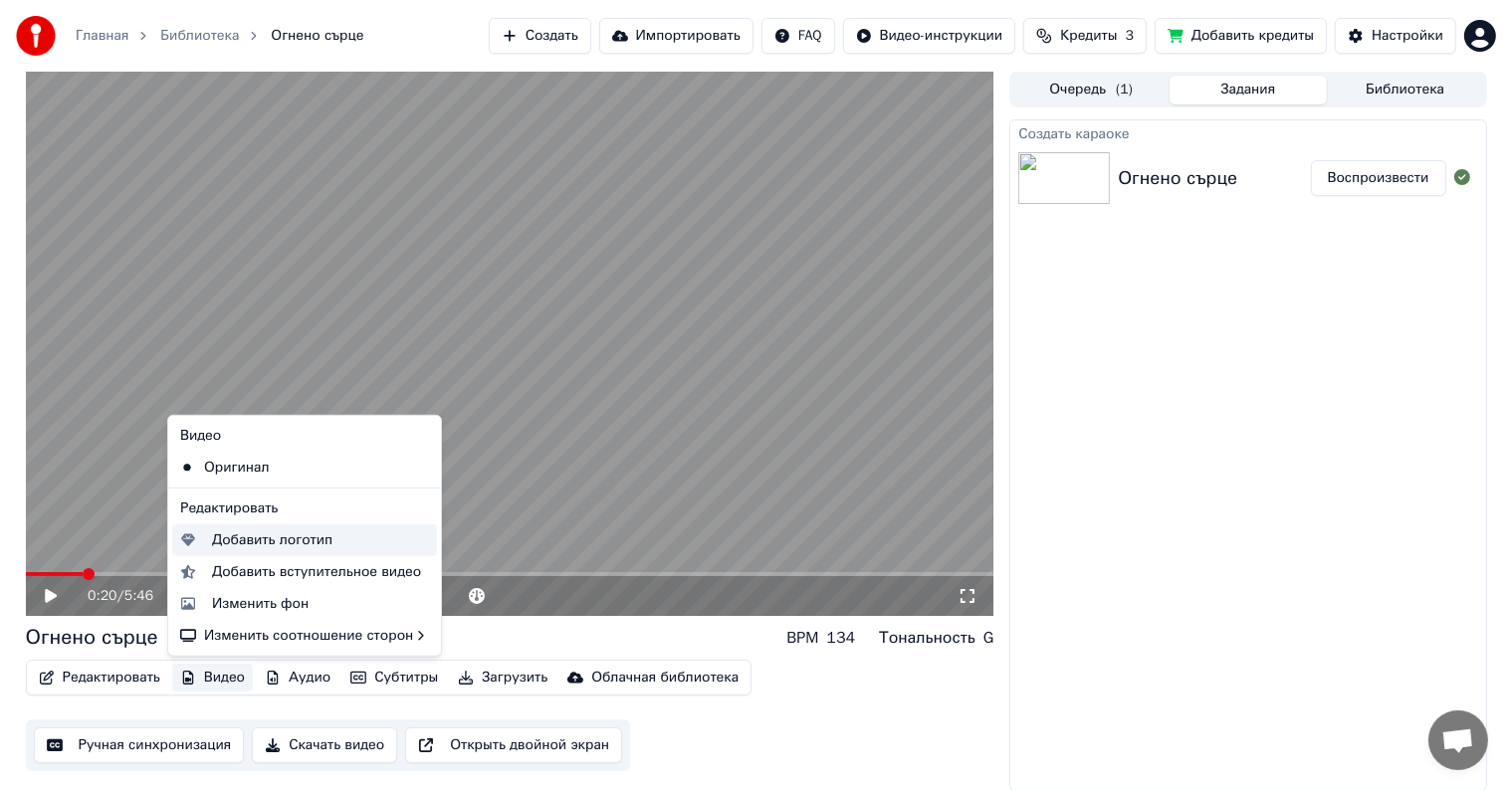click on "Добавить логотип" at bounding box center [272, 540] 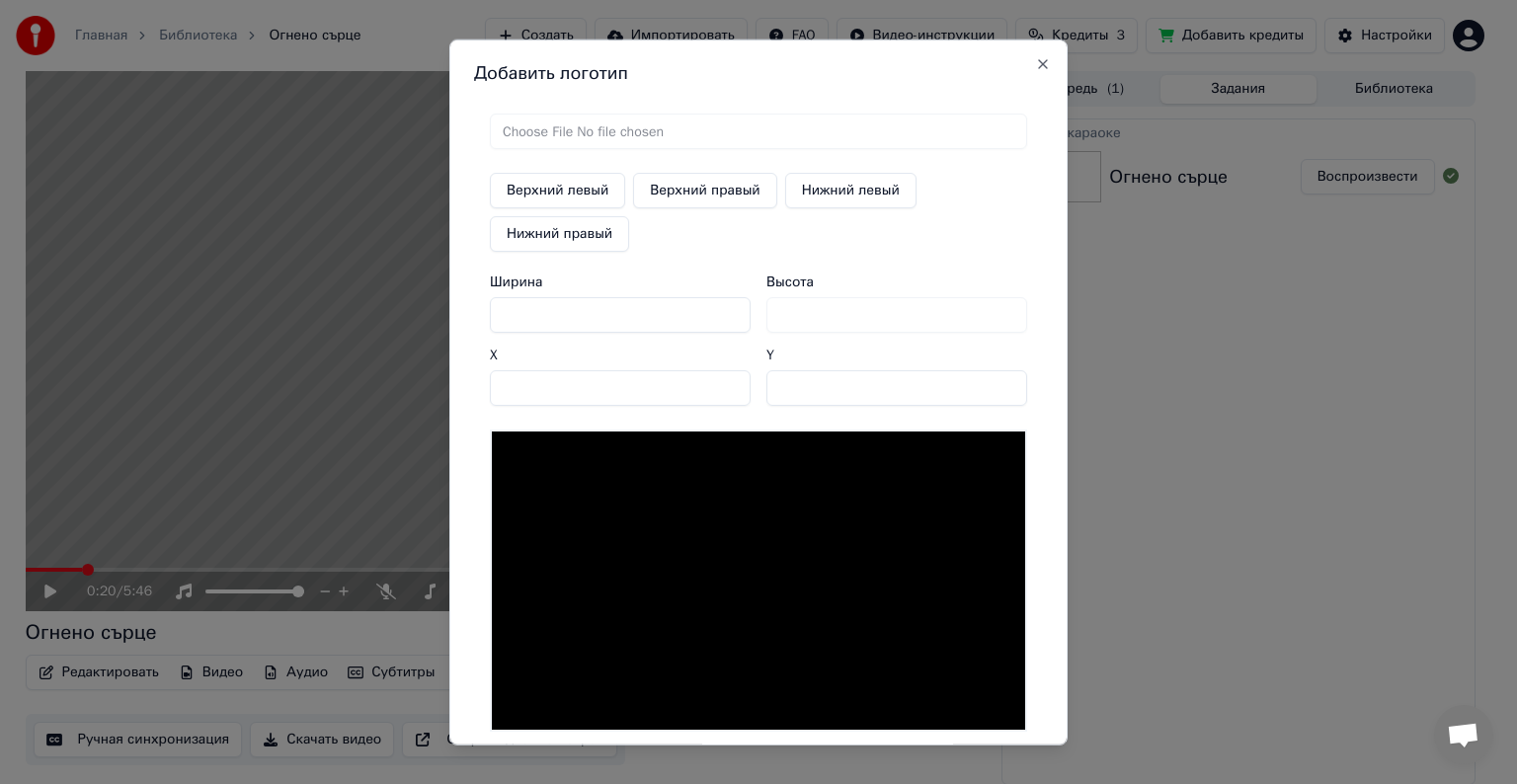 click on "Высота ***" at bounding box center (897, 304) 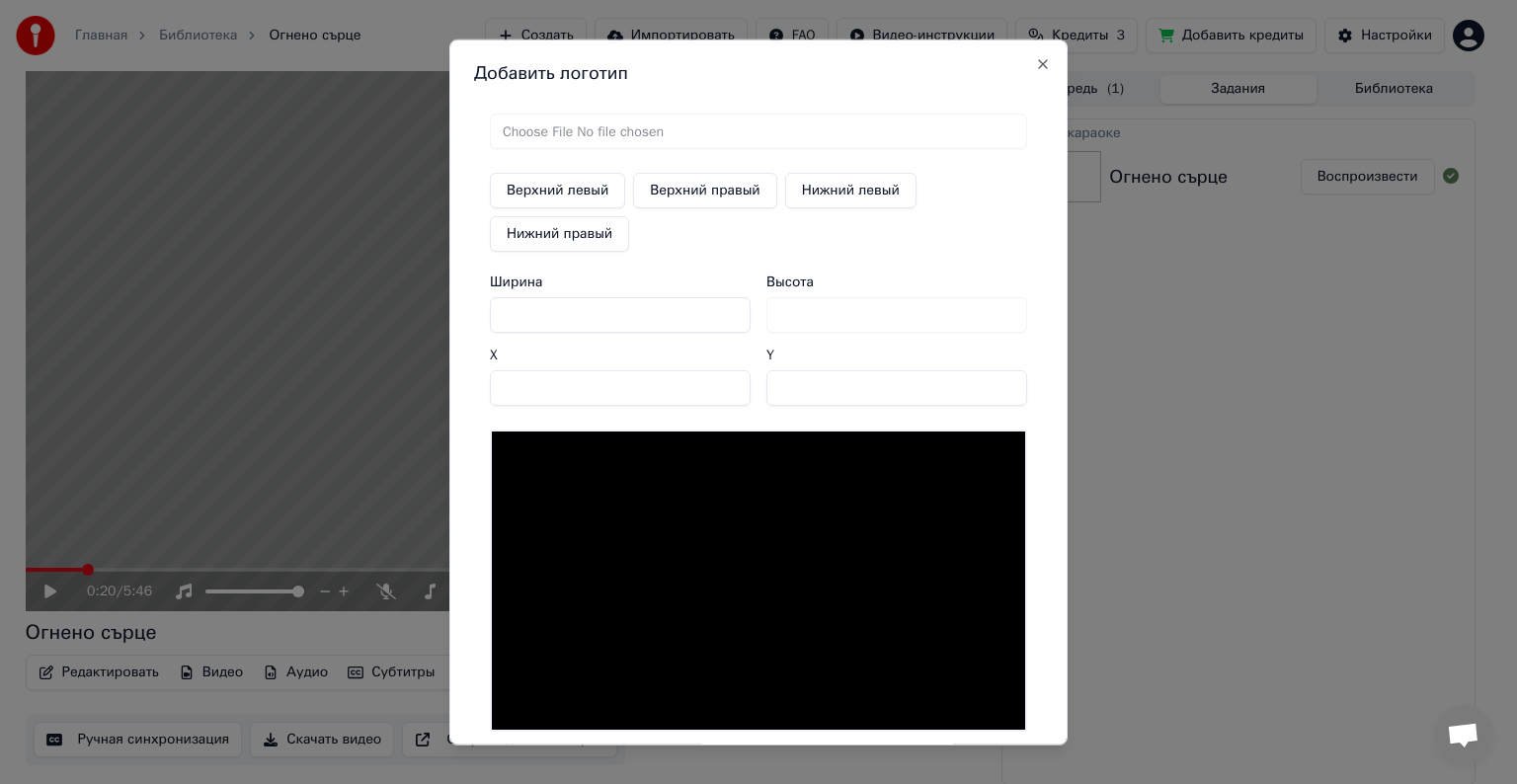 click on "**" at bounding box center [620, 388] 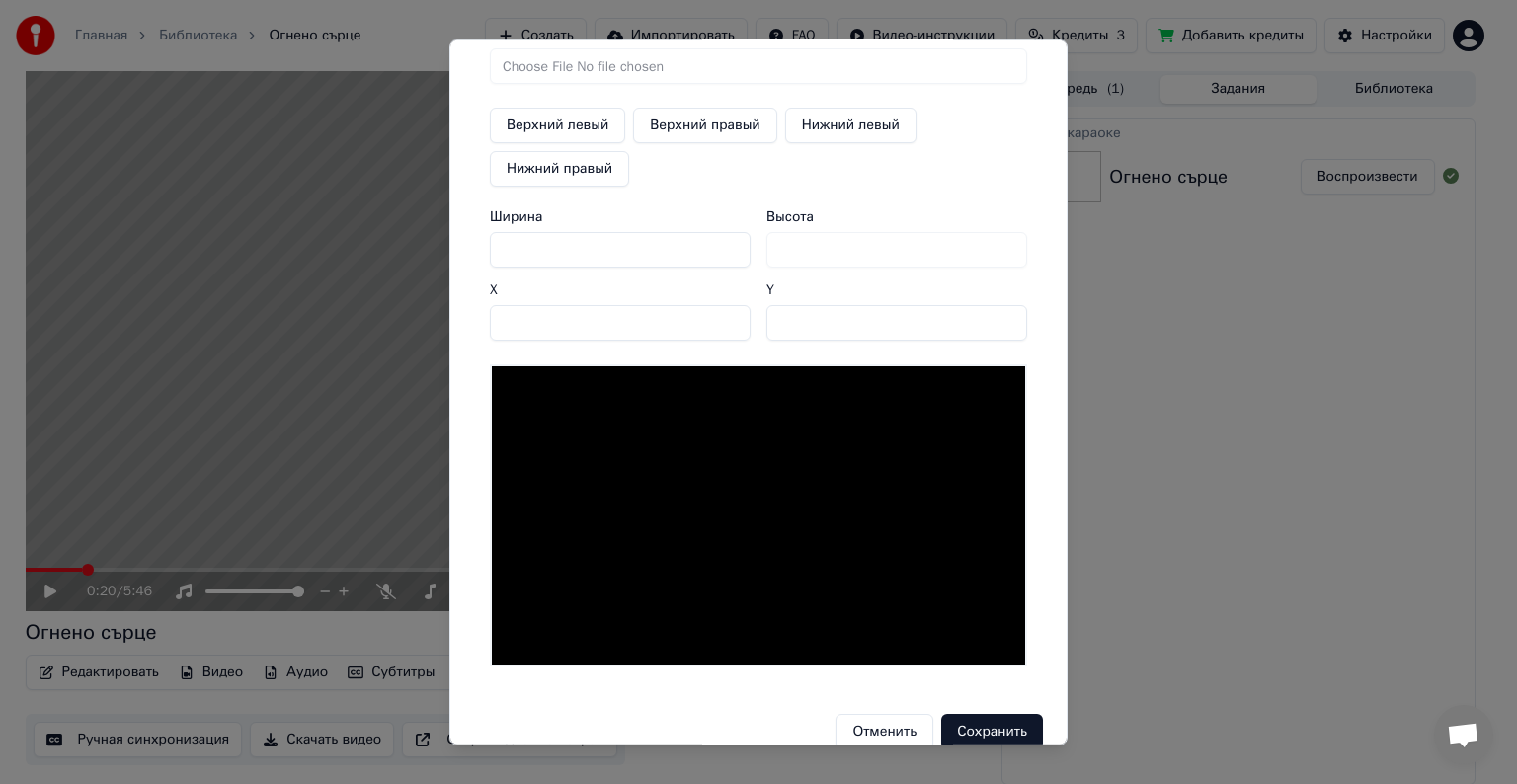scroll, scrollTop: 94, scrollLeft: 0, axis: vertical 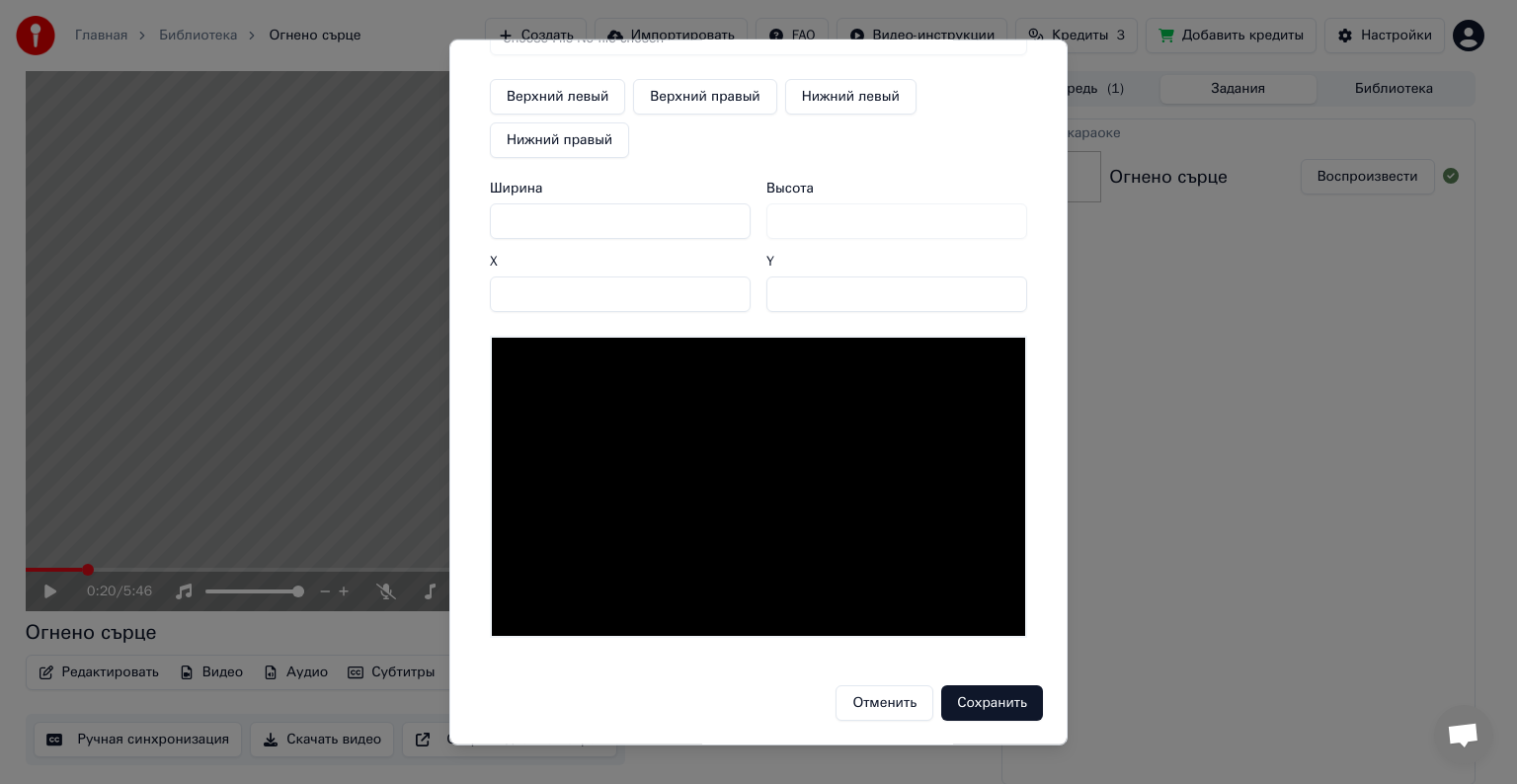 click on "Сохранить" at bounding box center (992, 703) 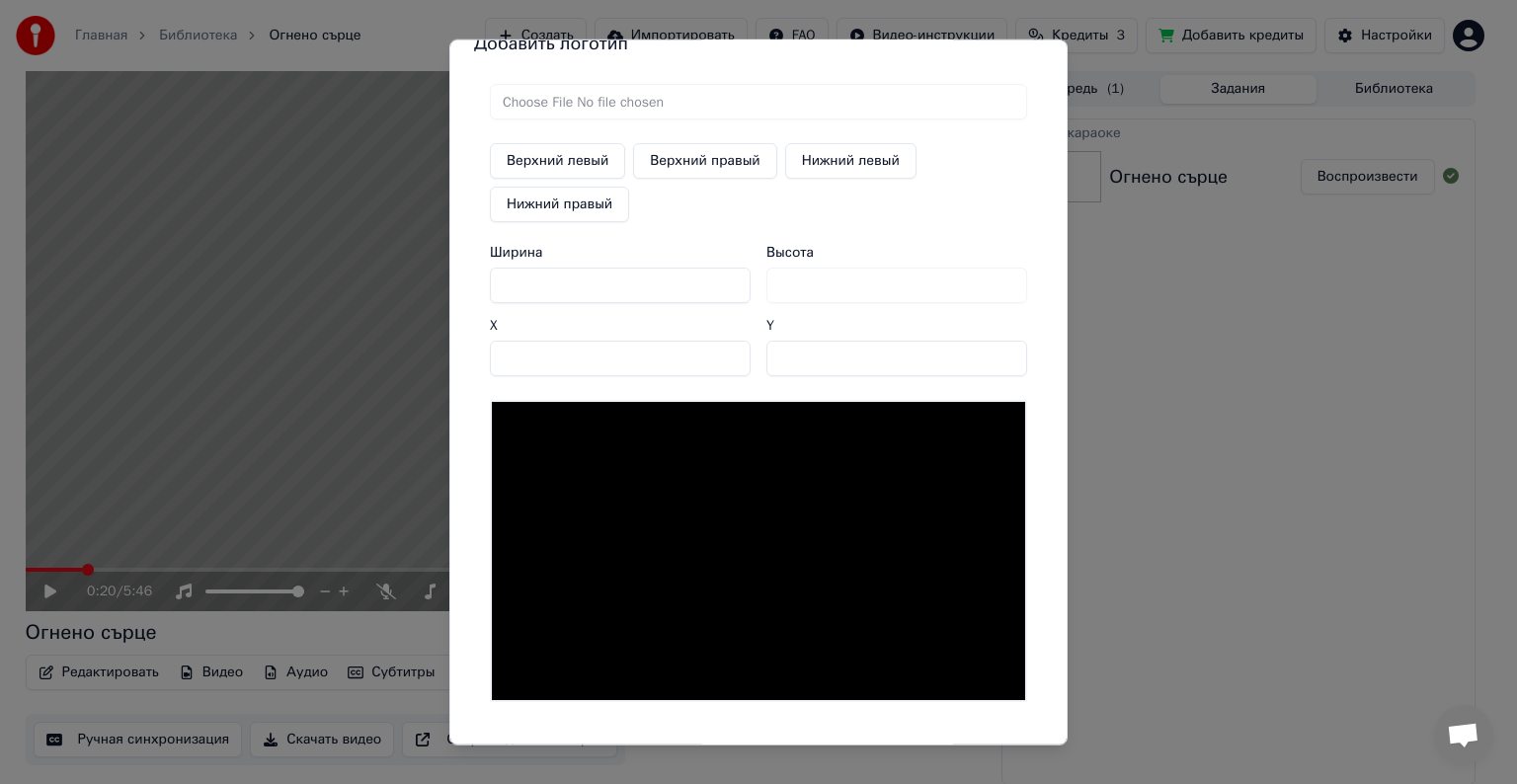 scroll, scrollTop: 0, scrollLeft: 0, axis: both 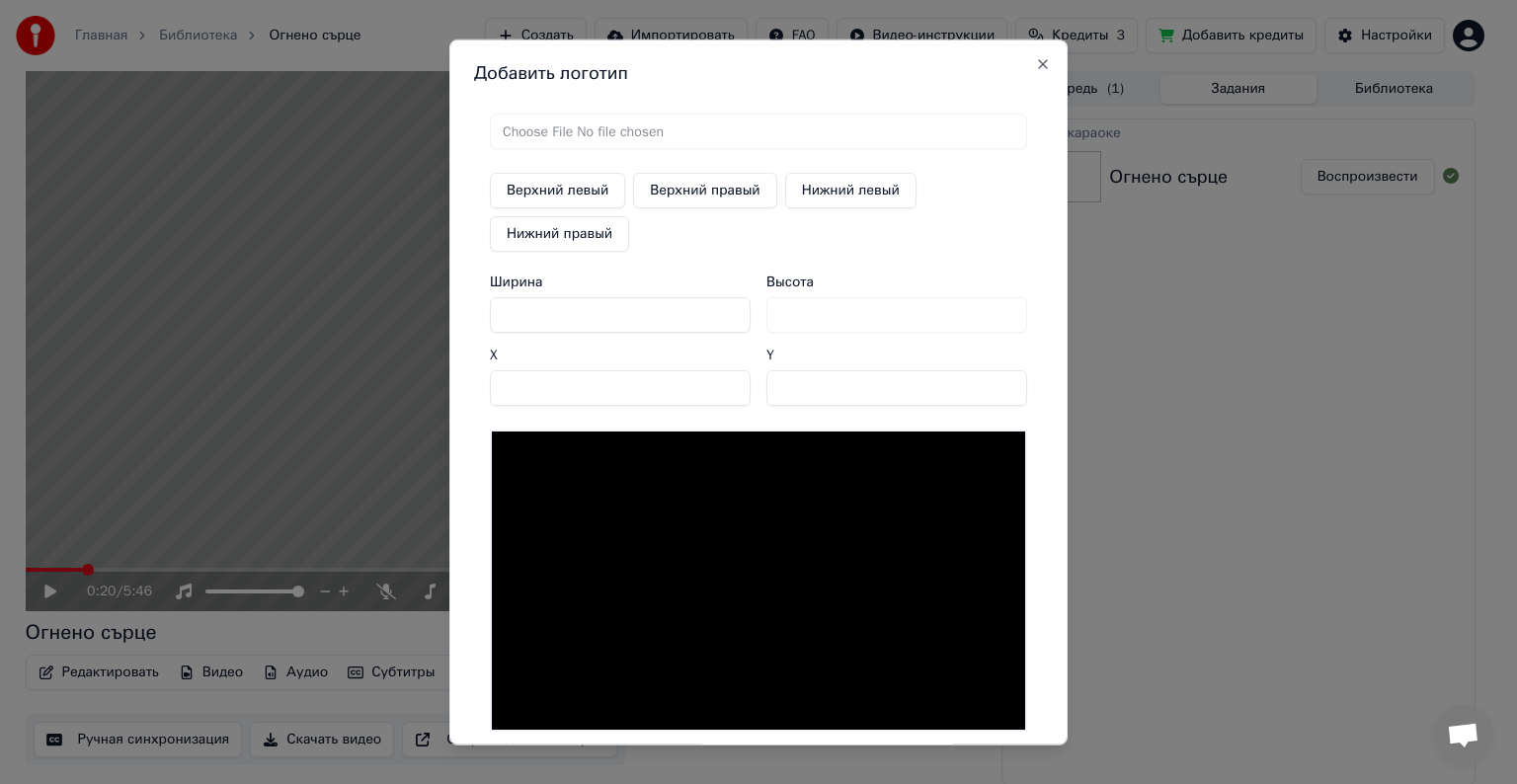 click on "Верхний правый" at bounding box center (704, 191) 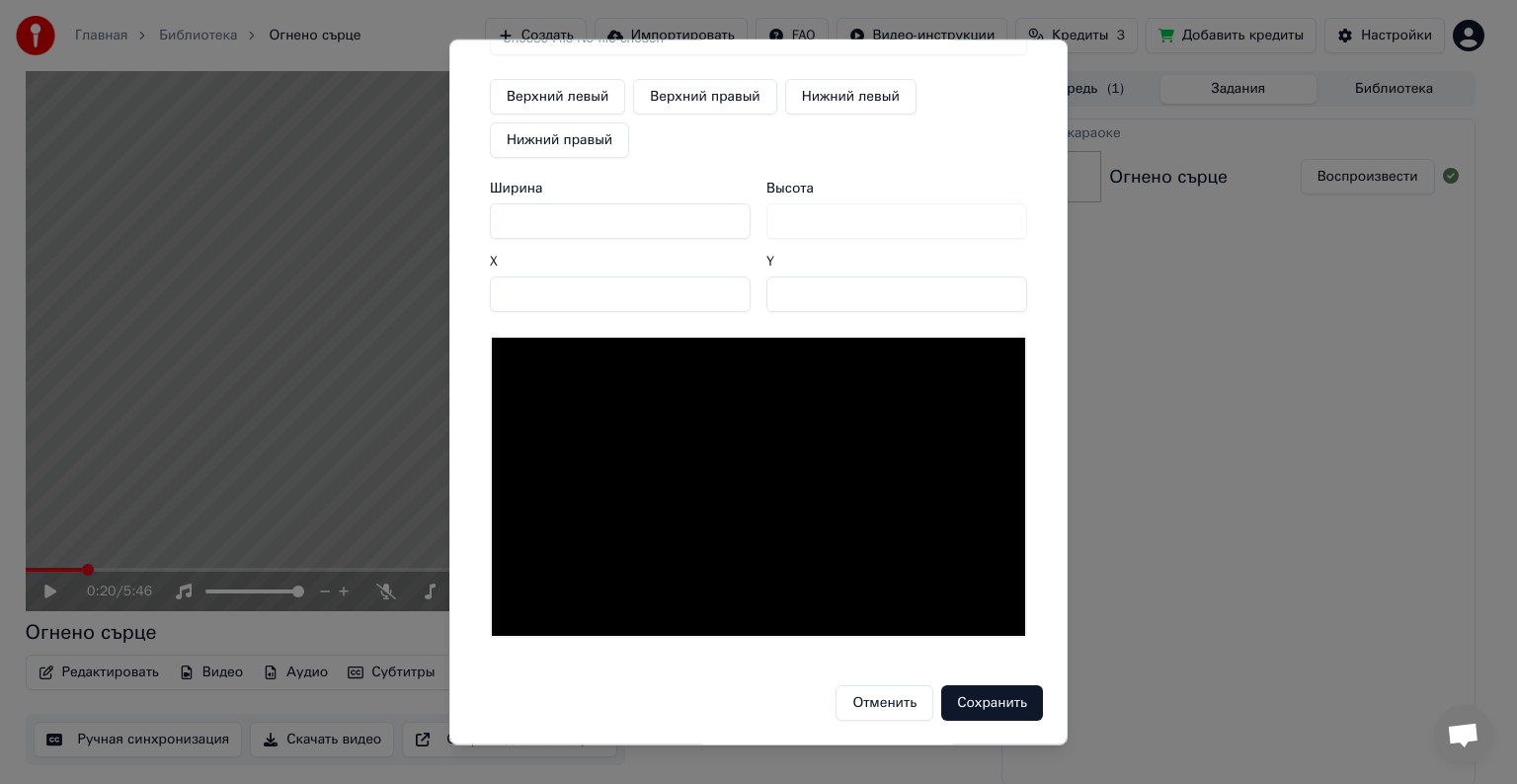 click on "Сохранить" at bounding box center [992, 703] 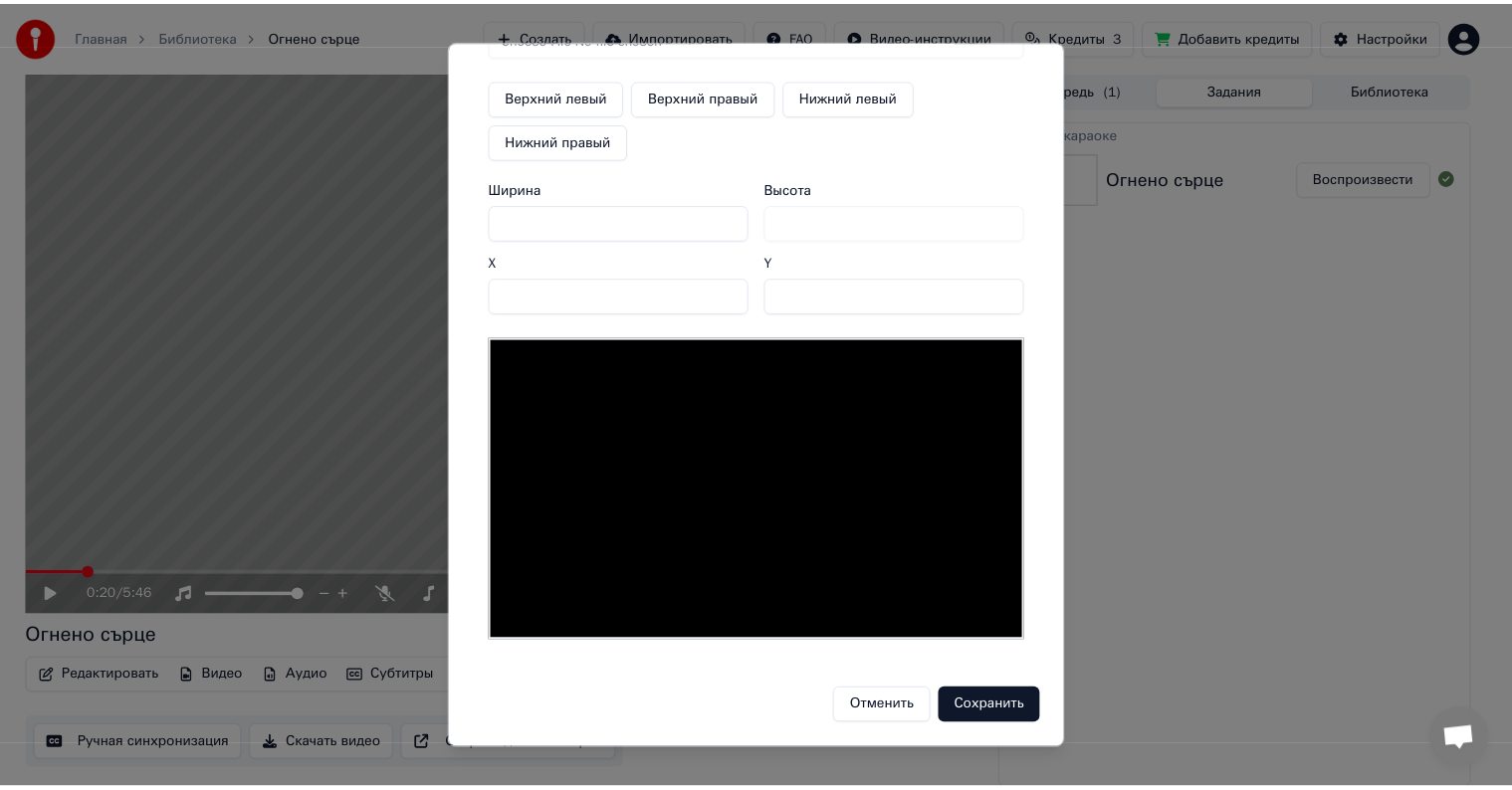 scroll, scrollTop: 0, scrollLeft: 0, axis: both 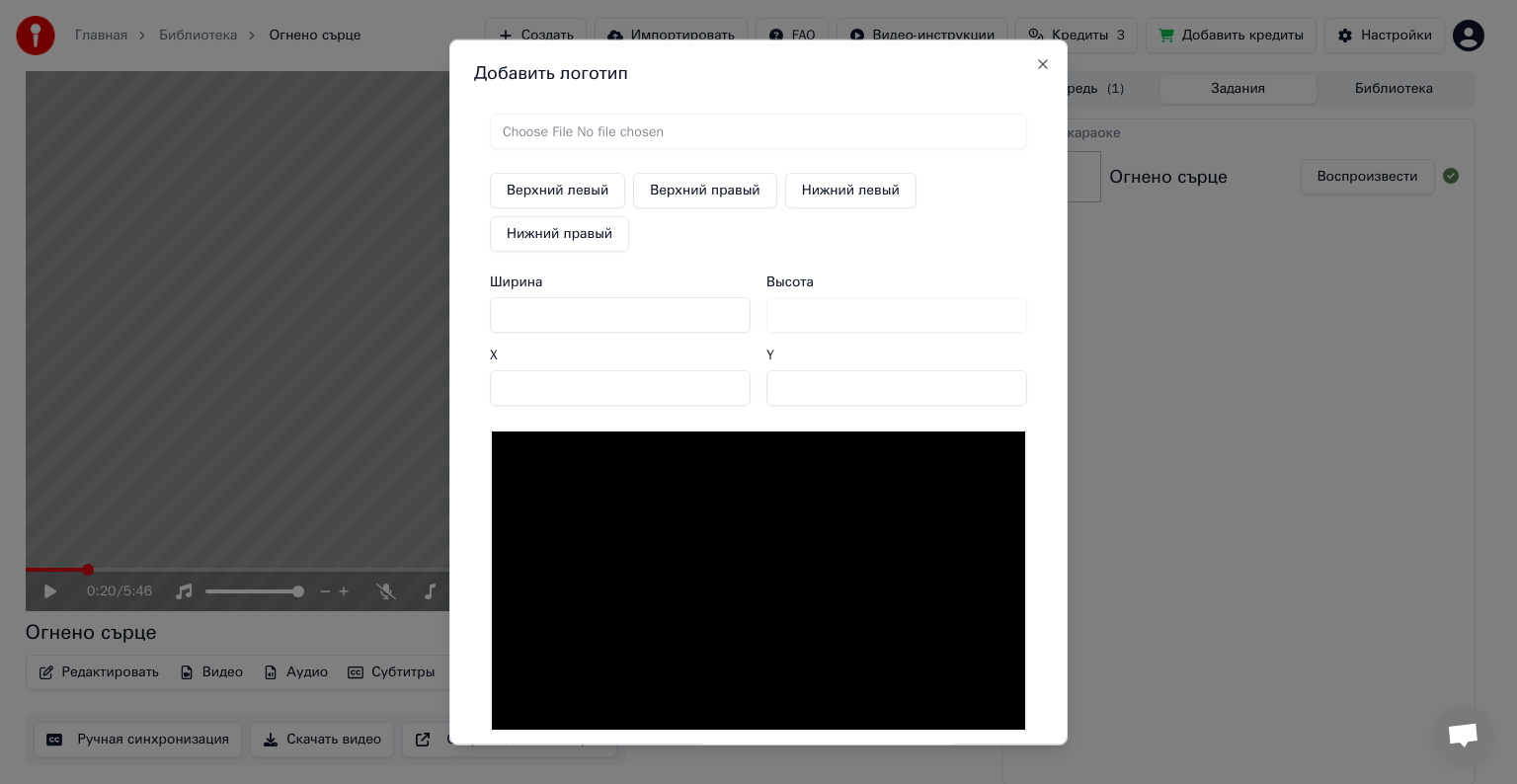 click on "Верхний правый" at bounding box center (704, 191) 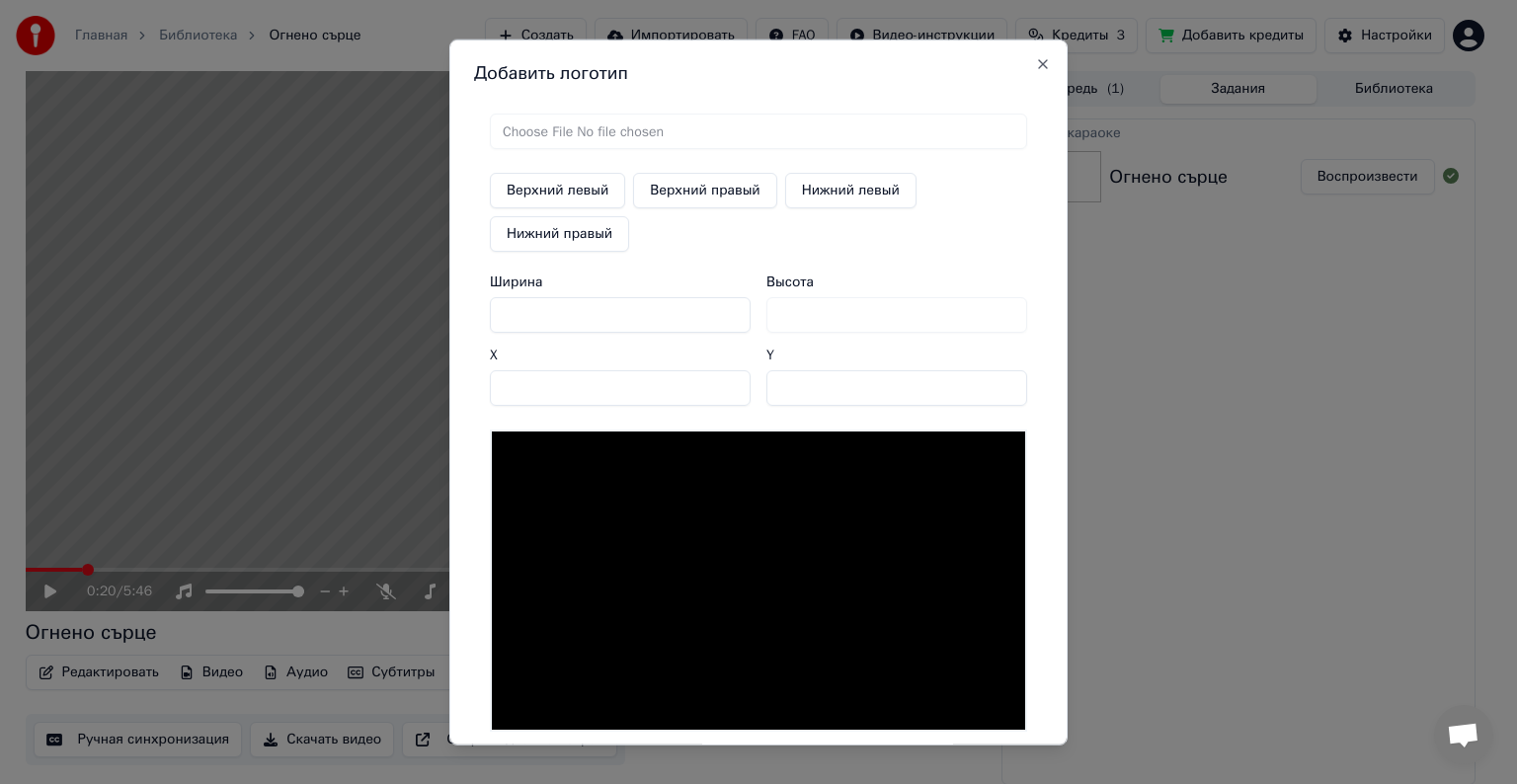 click on "Добавить логотип Верхний левый Верхний правый Нижний левый Нижний правый Ширина *** Высота *** X ** Y *** Отменить Сохранить Close" at bounding box center [758, 392] 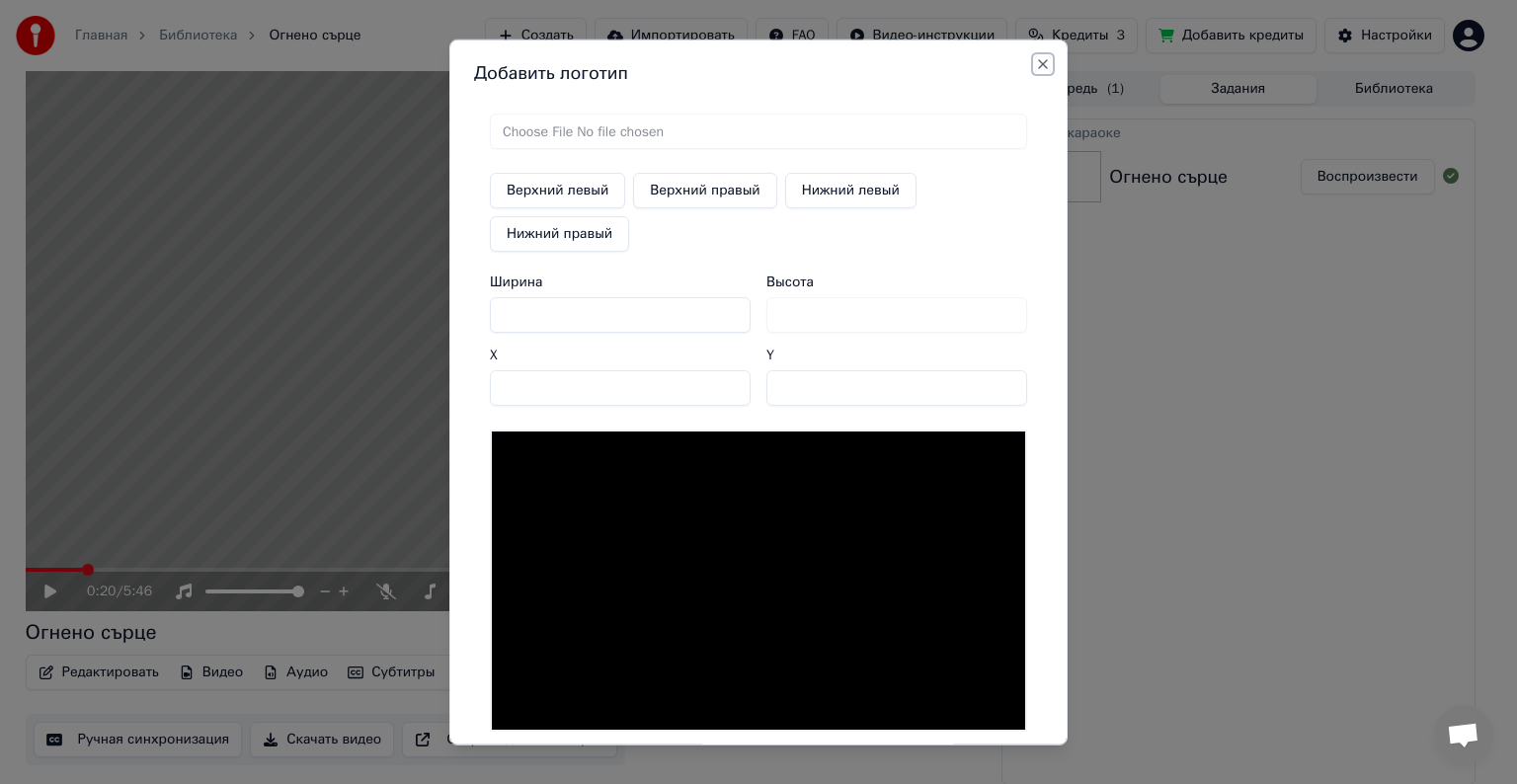 click on "Close" at bounding box center (1043, 64) 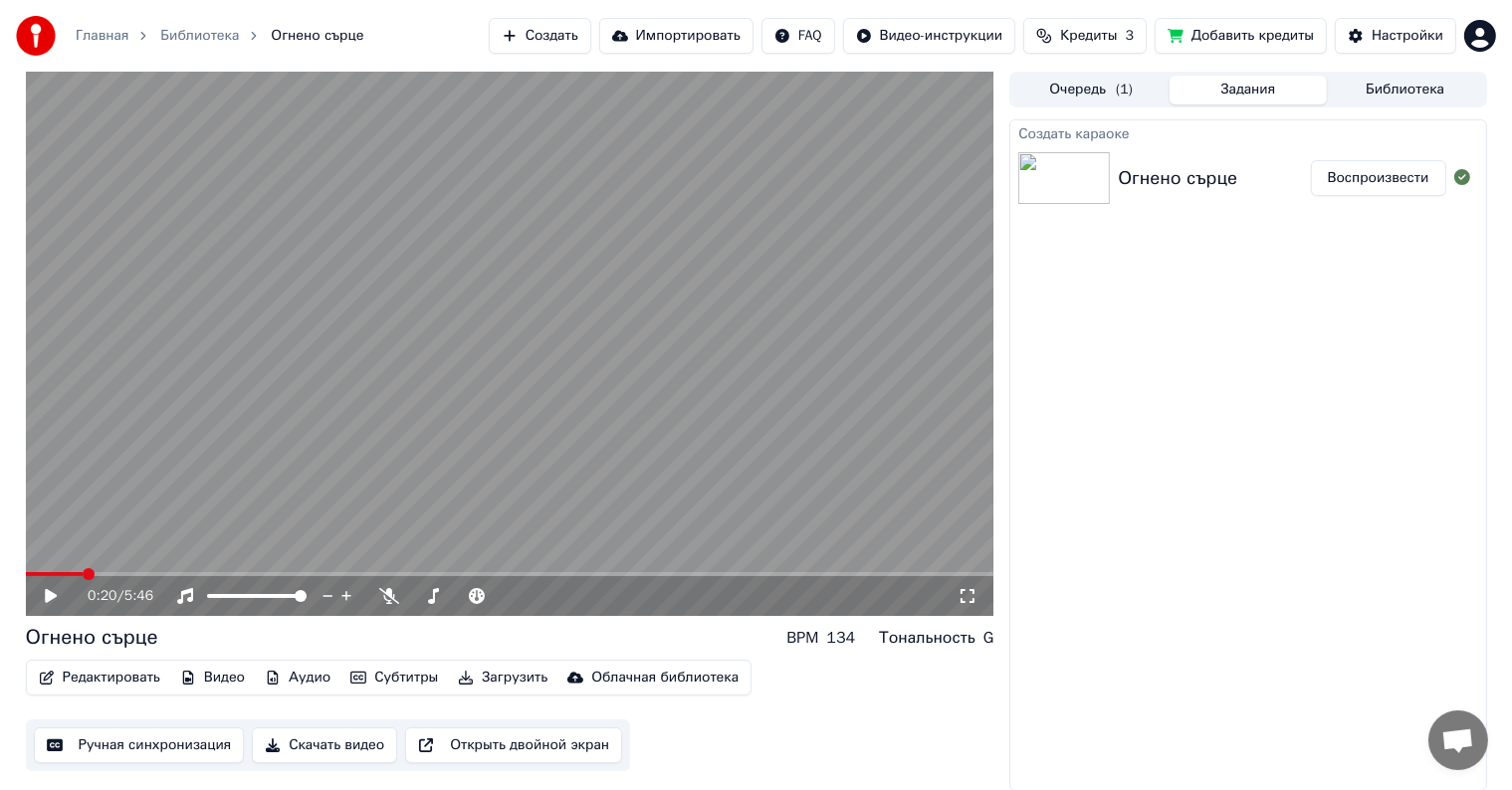 scroll, scrollTop: 0, scrollLeft: 0, axis: both 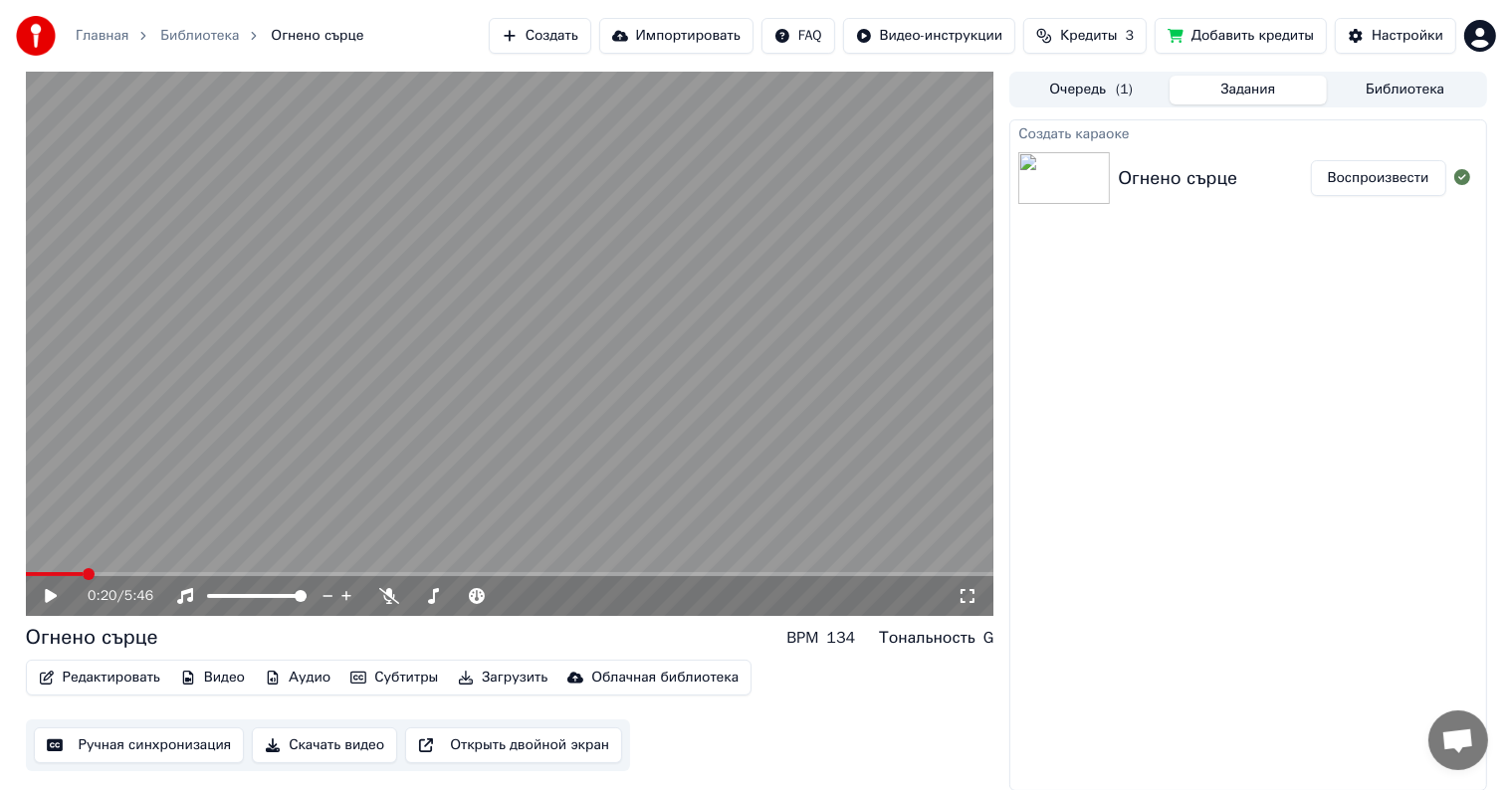 click on "Субтитры" at bounding box center [394, 678] 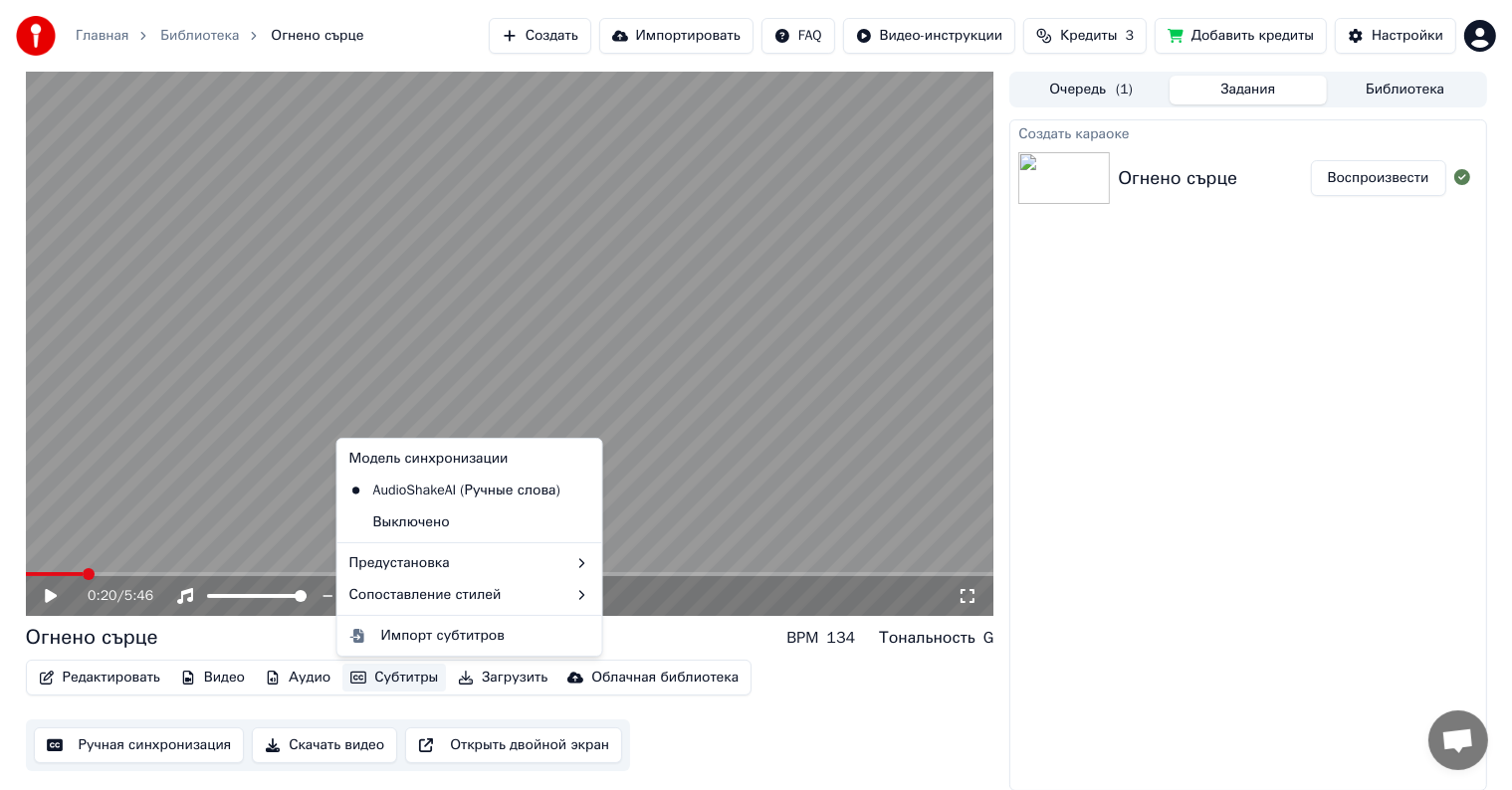 click on "Субтитры" at bounding box center [394, 678] 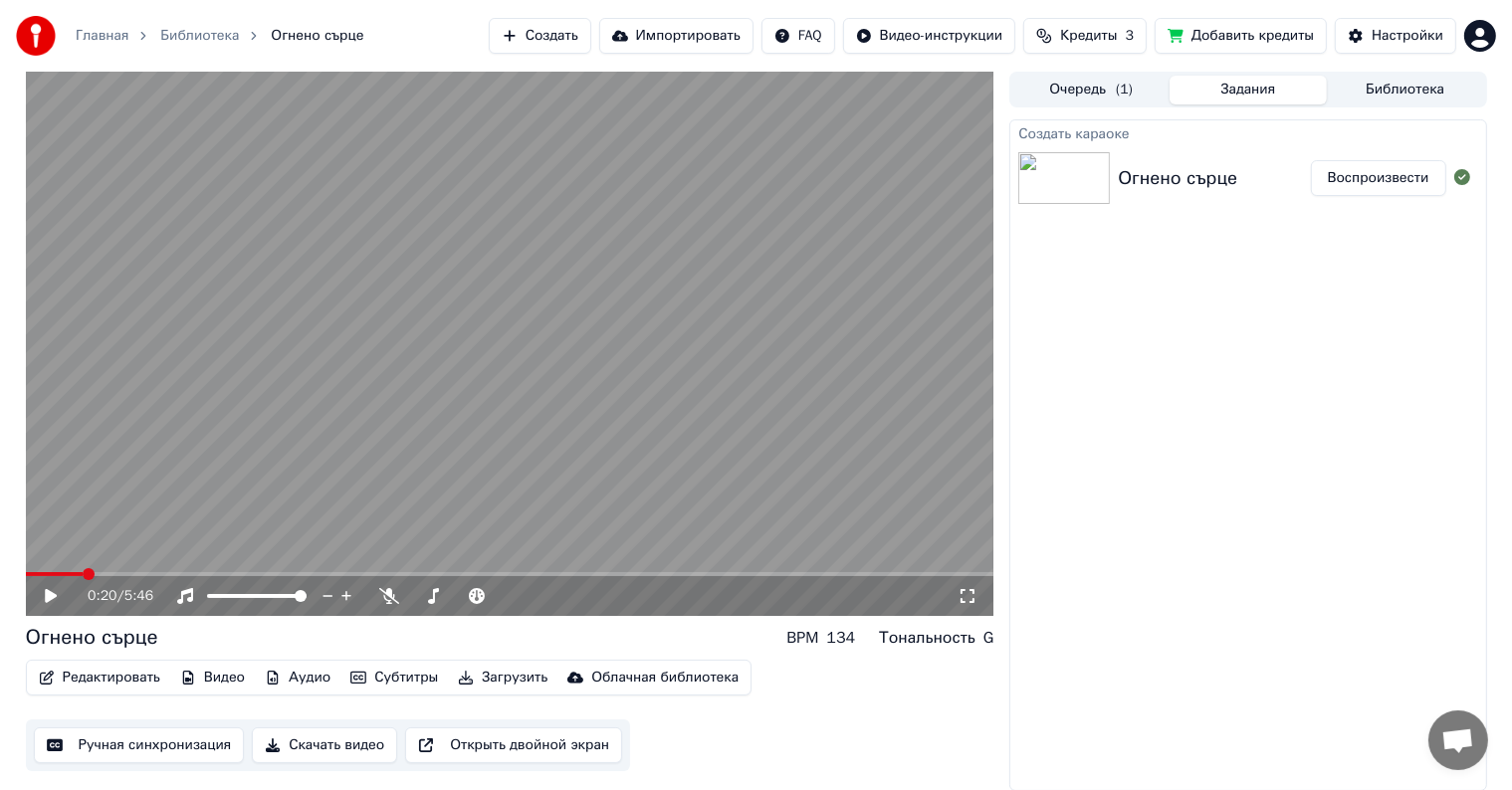 click on "Субтитры" at bounding box center (394, 678) 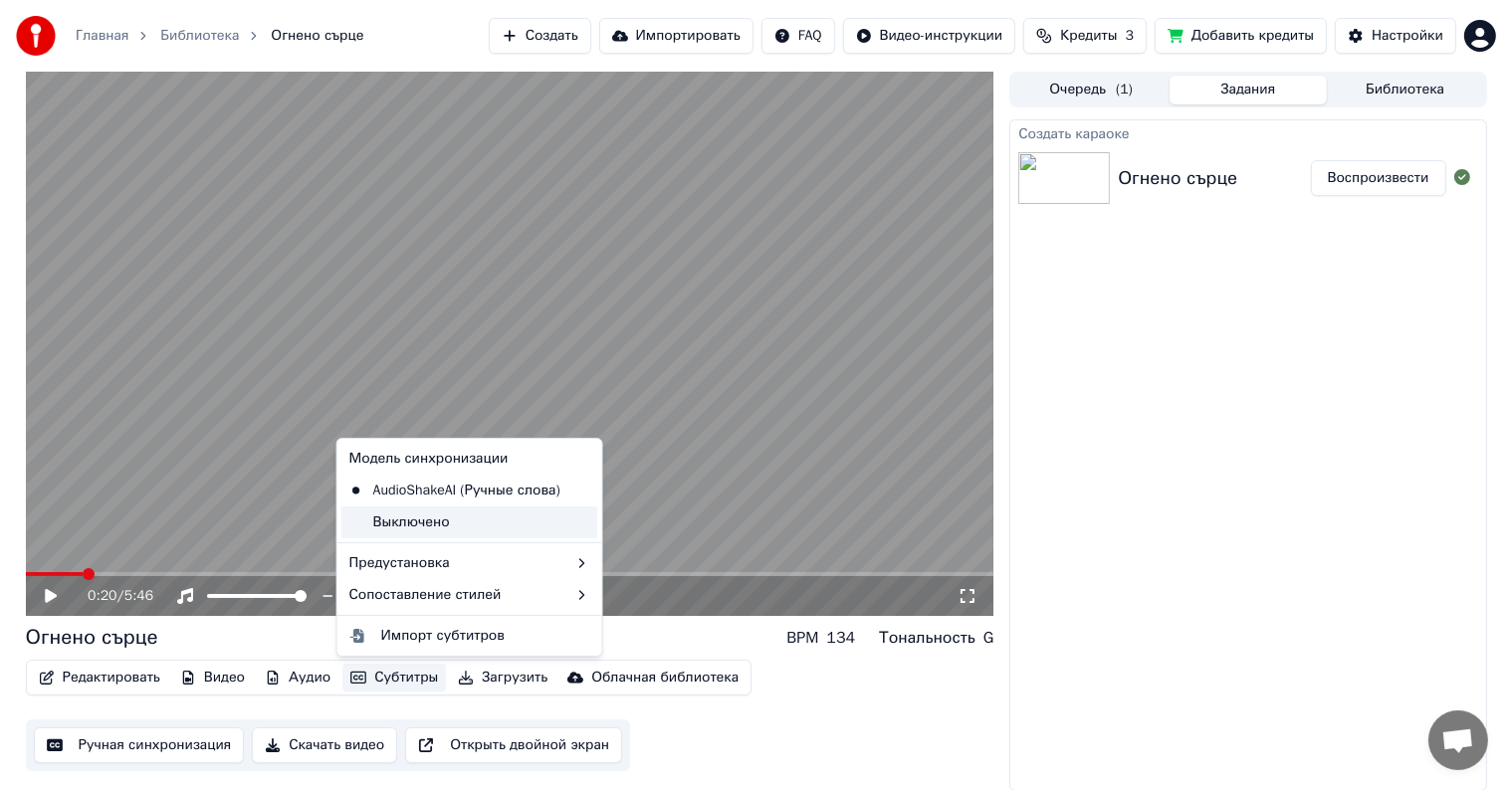 click on "Выключено" at bounding box center [470, 522] 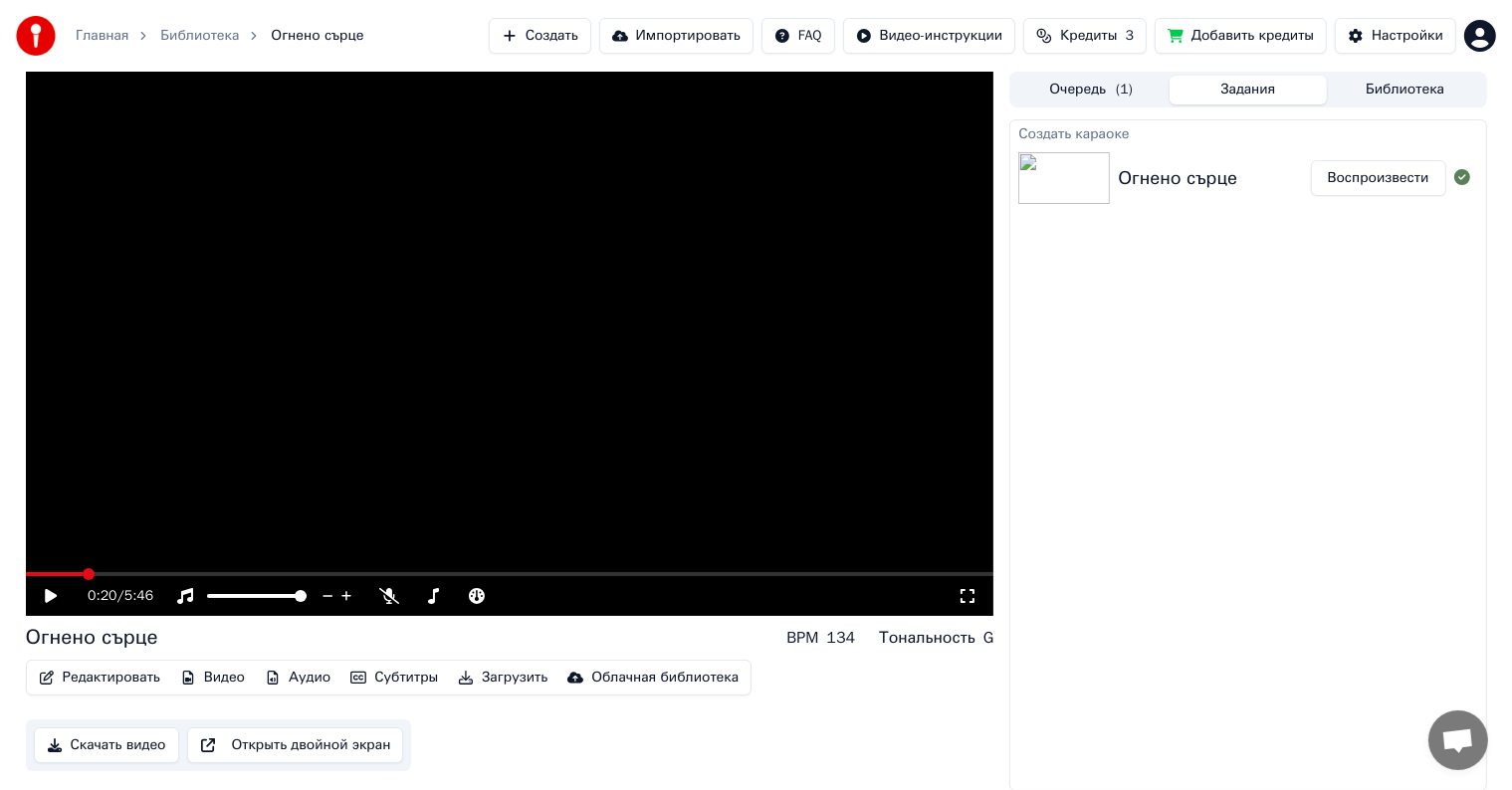 click on "Субтитры" at bounding box center [394, 678] 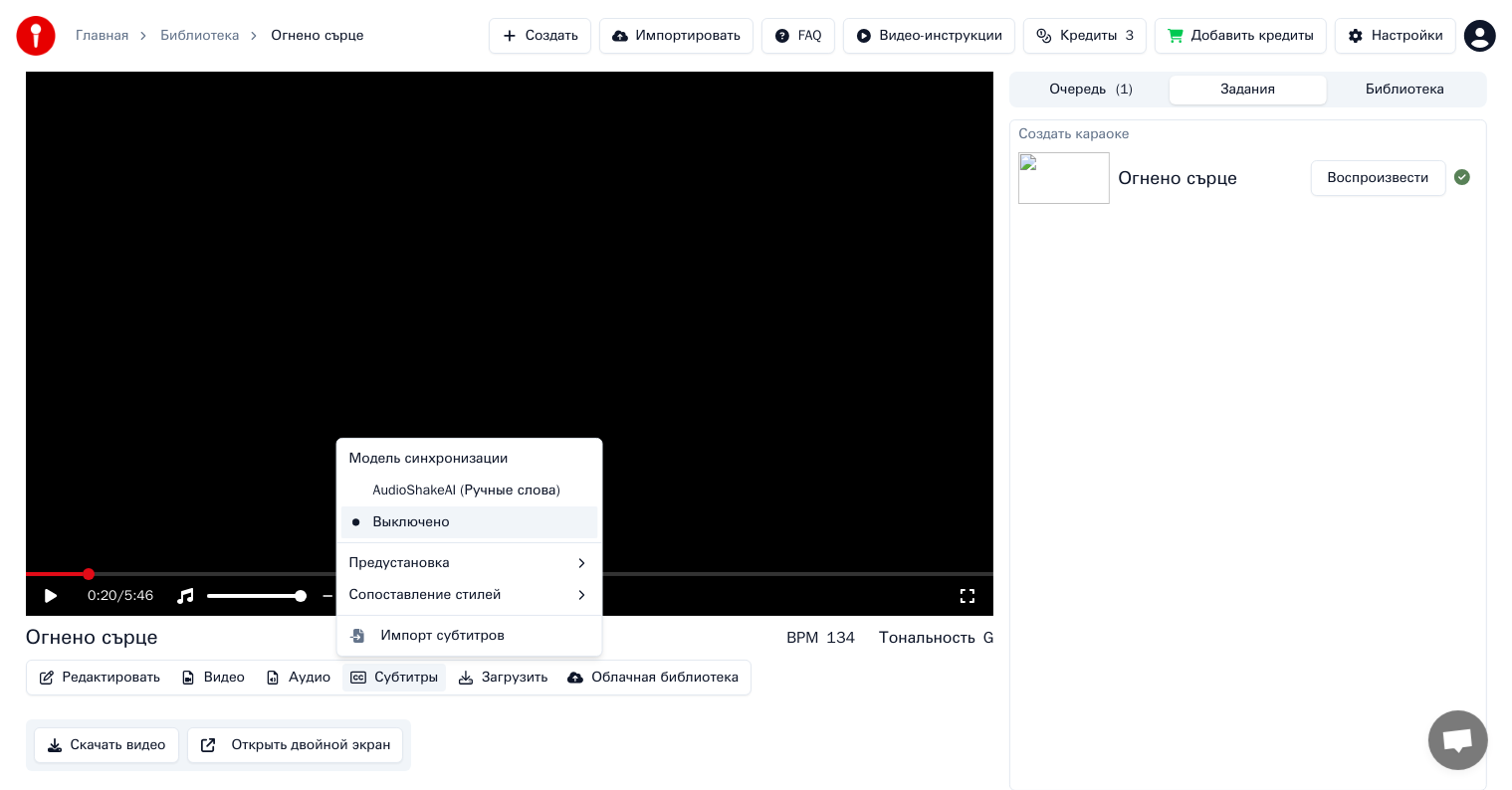 click on "Выключено" at bounding box center (470, 522) 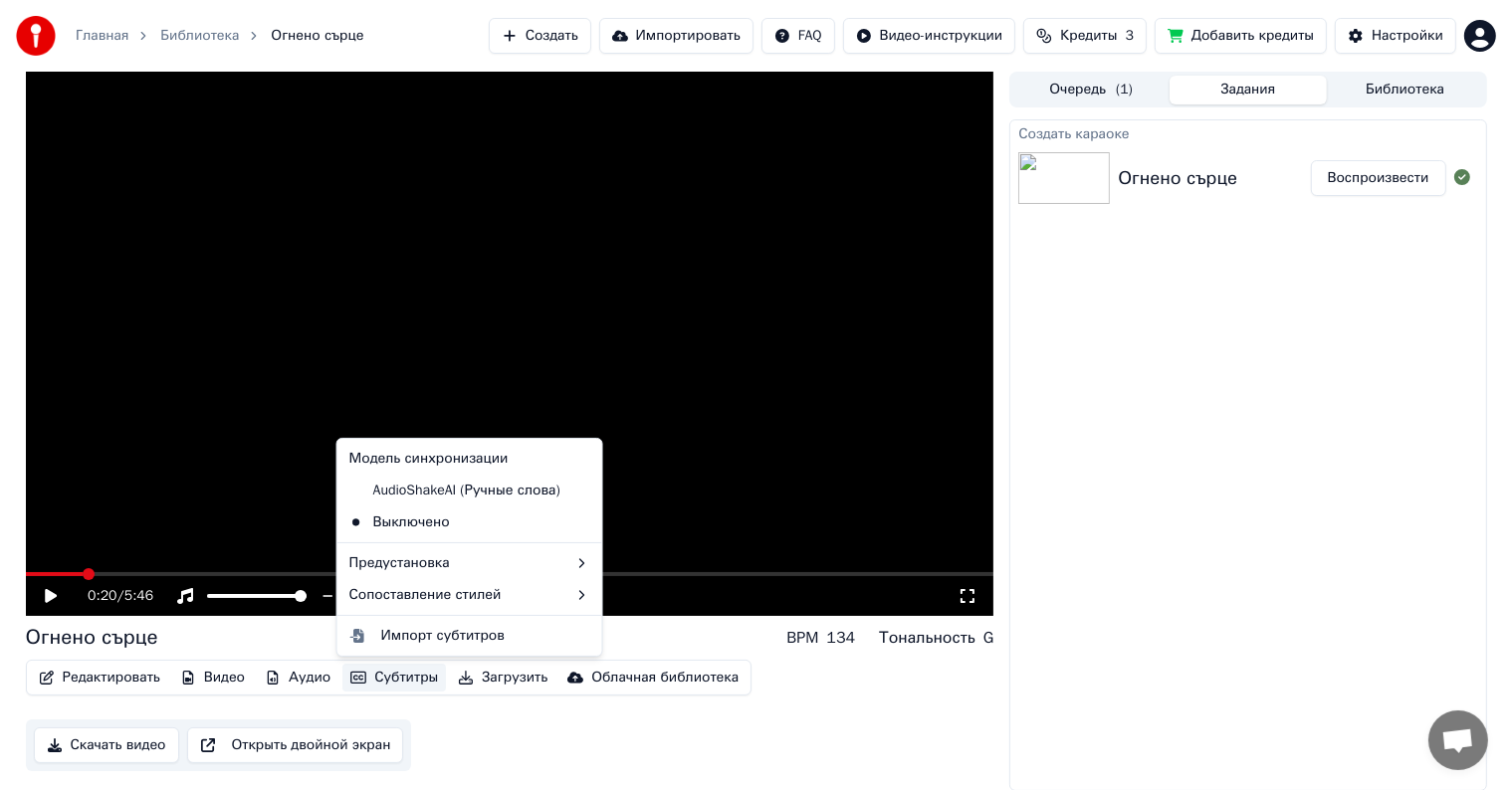 click on "Субтитры" at bounding box center (394, 678) 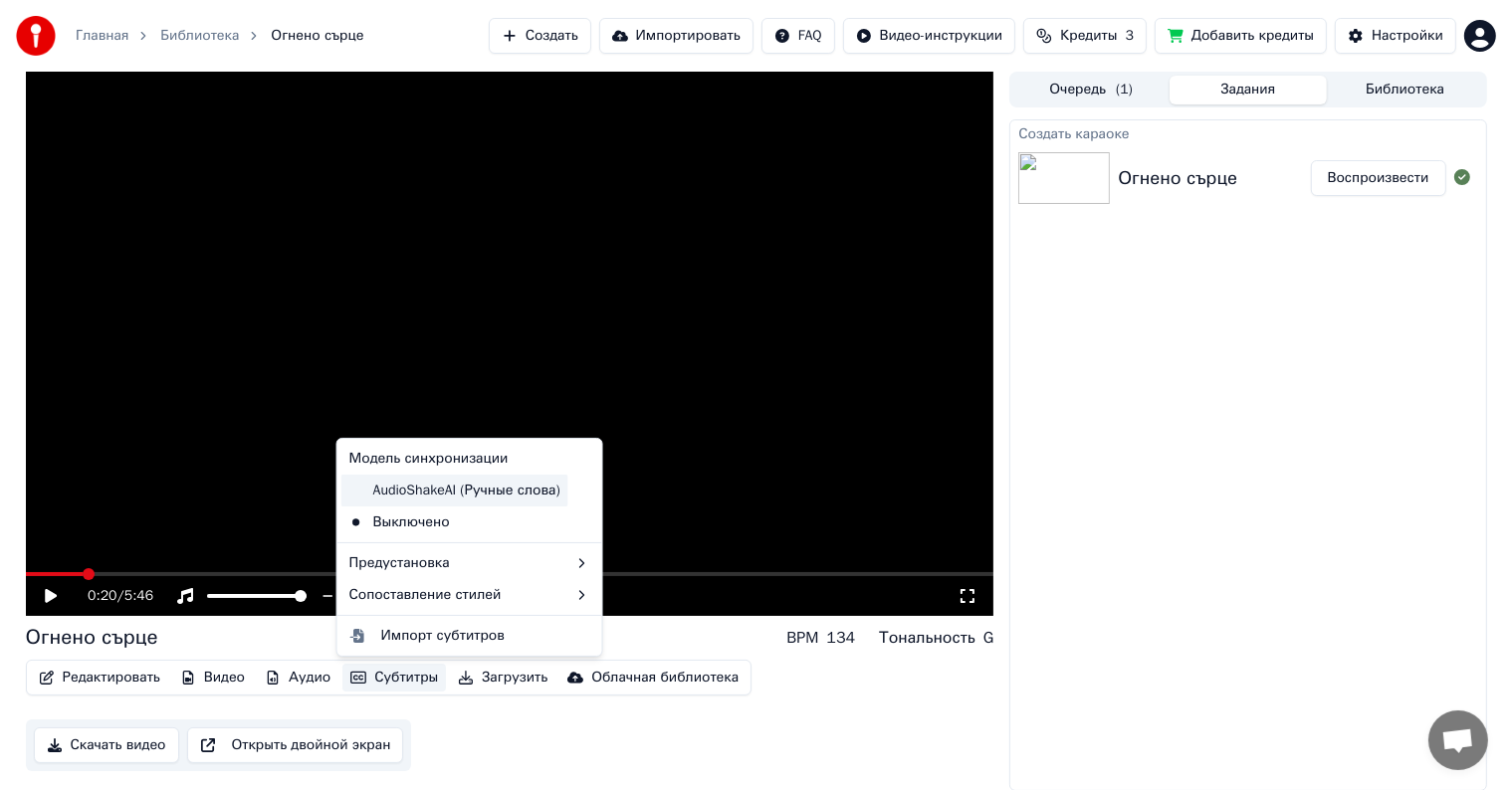 click on "AudioShakeAI (Ручные слова)" at bounding box center (455, 491) 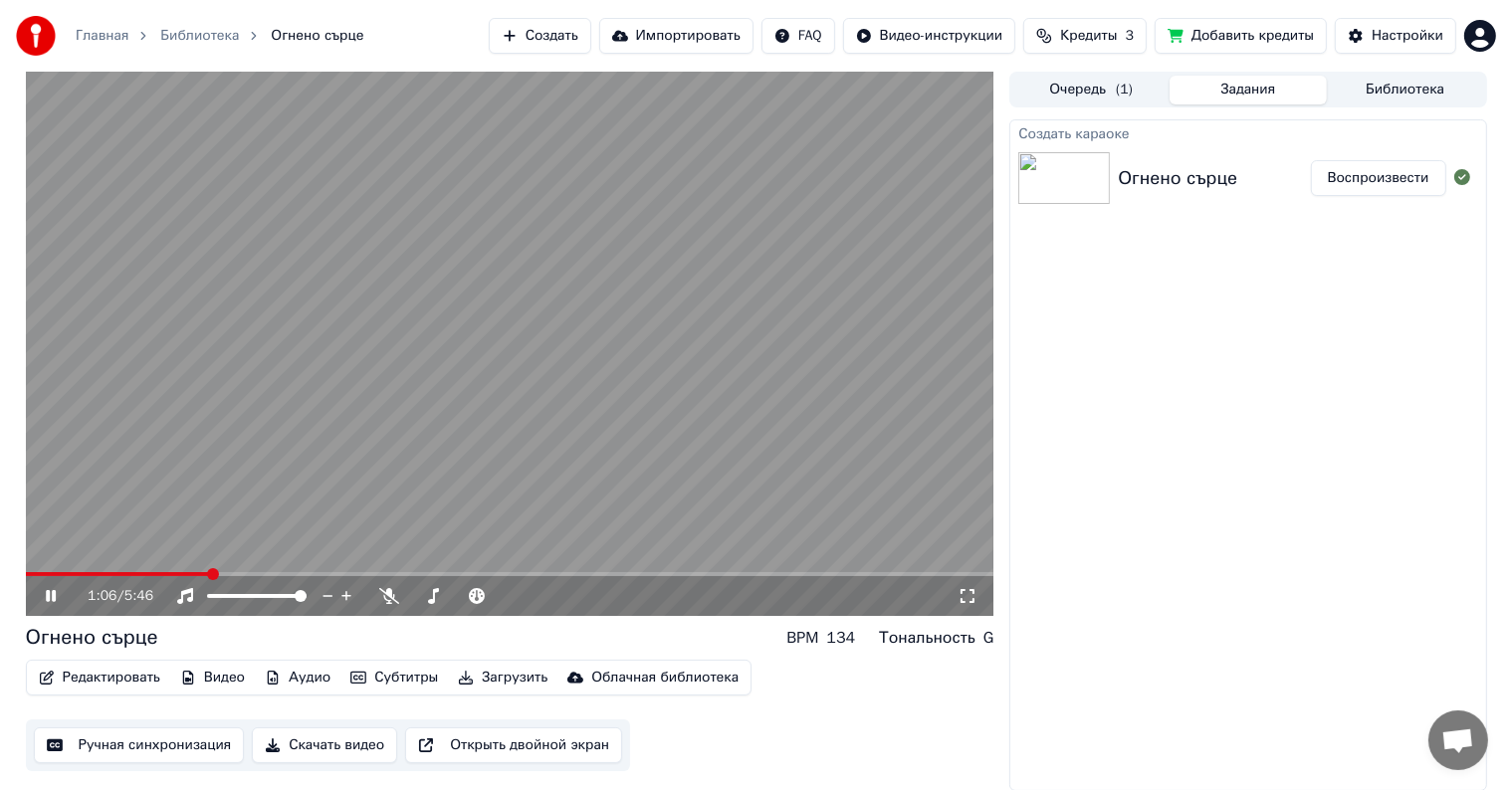 click at bounding box center [510, 574] 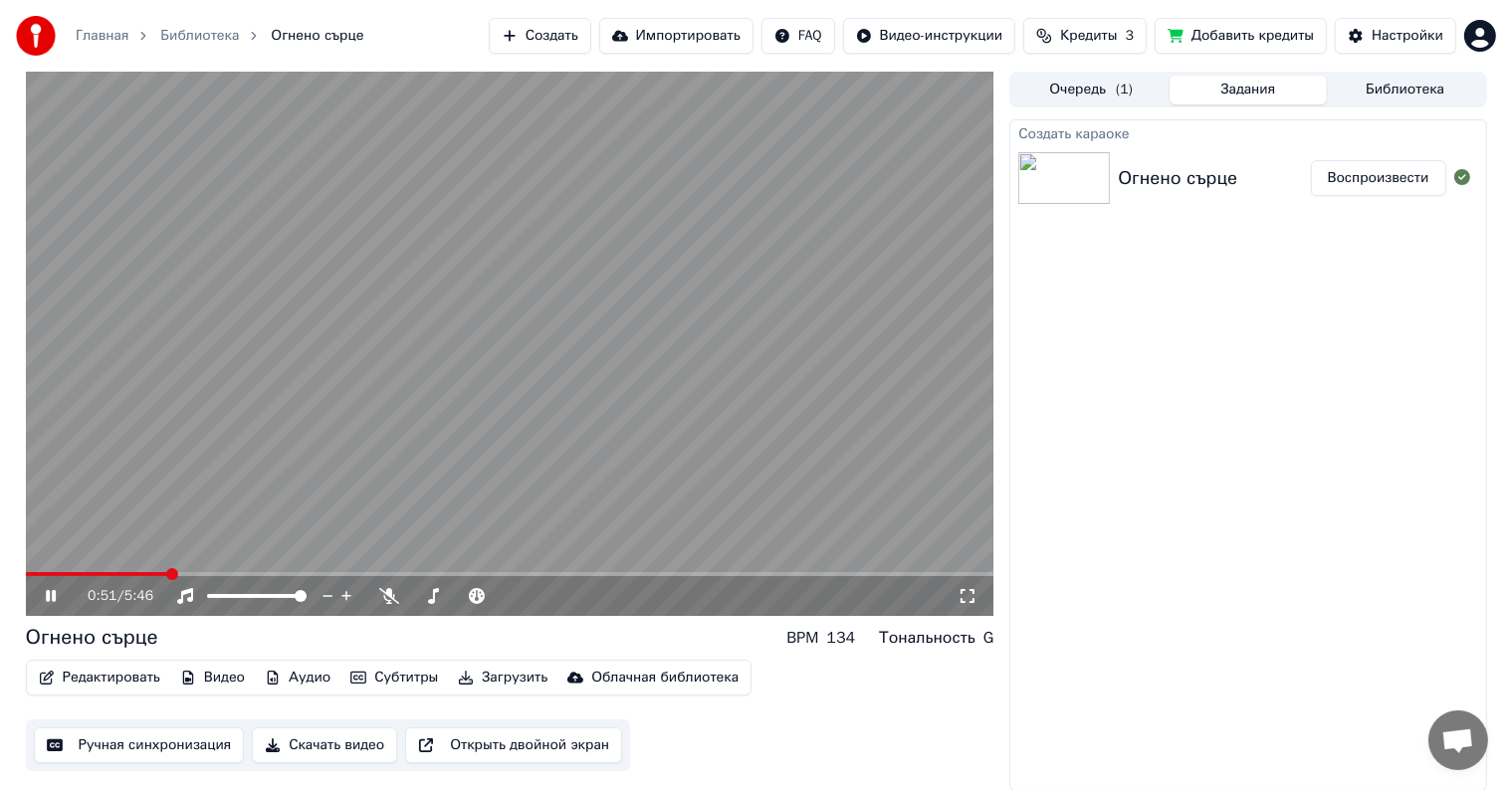 click at bounding box center (97, 574) 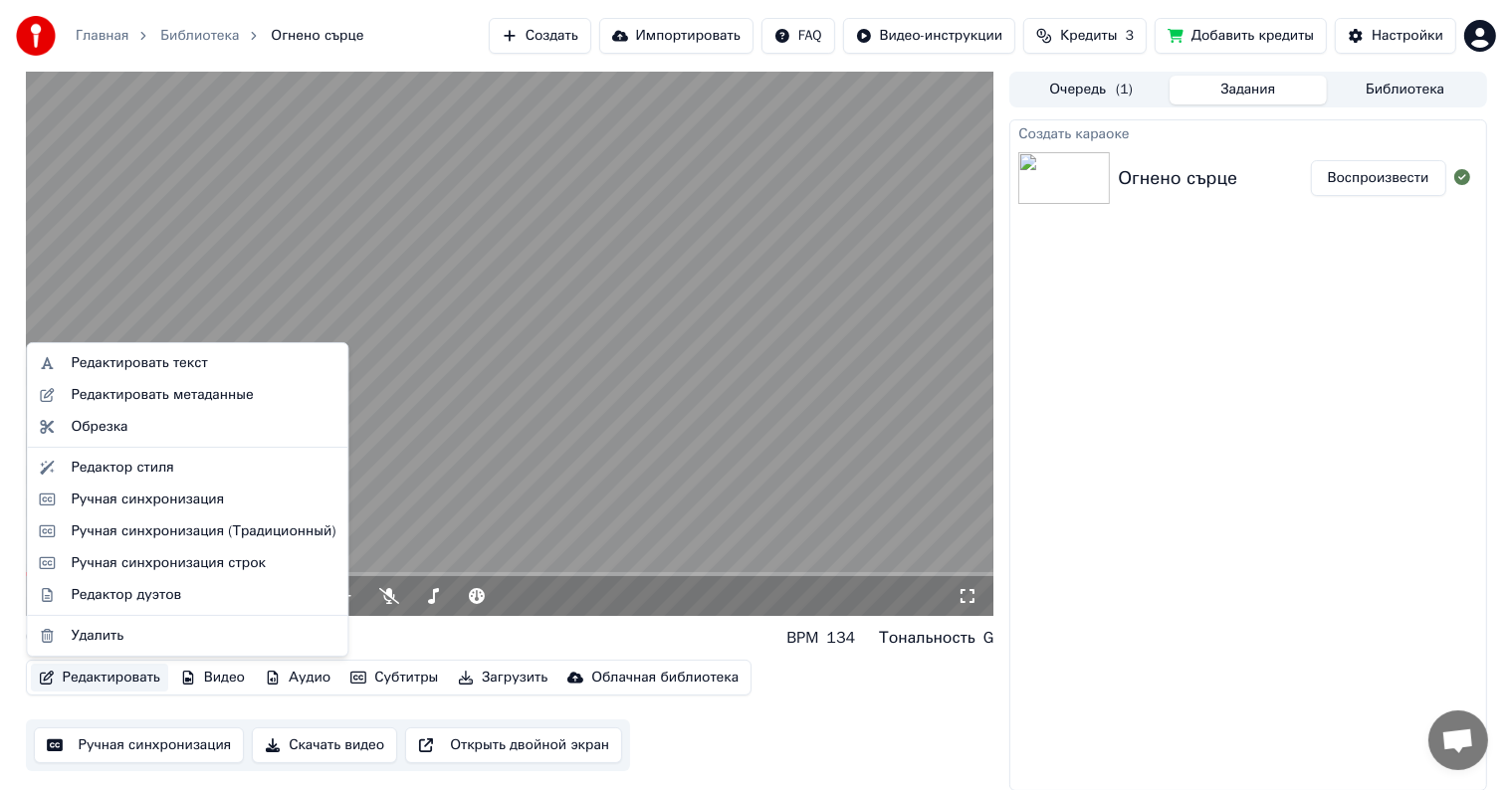 click on "Редактировать" at bounding box center (100, 678) 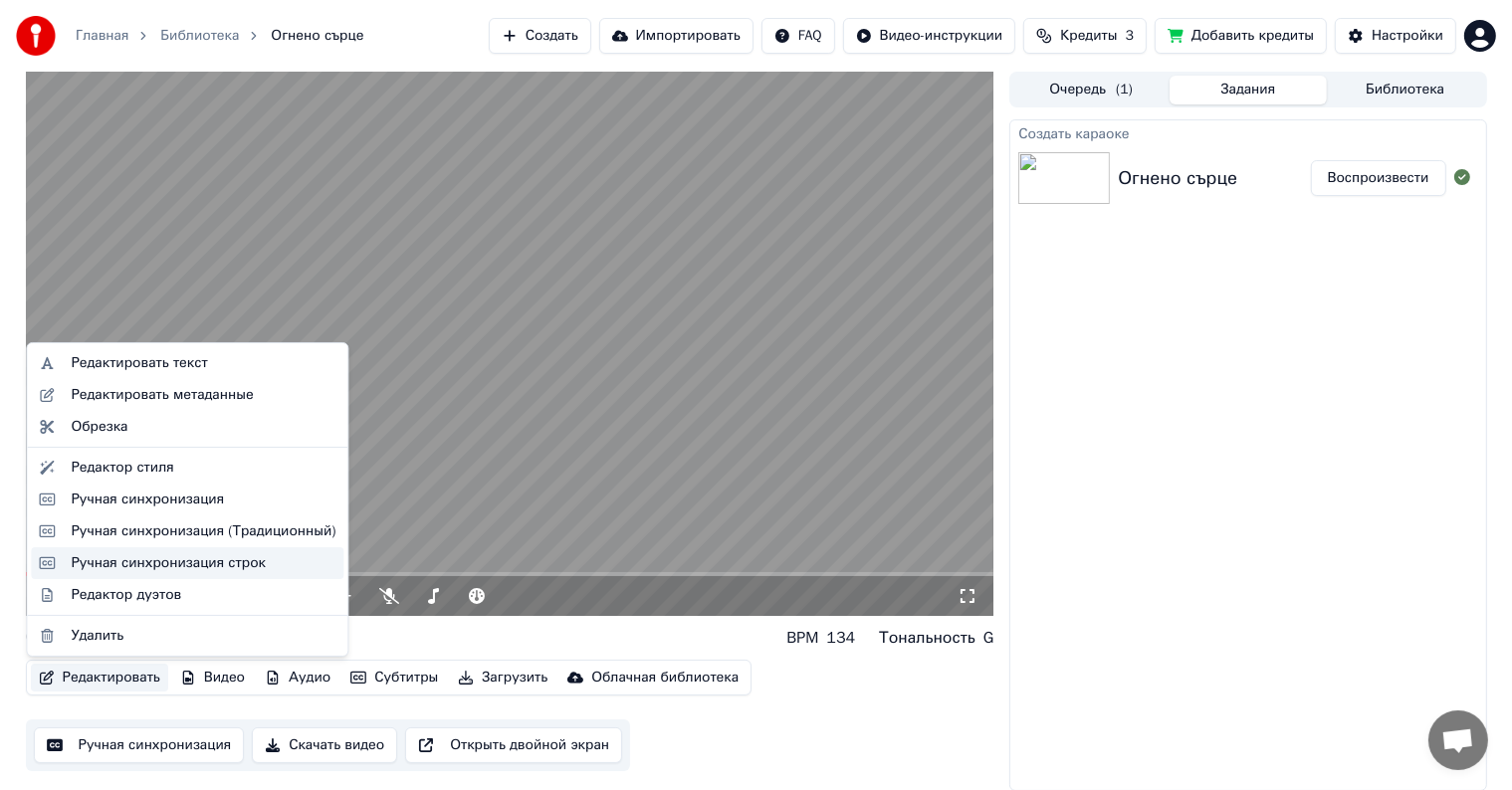 click on "Ручная синхронизация строк" at bounding box center (168, 563) 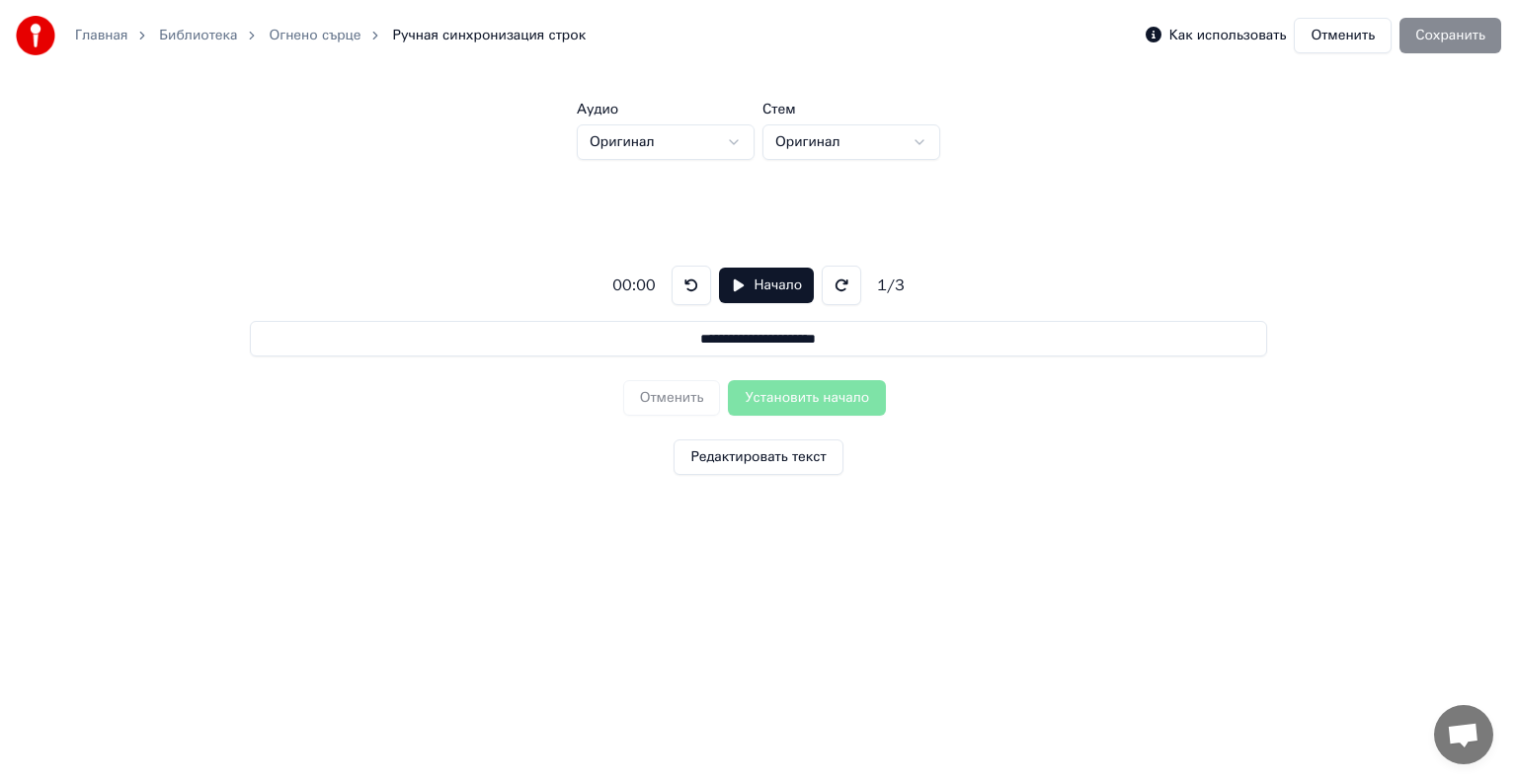 click on "**********" at bounding box center [758, 339] 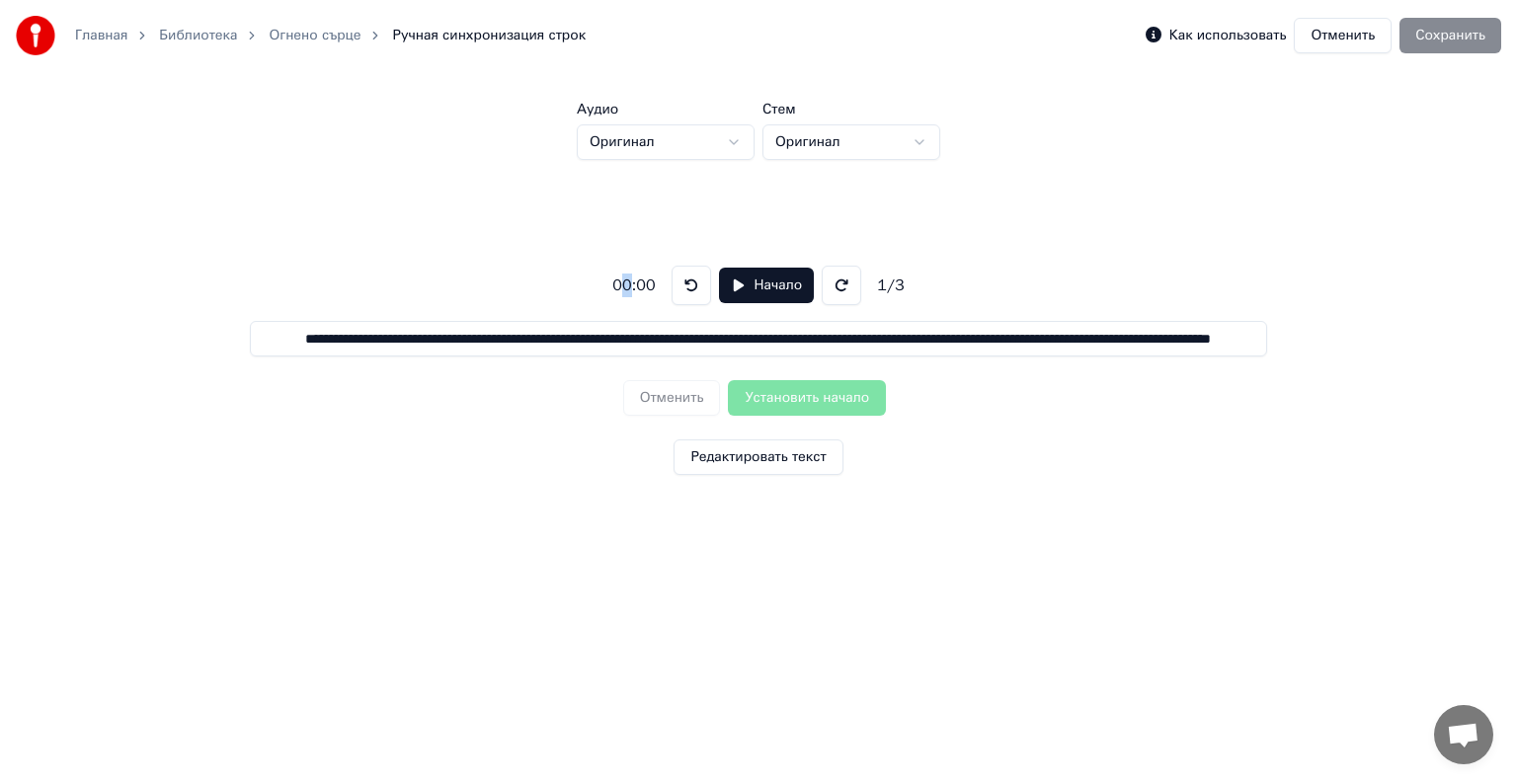 click on "00:00" at bounding box center [633, 285] 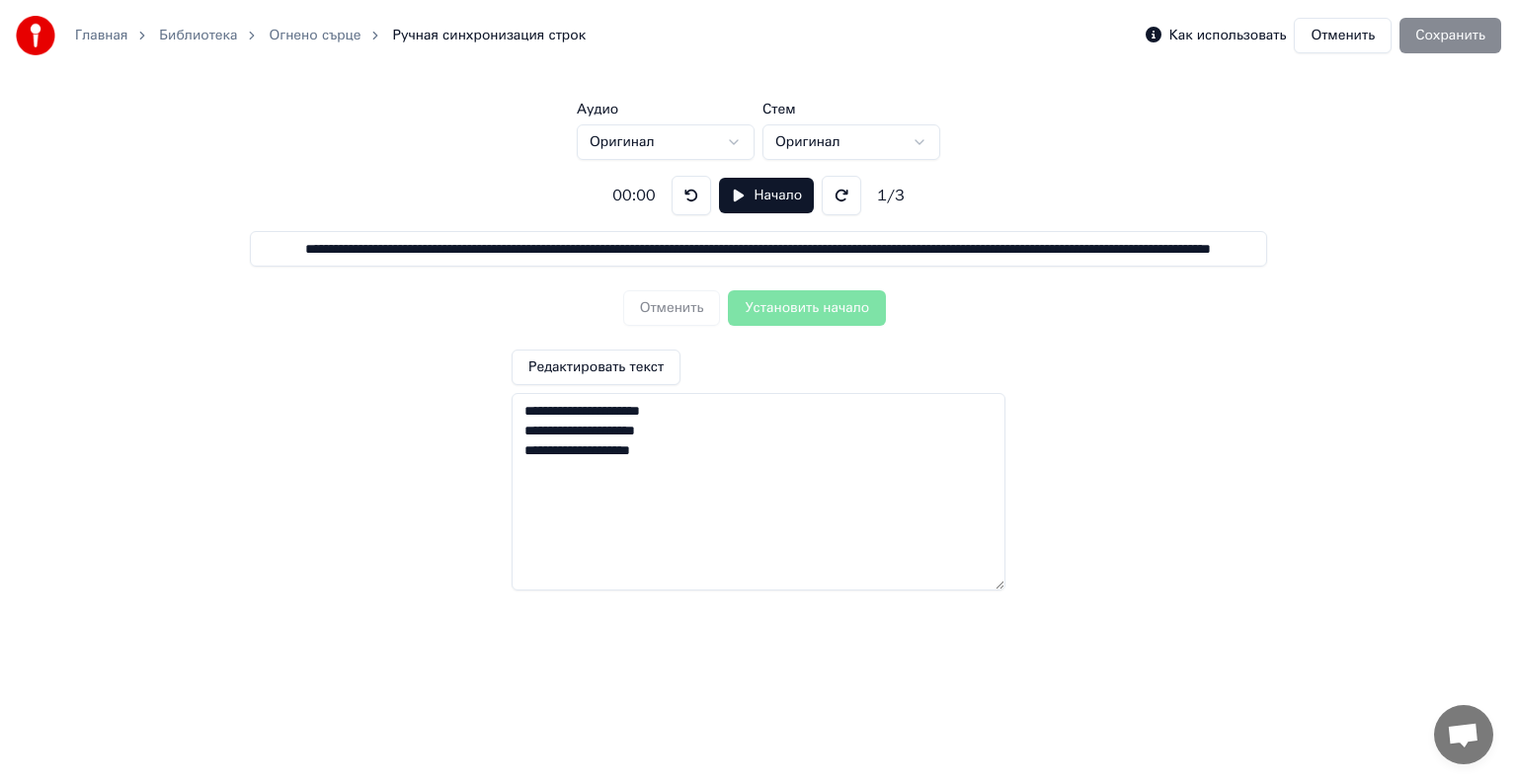 click on "Отменить Установить начало" at bounding box center (758, 308) 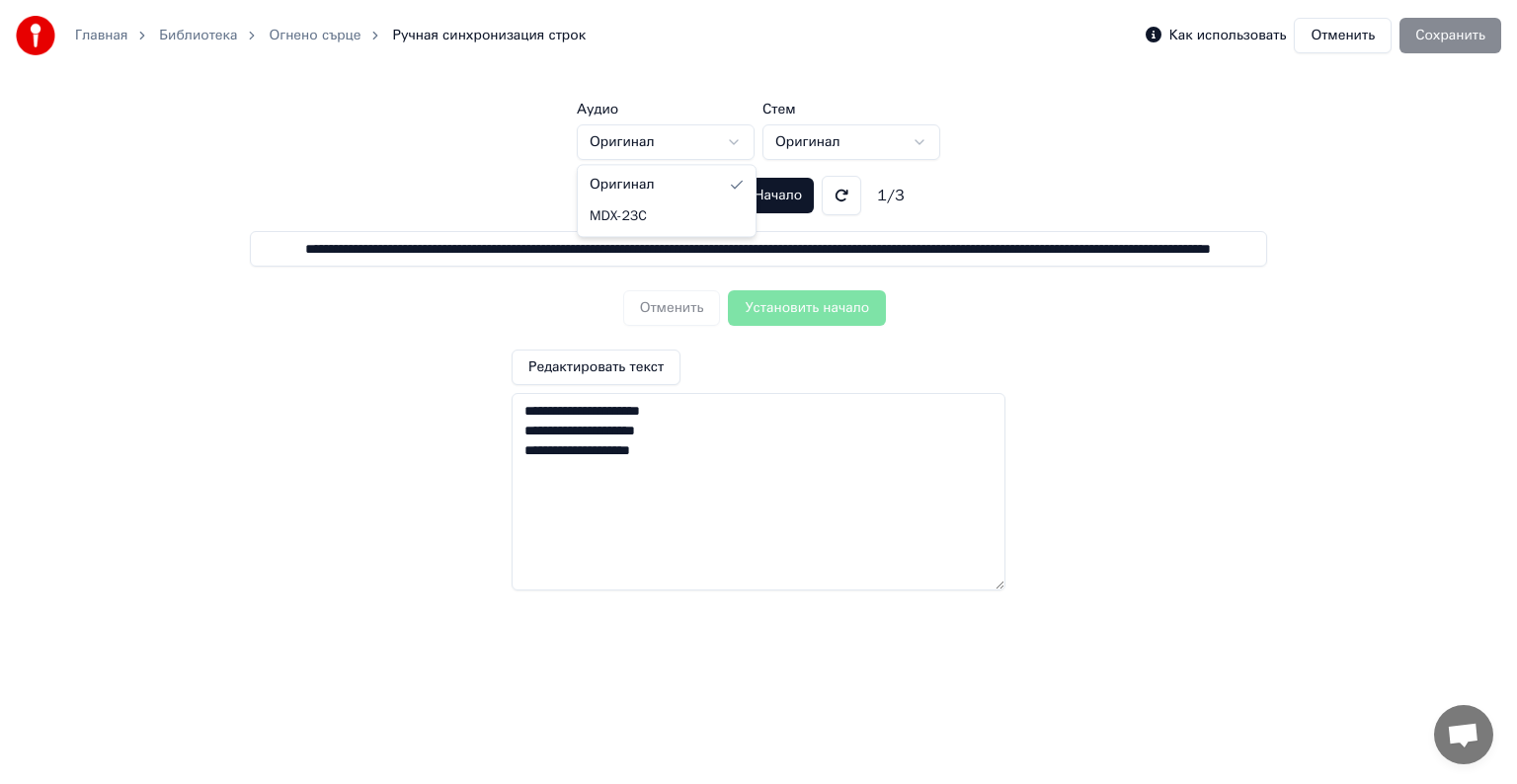 click on "**********" at bounding box center [758, 302] 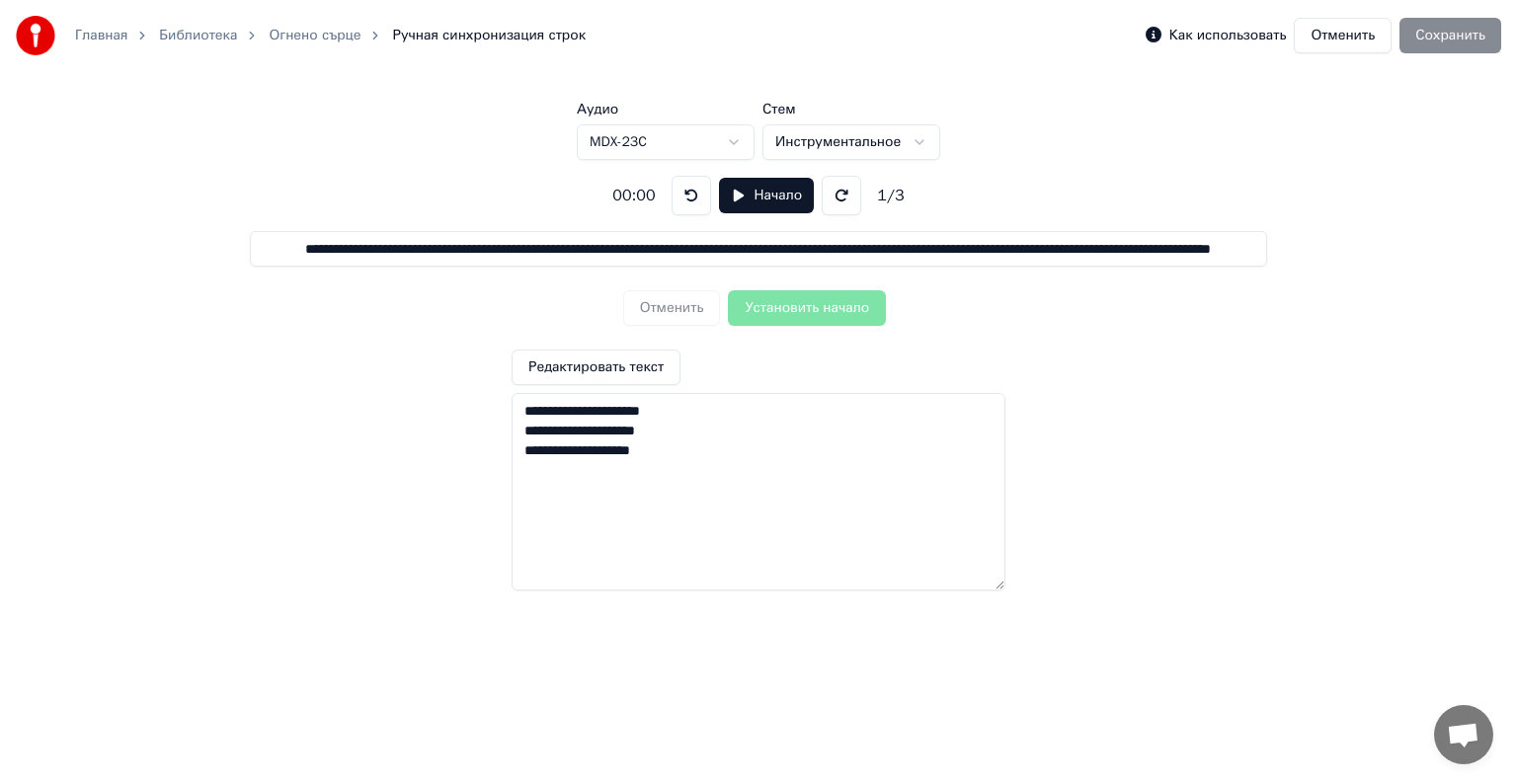 click on "**********" at bounding box center (758, 302) 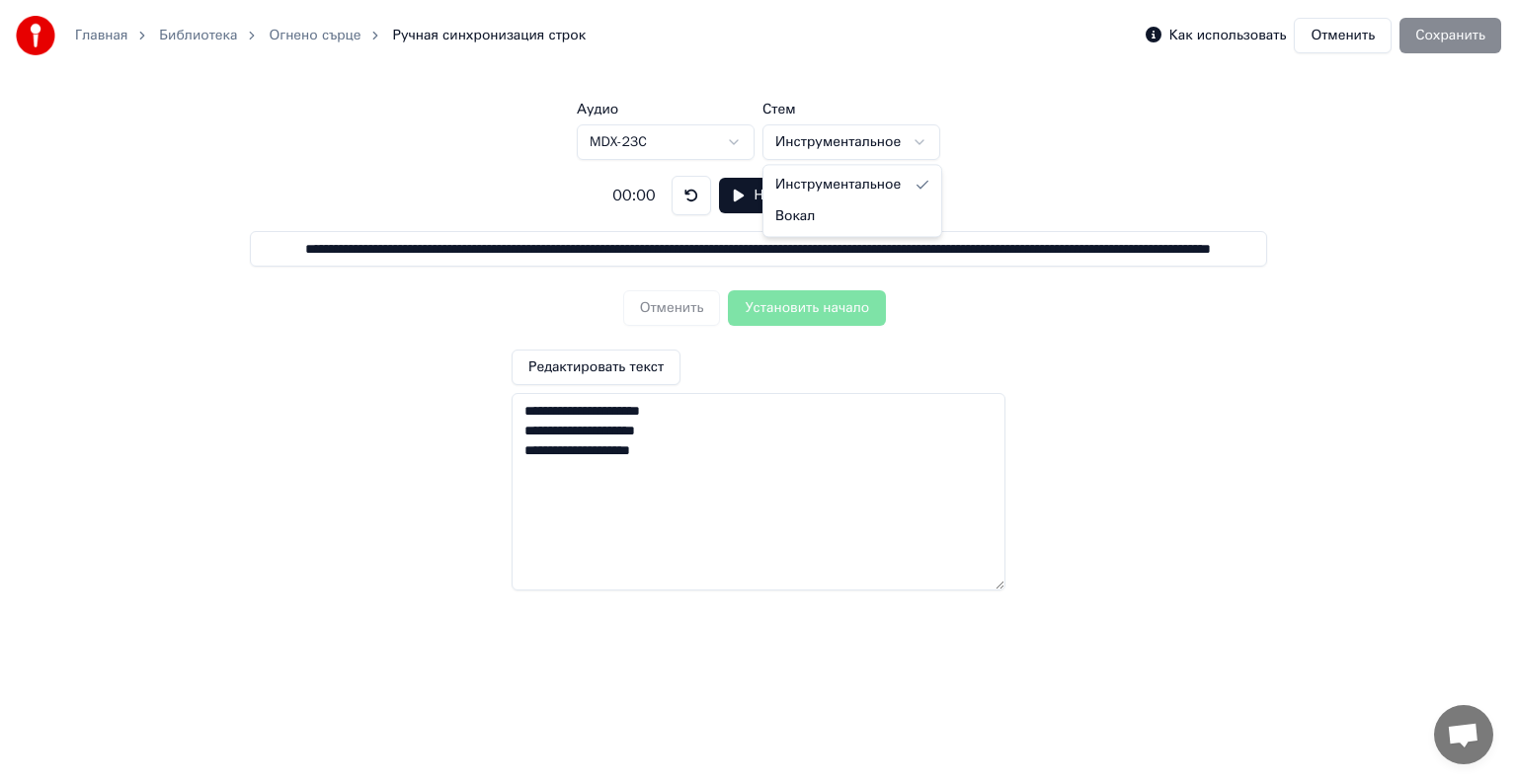 click on "**********" at bounding box center [758, 302] 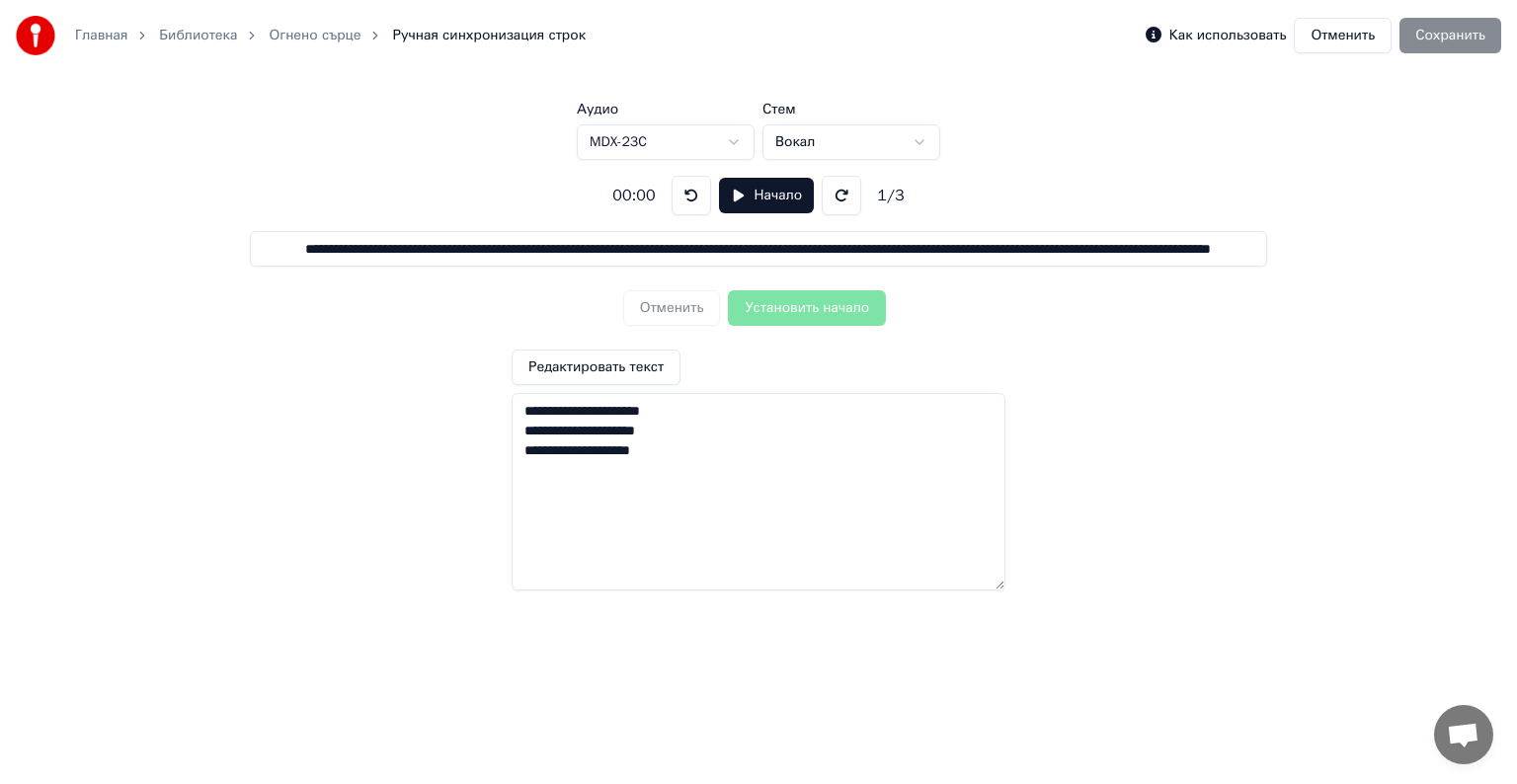 click on "**********" at bounding box center [758, 302] 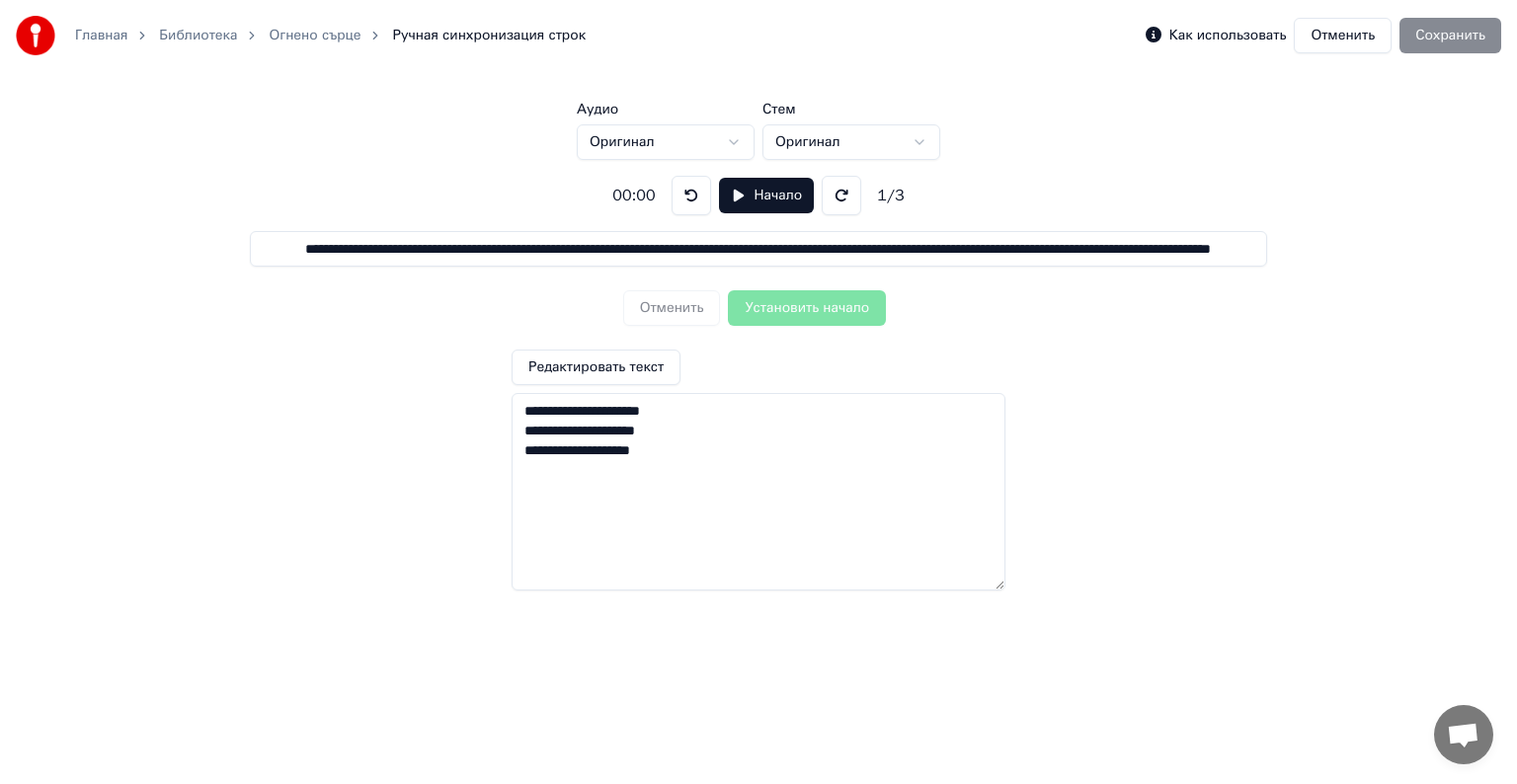 click on "00:00" at bounding box center (633, 196) 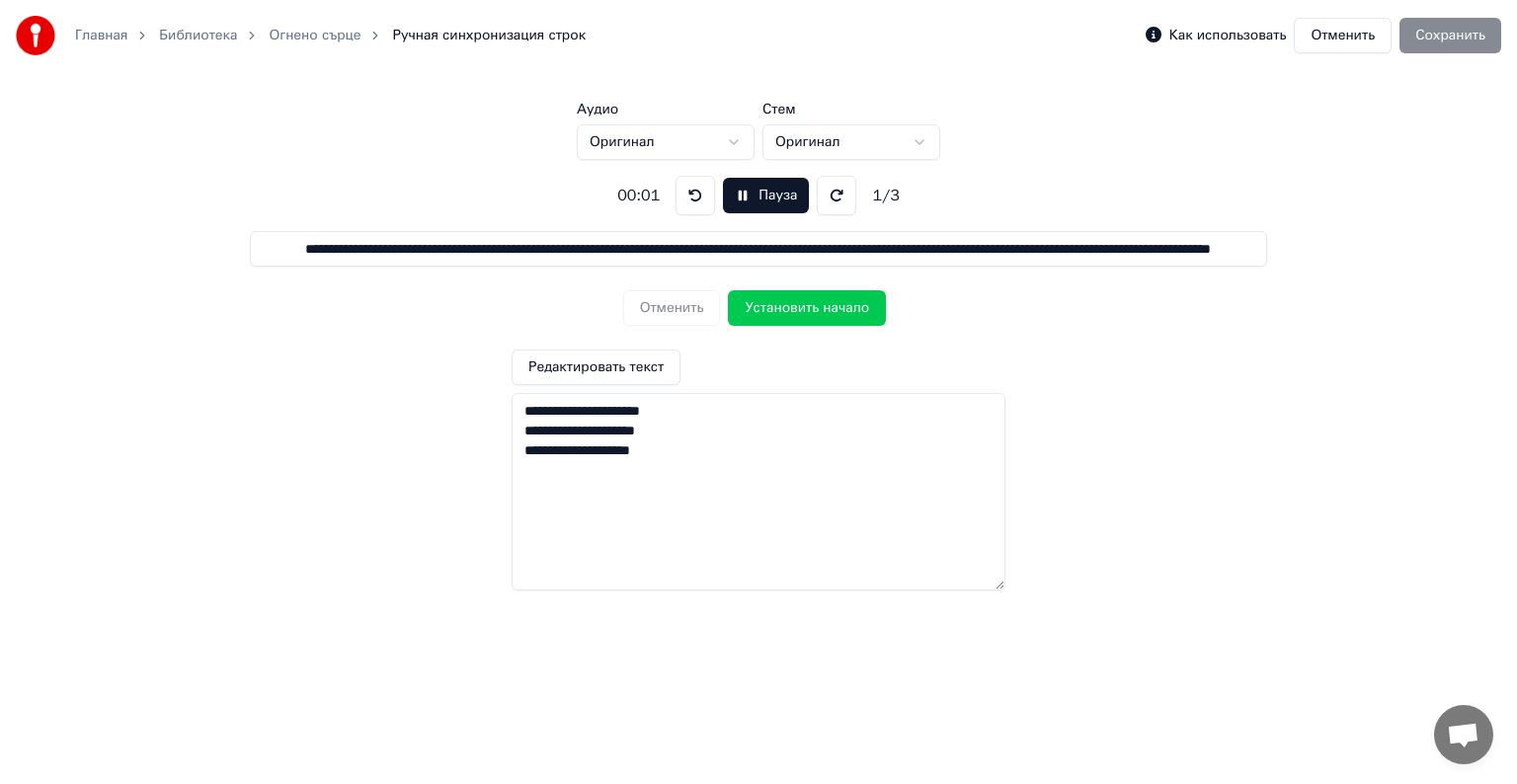click on "Пауза" at bounding box center (765, 196) 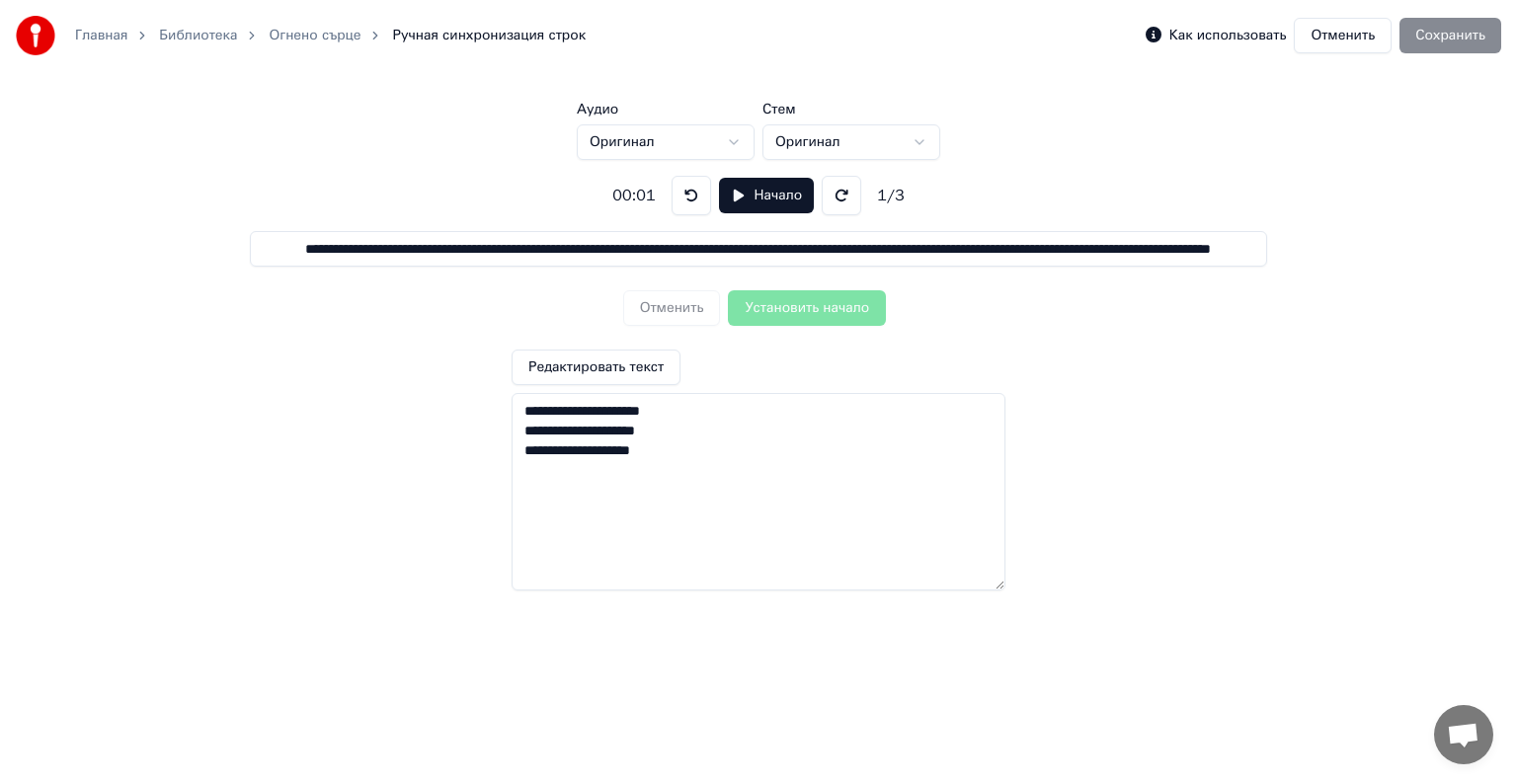 click on "Начало" at bounding box center (766, 196) 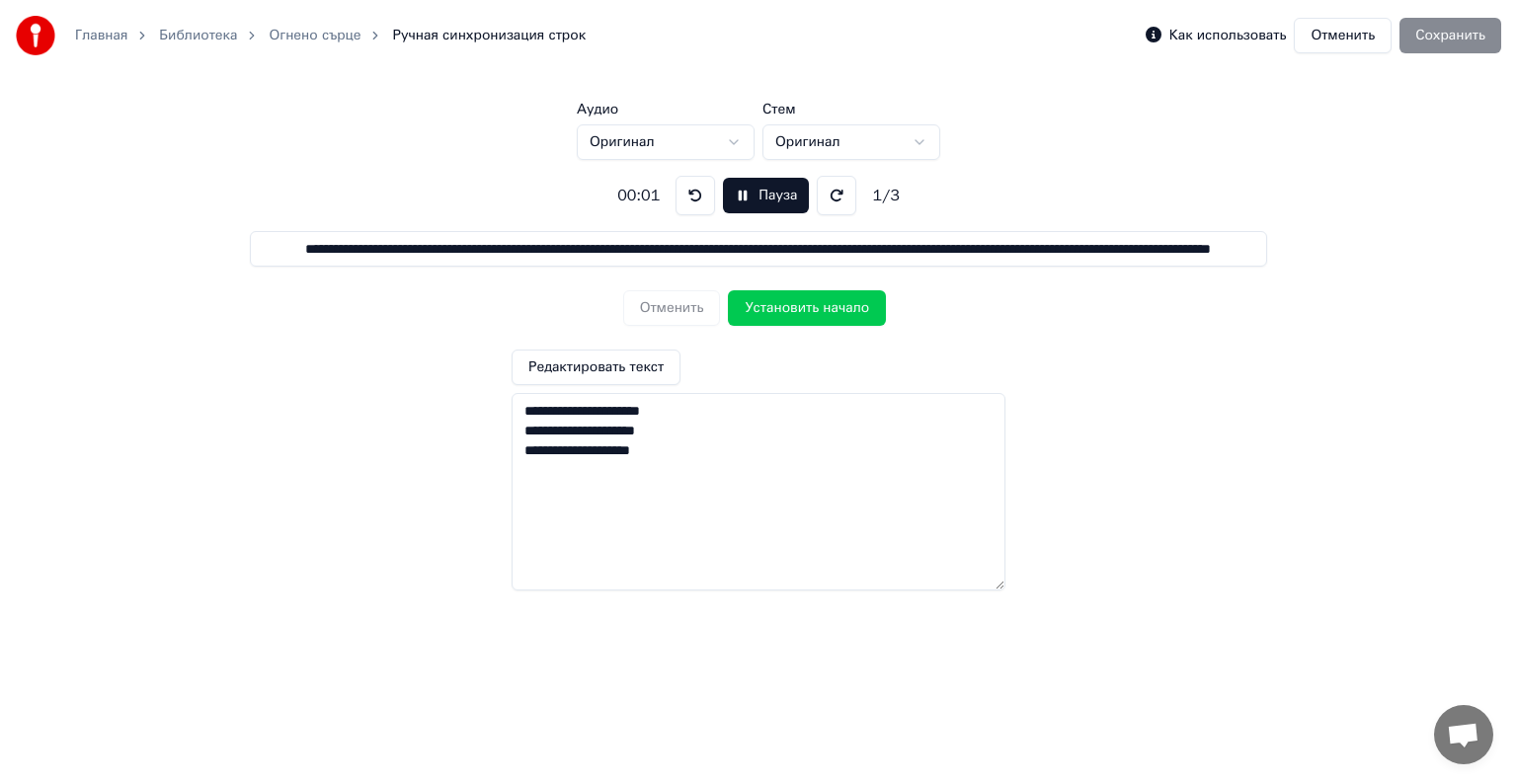 click on "Установить начало" at bounding box center [807, 308] 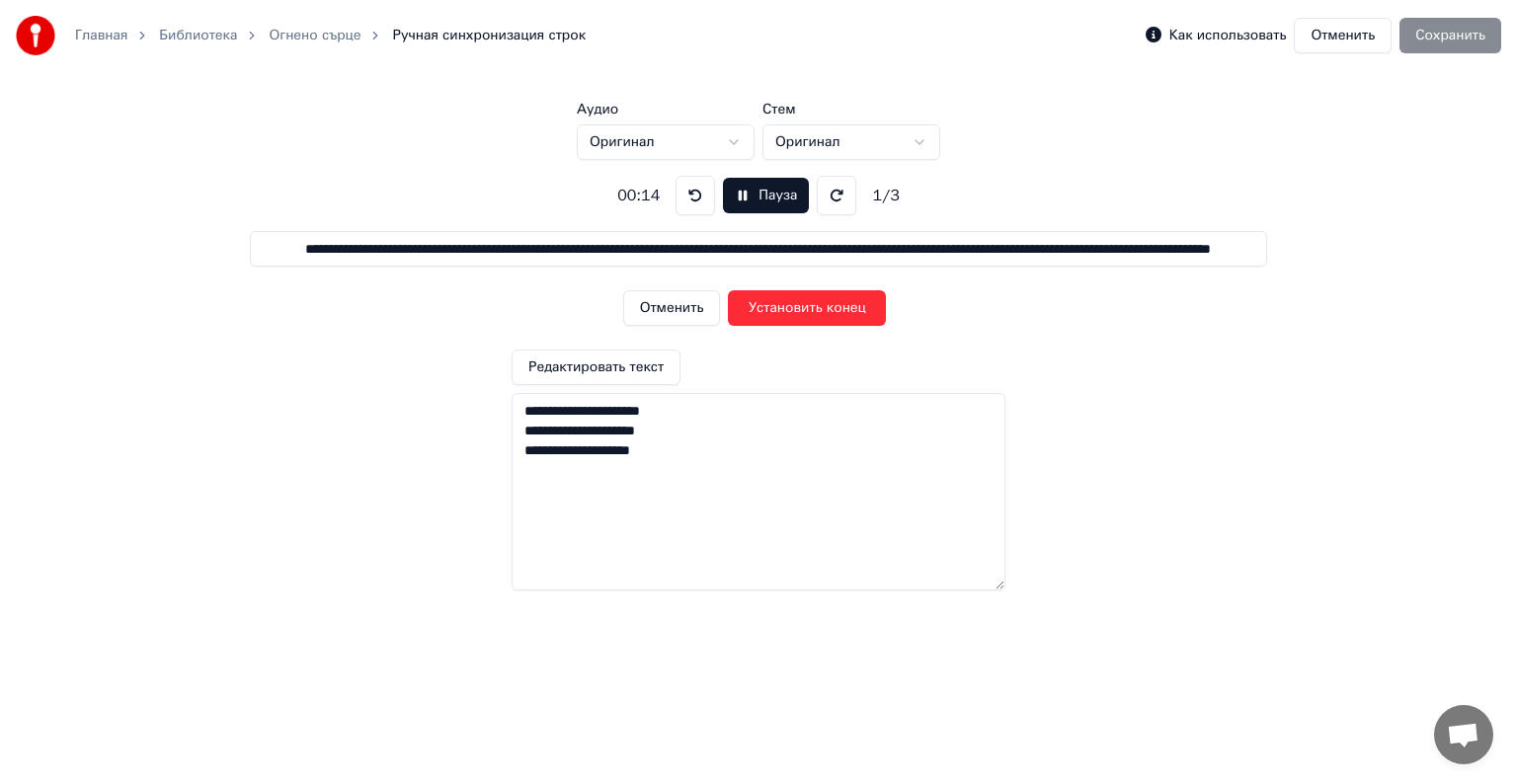 click on "Как использовать" at bounding box center (1228, 36) 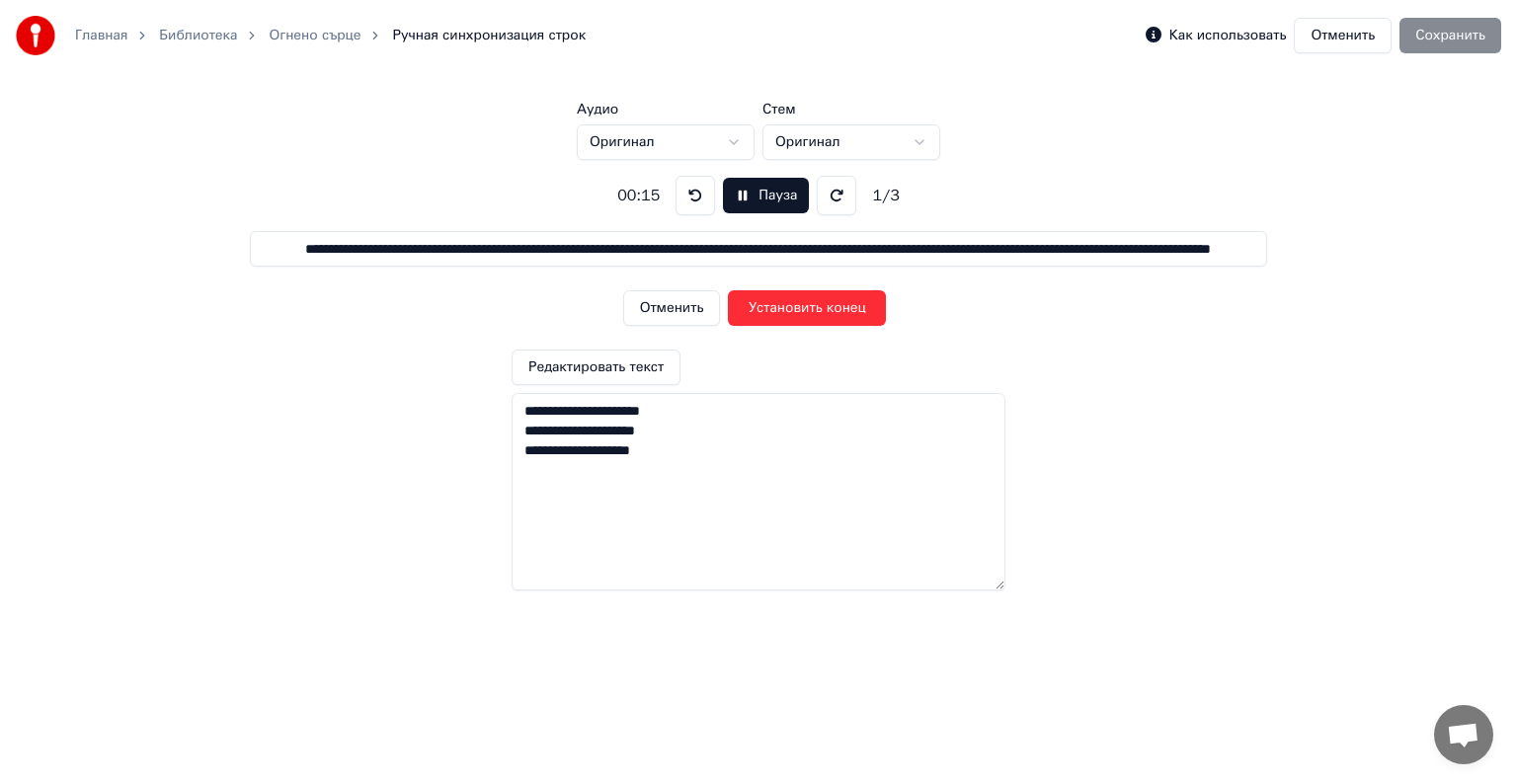 click on "Как использовать" at bounding box center (1228, 36) 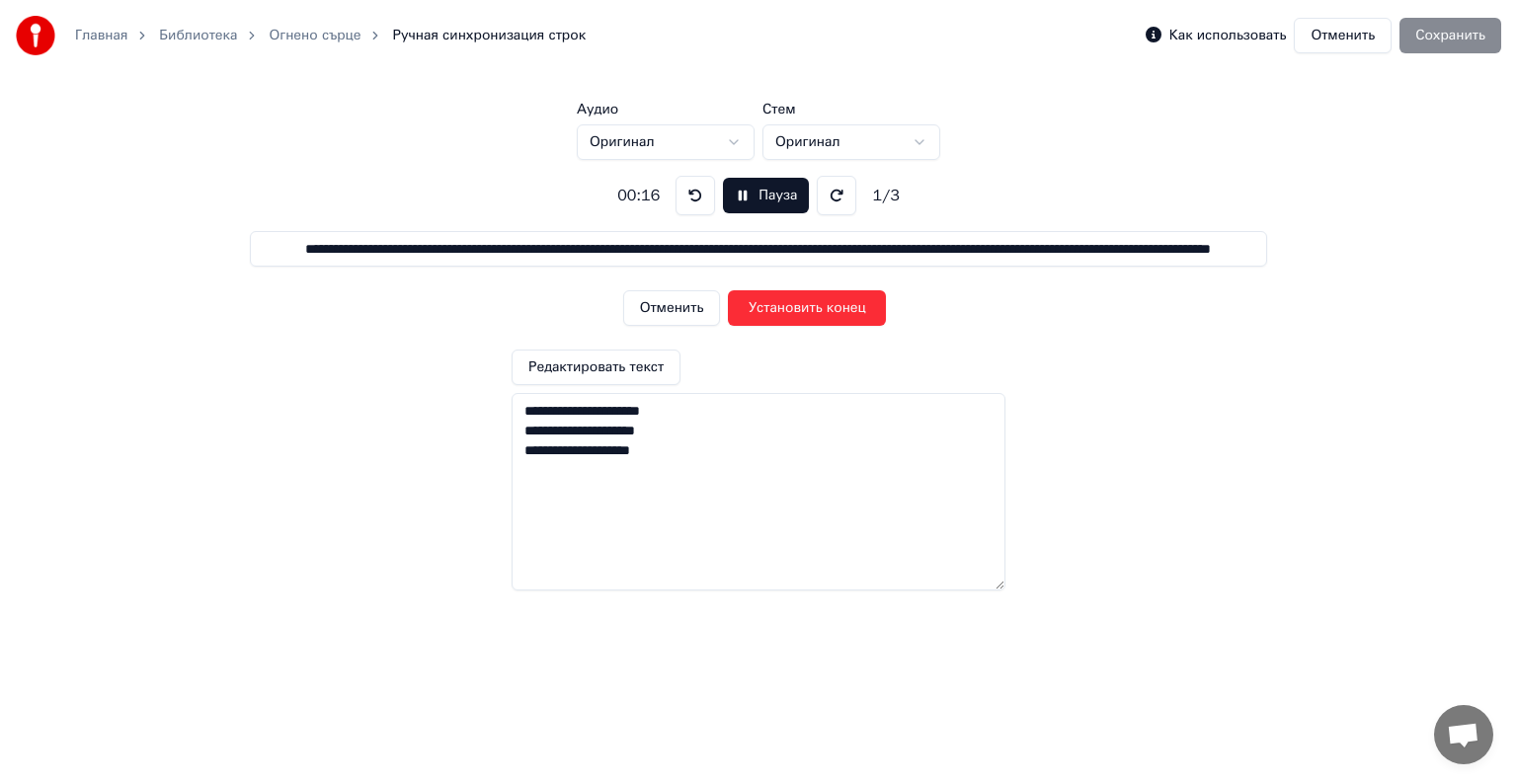 click on "Как использовать Отменить Сохранить" at bounding box center (1323, 36) 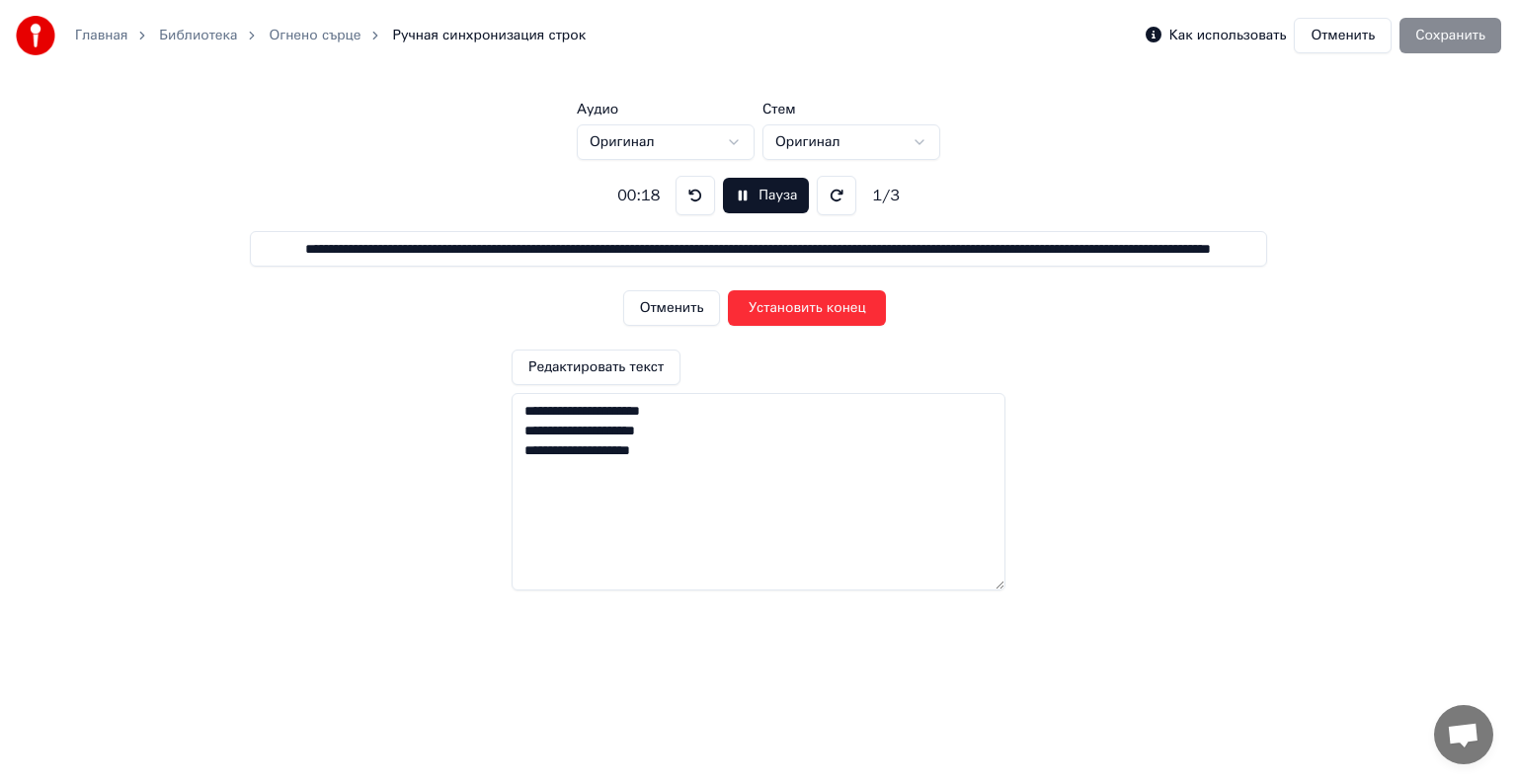 click on "Пауза" at bounding box center [765, 196] 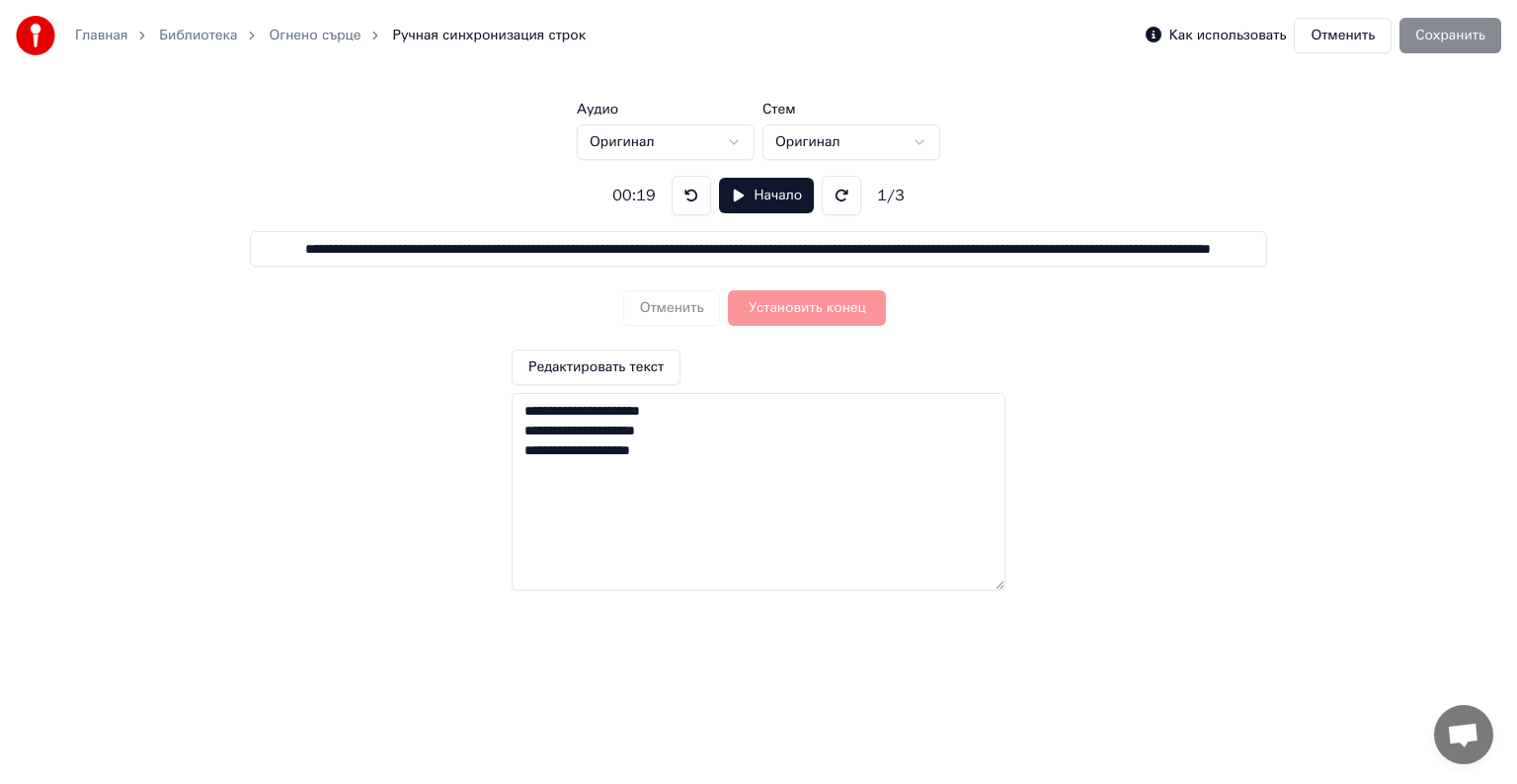click on "Как использовать Отменить Сохранить" at bounding box center (1323, 36) 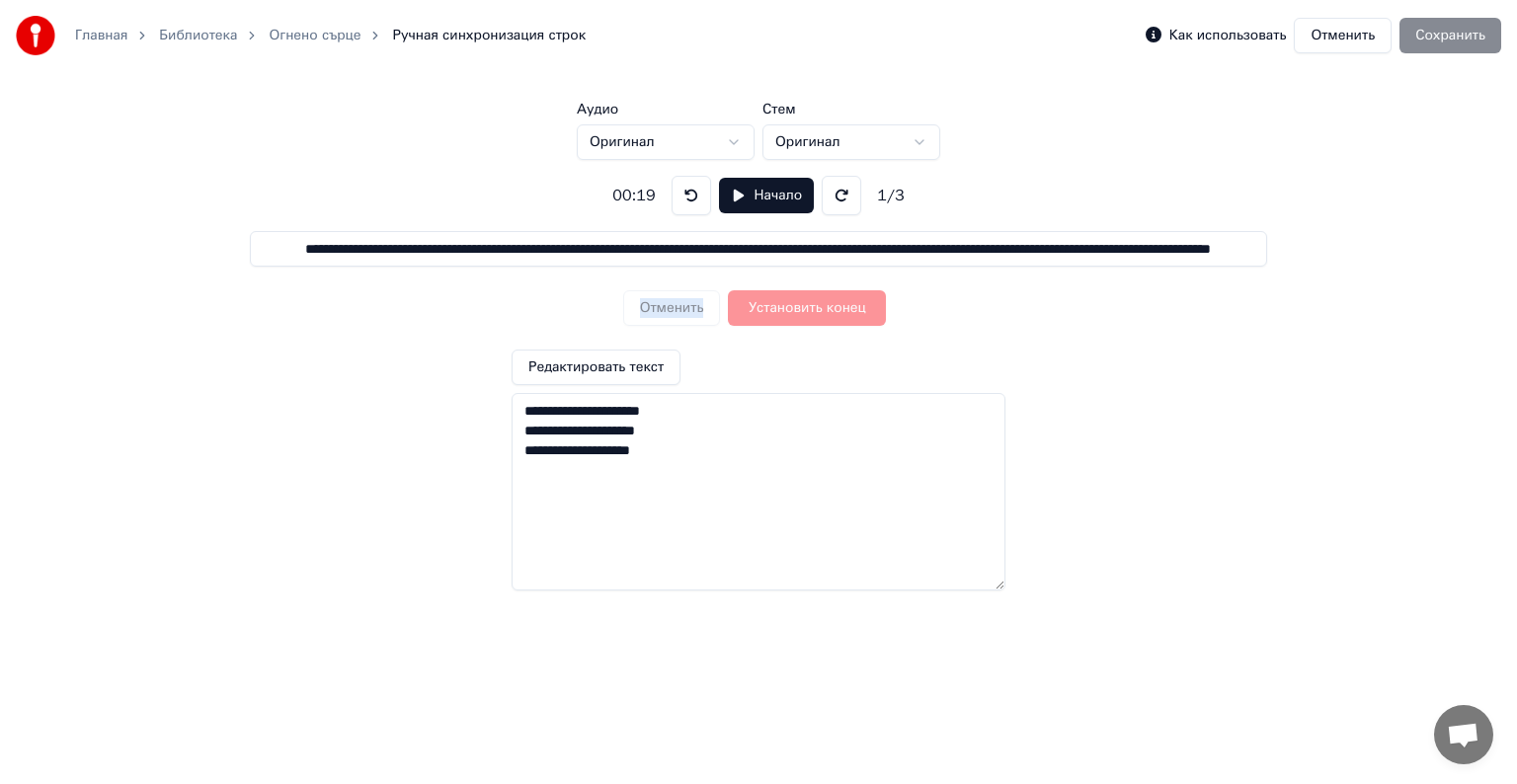 click on "Отменить Установить конец" at bounding box center [758, 308] 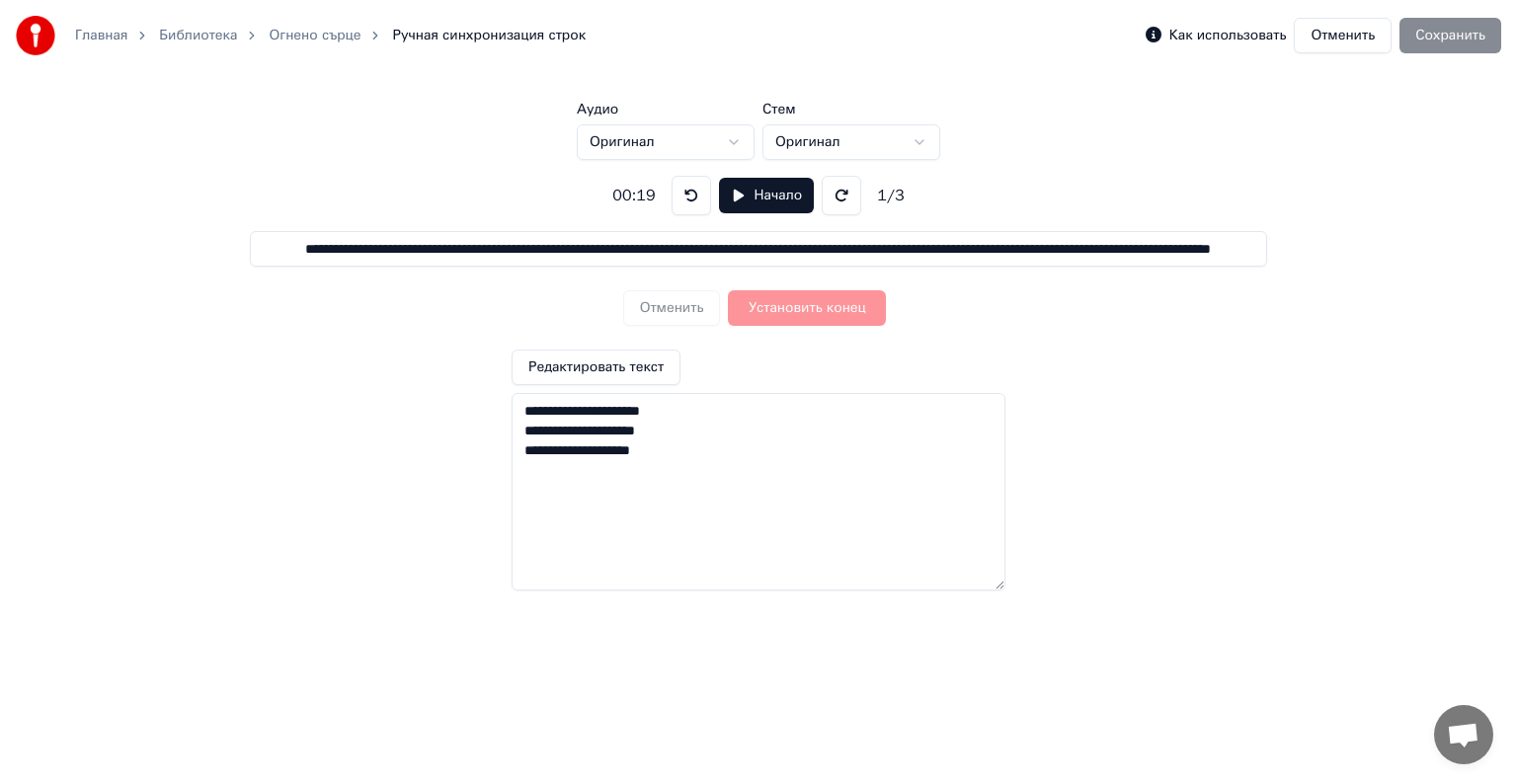 click on "**********" at bounding box center (758, 249) 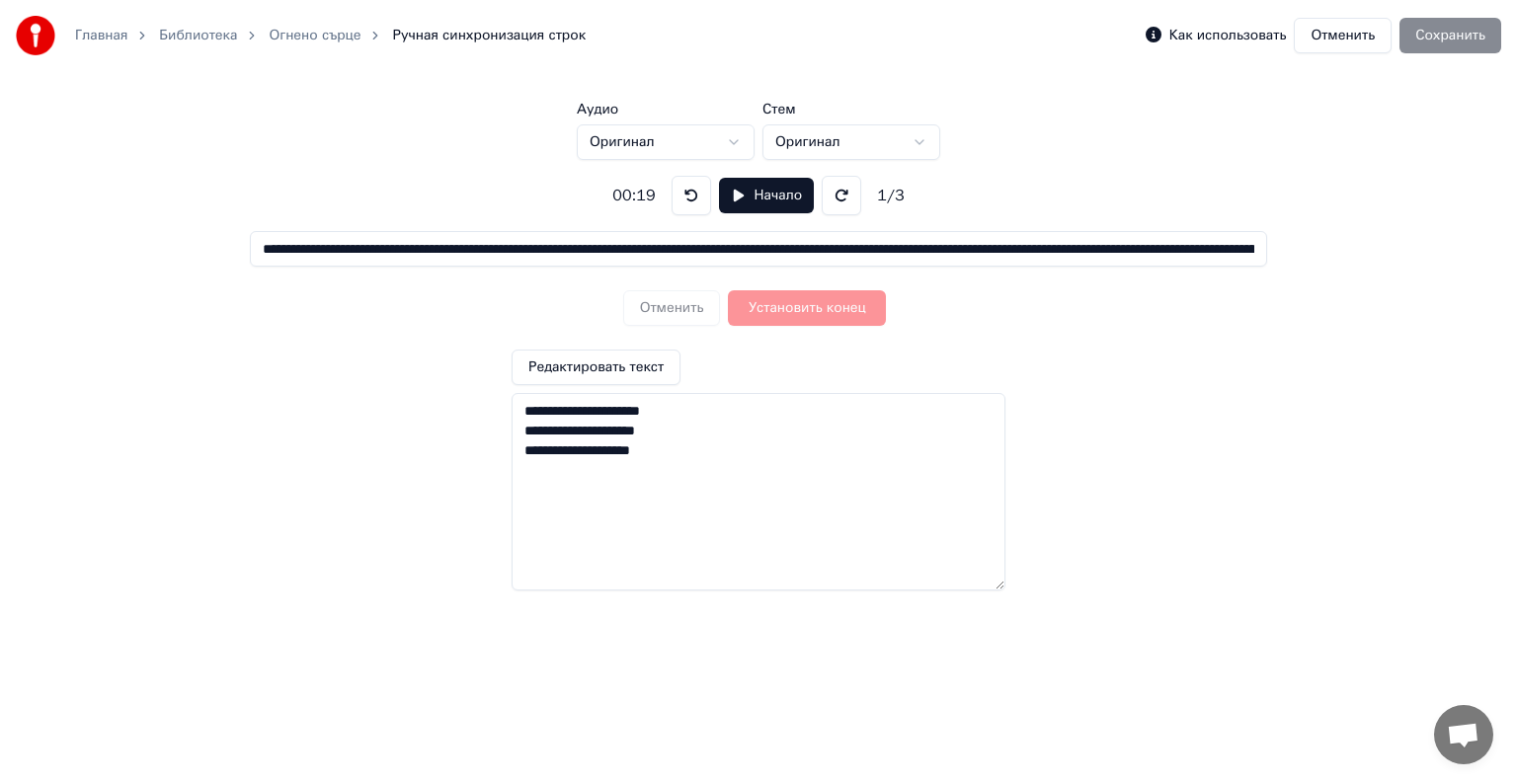type on "**********" 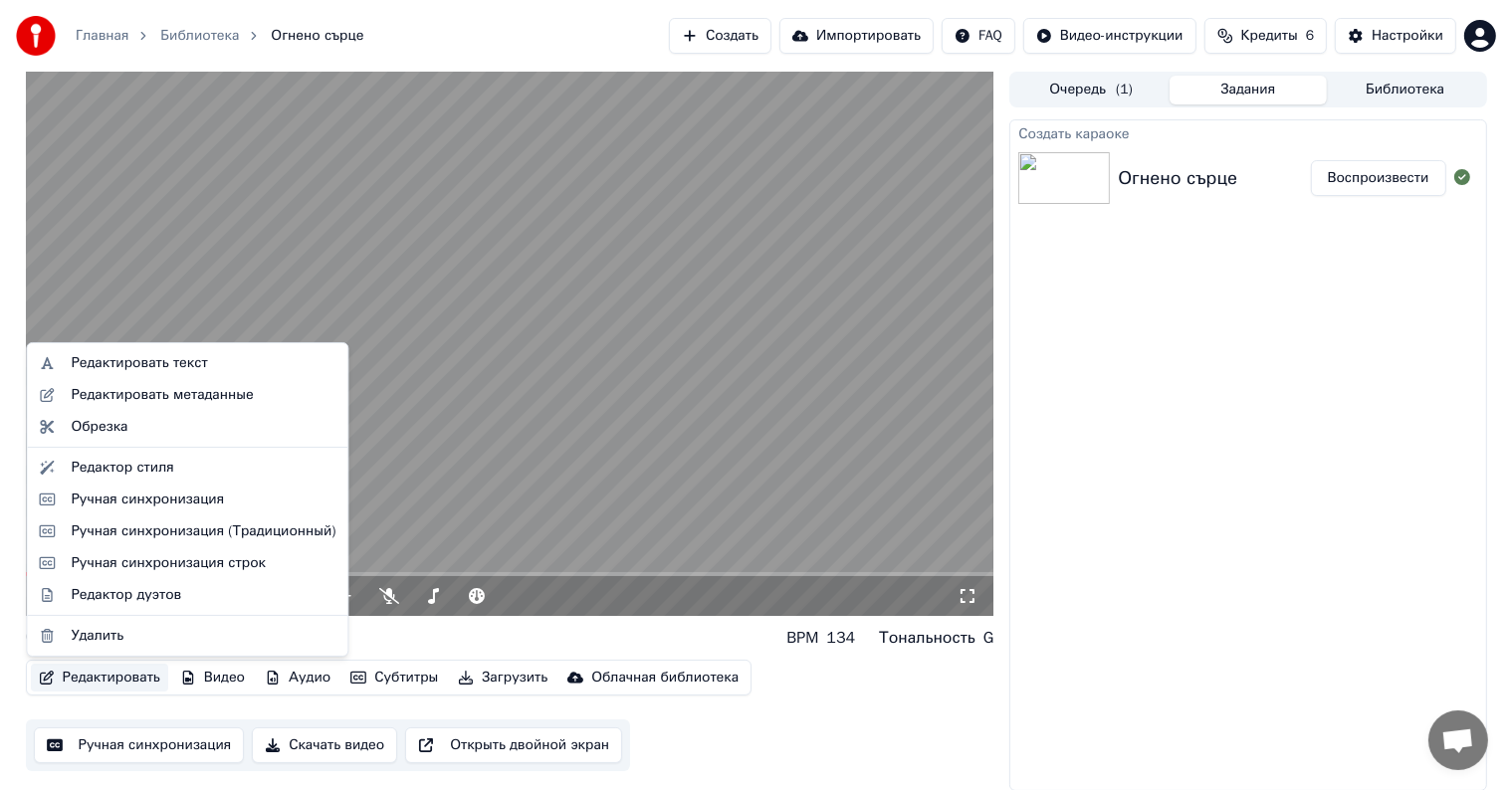 click on "Редактировать" at bounding box center (100, 678) 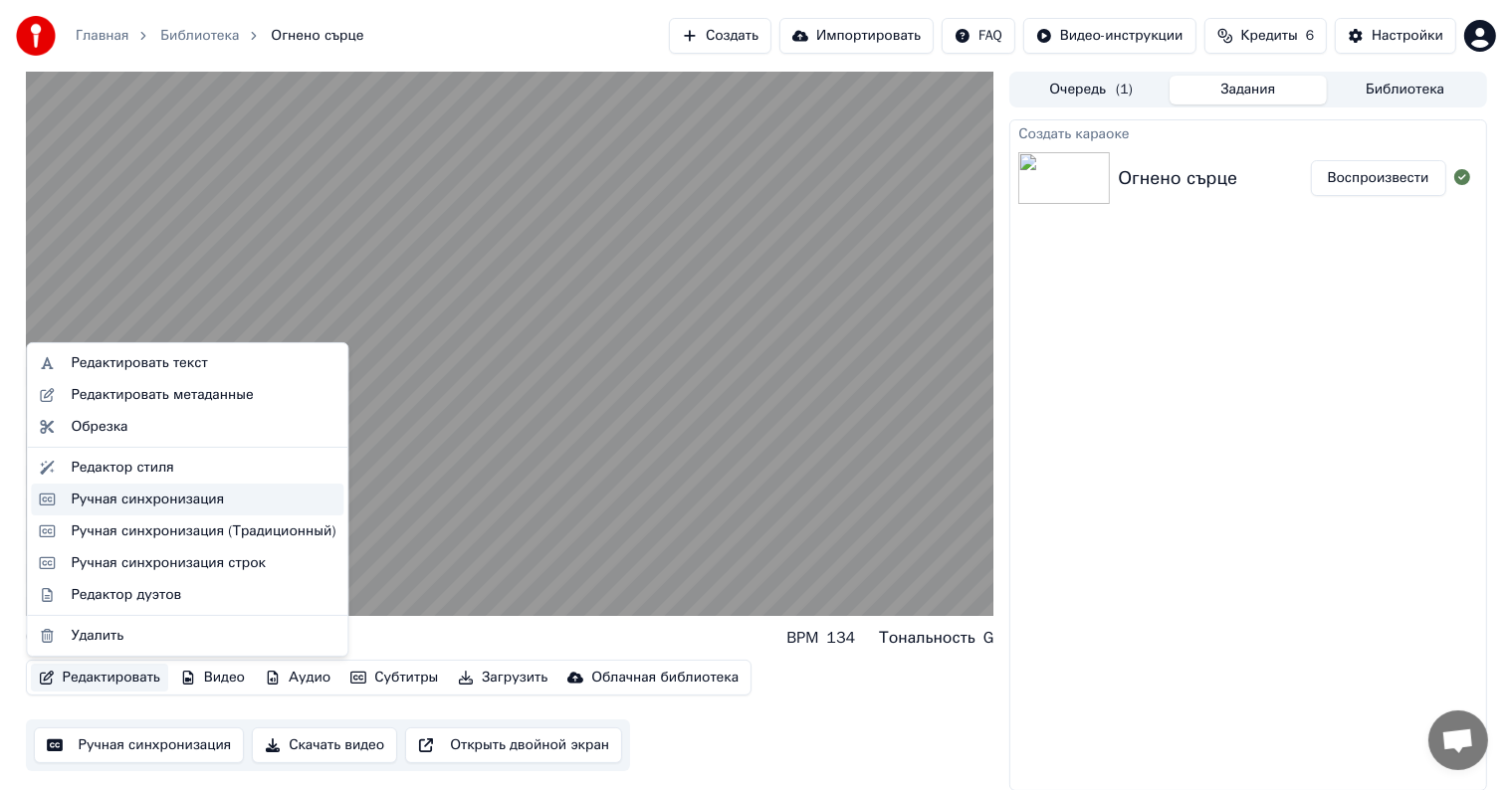 click on "Ручная синхронизация" at bounding box center [147, 499] 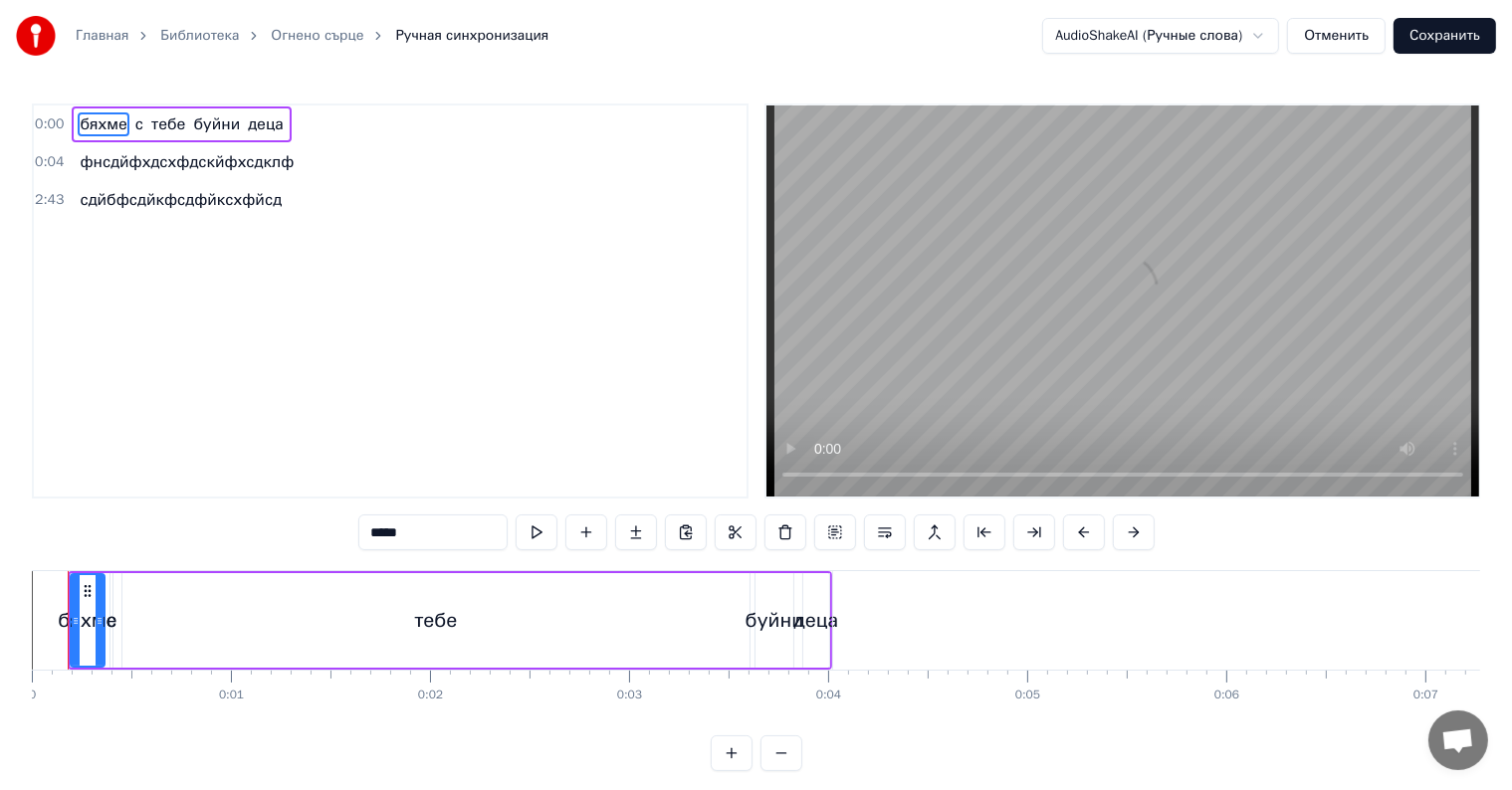 click on "Отменить" at bounding box center [1336, 36] 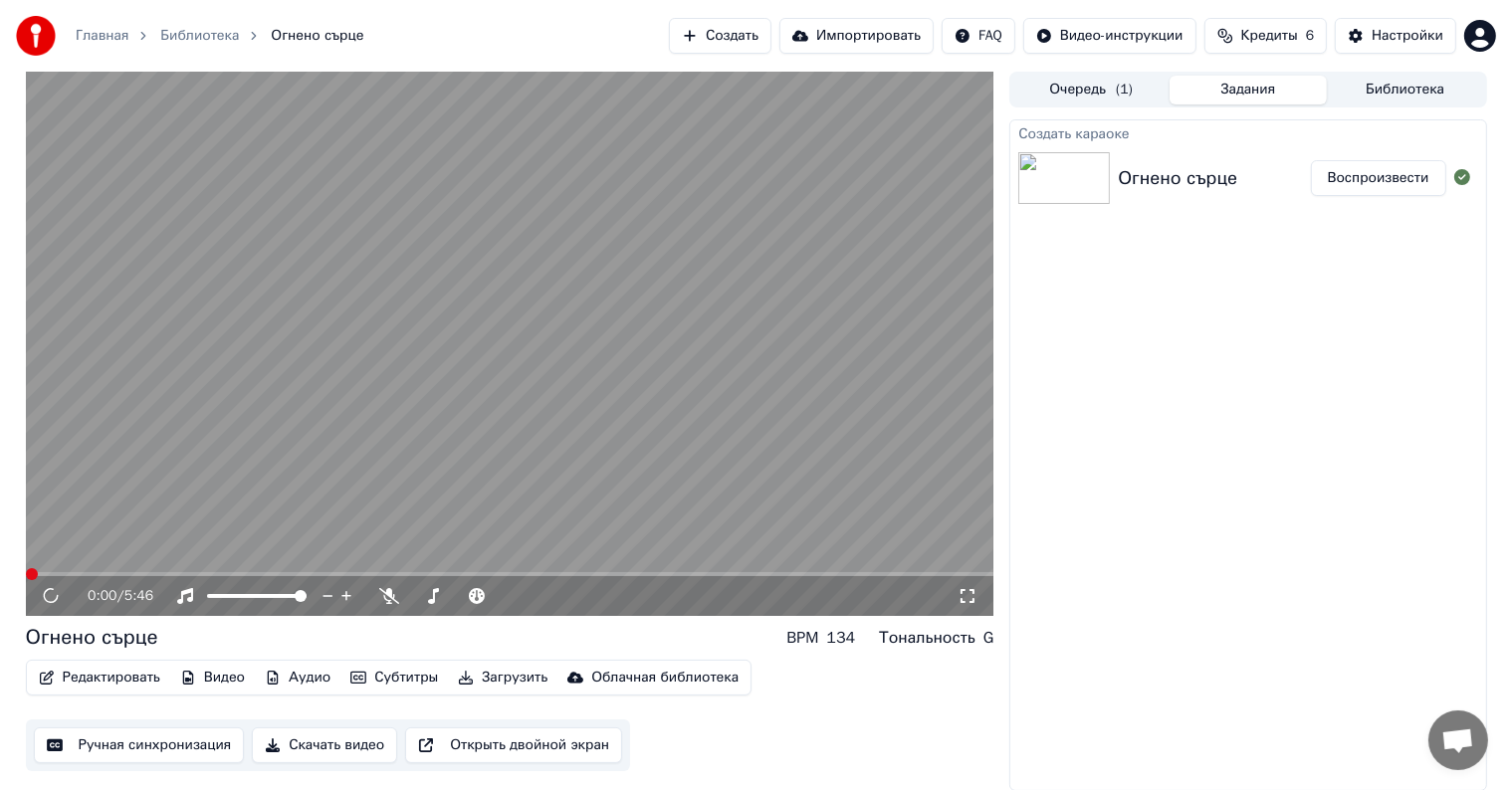 click on "Редактировать" at bounding box center [100, 678] 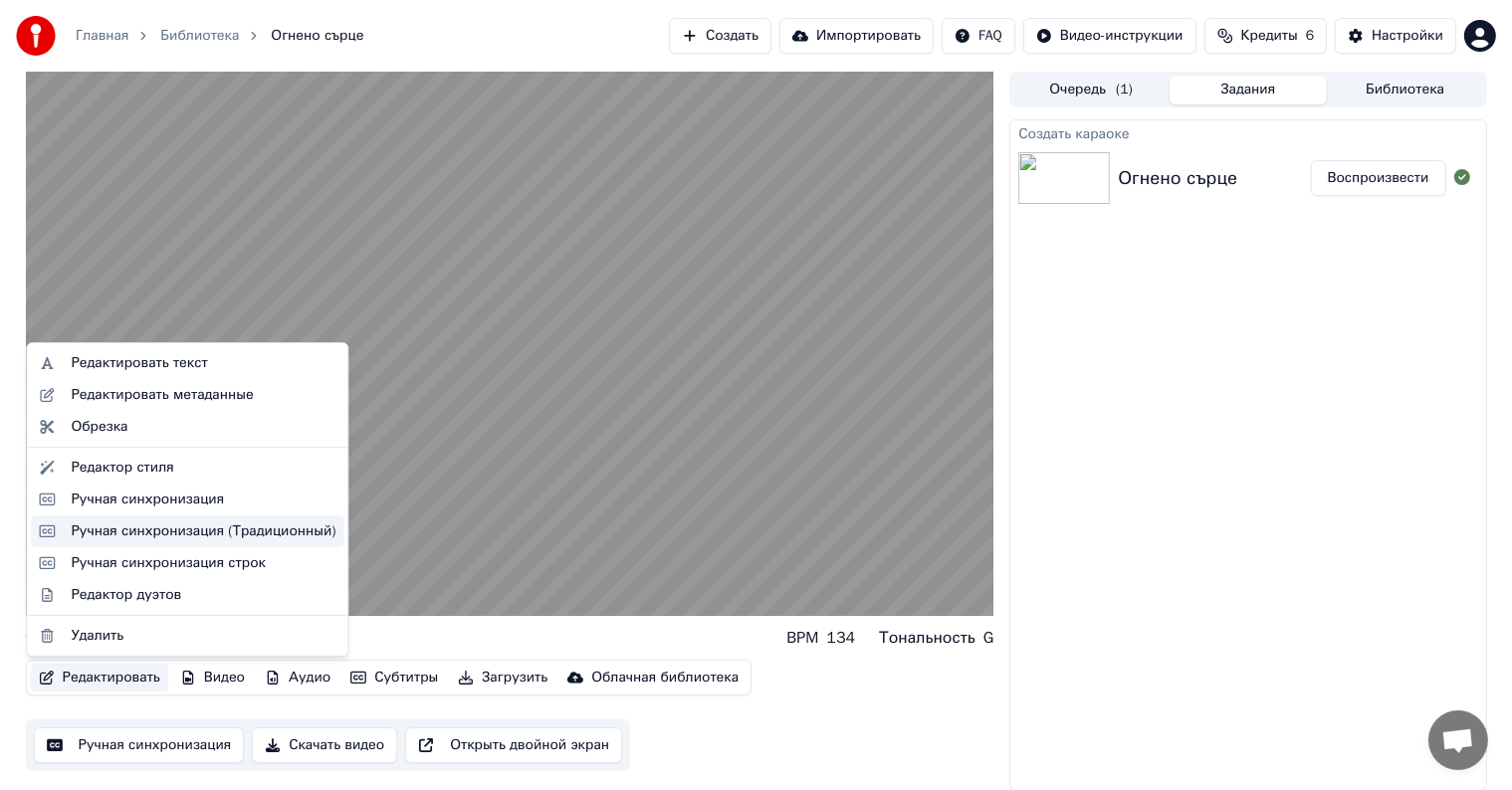 click on "Ручная синхронизация (Традиционный)" at bounding box center (203, 531) 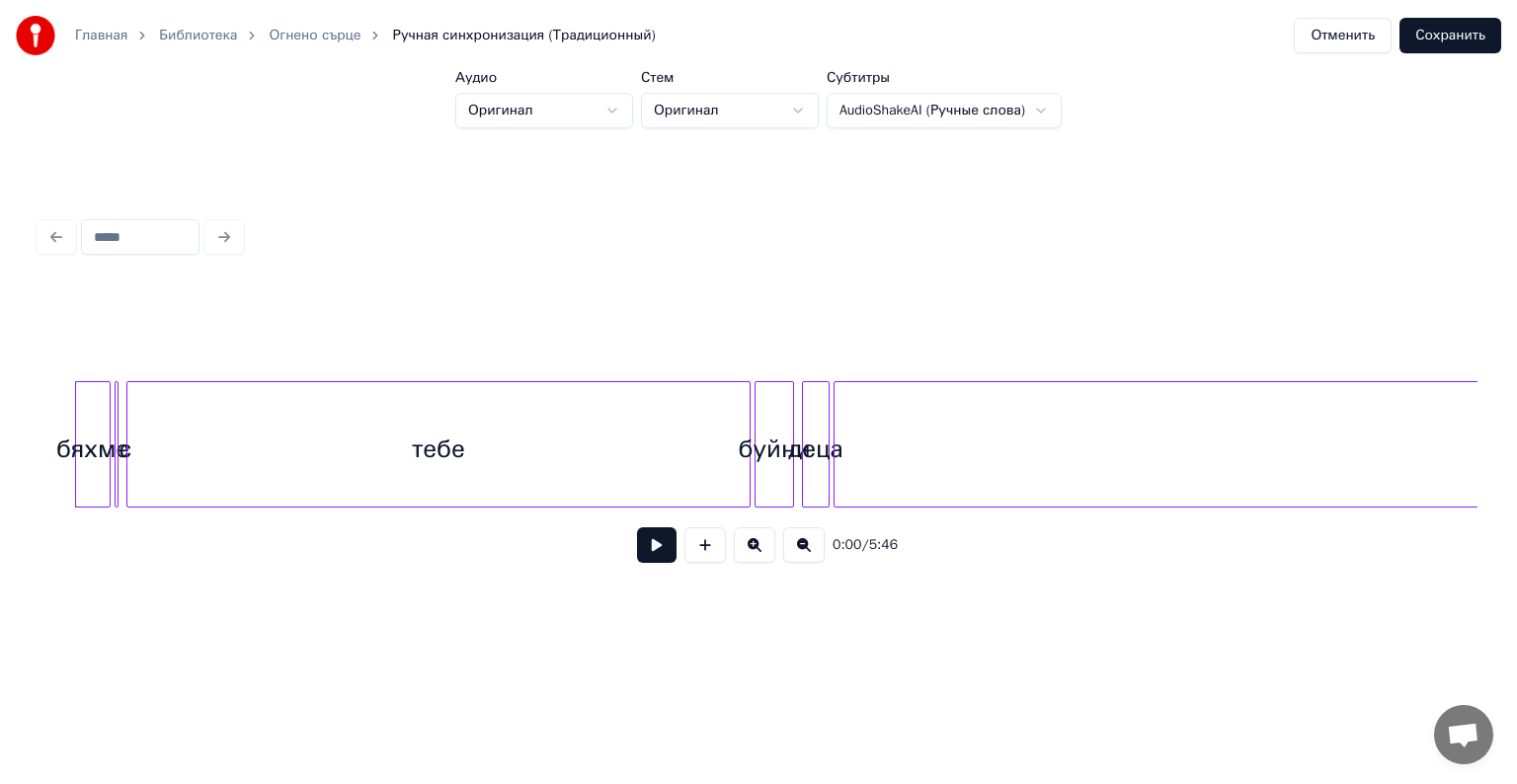 click on "Отменить" at bounding box center (1342, 36) 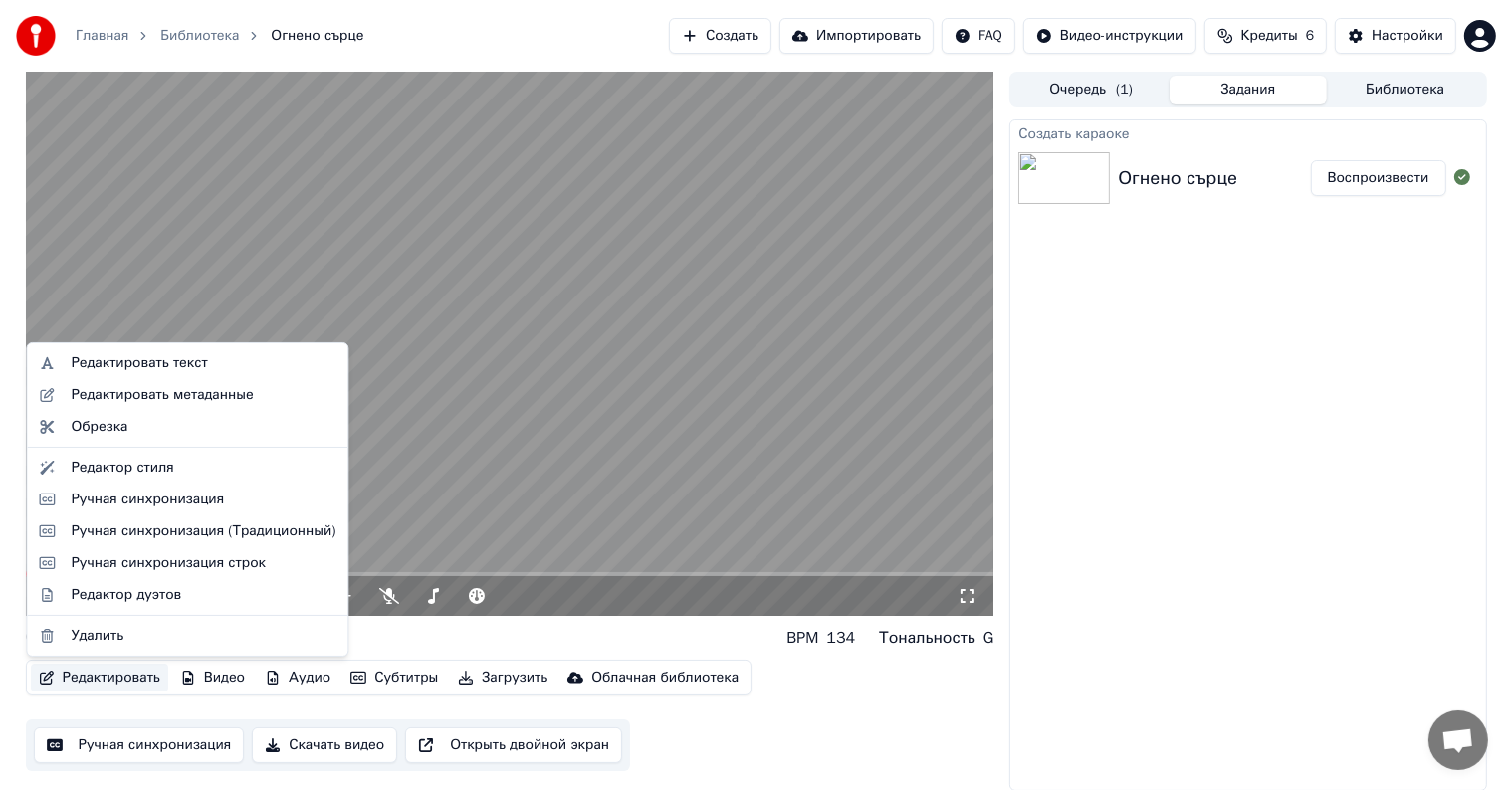 click on "Редактировать" at bounding box center [100, 678] 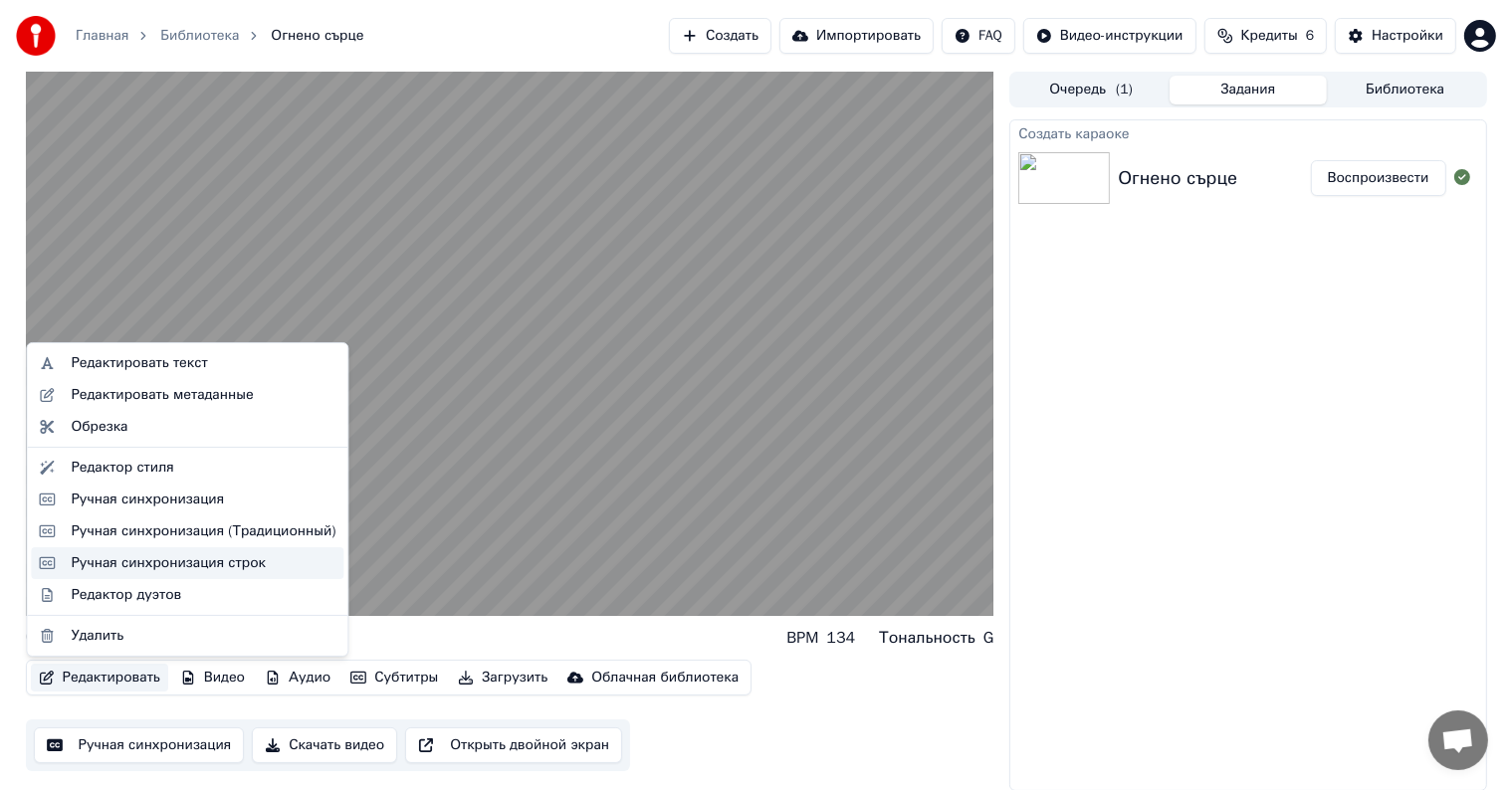 click on "Ручная синхронизация строк" at bounding box center [168, 563] 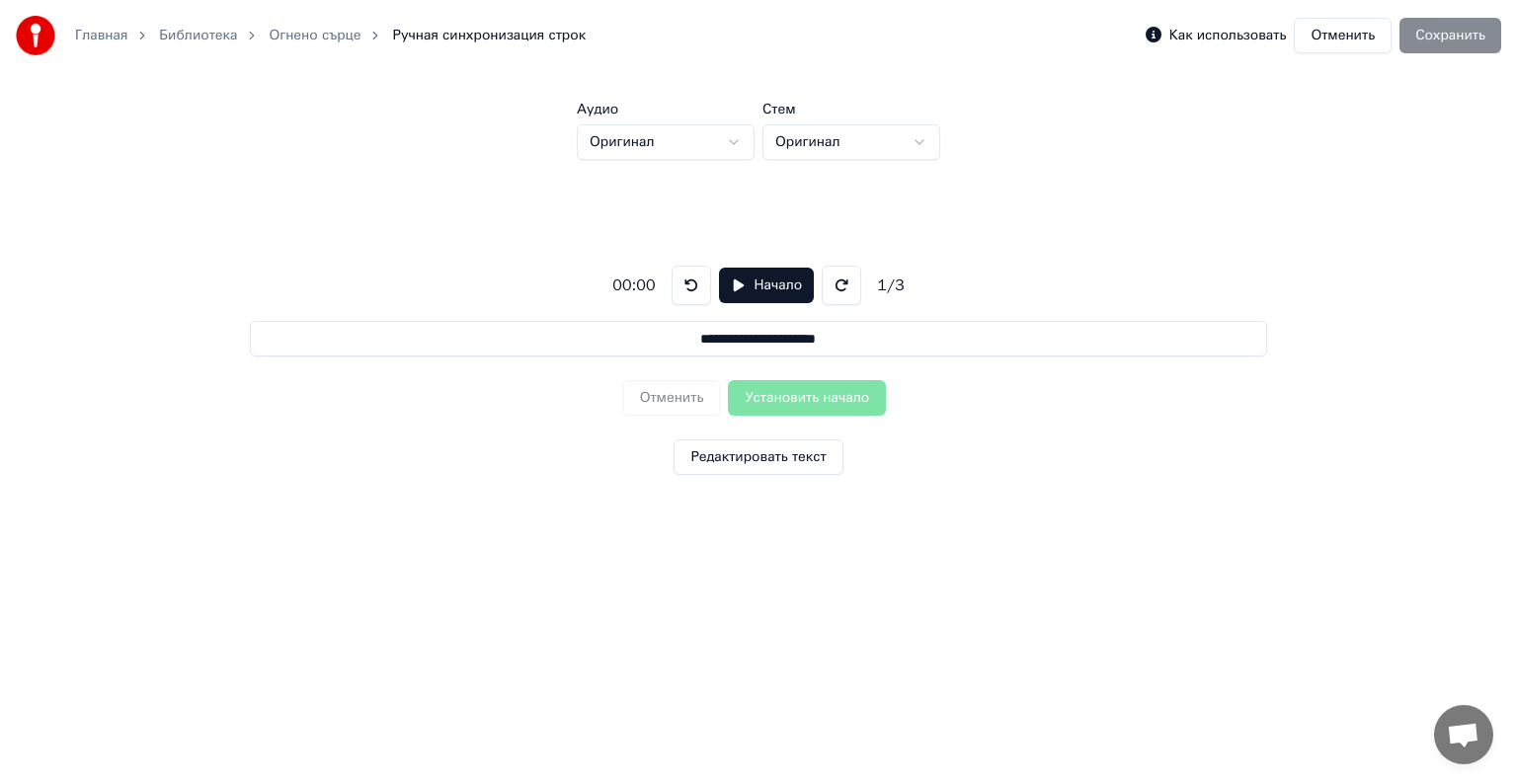 click on "00:00" at bounding box center [633, 285] 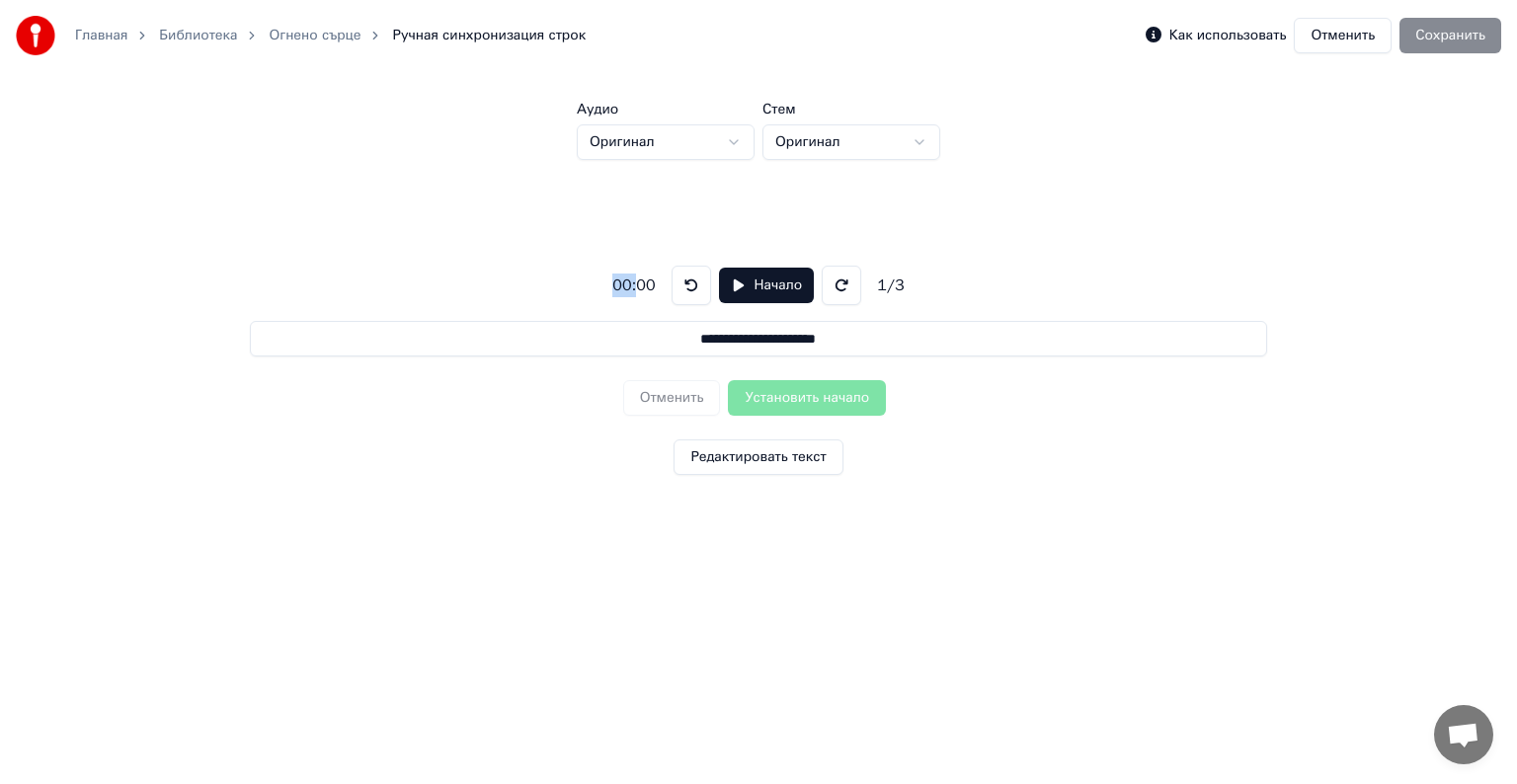 drag, startPoint x: 630, startPoint y: 284, endPoint x: 608, endPoint y: 303, distance: 29.068884 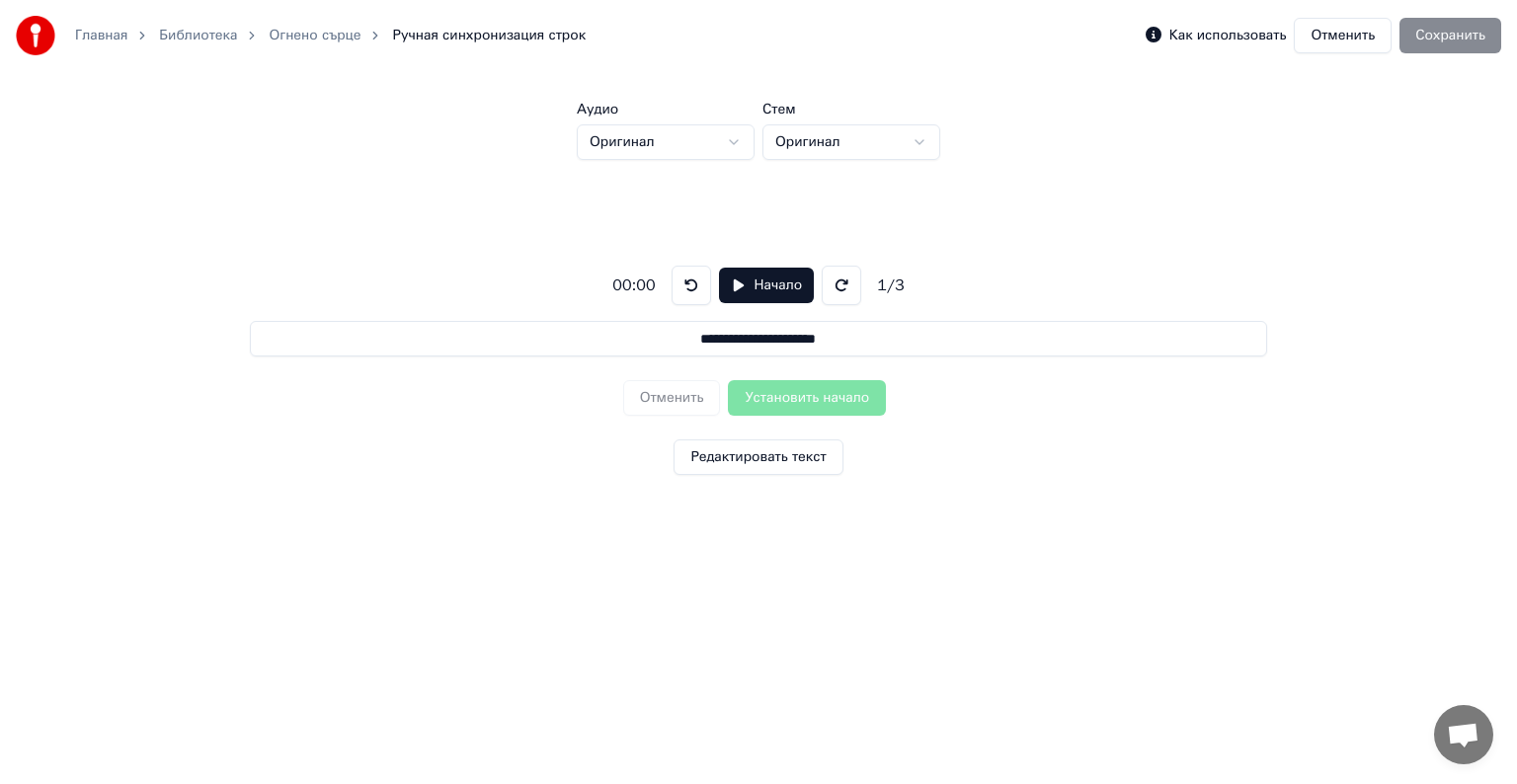 click on "**********" at bounding box center [758, 339] 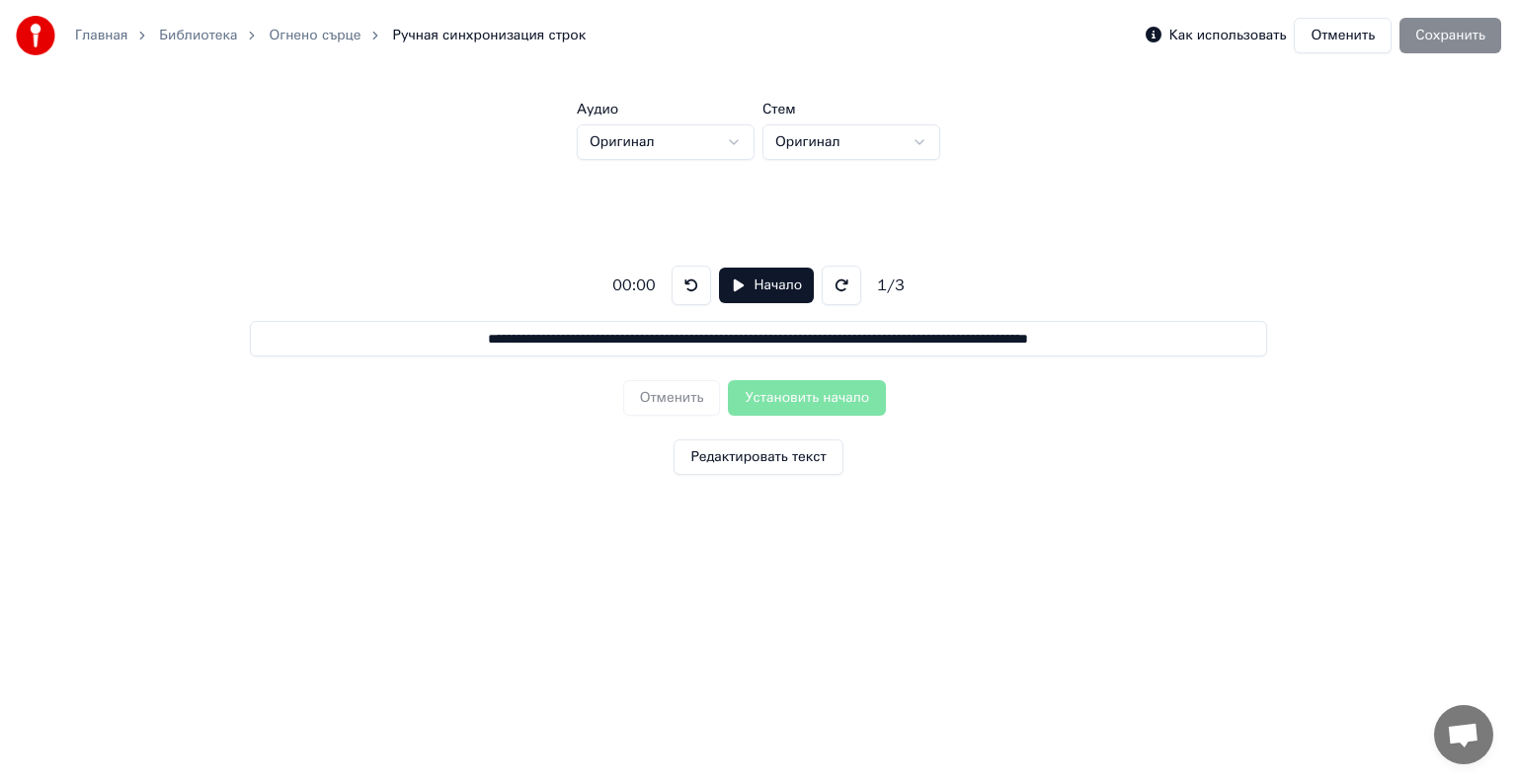 type on "**********" 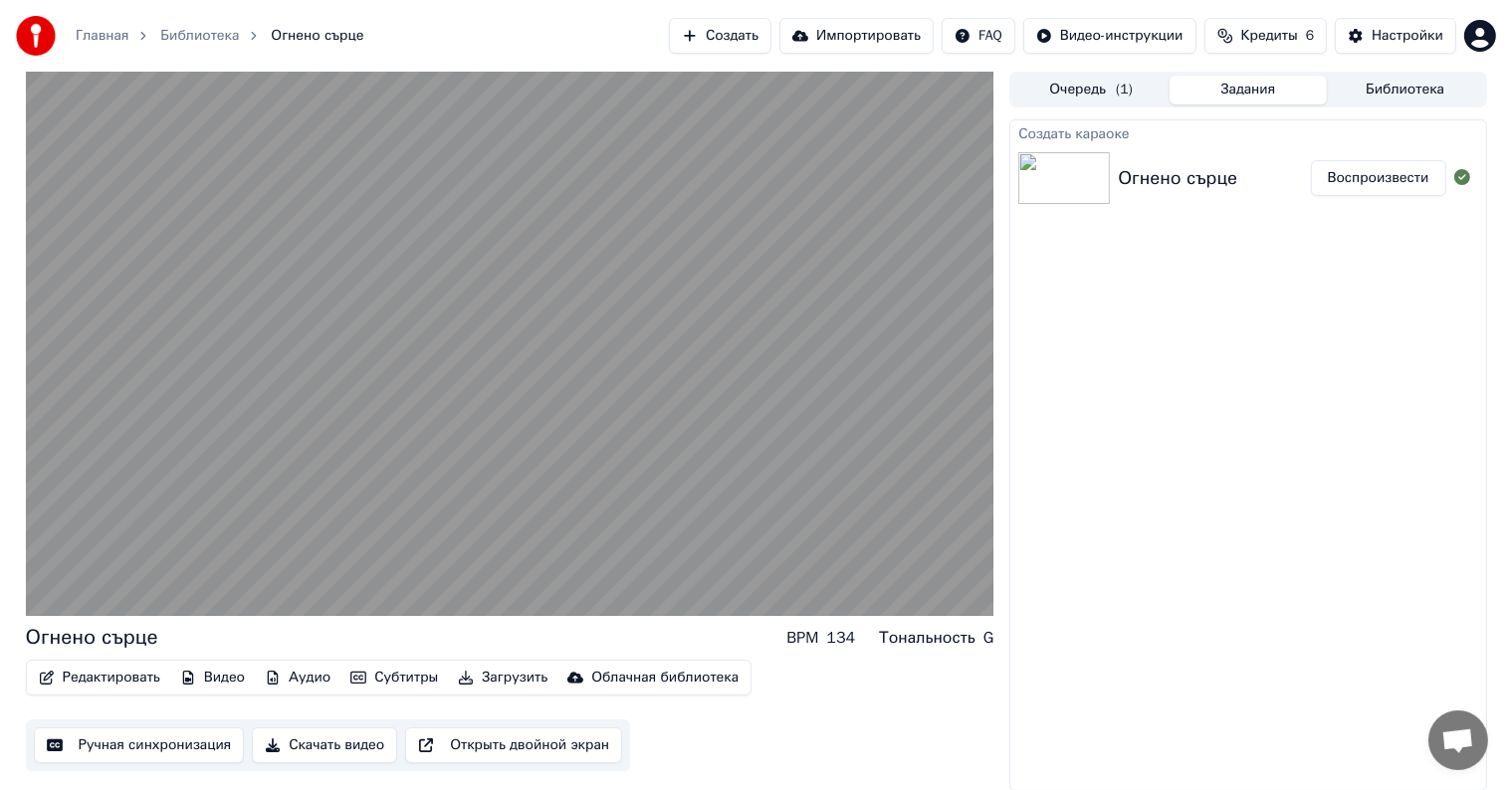 scroll, scrollTop: 0, scrollLeft: 0, axis: both 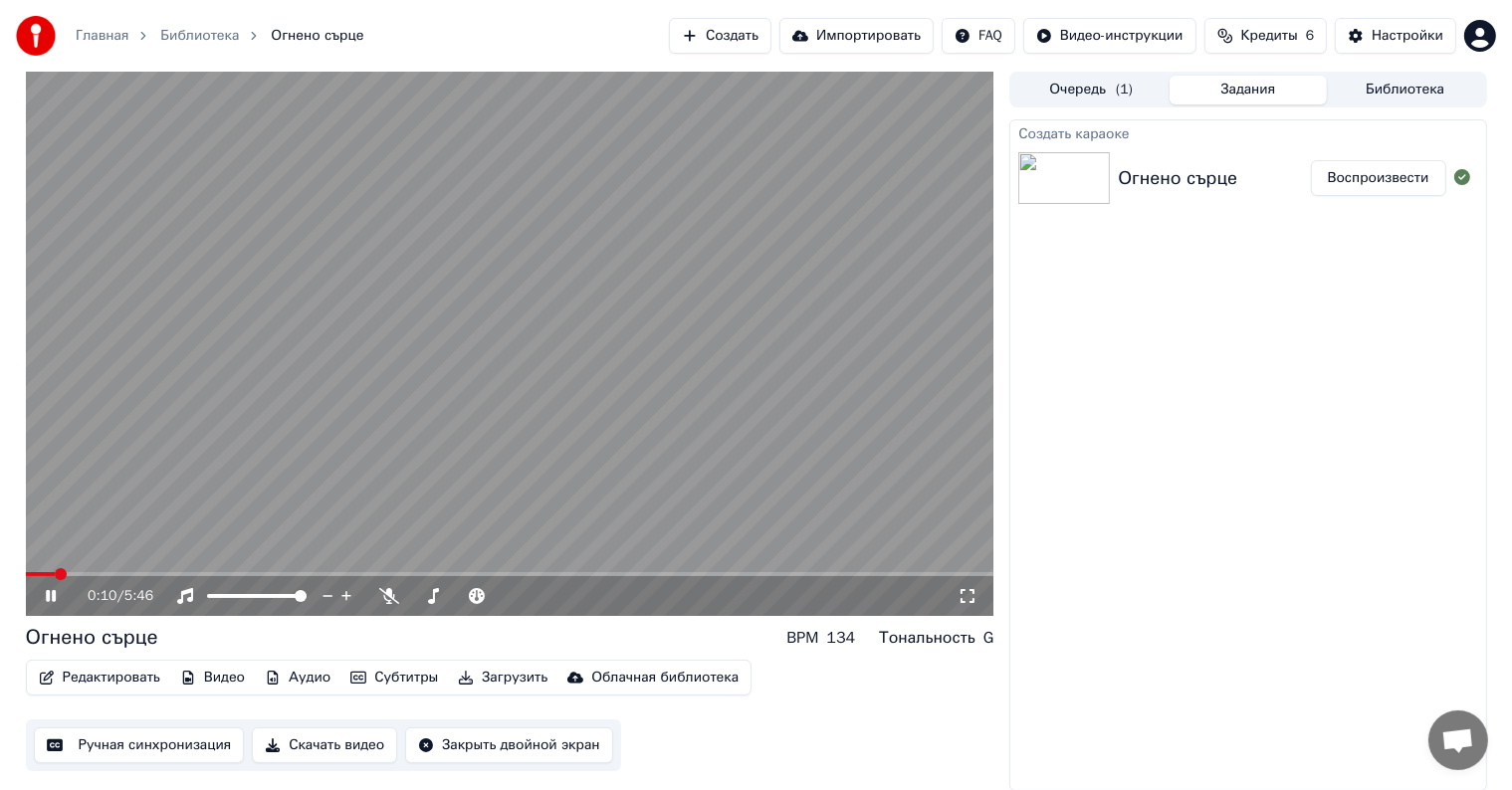 click at bounding box center (510, 343) 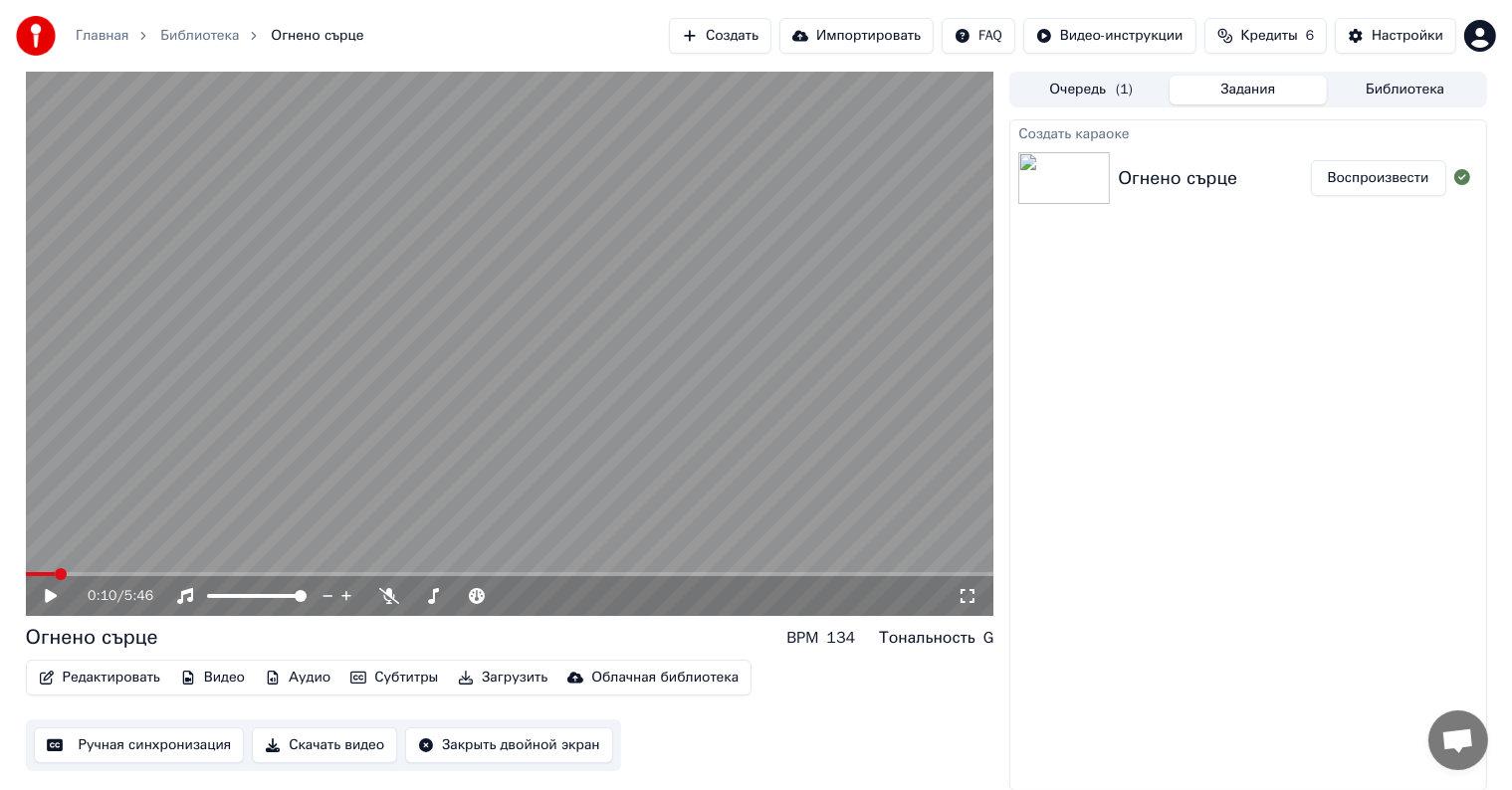 click on "0:10  /  5:46" at bounding box center (510, 596) 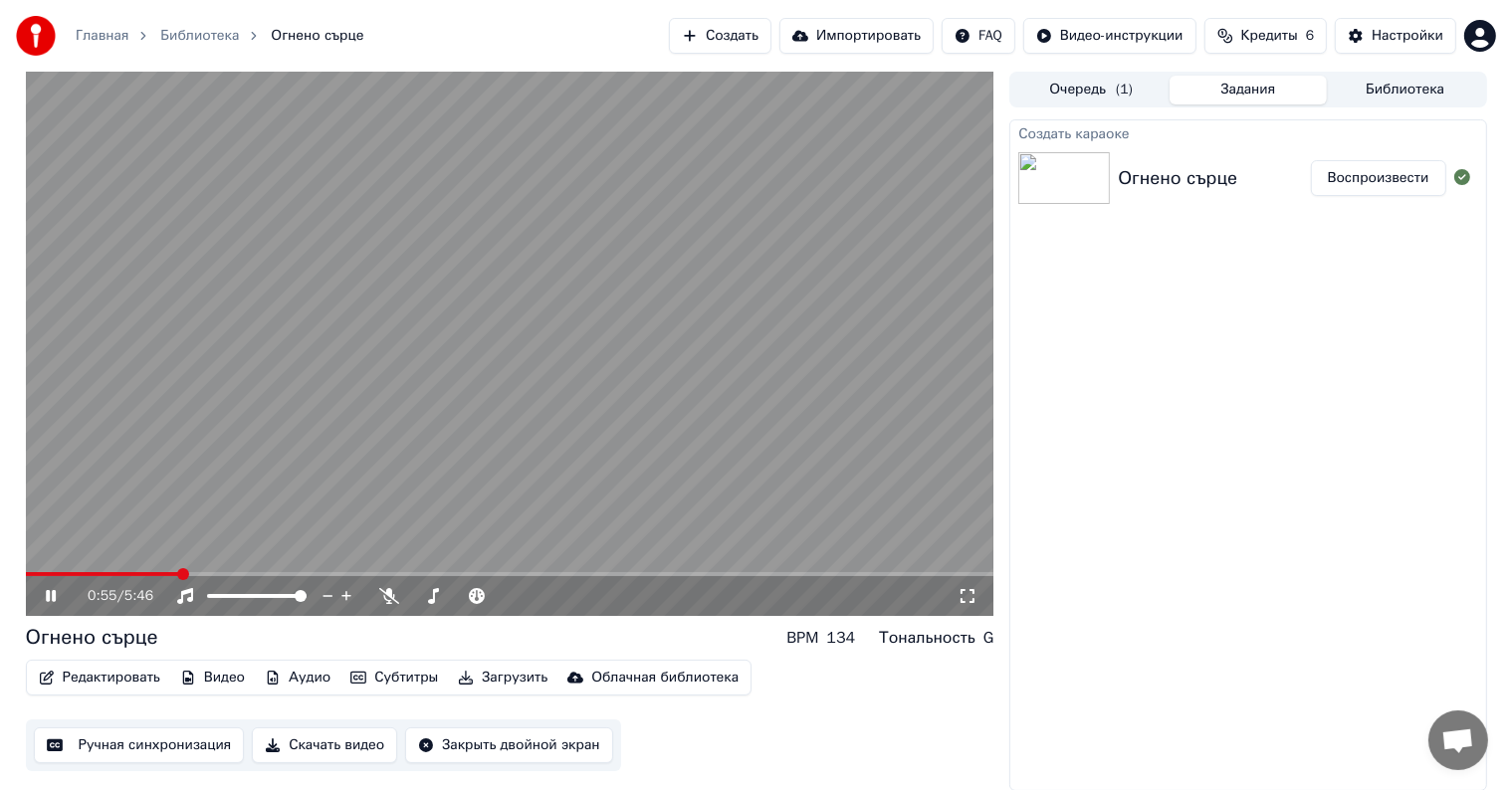 click at bounding box center [510, 574] 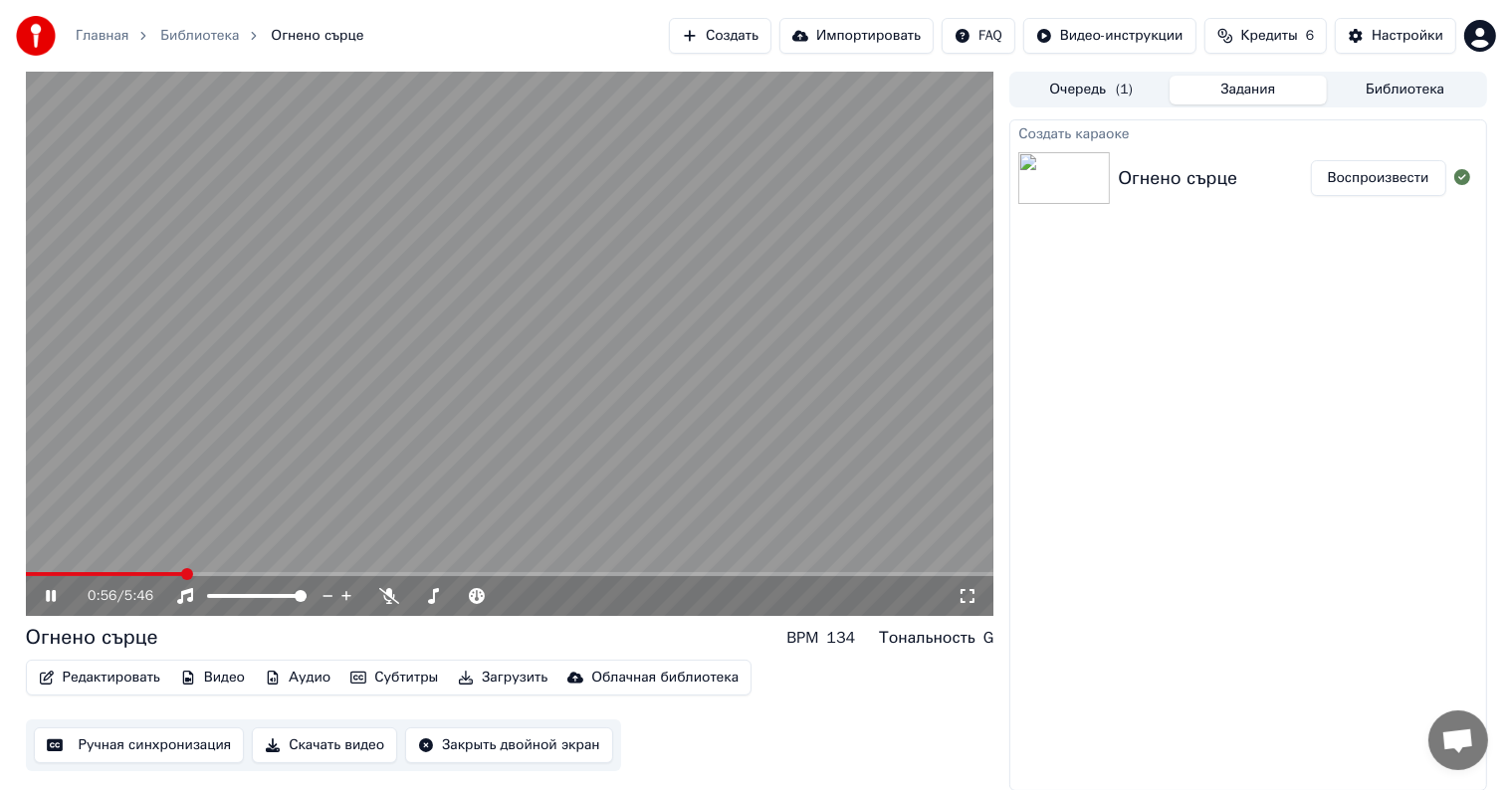 click at bounding box center (510, 574) 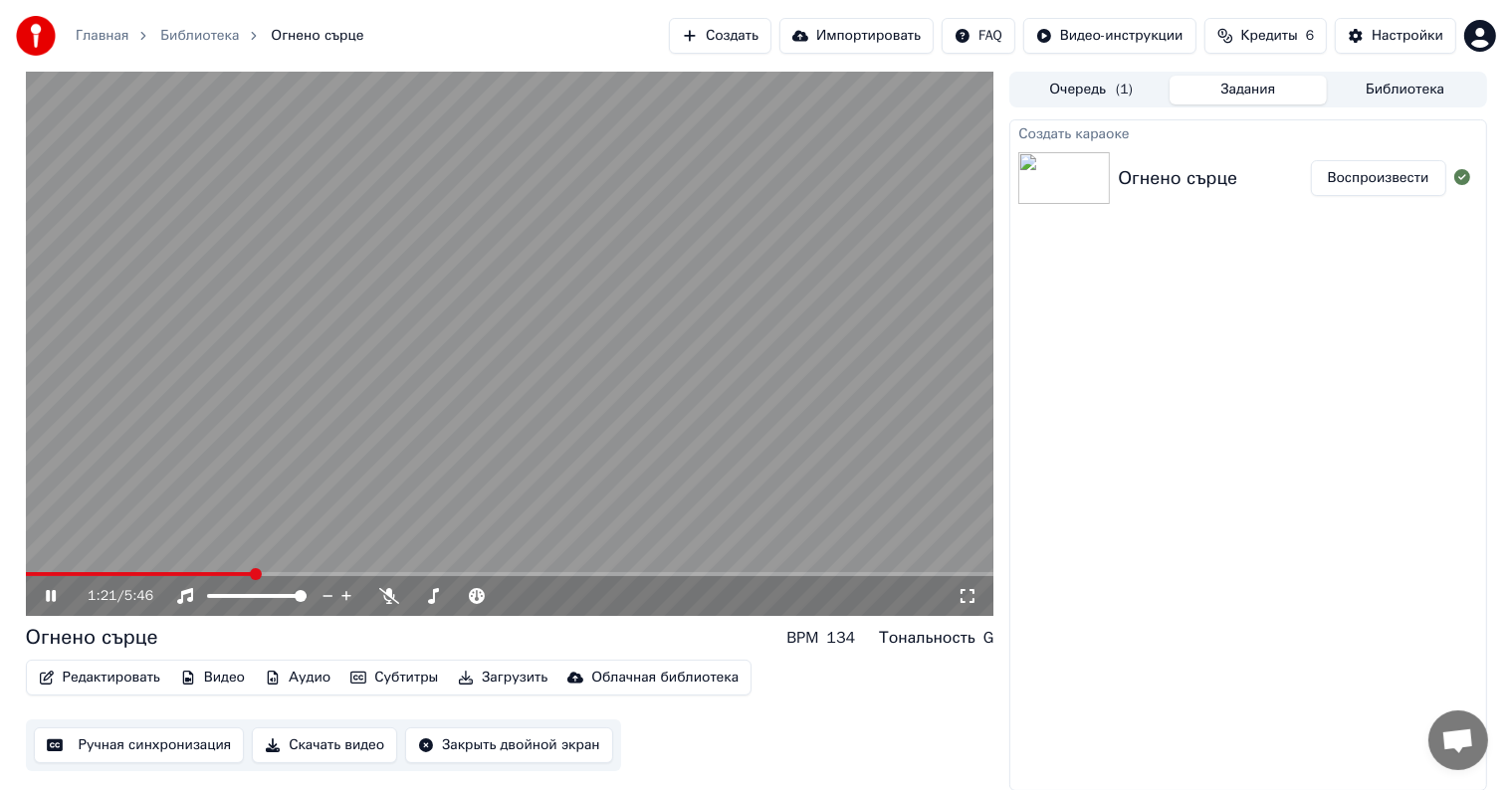 click at bounding box center [510, 343] 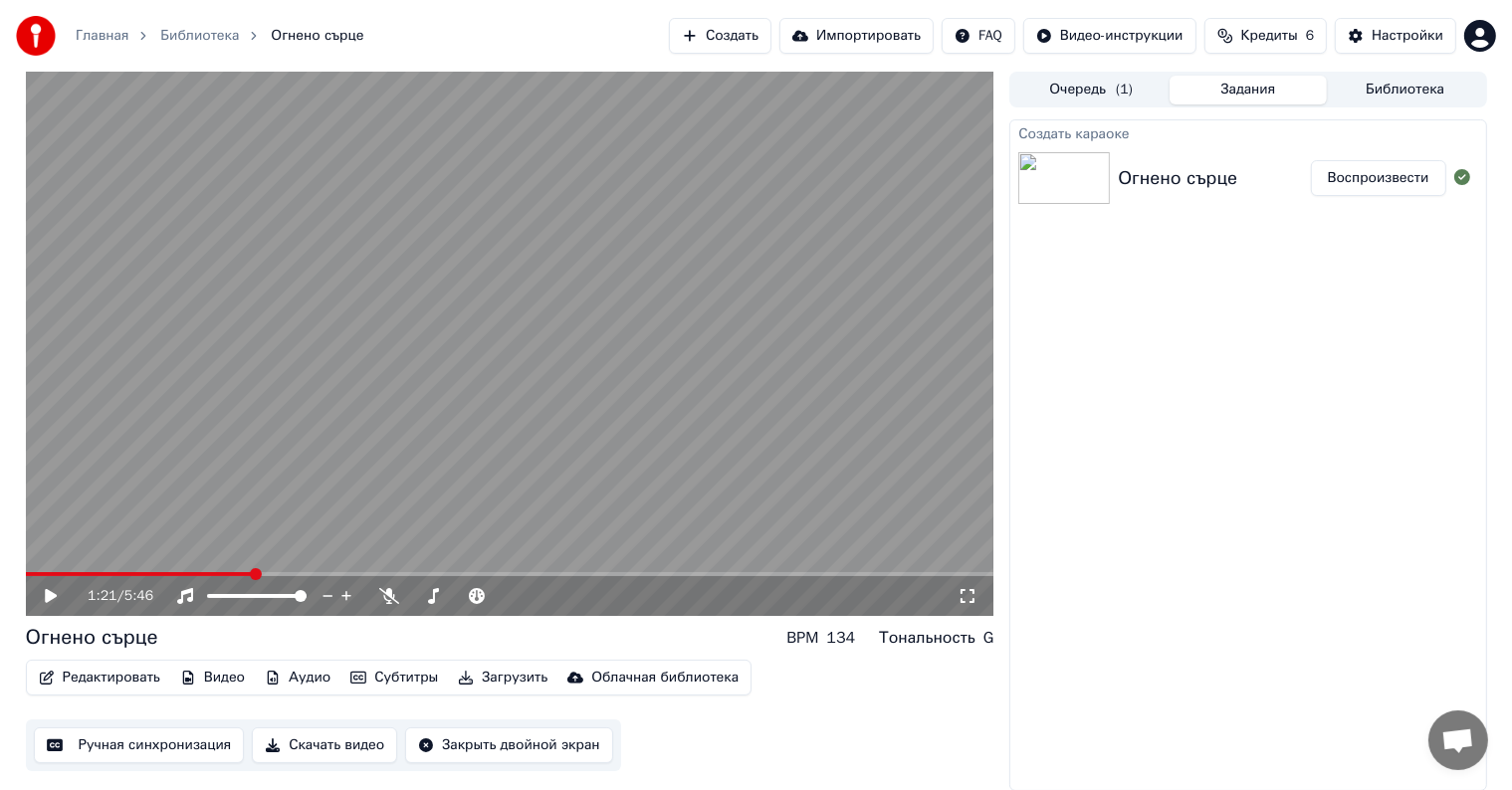 click at bounding box center (510, 343) 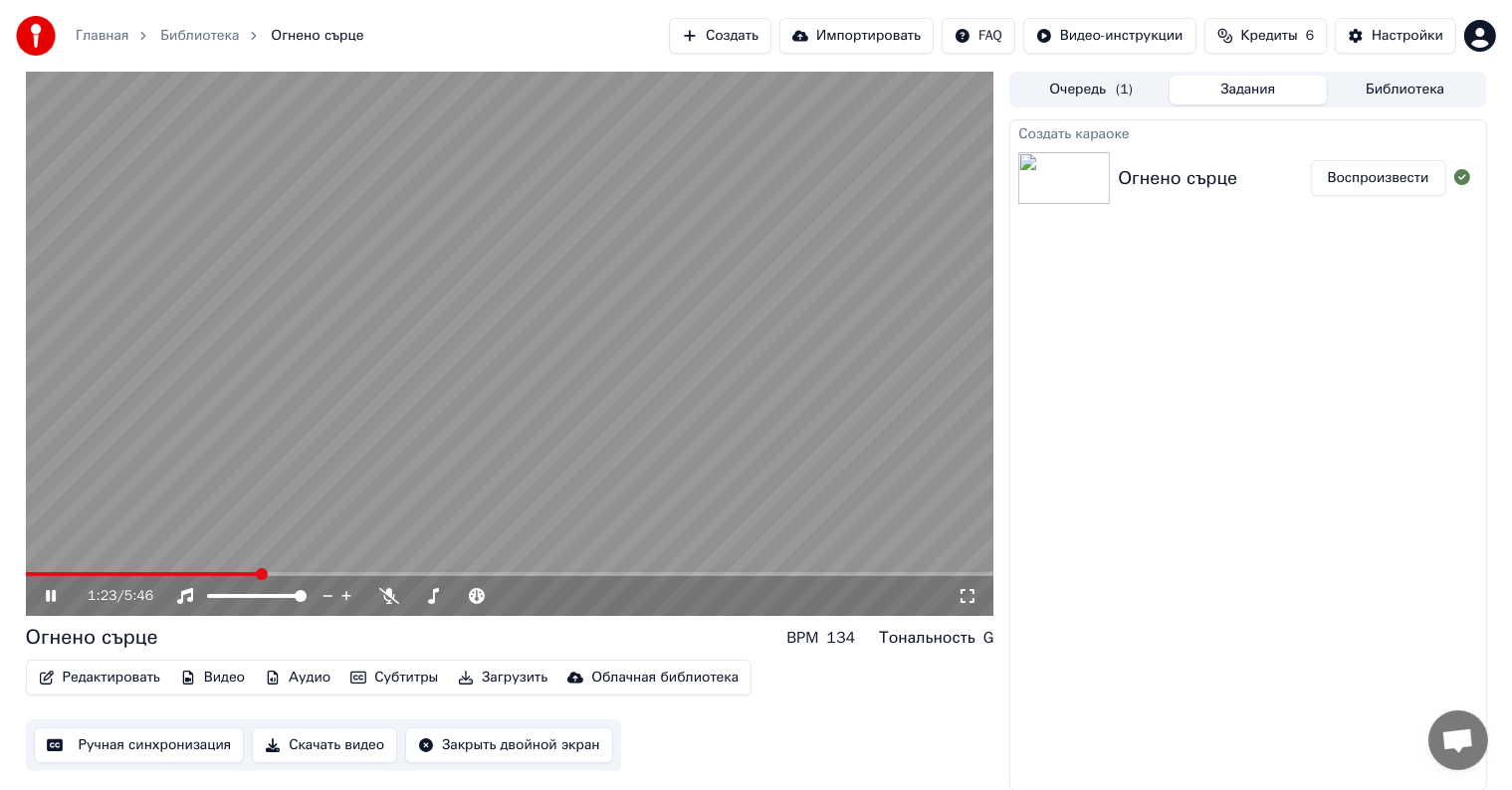 click at bounding box center (510, 343) 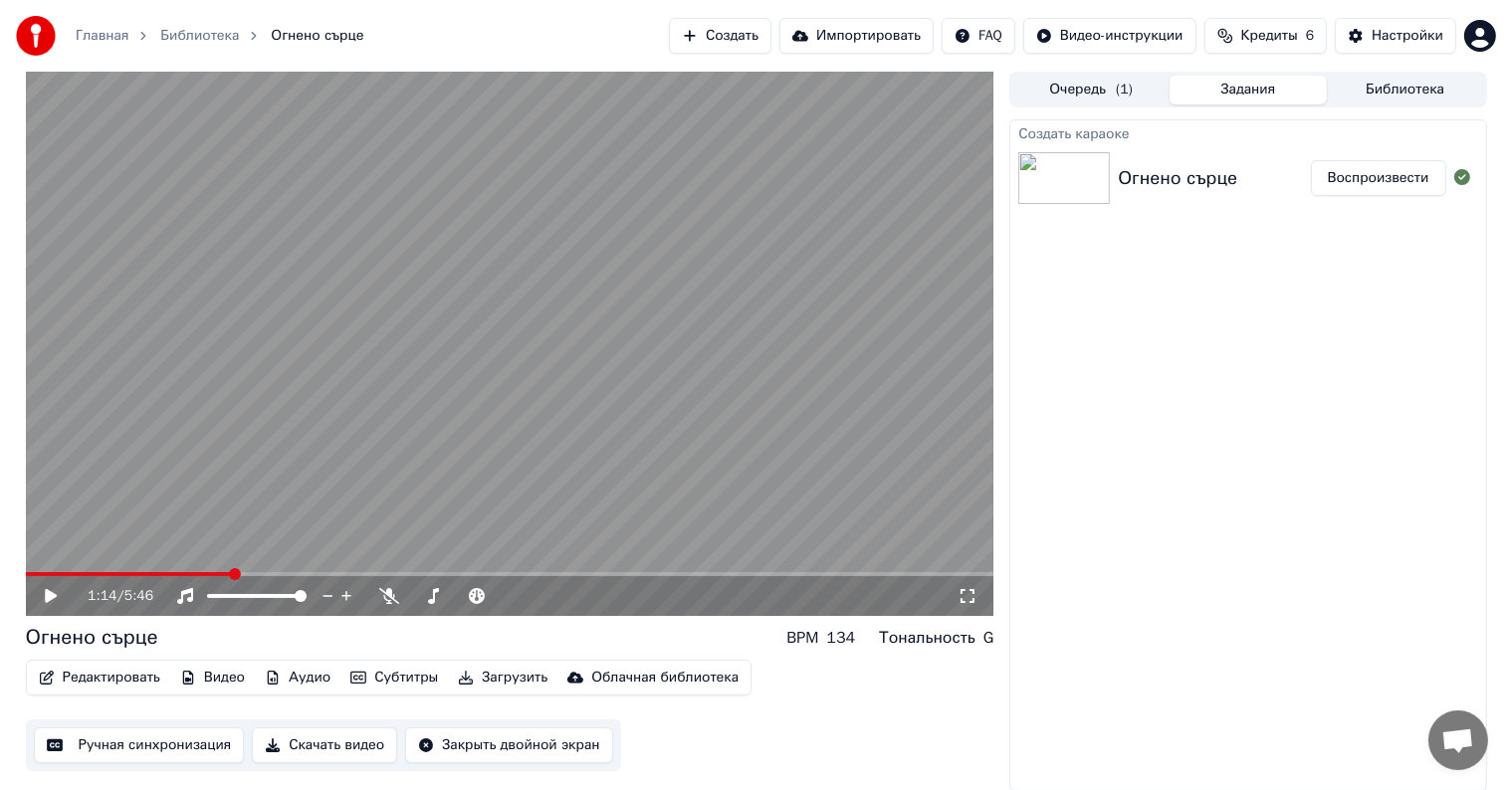 click at bounding box center [235, 574] 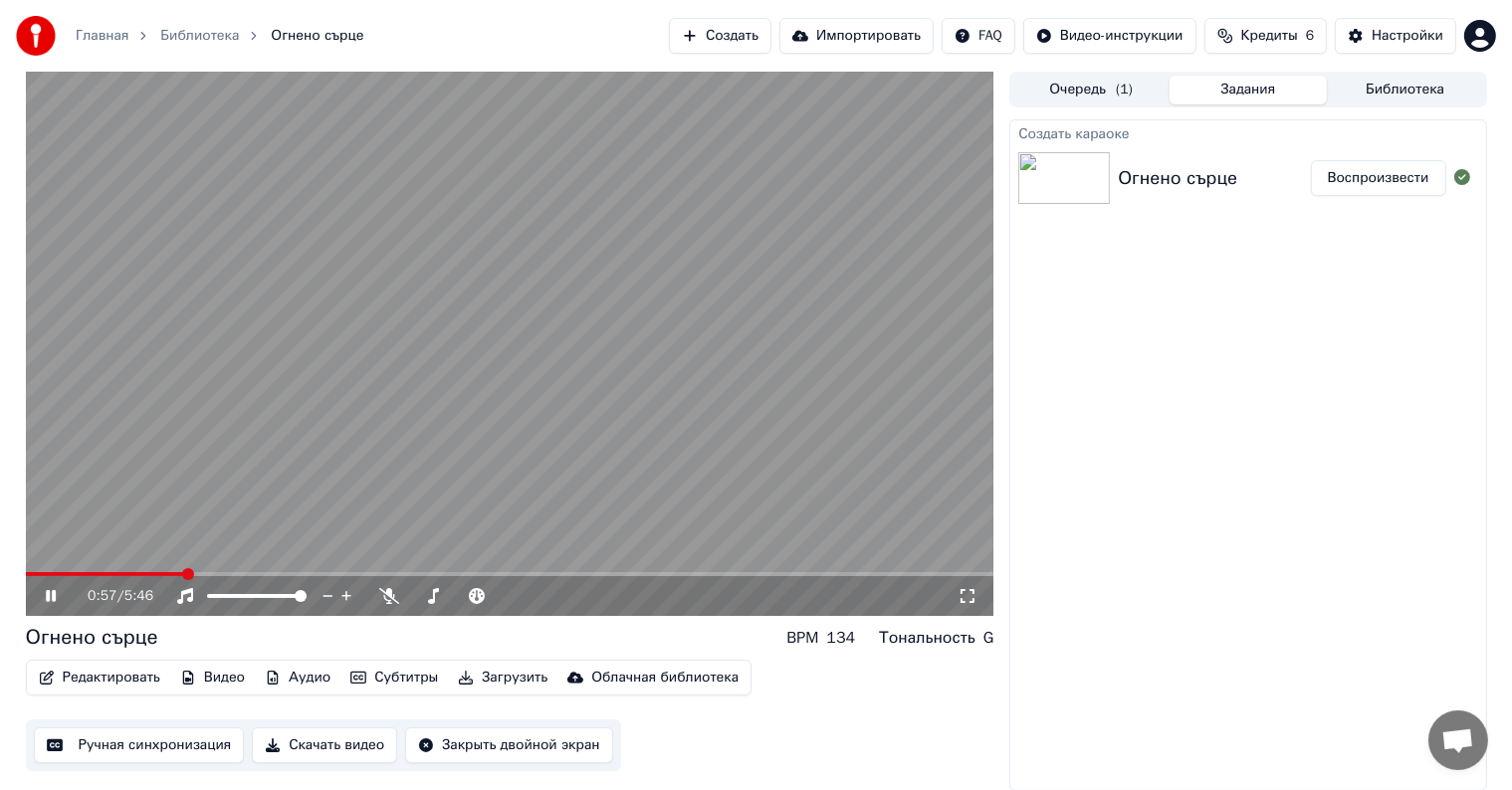 click at bounding box center (188, 574) 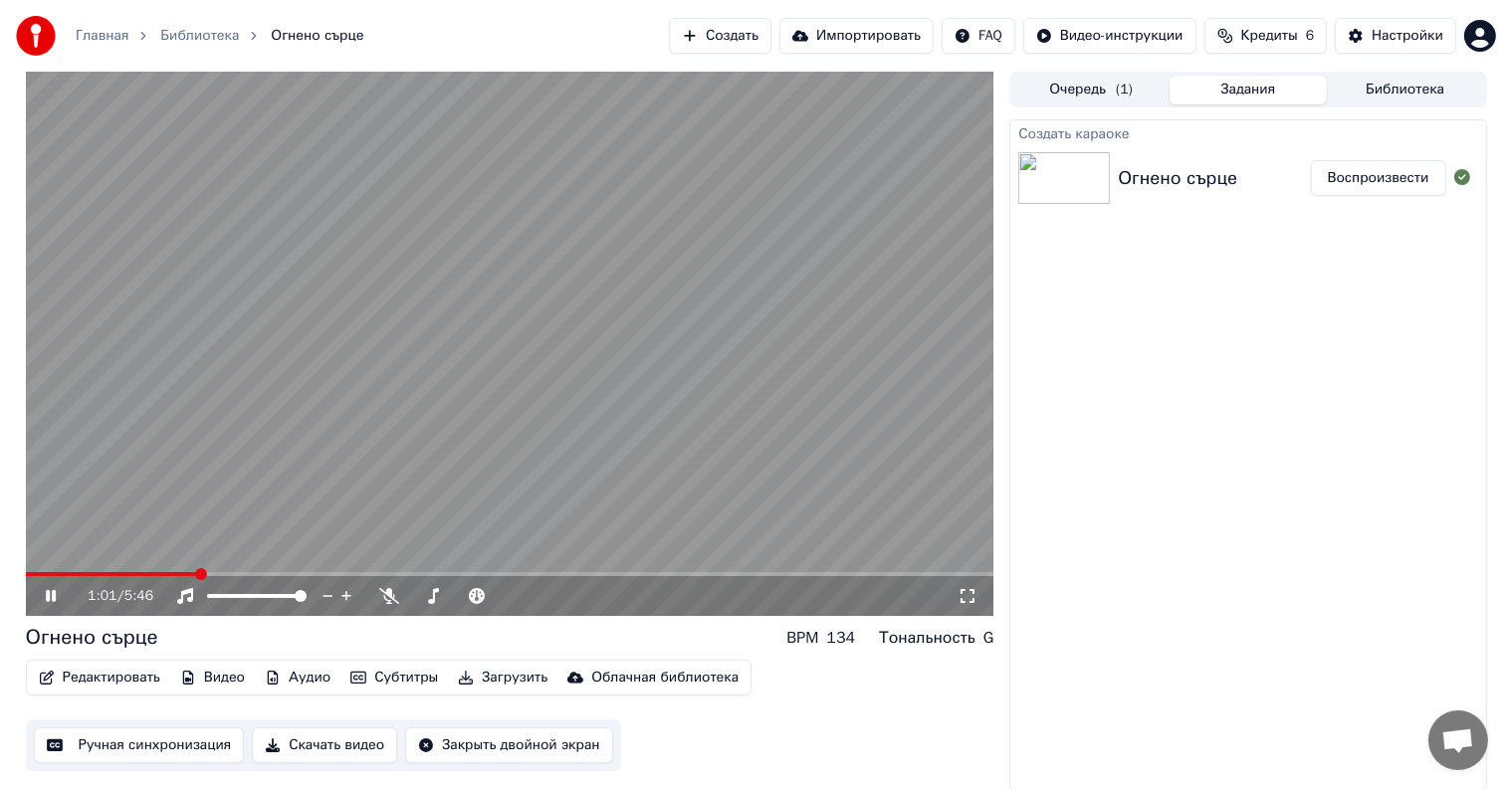 click 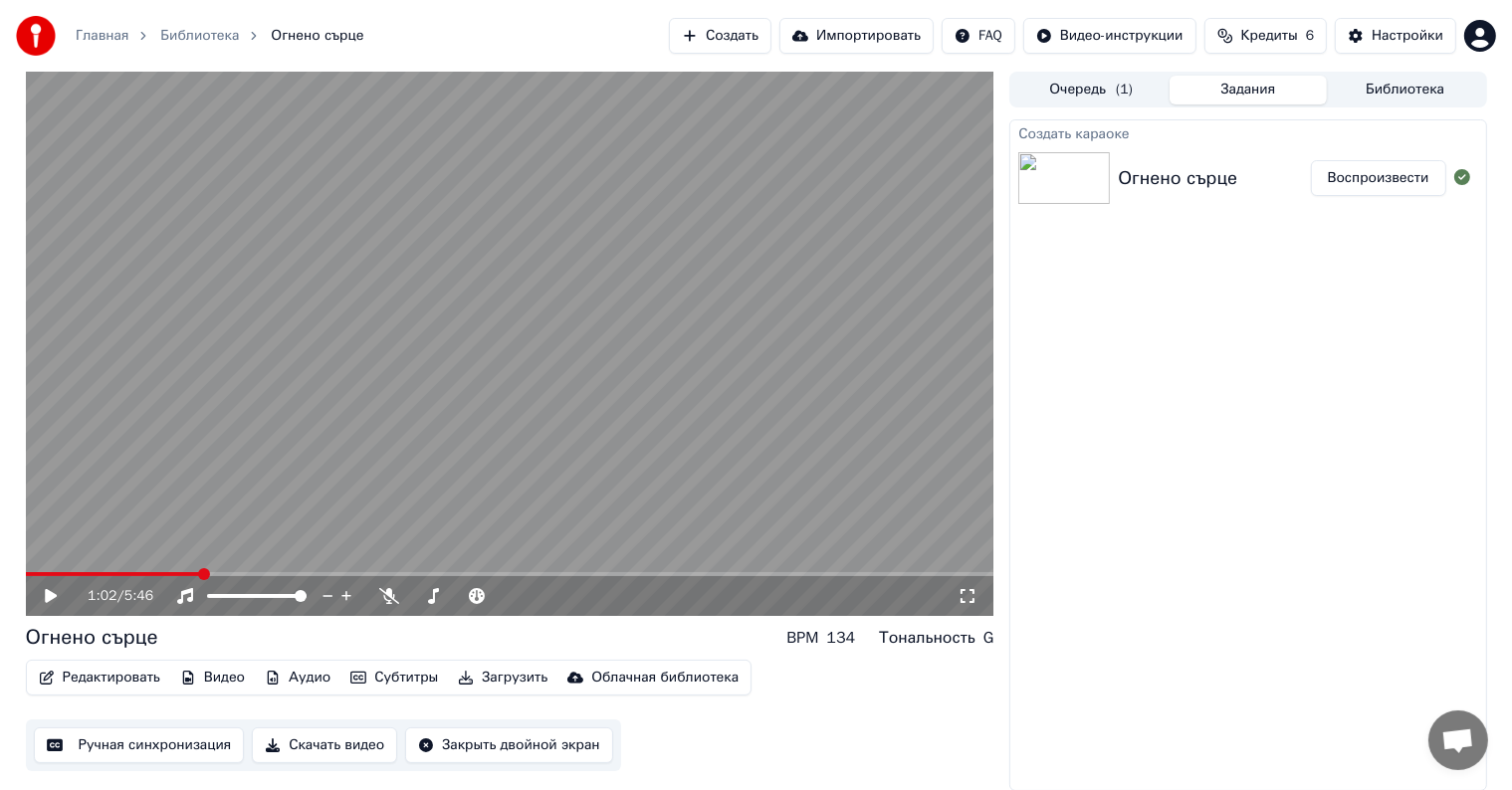 click on "Ручная синхронизация" at bounding box center [139, 745] 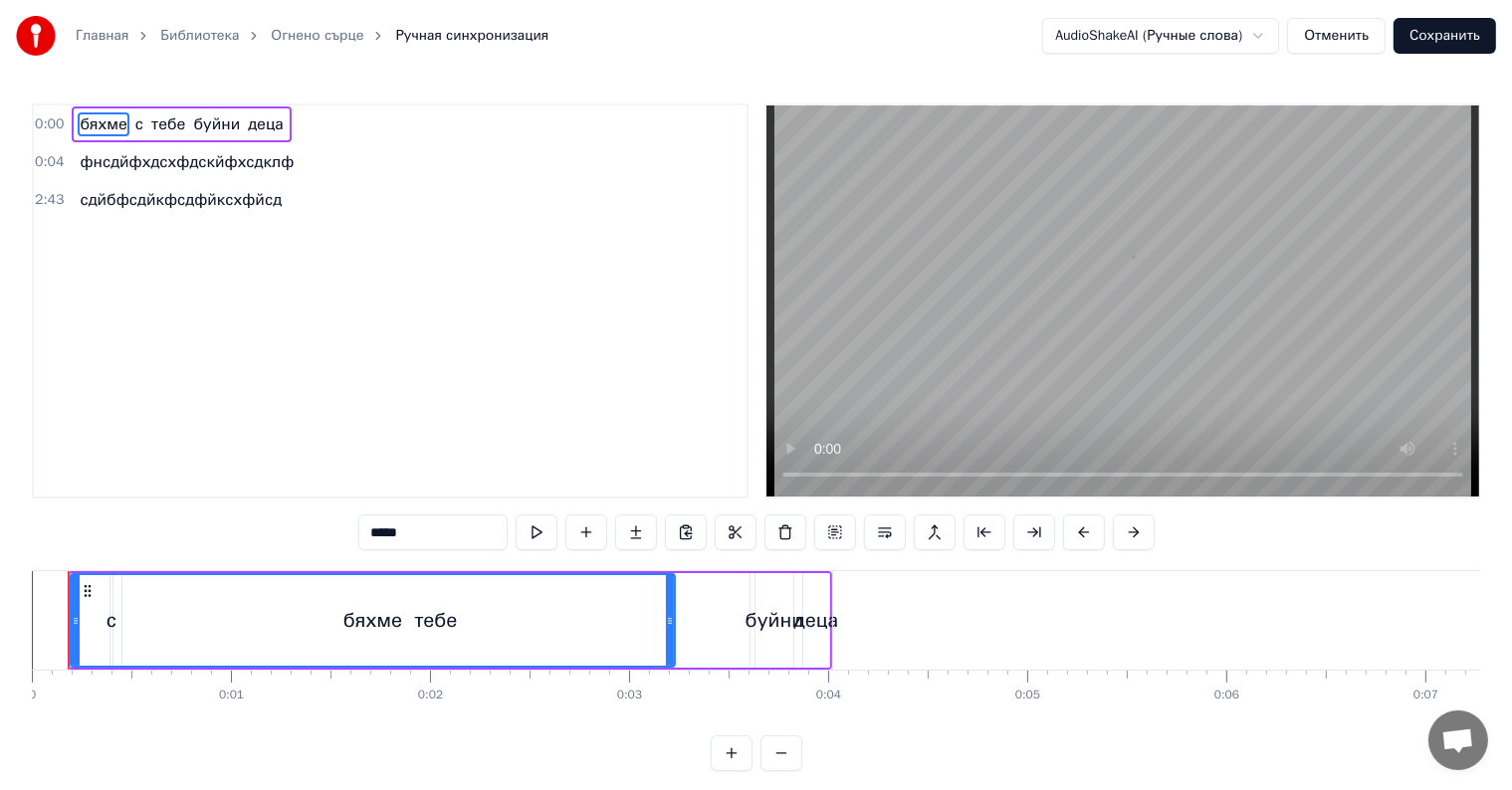 drag, startPoint x: 350, startPoint y: 620, endPoint x: 670, endPoint y: 595, distance: 320.97508 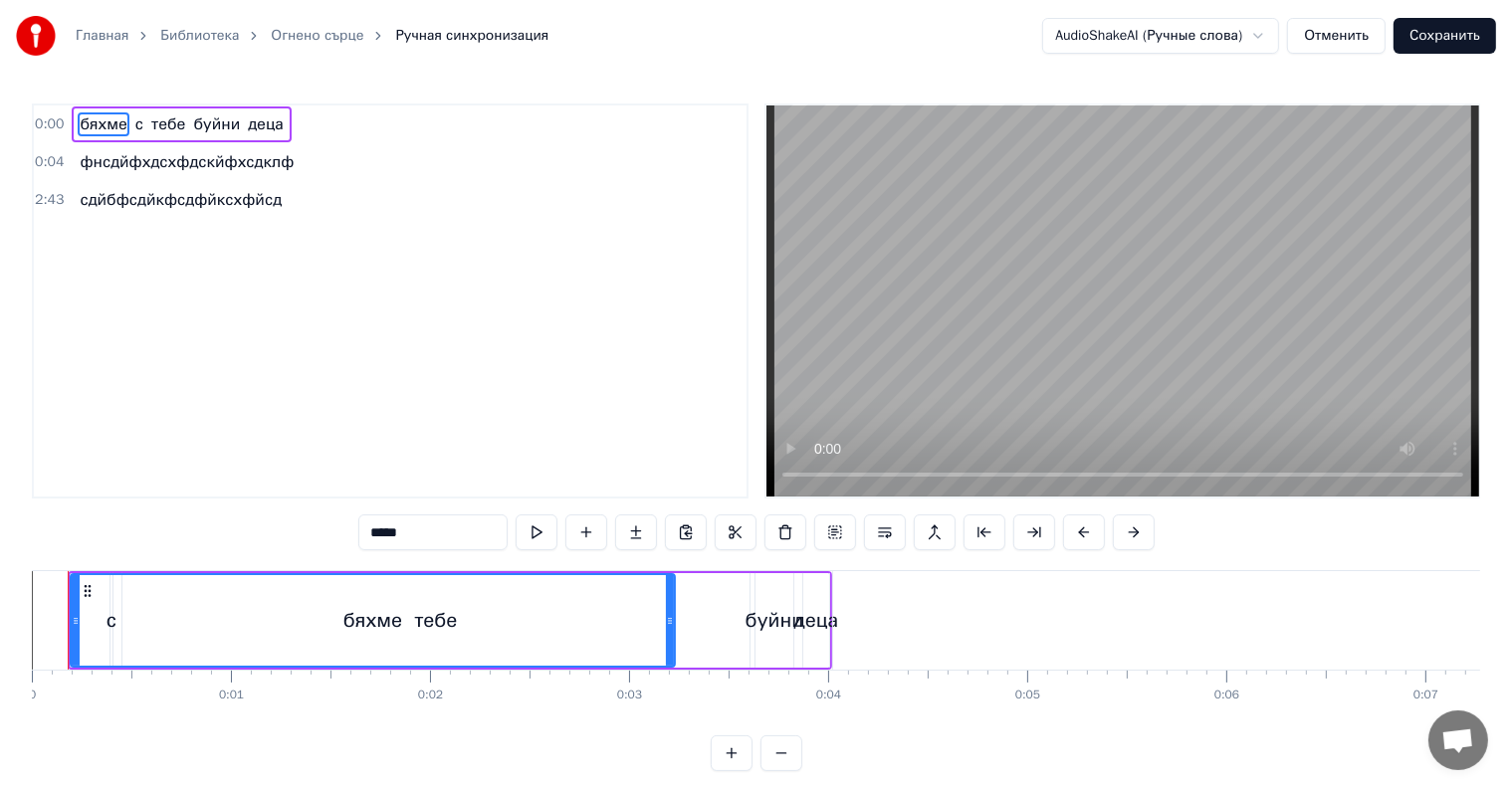 click at bounding box center (670, 620) 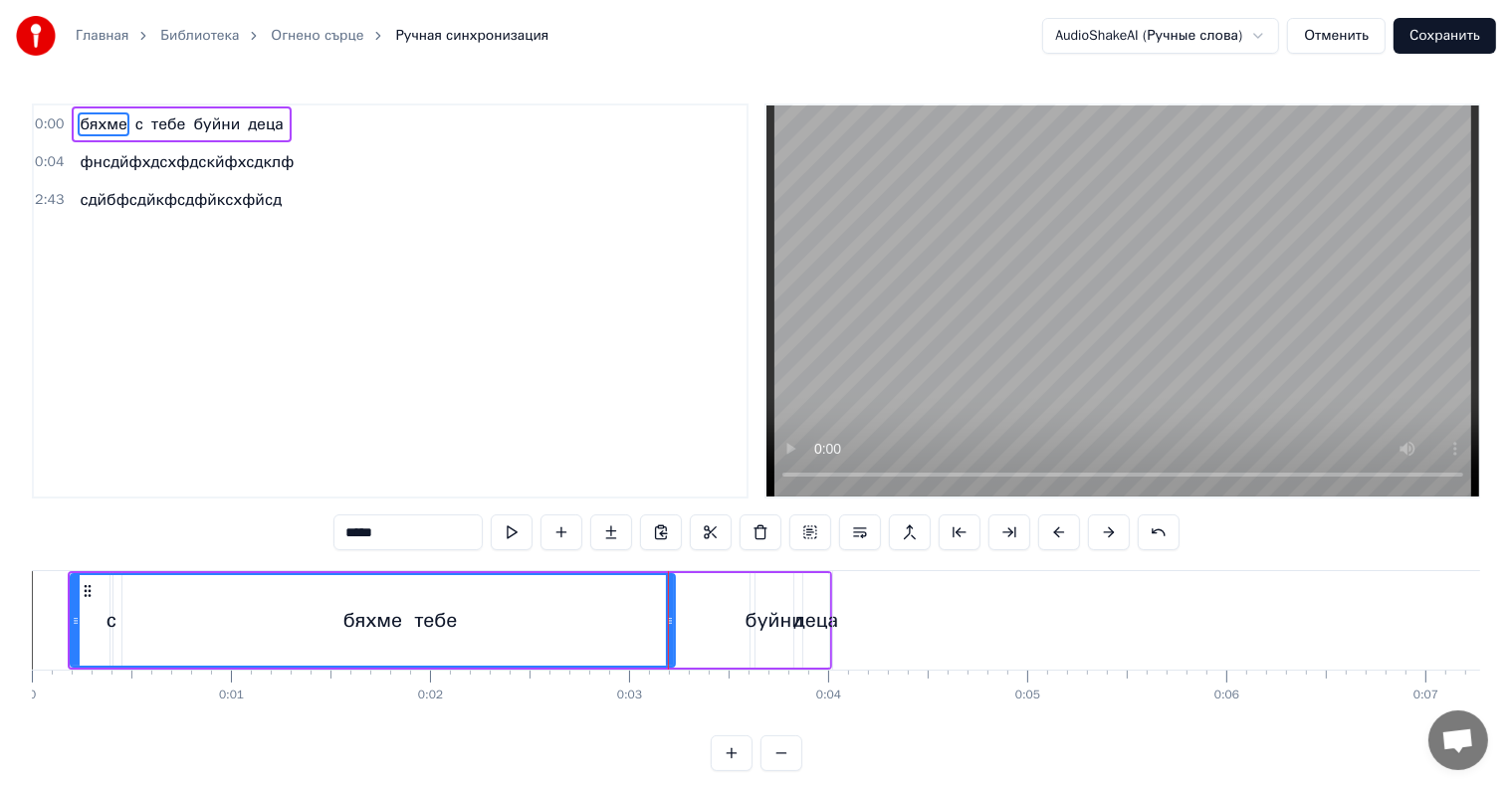 drag, startPoint x: 68, startPoint y: 613, endPoint x: 344, endPoint y: 626, distance: 276.306 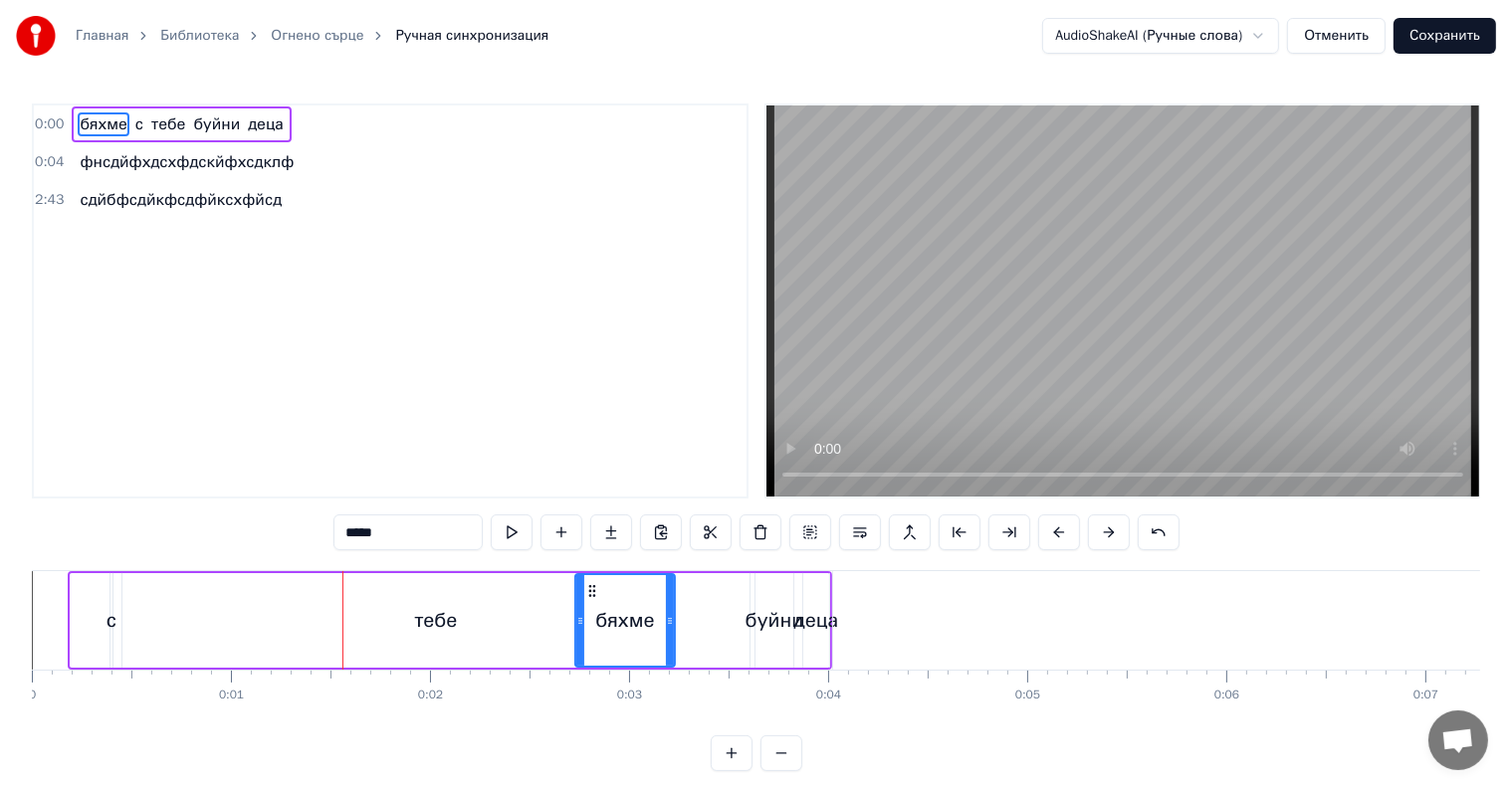 drag, startPoint x: 73, startPoint y: 599, endPoint x: 577, endPoint y: 657, distance: 507.32632 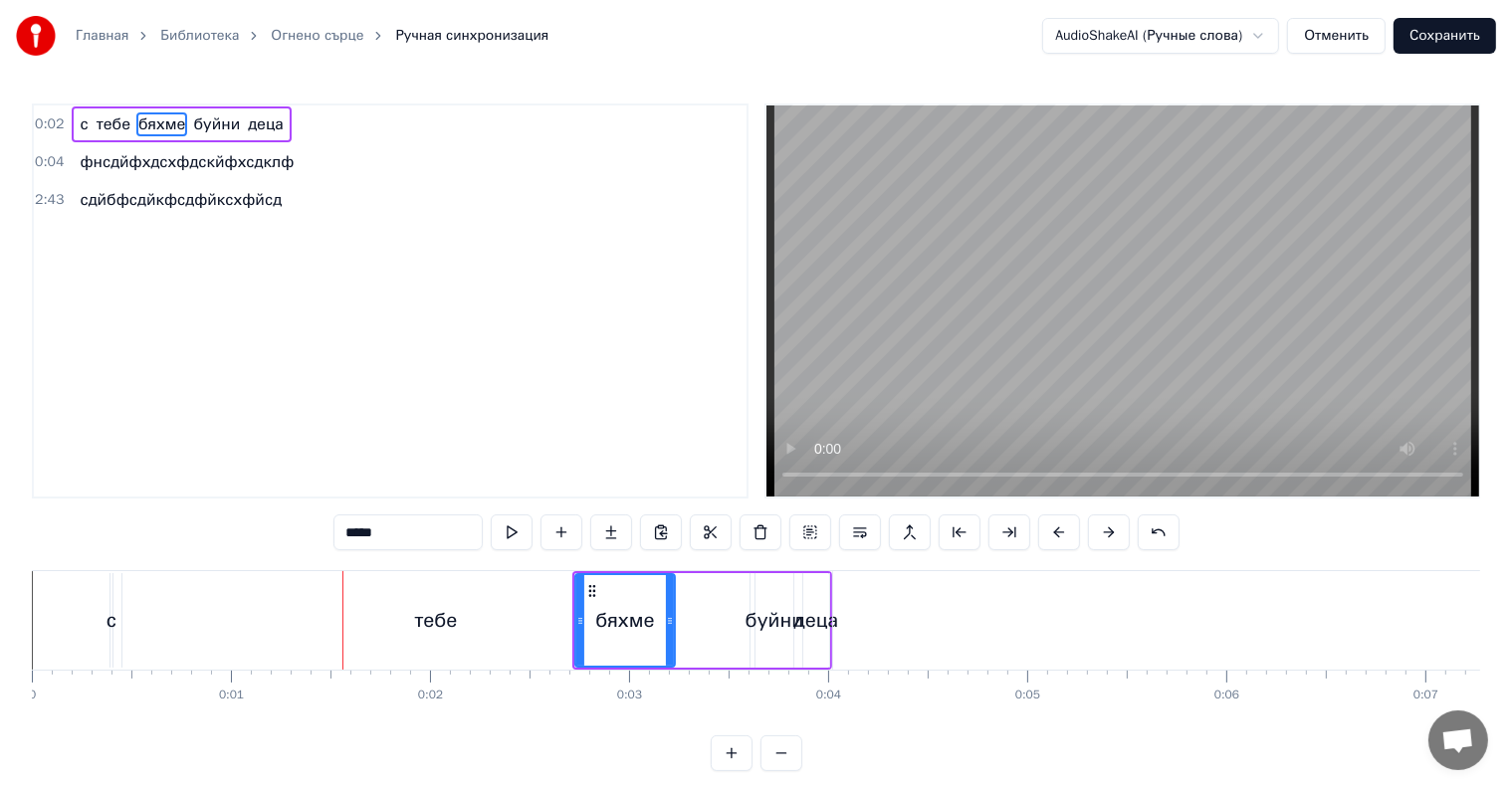 drag, startPoint x: 829, startPoint y: 601, endPoint x: 1362, endPoint y: 642, distance: 534.5746 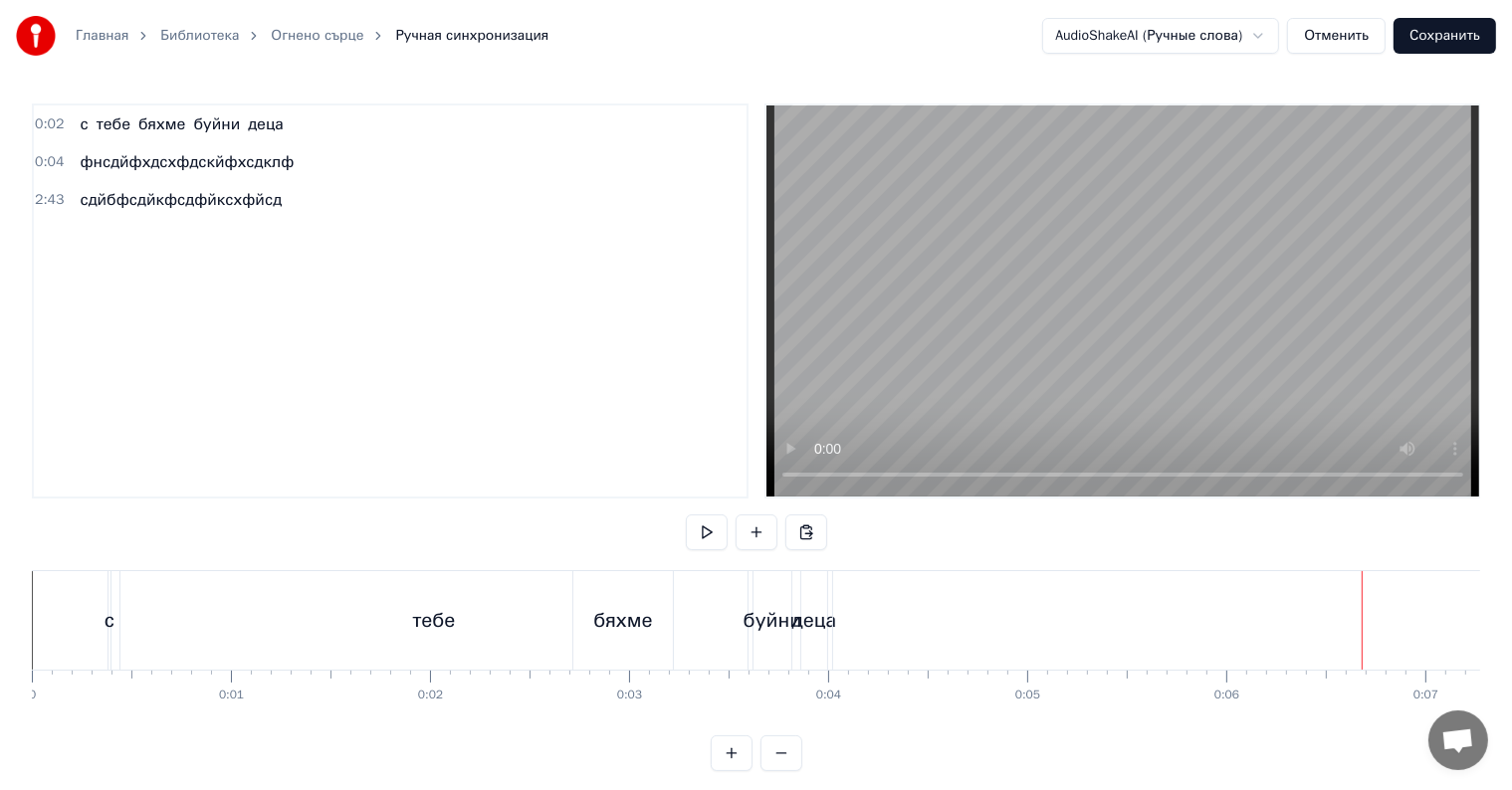 click on "бяхме" at bounding box center [161, 124] 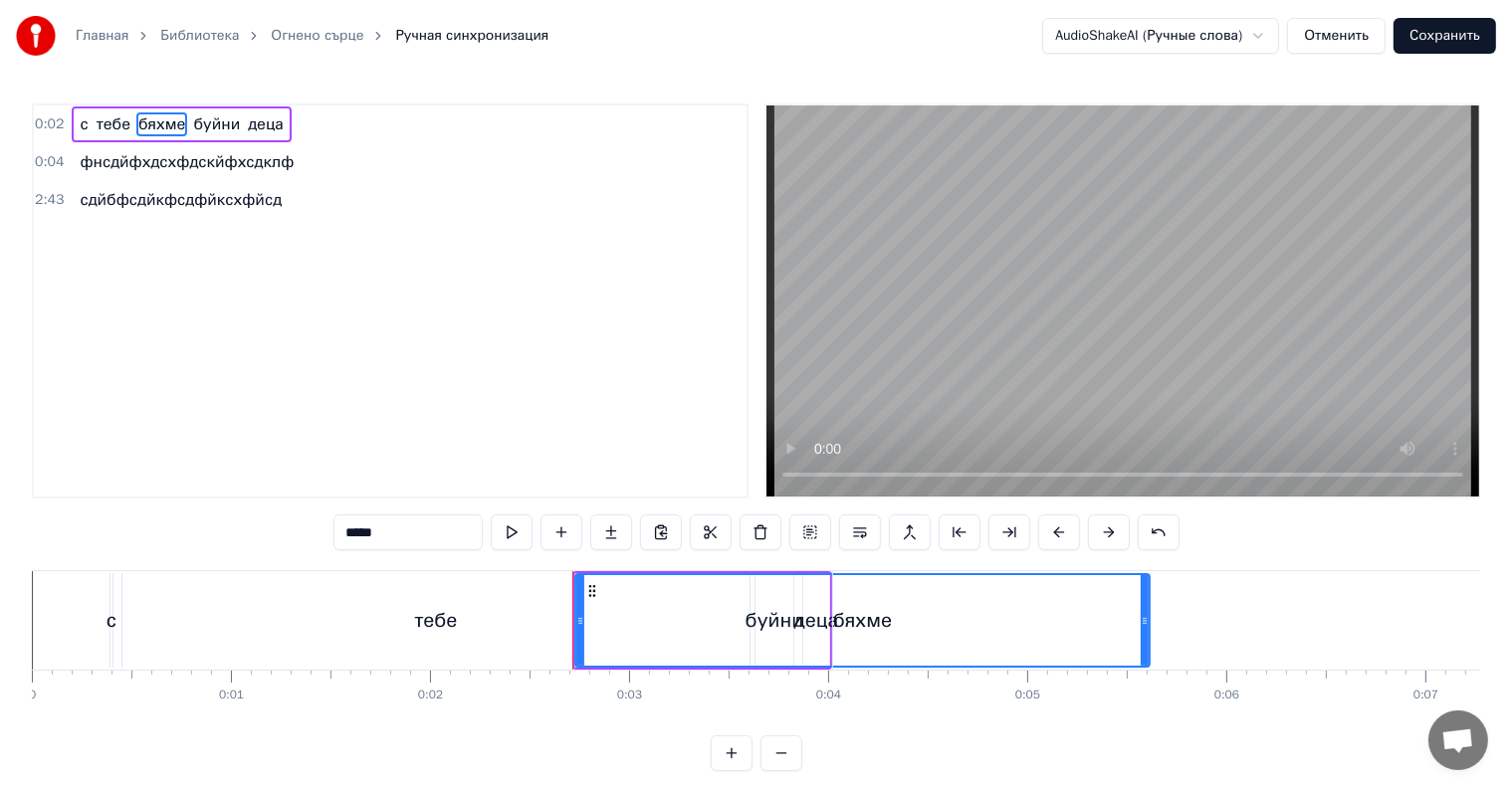 drag, startPoint x: 670, startPoint y: 603, endPoint x: 1145, endPoint y: 675, distance: 480.42585 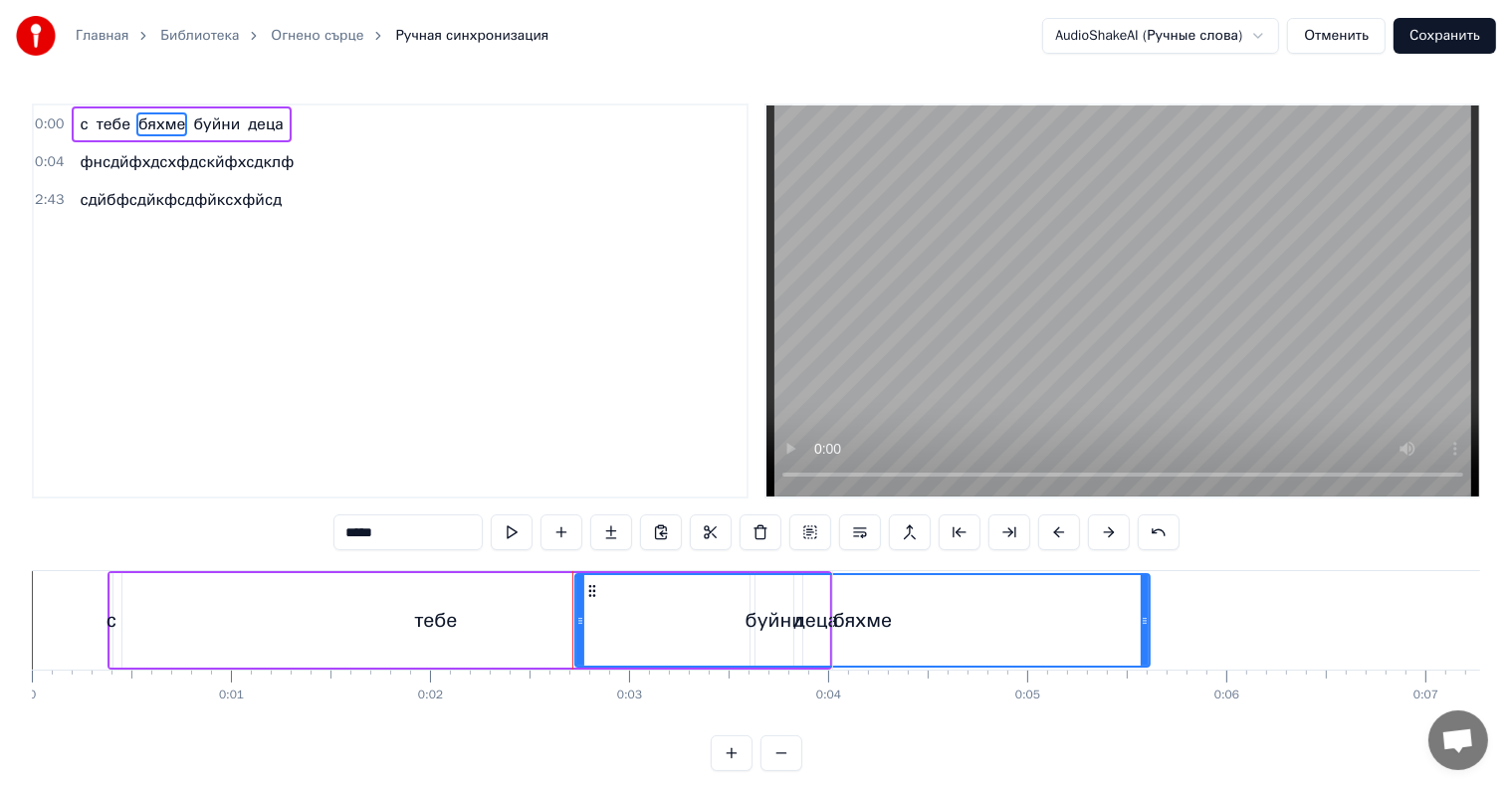 drag, startPoint x: 584, startPoint y: 613, endPoint x: 1063, endPoint y: 663, distance: 481.60253 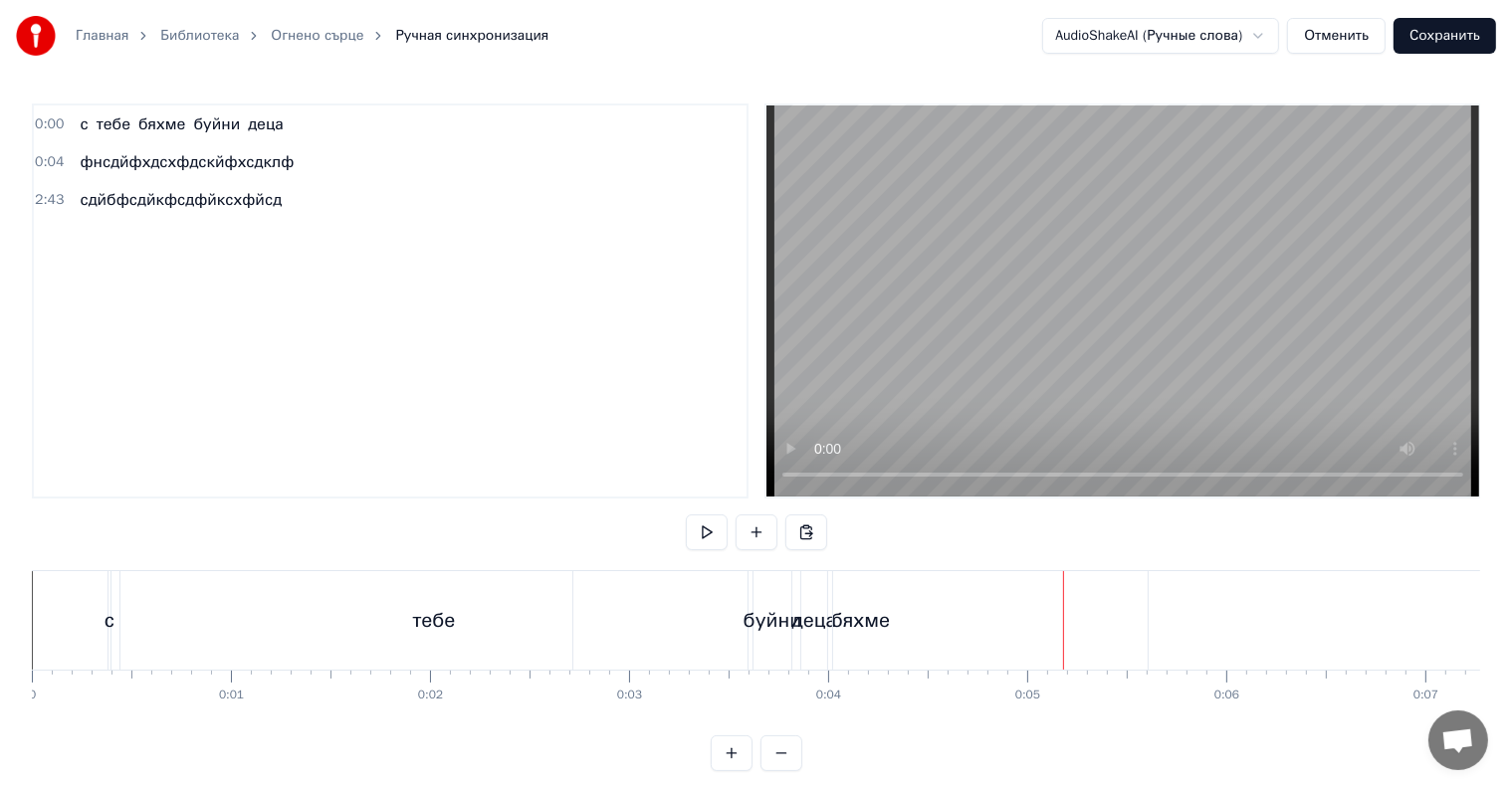 click on "бяхме" at bounding box center [161, 124] 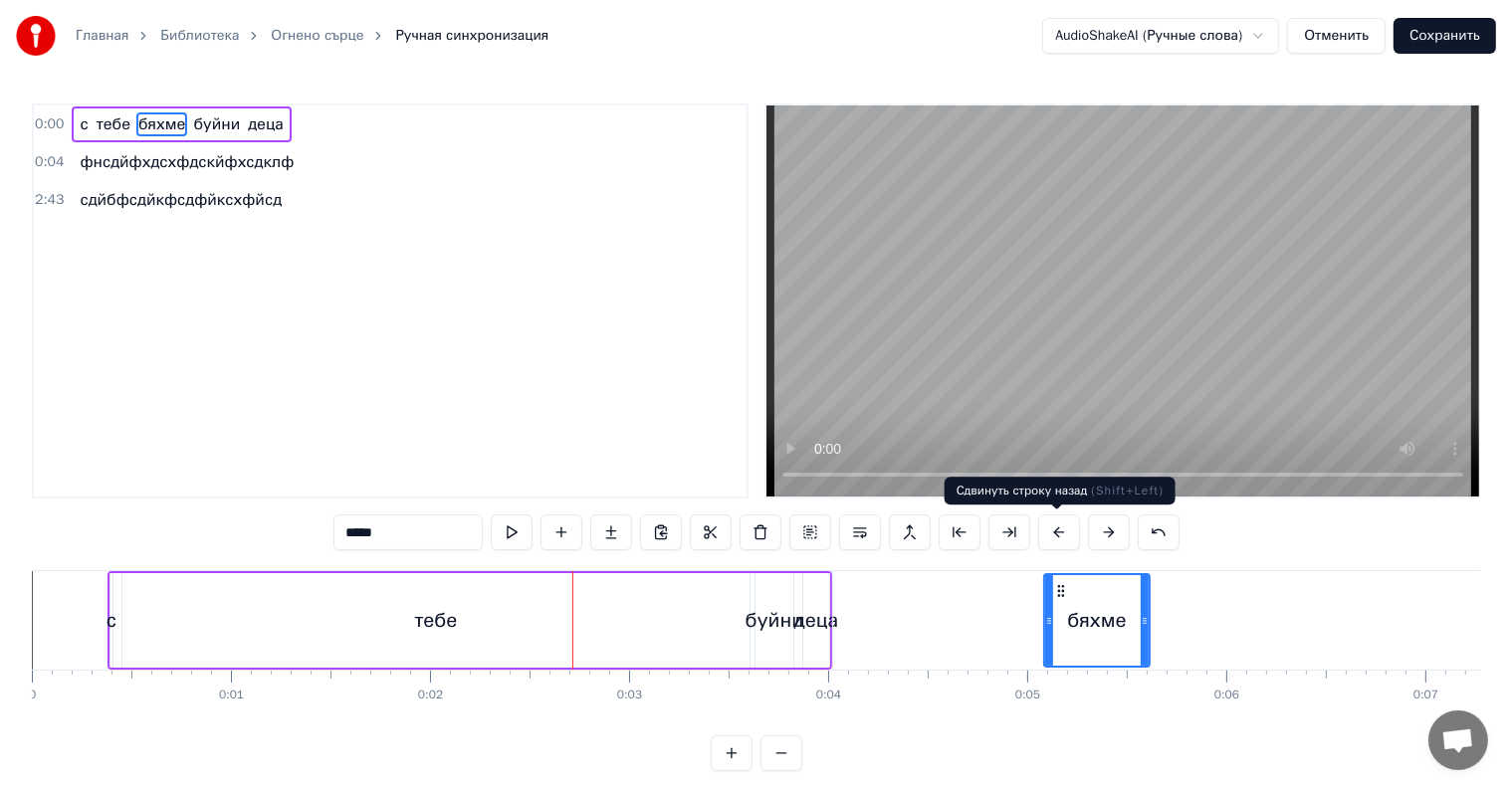 drag, startPoint x: 574, startPoint y: 615, endPoint x: 1043, endPoint y: 540, distance: 474.95895 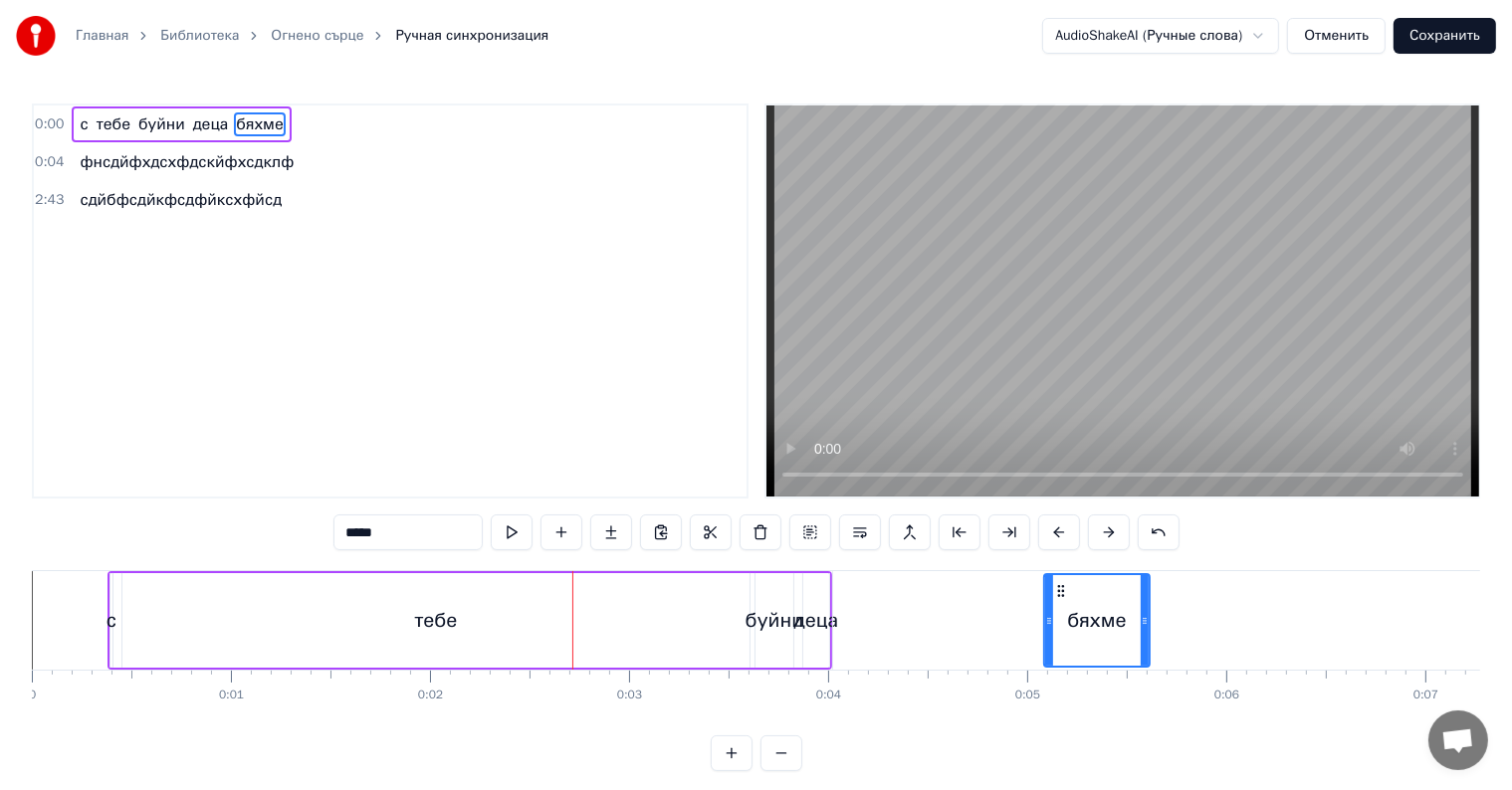drag, startPoint x: 1145, startPoint y: 621, endPoint x: 1387, endPoint y: 626, distance: 242.05165 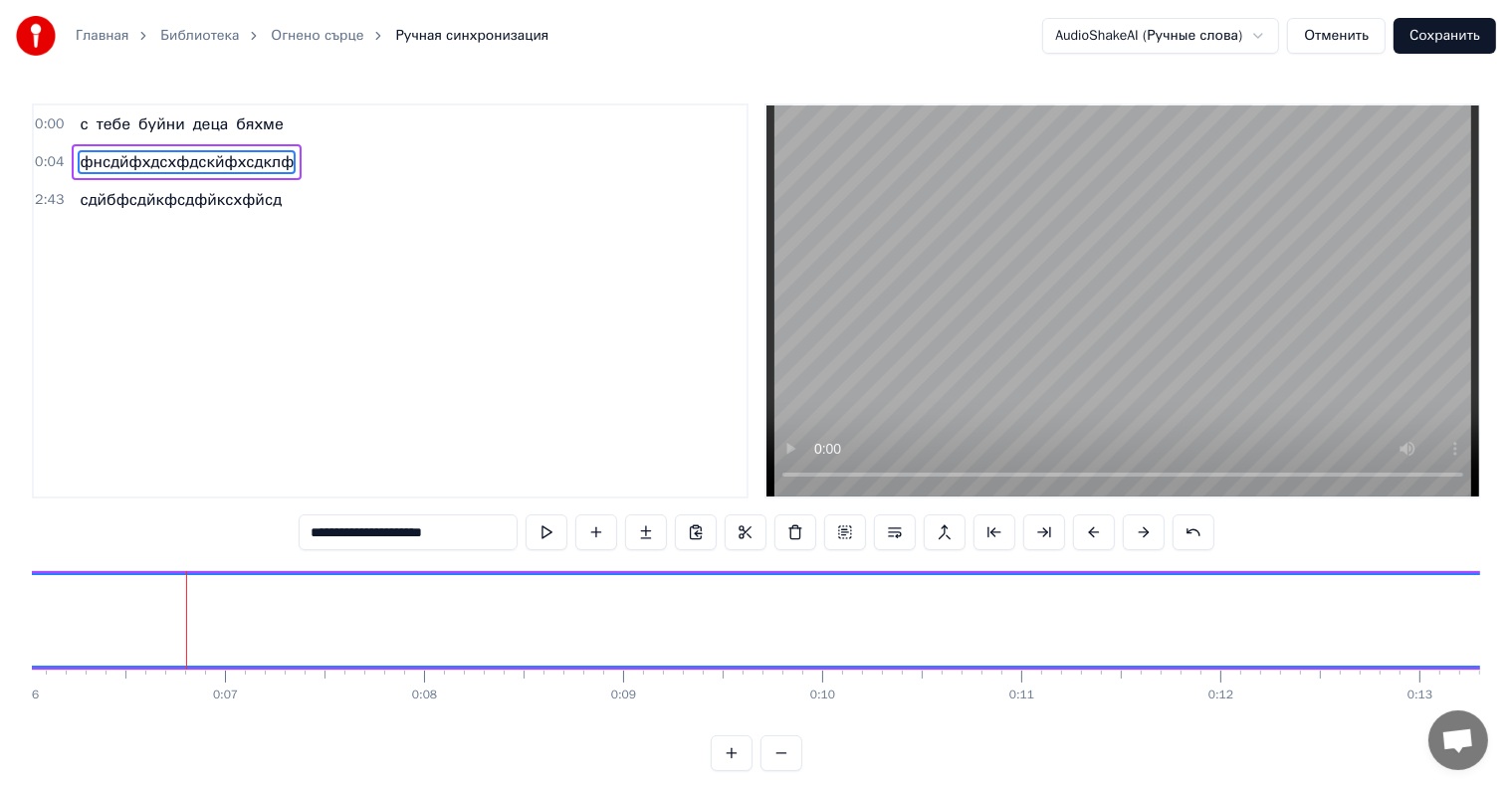 scroll, scrollTop: 0, scrollLeft: 1254, axis: horizontal 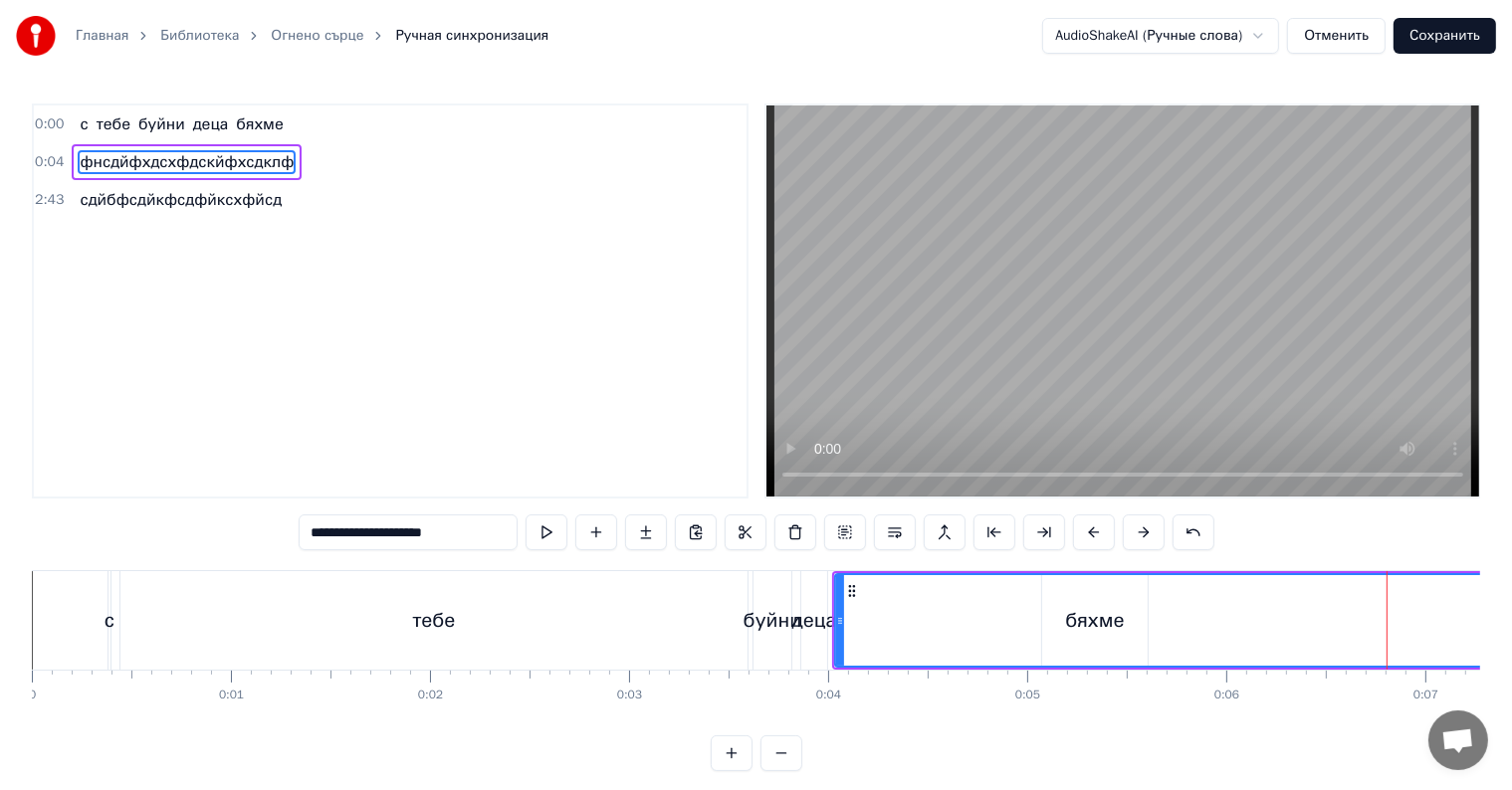 drag, startPoint x: 833, startPoint y: 607, endPoint x: 1067, endPoint y: 612, distance: 234.05341 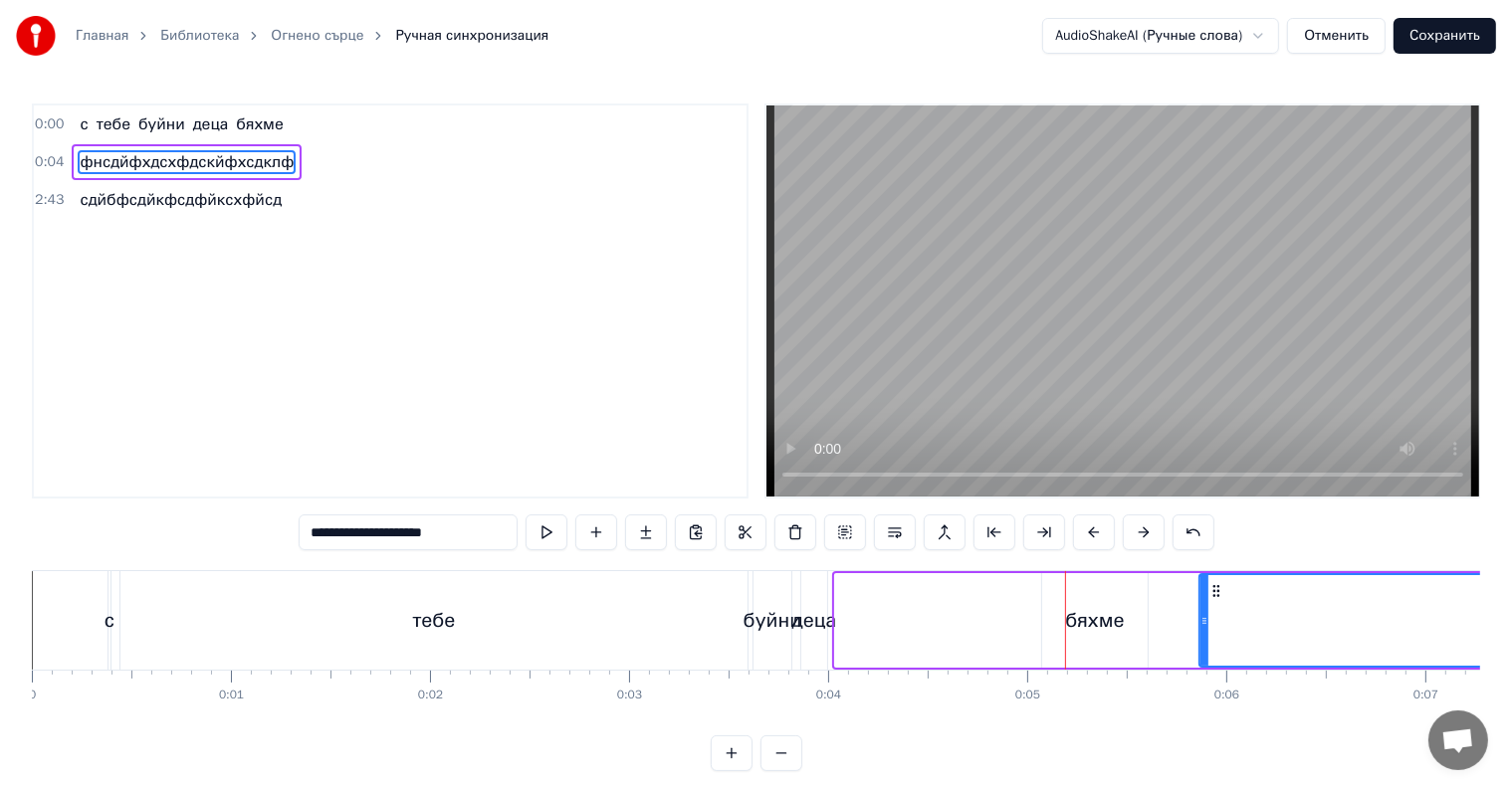 drag, startPoint x: 834, startPoint y: 601, endPoint x: 1198, endPoint y: 620, distance: 364.49554 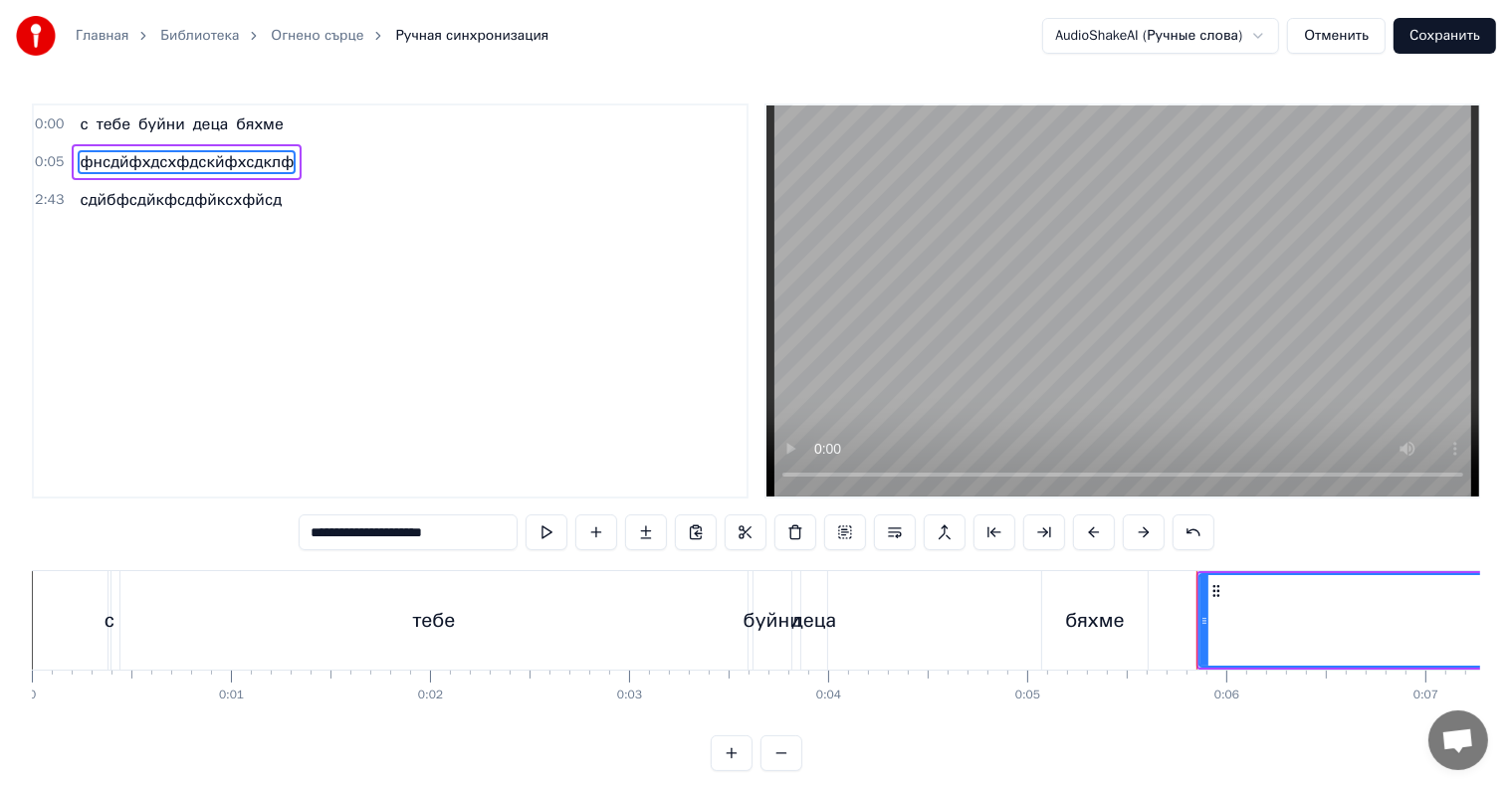 click on "бяхме" at bounding box center [1094, 621] 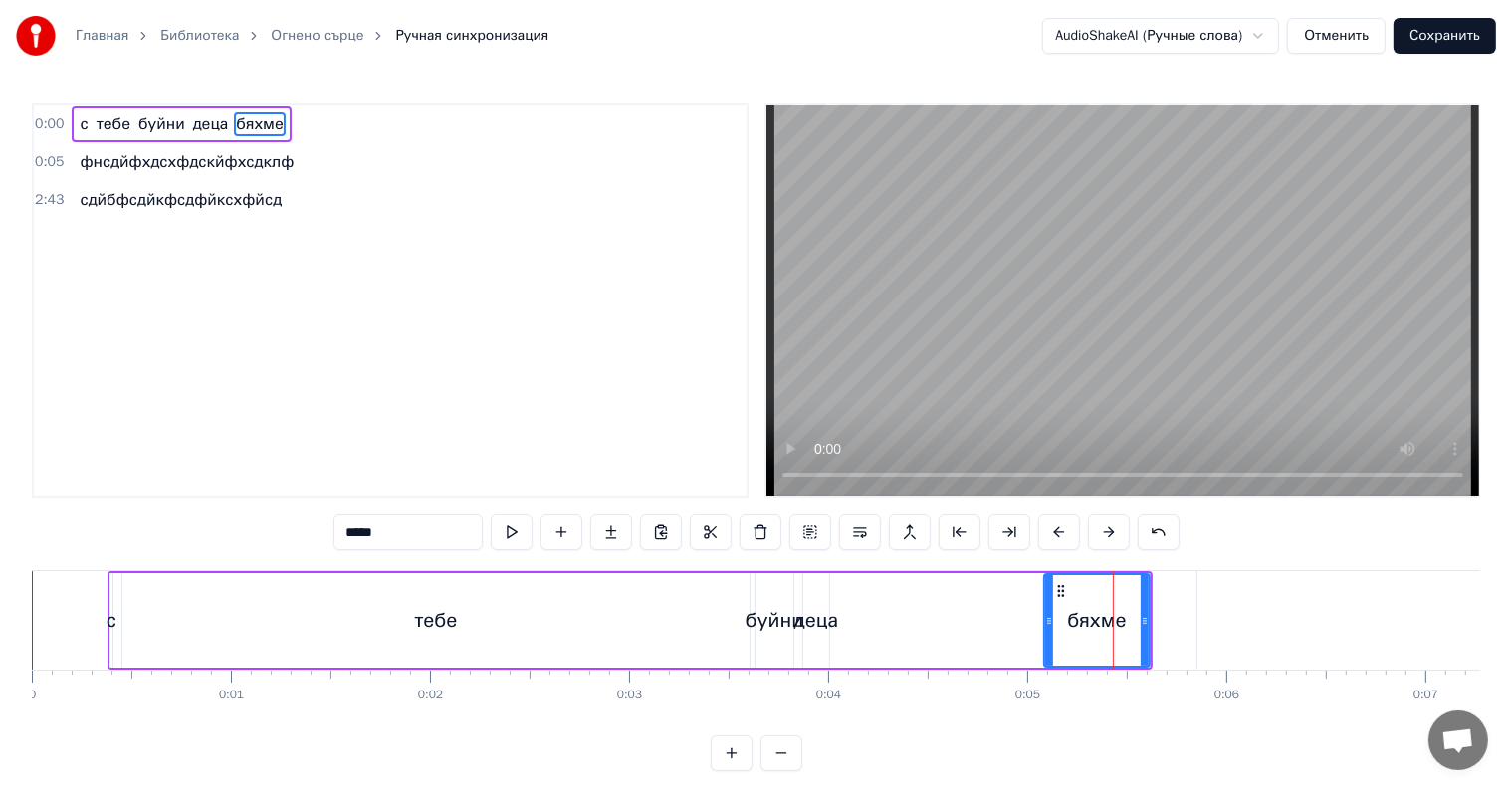 drag, startPoint x: 1093, startPoint y: 620, endPoint x: 1349, endPoint y: 649, distance: 257.637 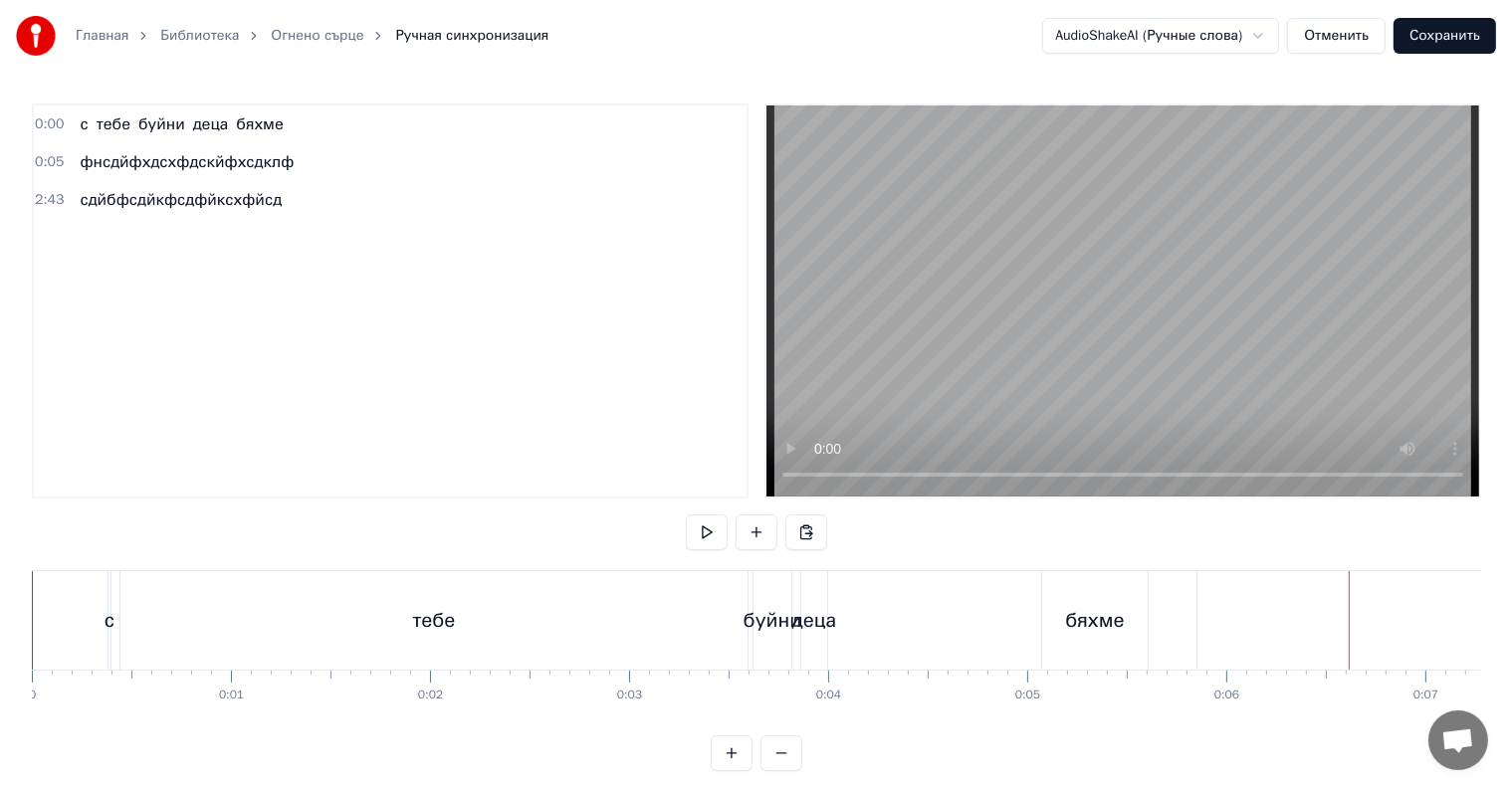 drag, startPoint x: 1081, startPoint y: 637, endPoint x: 1333, endPoint y: 627, distance: 252.19833 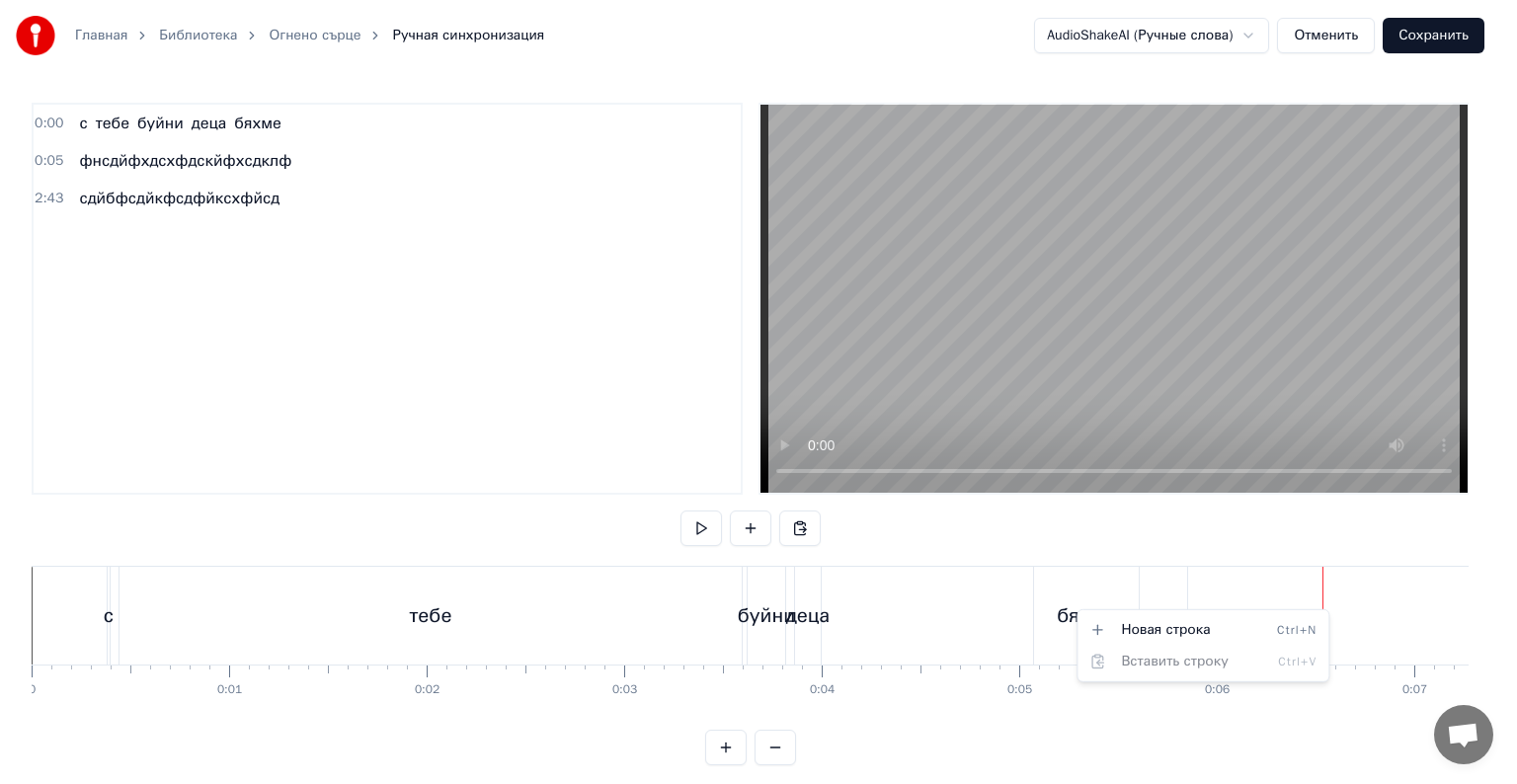 click on "Главная Библиотека Огнено сърце Ручная синхронизация AudioShakeAI (Ручные слова) Отменить Сохранить 0:00 с тебе буйни деца бяхме 0:05 фнсдйфхдсхфдскйфхсдклф 2:43 сдйбфсдйкфсдфйксхфйсд с тебе буйни деца бяхме фнсдйфхдсхфдскйфхсдклф сдйбфсдйкфсдфйксхфйсд
To pick up a draggable item, press the space bar.
While dragging, use the arrow keys to move the item.
Press space again to drop the item in its new position, or press escape to cancel.
0 0:01 0:02 0:03 0:04 0:05 0:06 0:07 0:08 0:09 0:10 0:11 0:12 0:13 0:14 0:15 0:16 0:17 0:18 0:19 0:20 0:21 0:22 0:23 0:24 0:25 0:26 0:27 0:28 0:29 0:30 0:31 0:32 0:33 0:34 0:35 0:36 0:37 0:38 0:39 0:40 0:41 0:42 0:43 0:44 0:45 0:46 0:47 0:48 0:49 0:50 0:51 0:52 0:53 0:54 0:55 0:56 0:57 0:58 0:59 1:00 1:01 1:02 1:03 1:04 1:05 1:06 1:07 1:08 1:09 1:10 1:11 1:12 1:13" at bounding box center [758, 398] 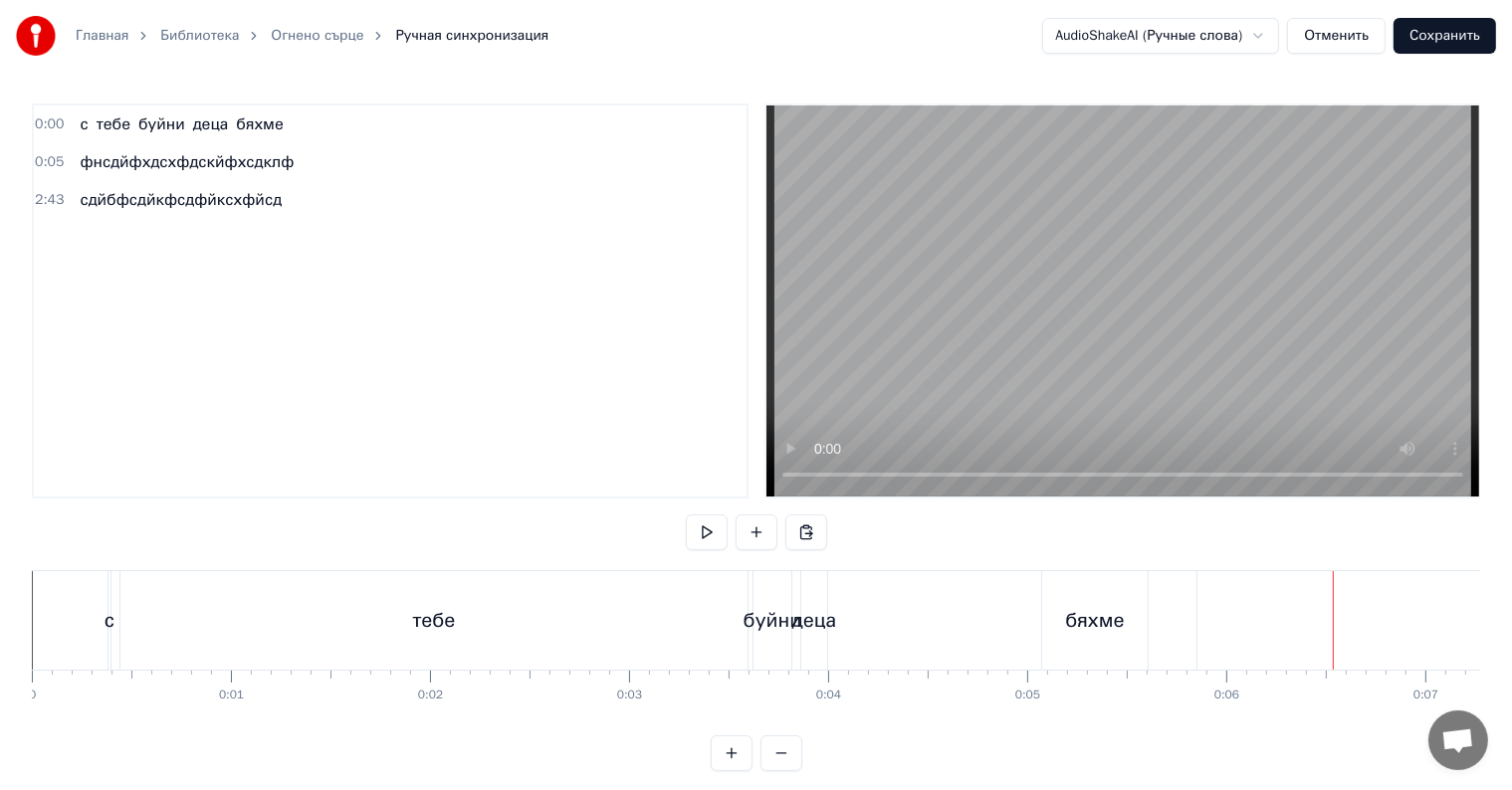 drag, startPoint x: 1083, startPoint y: 614, endPoint x: 1422, endPoint y: 611, distance: 339.01327 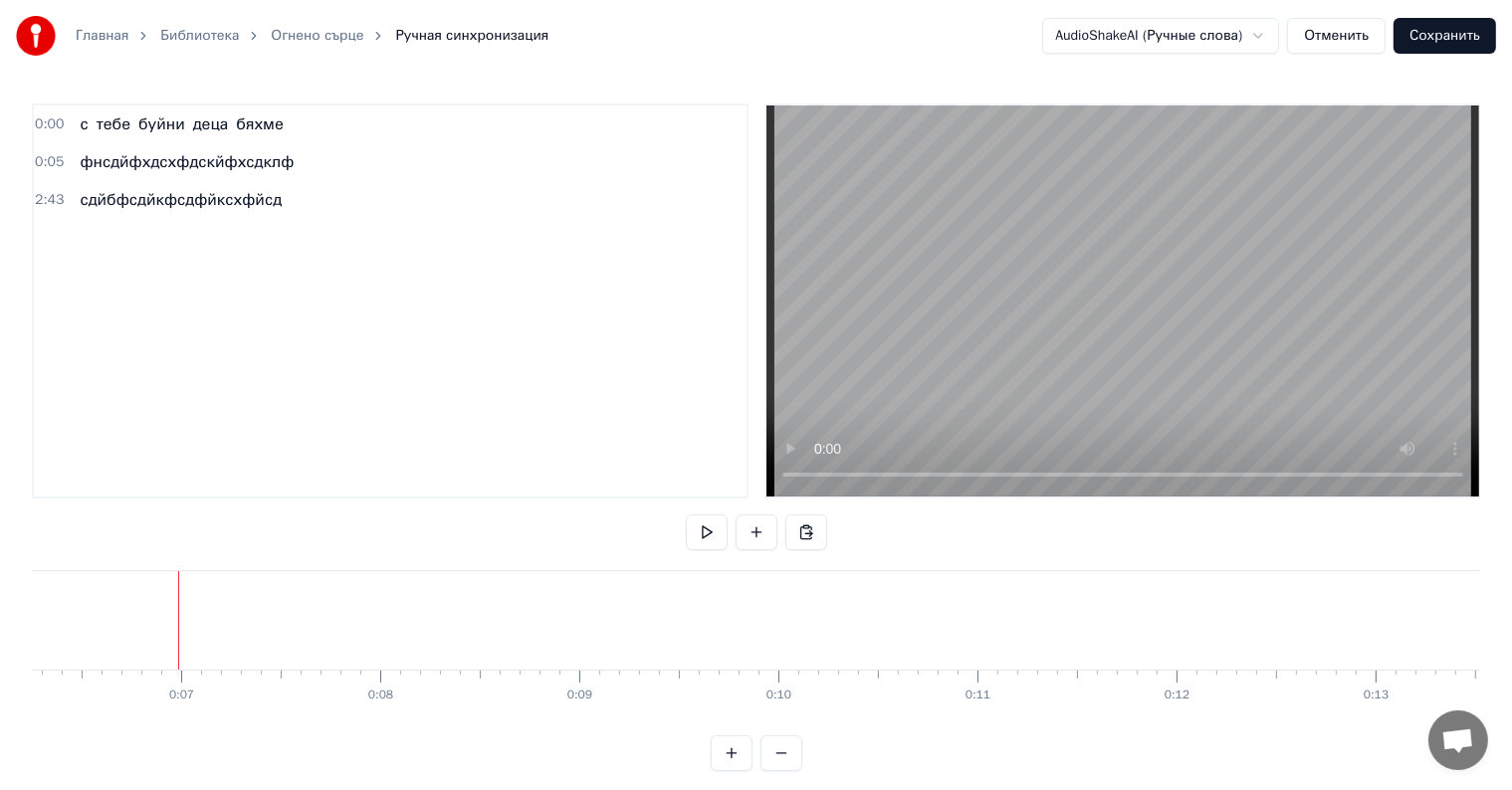 scroll, scrollTop: 0, scrollLeft: 1290, axis: horizontal 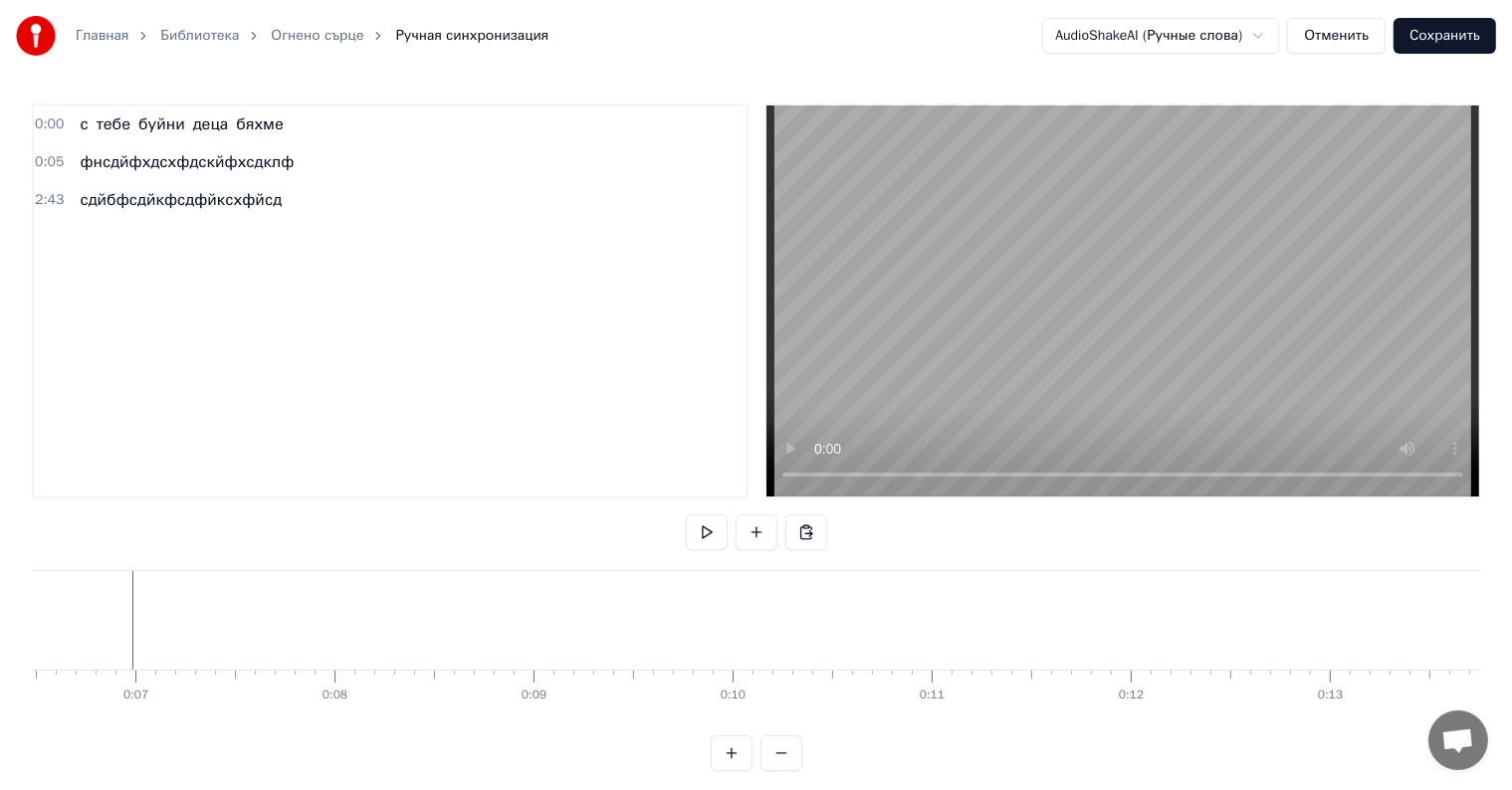 drag, startPoint x: 84, startPoint y: 717, endPoint x: 1167, endPoint y: 783, distance: 1085 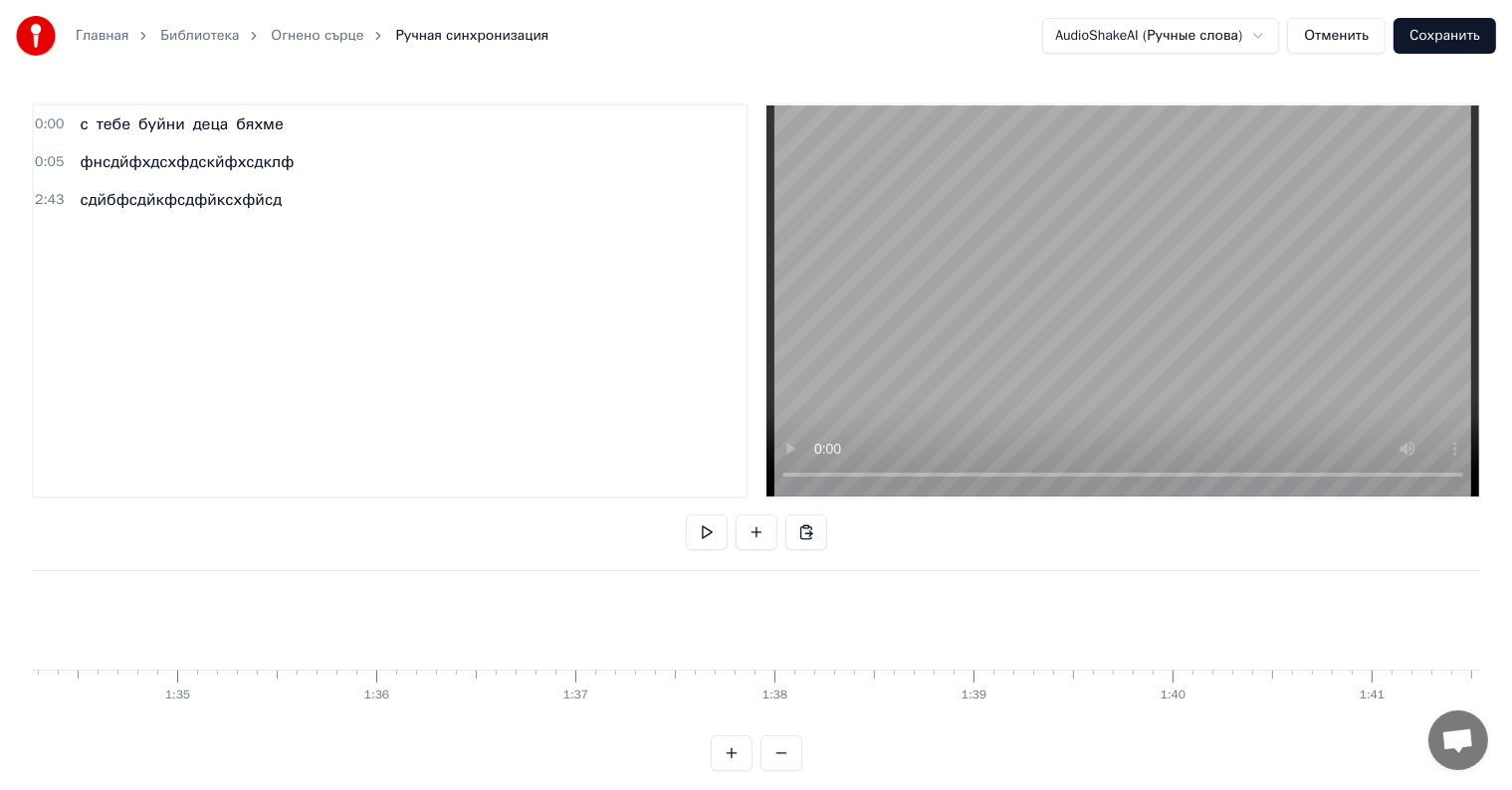 scroll, scrollTop: 0, scrollLeft: 20516, axis: horizontal 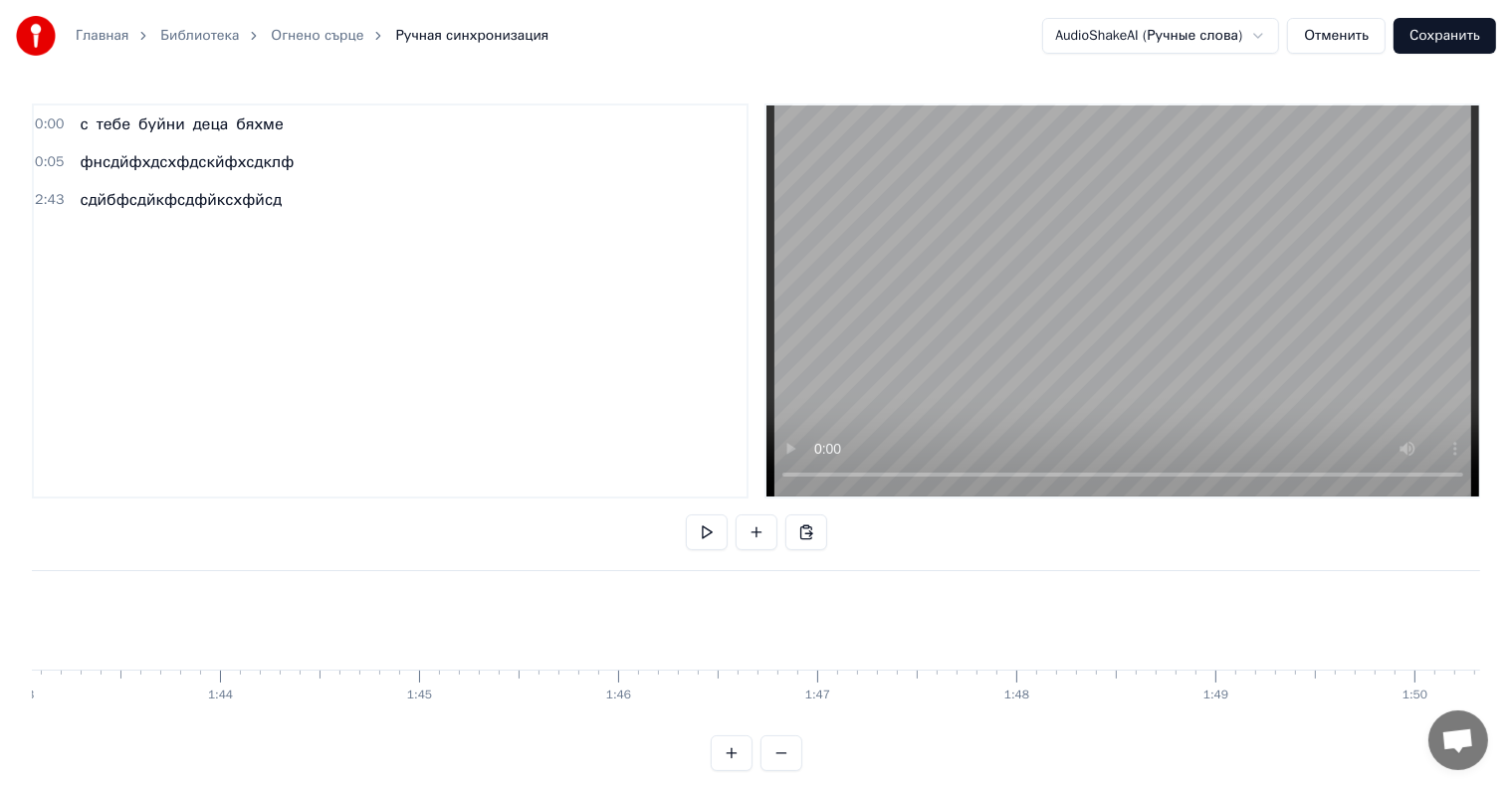 click on "0 0:01 0:02 0:03 0:04 0:05 0:06 0:07 0:08 0:09 0:10 0:11 0:12 0:13 0:14 0:15 0:16 0:17 0:18 0:19 0:20 0:21 0:22 0:23 0:24 0:25 0:26 0:27 0:28 0:29 0:30 0:31 0:32 0:33 0:34 0:35 0:36 0:37 0:38 0:39 0:40 0:41 0:42 0:43 0:44 0:45 0:46 0:47 0:48 0:49 0:50 0:51 0:52 0:53 0:54 0:55 0:56 0:57 0:58 0:59 1:00 1:01 1:02 1:03 1:04 1:05 1:06 1:07 1:08 1:09 1:10 1:11 1:12 1:13 1:14 1:15 1:16 1:17 1:18 1:19 1:20 1:21 1:22 1:23 1:24 1:25 1:26 1:27 1:28 1:29 1:30 1:31 1:32 1:33 1:34 1:35 1:36 1:37 1:38 1:39 1:40 1:41 1:42 1:43 1:44 1:45 1:46 1:47 1:48 1:49 1:50 1:51 1:52 1:53 1:54 1:55 1:56 1:57 1:58 1:59 2:00 2:01 2:02 2:03 2:04 2:05 2:06 2:07 2:08 2:09 2:10 2:11 2:12 2:13 2:14 2:15 2:16 2:17 2:18 2:19 2:20 2:21 2:22 2:23 2:24 2:25 2:26 2:27 2:28 2:29 2:30 2:31 2:32 2:33 2:34 2:35 2:36 2:37 2:38 2:39 2:40 2:41 2:42 2:43 2:44 2:45 2:46 2:47 2:48 2:49 2:50 2:51 2:52 2:53 2:54 2:55 2:56 2:57 2:58 2:59 3:00 3:01 3:02 3:03 3:04 3:05 3:06 3:07 3:08 3:09 3:10 3:11 3:12 3:13 3:14 3:15 3:16 3:17 3:18 3:19 3:20 3:21 3:22 3:23 3:24" at bounding box center [14045, 686] 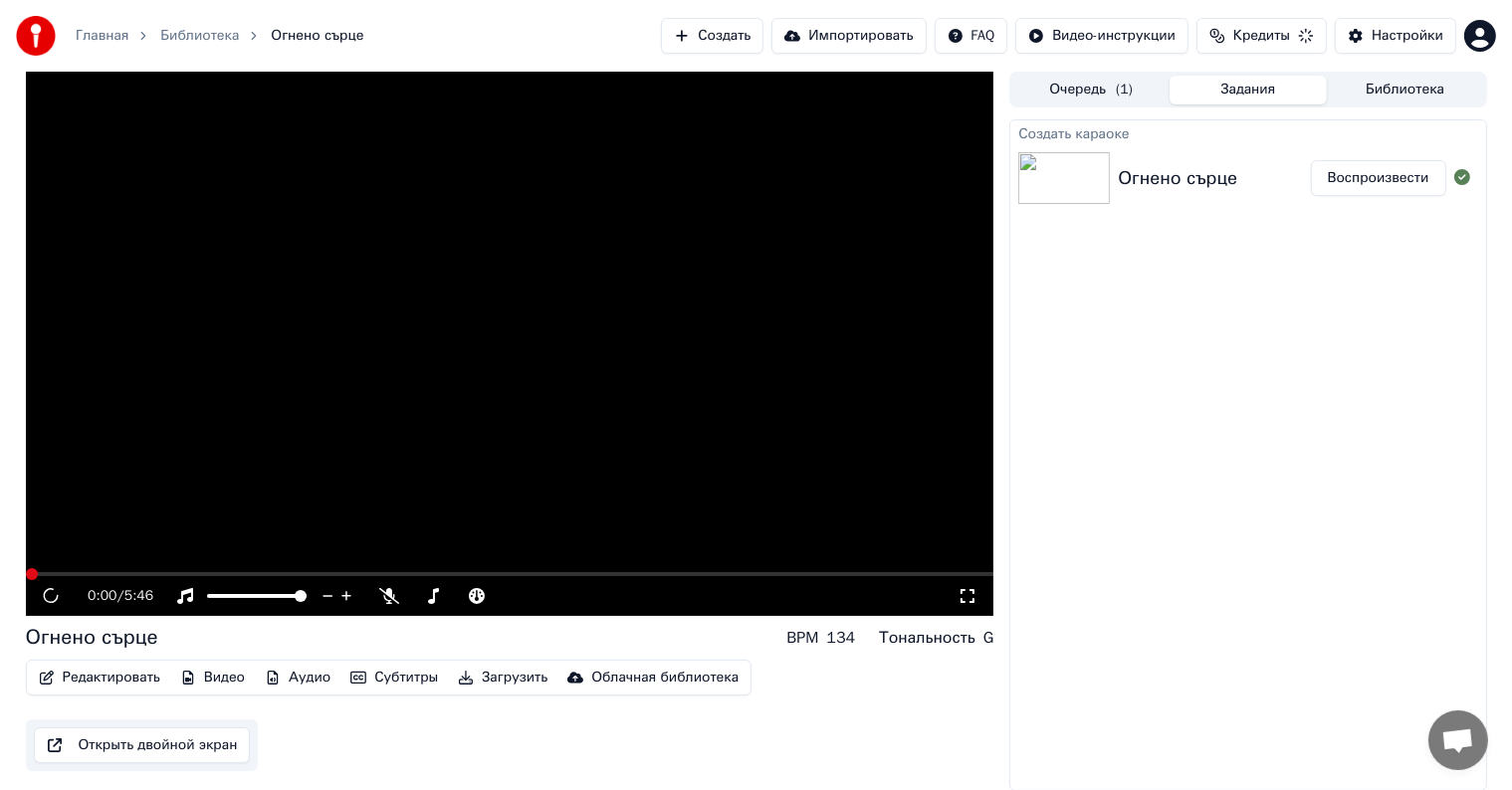 scroll, scrollTop: 0, scrollLeft: 0, axis: both 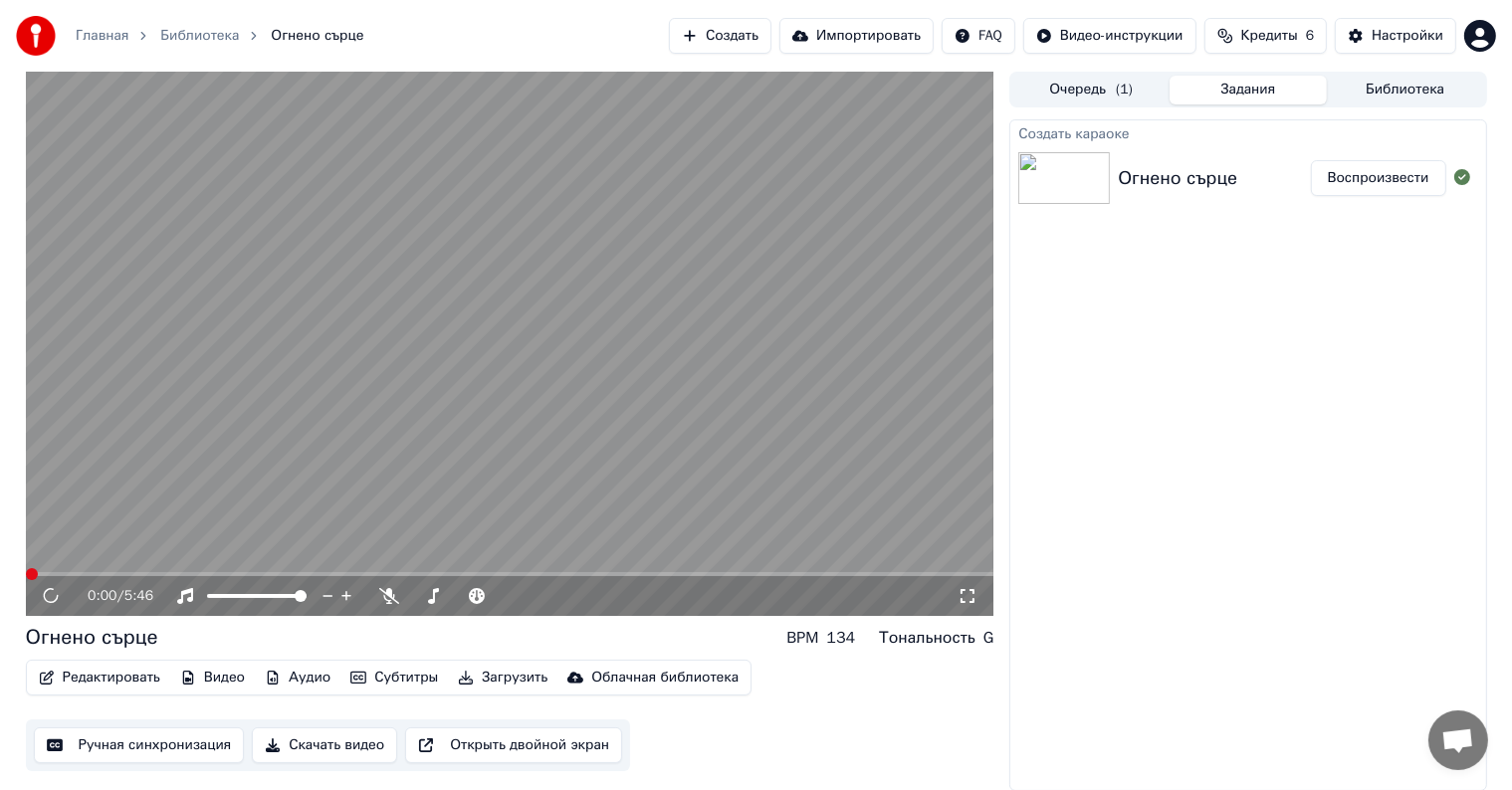 drag, startPoint x: 442, startPoint y: 489, endPoint x: 1198, endPoint y: 553, distance: 758.70416 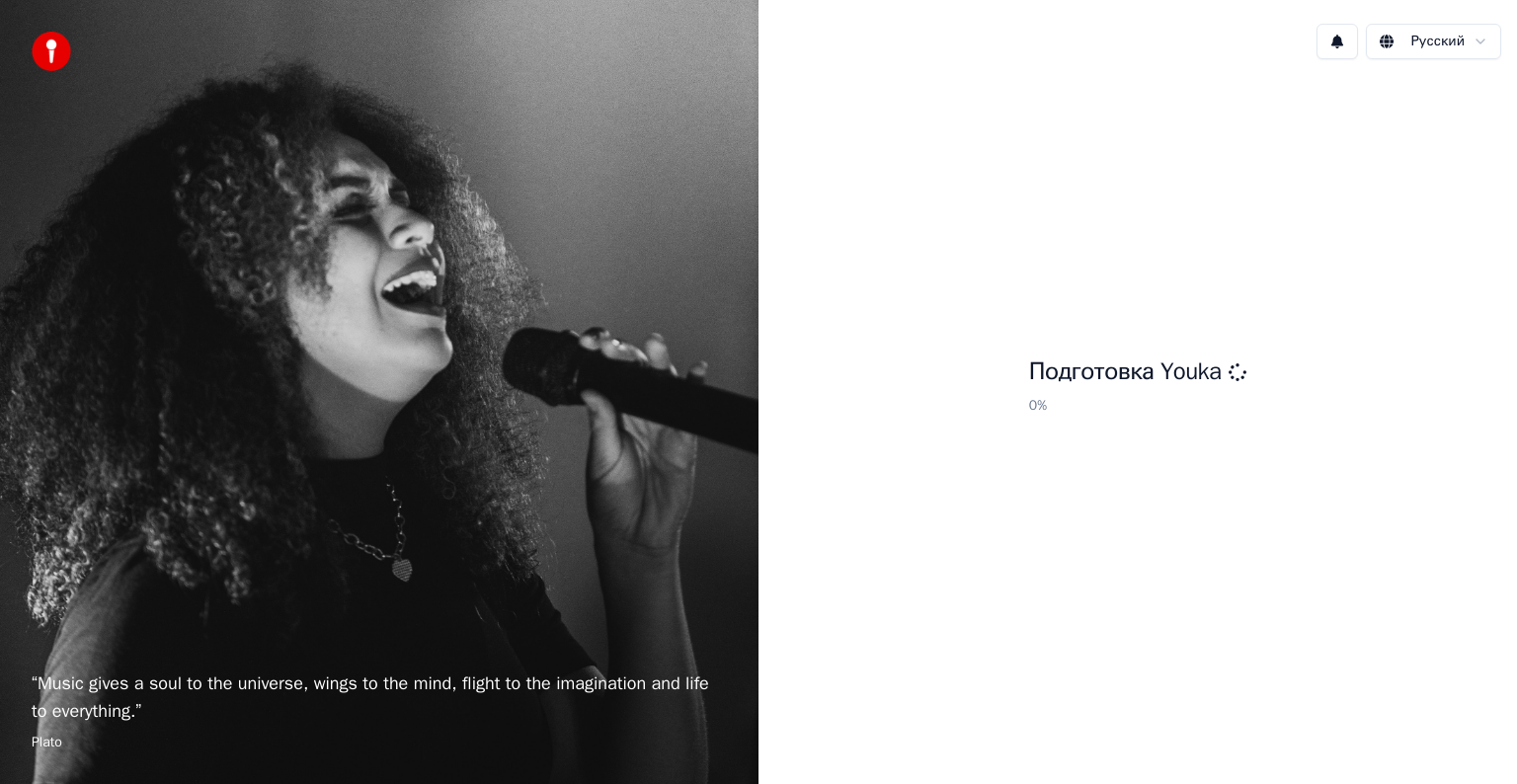scroll, scrollTop: 0, scrollLeft: 0, axis: both 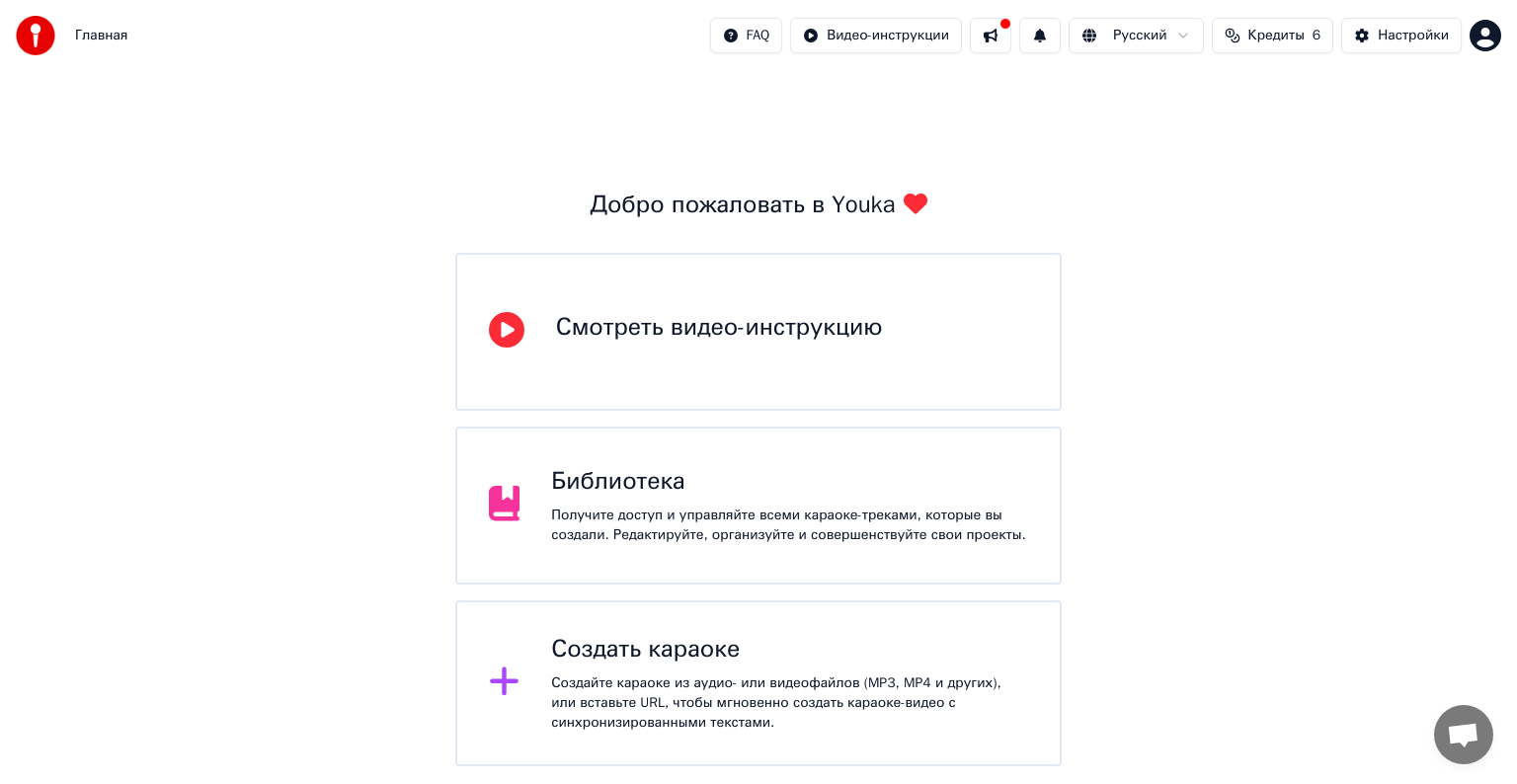 click on "Создать караоке Создайте караоке из аудио- или видеофайлов (MP3, MP4 и других), или вставьте URL, чтобы мгновенно создать караоке-видео с синхронизированными текстами." at bounding box center (758, 683) 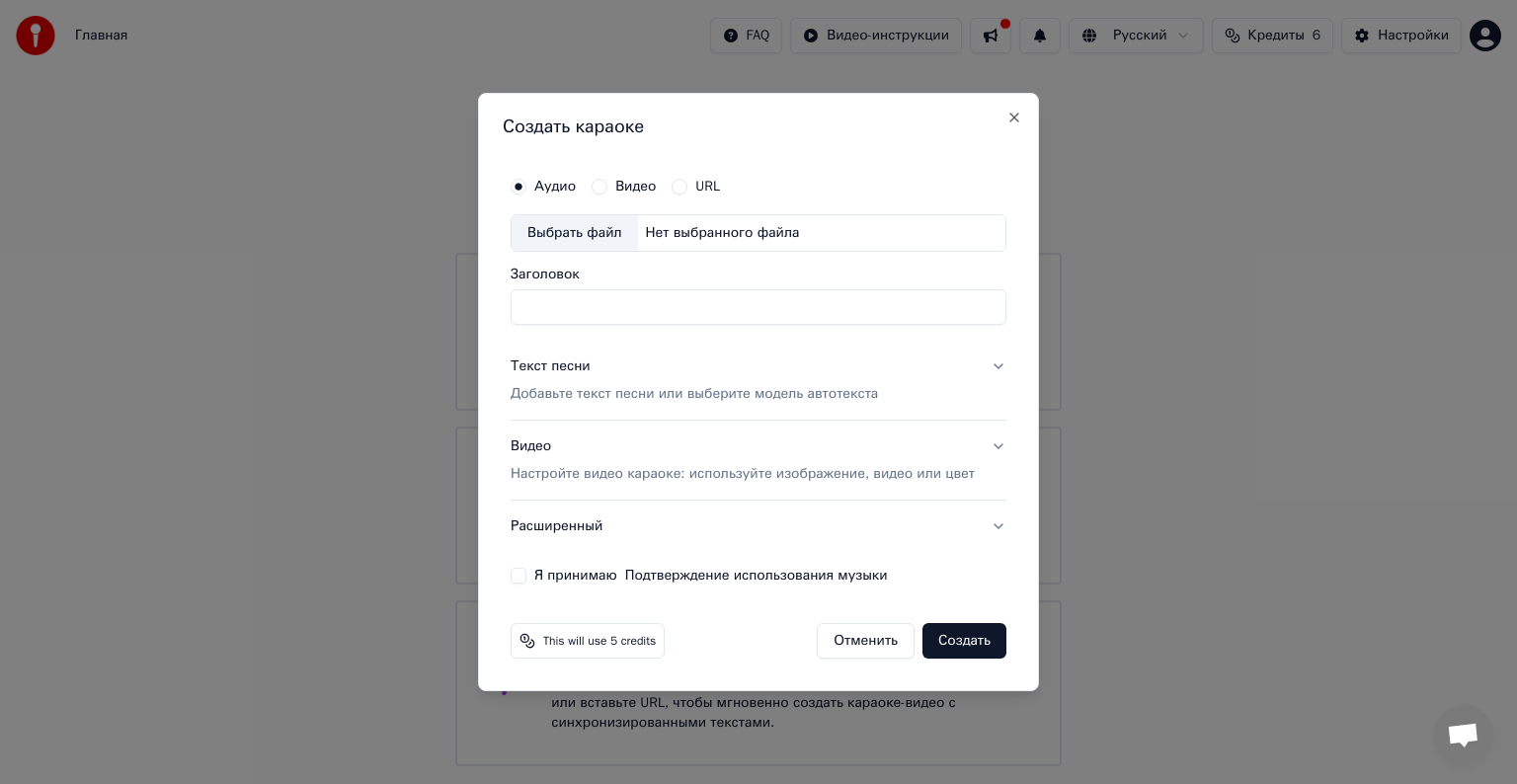 click on "Добавьте текст песни или выберите модель автотекста" at bounding box center [694, 394] 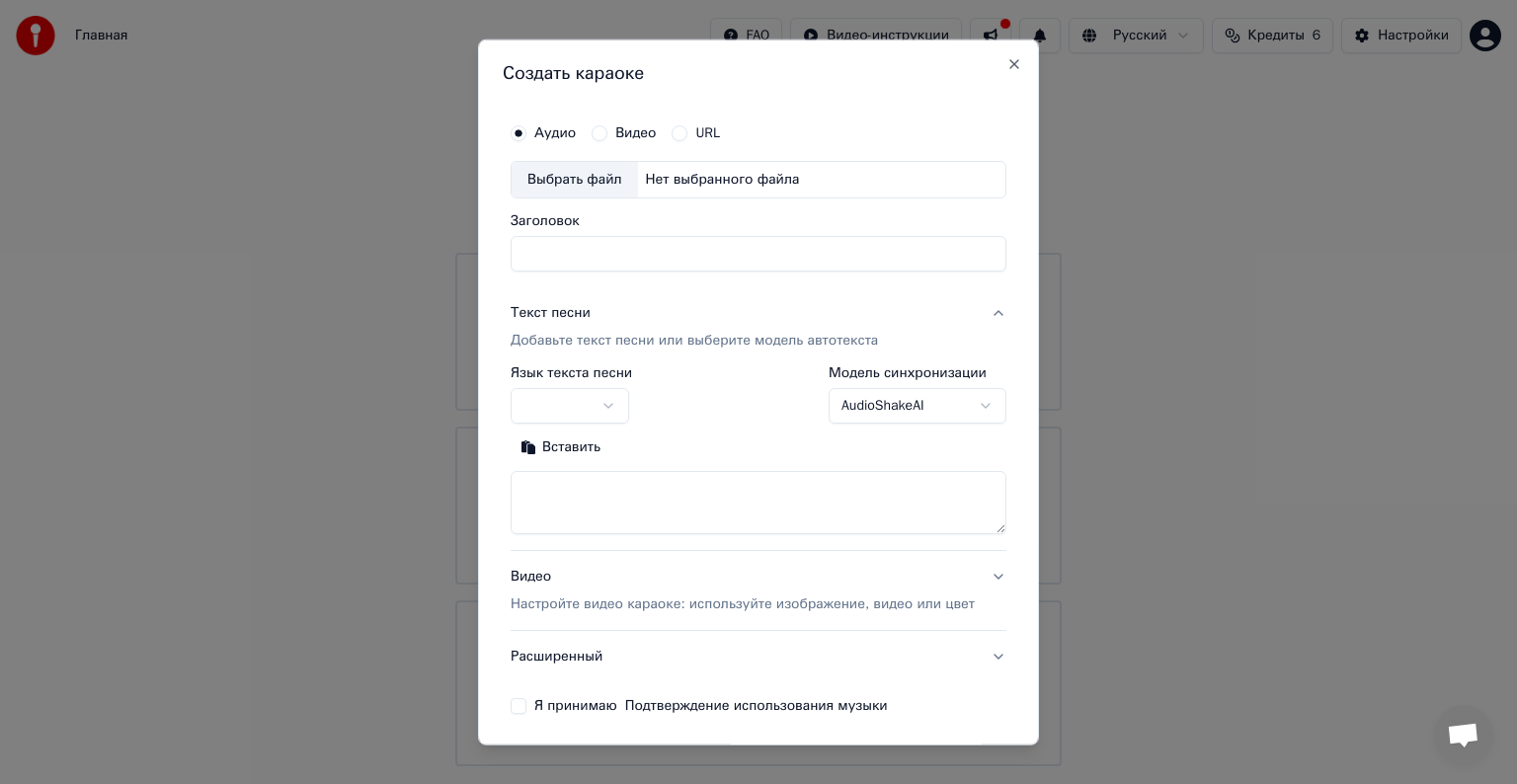 click at bounding box center [758, 503] 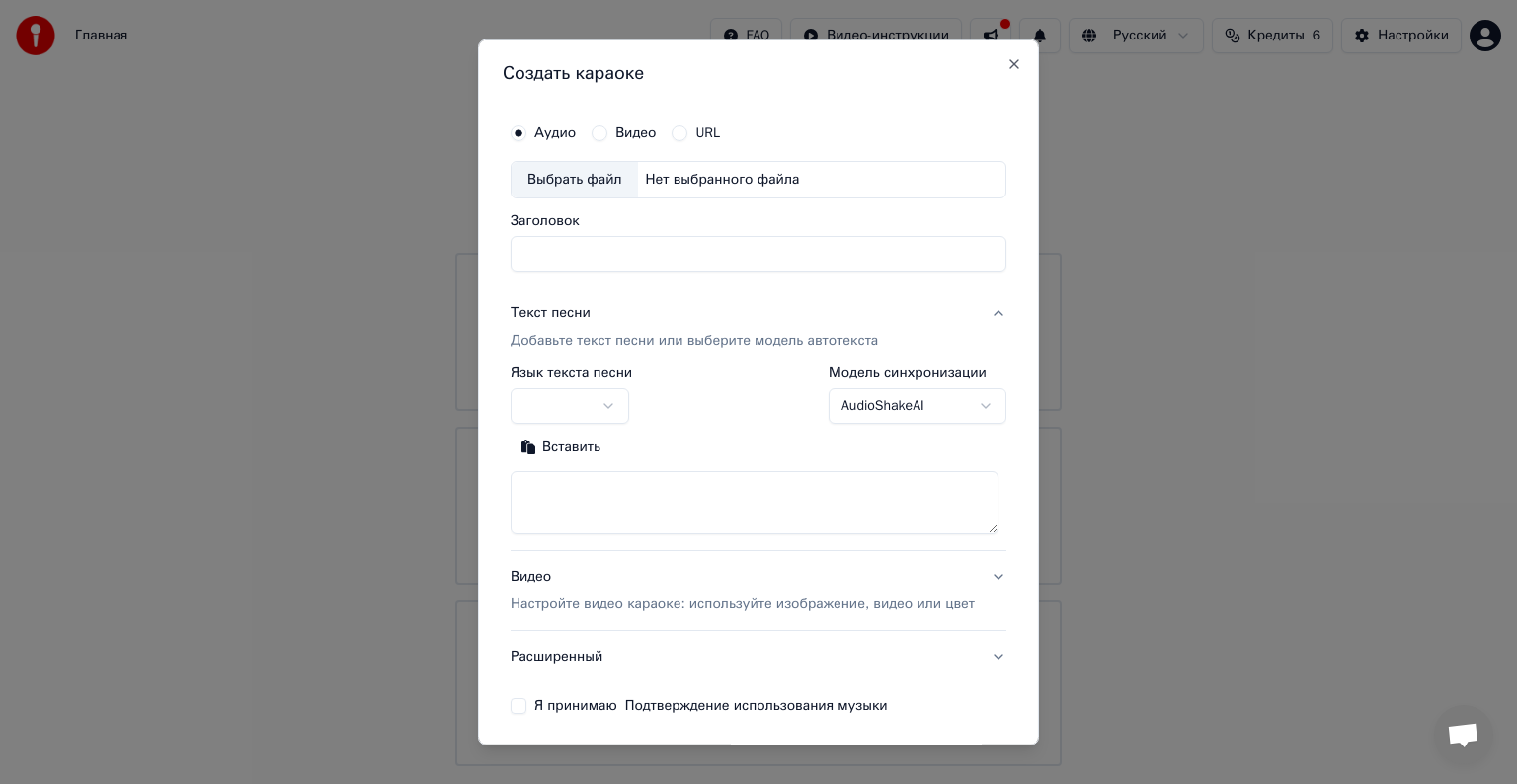 paste on "**********" 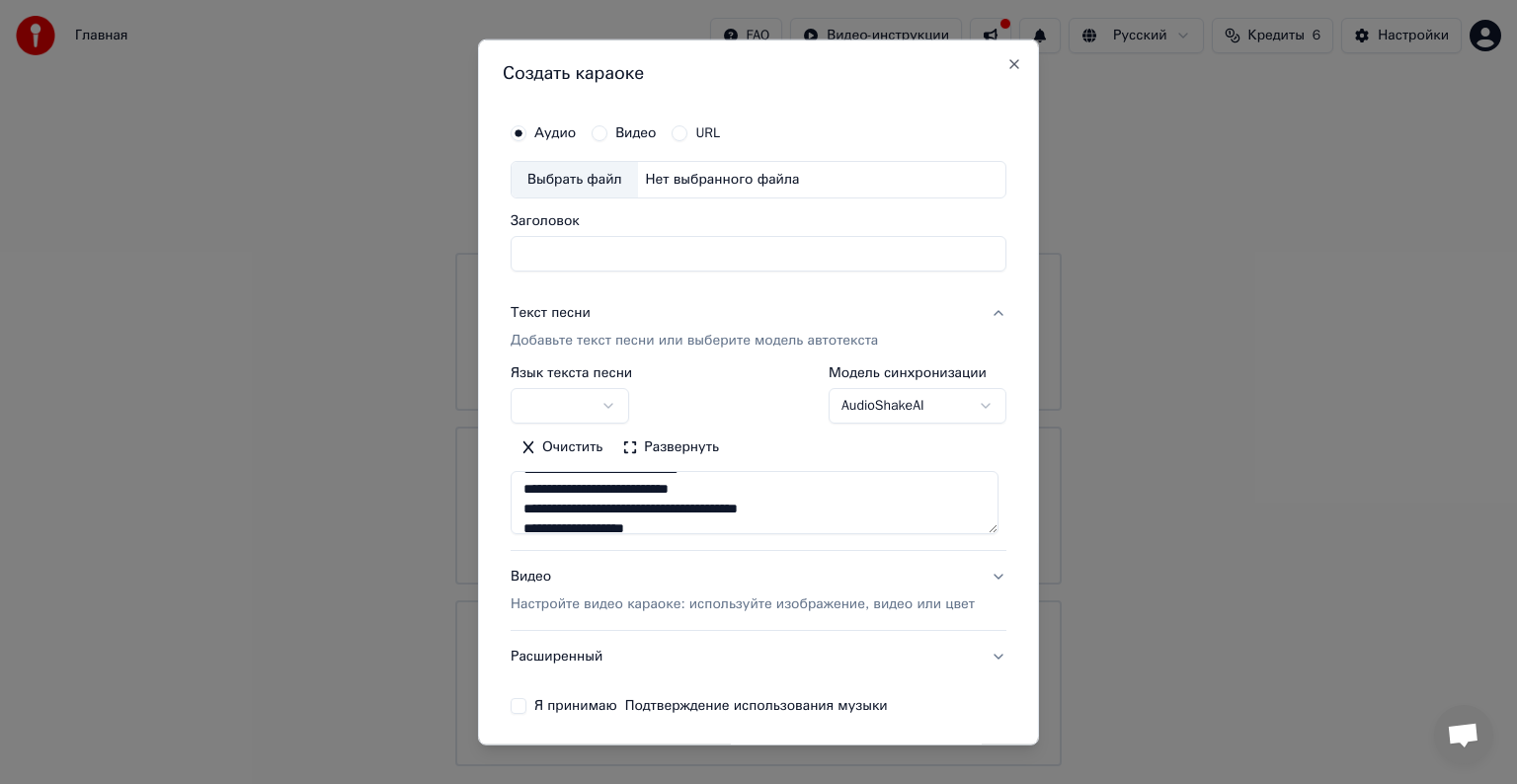 scroll, scrollTop: 182, scrollLeft: 0, axis: vertical 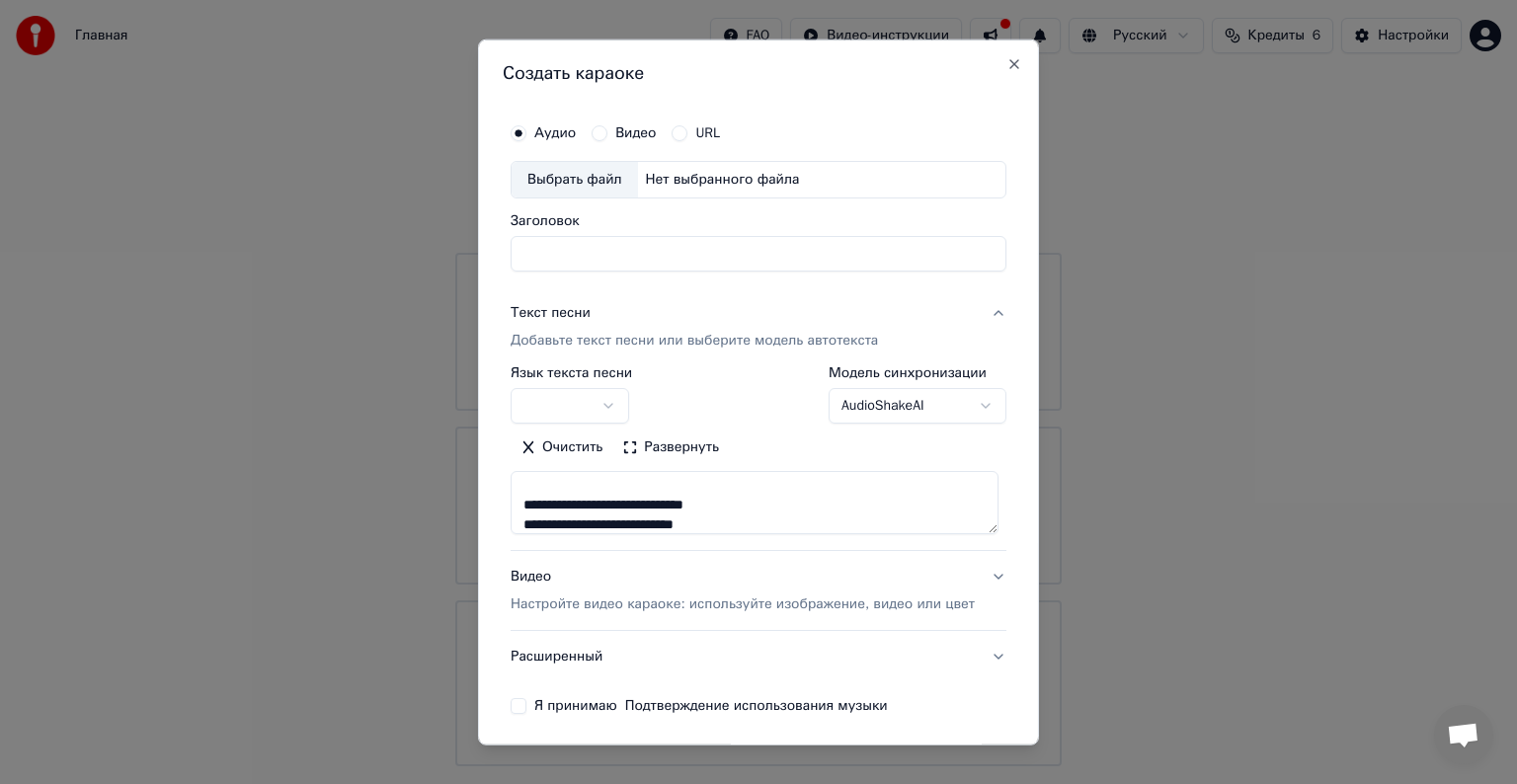 type on "**********" 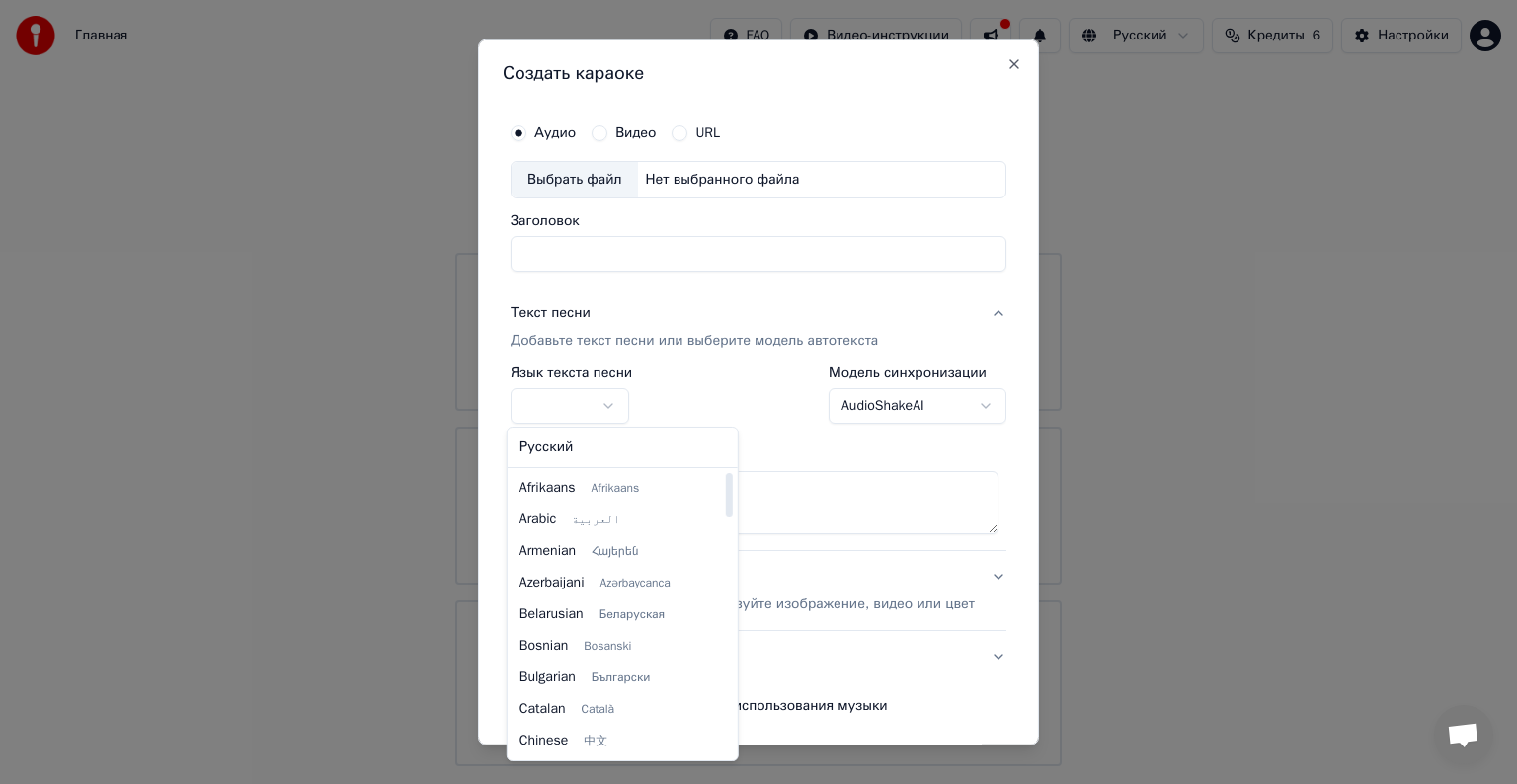 select on "**" 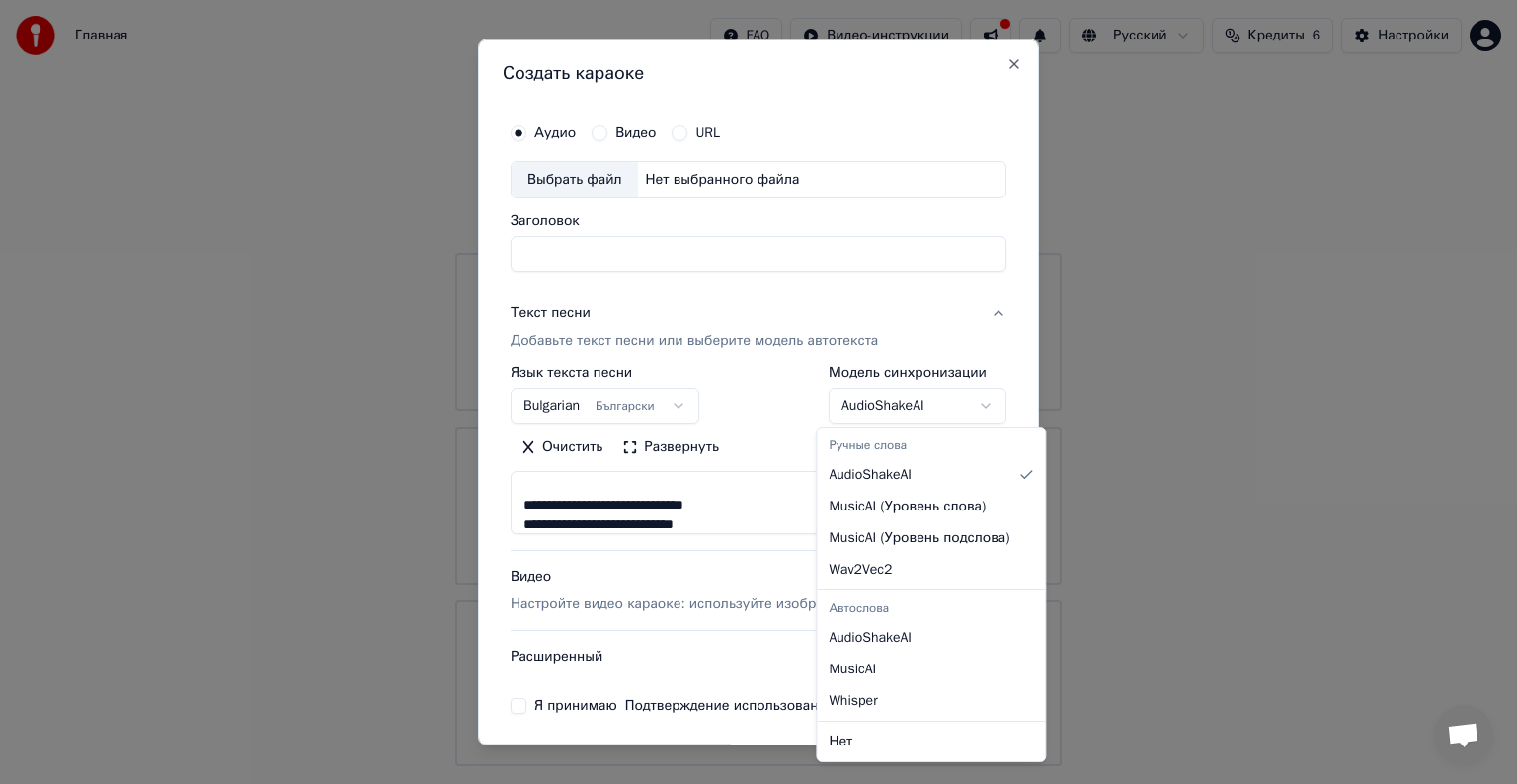 click on "Главная FAQ Видео-инструкции Русский Кредиты 6 Настройки Добро пожаловать в Youka Смотреть видео-инструкцию Библиотека Получите доступ и управляйте всеми караоке-треками, которые вы создали. Редактируйте, организуйте и совершенствуйте свои проекты. Создать караоке Создайте караоке из аудио- или видеофайлов (MP3, MP4 и других), или вставьте URL, чтобы мгновенно создать караоке-видео с синхронизированными текстами. Создать караоке Аудио Видео URL Выбрать файл Нет выбранного файла Заголовок Текст песни Добавьте текст песни или выберите модель автотекста Bulgarian *******" at bounding box center [758, 383] 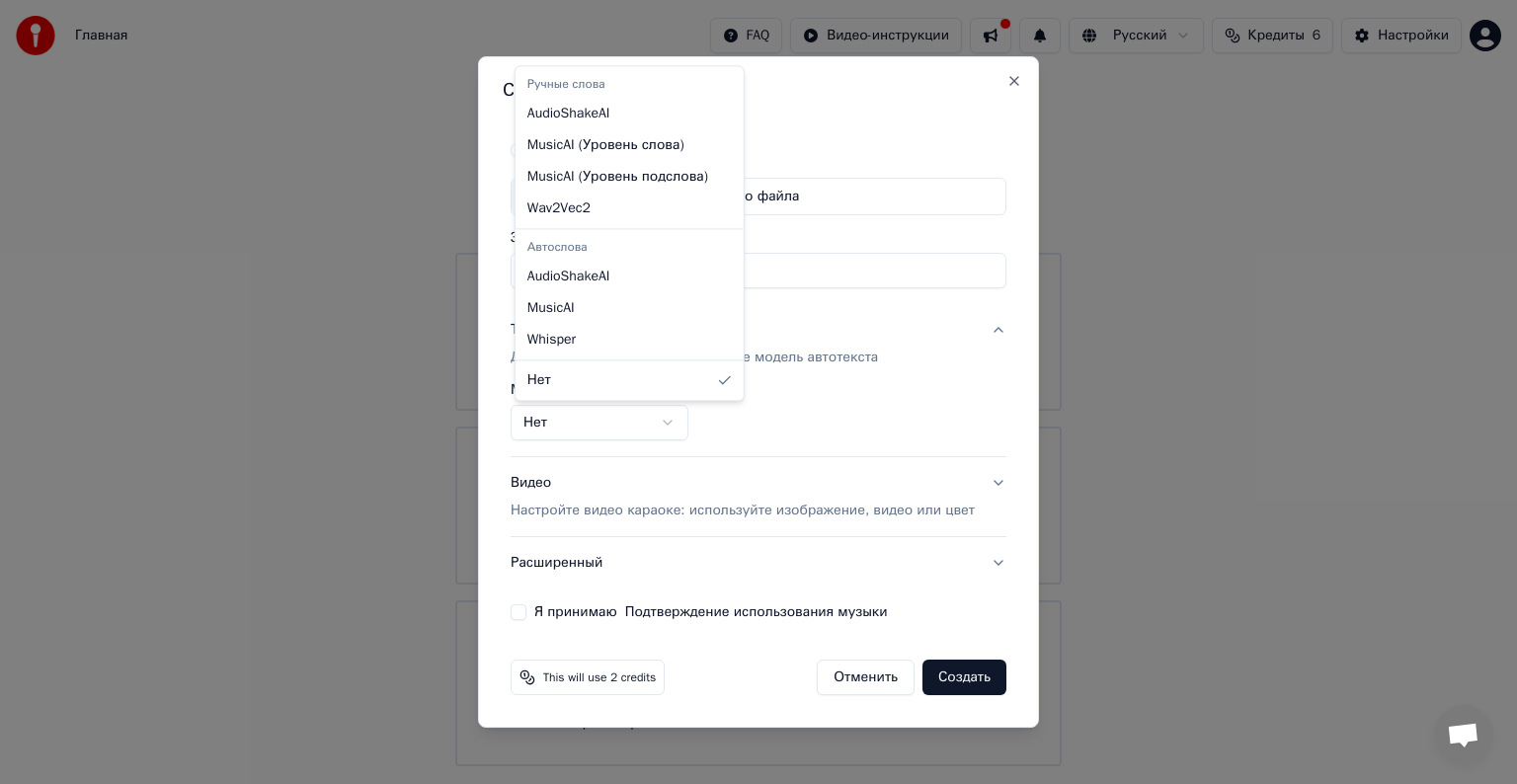 click on "Главная FAQ Видео-инструкции Русский Кредиты 6 Настройки Добро пожаловать в Youka Смотреть видео-инструкцию Библиотека Получите доступ и управляйте всеми караоке-треками, которые вы создали. Редактируйте, организуйте и совершенствуйте свои проекты. Создать караоке Создайте караоке из аудио- или видеофайлов (MP3, MP4 и других), или вставьте URL, чтобы мгновенно создать караоке-видео с синхронизированными текстами. Создать караоке Аудио Видео URL Выбрать файл Нет выбранного файла Заголовок Текст песни Добавьте текст песни или выберите модель автотекста Нет ********" at bounding box center (758, 383) 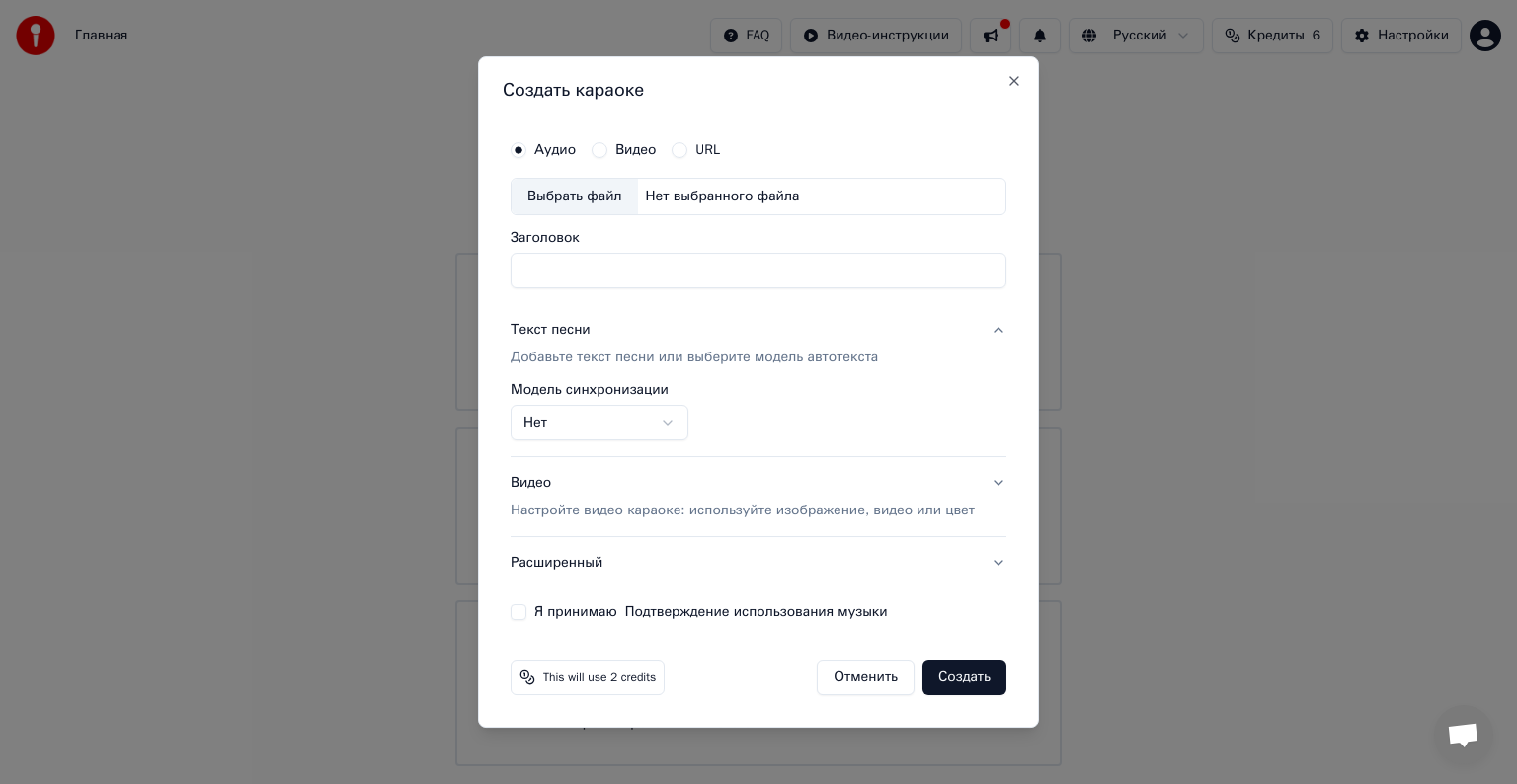 click on "Главная FAQ Видео-инструкции Русский Кредиты 6 Настройки Добро пожаловать в Youka Смотреть видео-инструкцию Библиотека Получите доступ и управляйте всеми караоке-треками, которые вы создали. Редактируйте, организуйте и совершенствуйте свои проекты. Создать караоке Создайте караоке из аудио- или видеофайлов (MP3, MP4 и других), или вставьте URL, чтобы мгновенно создать караоке-видео с синхронизированными текстами. Создать караоке Аудио Видео URL Выбрать файл Нет выбранного файла Заголовок Текст песни Добавьте текст песни или выберите модель автотекста Нет ********" at bounding box center [758, 383] 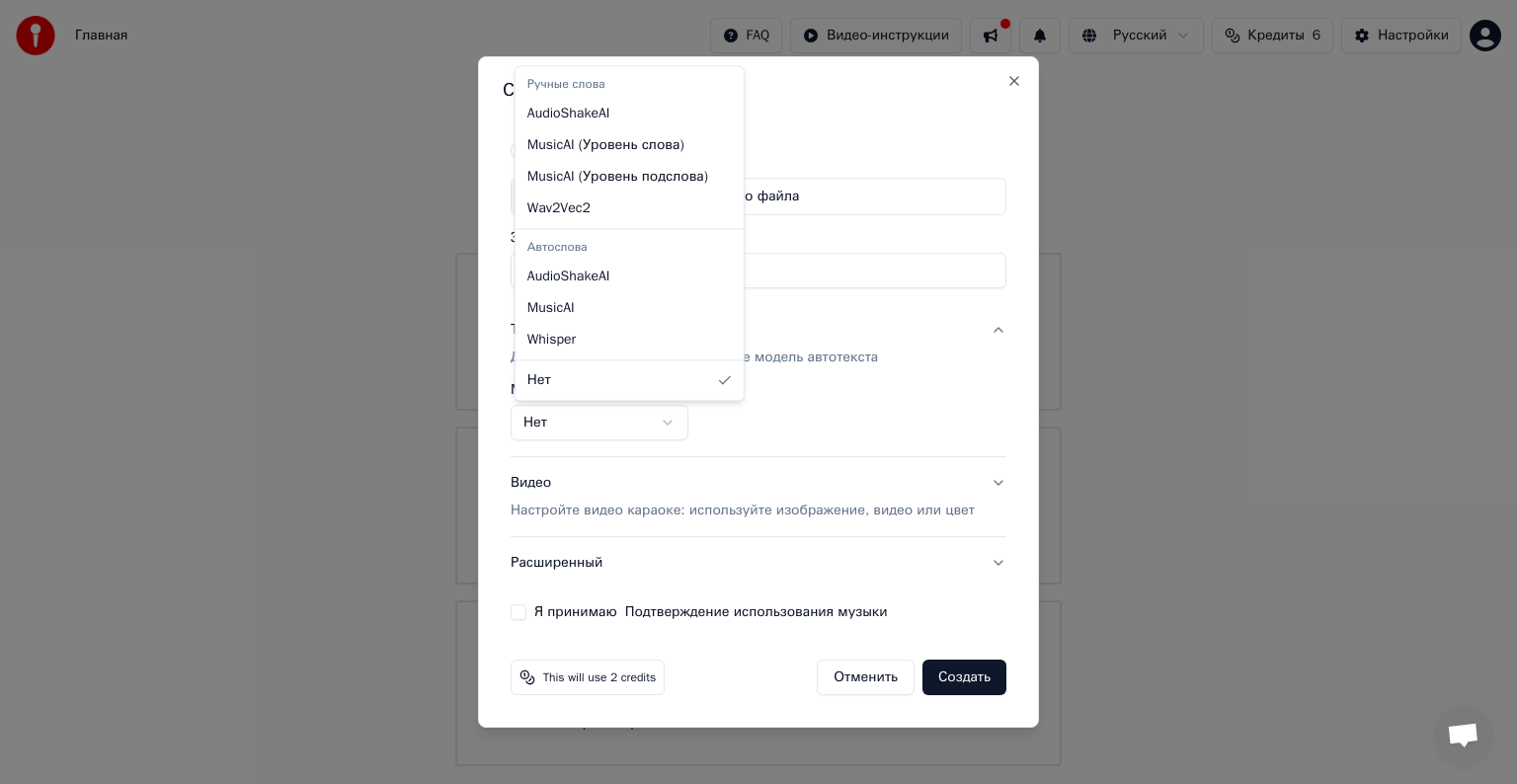 select on "********" 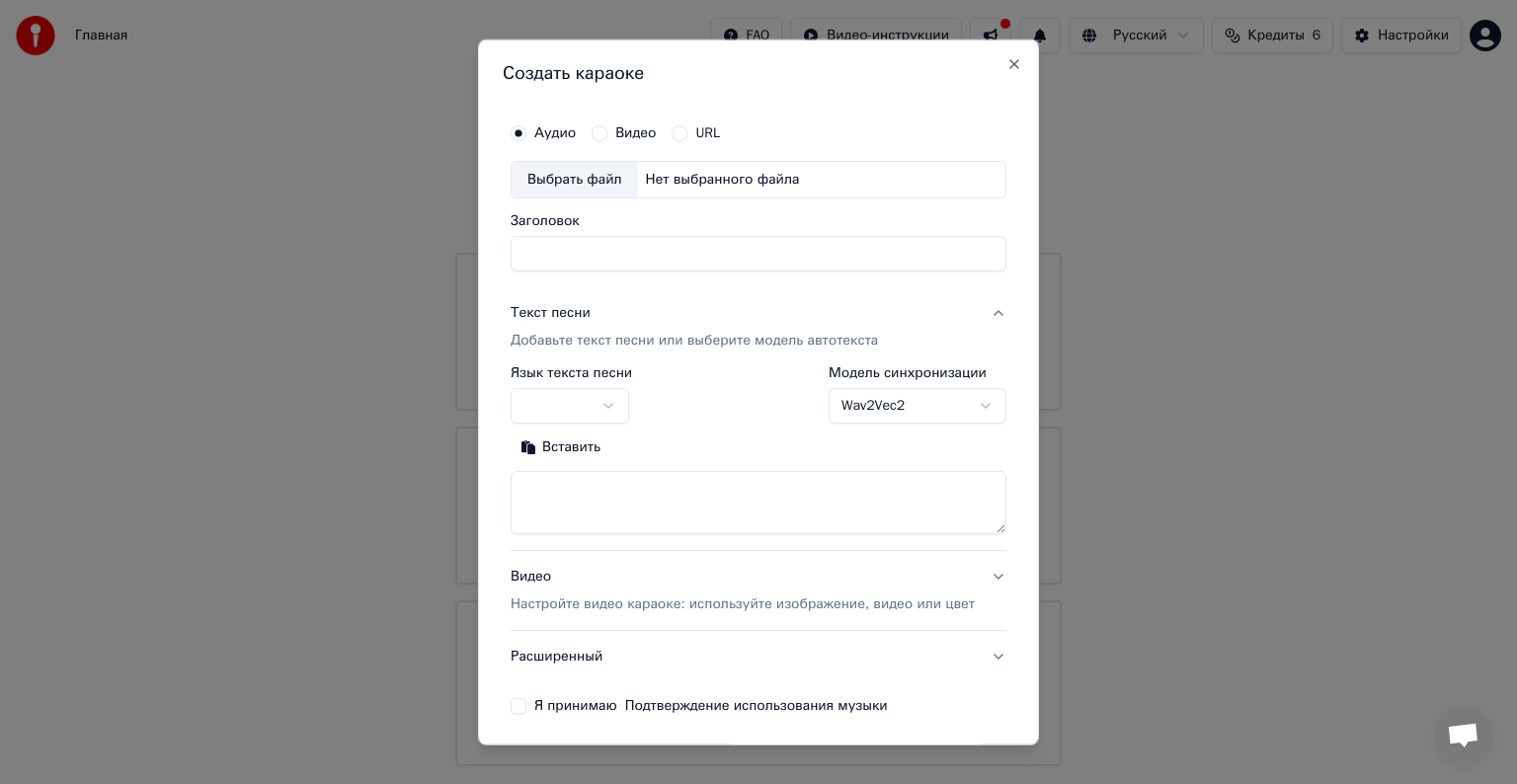 click on "Заголовок" at bounding box center [758, 254] 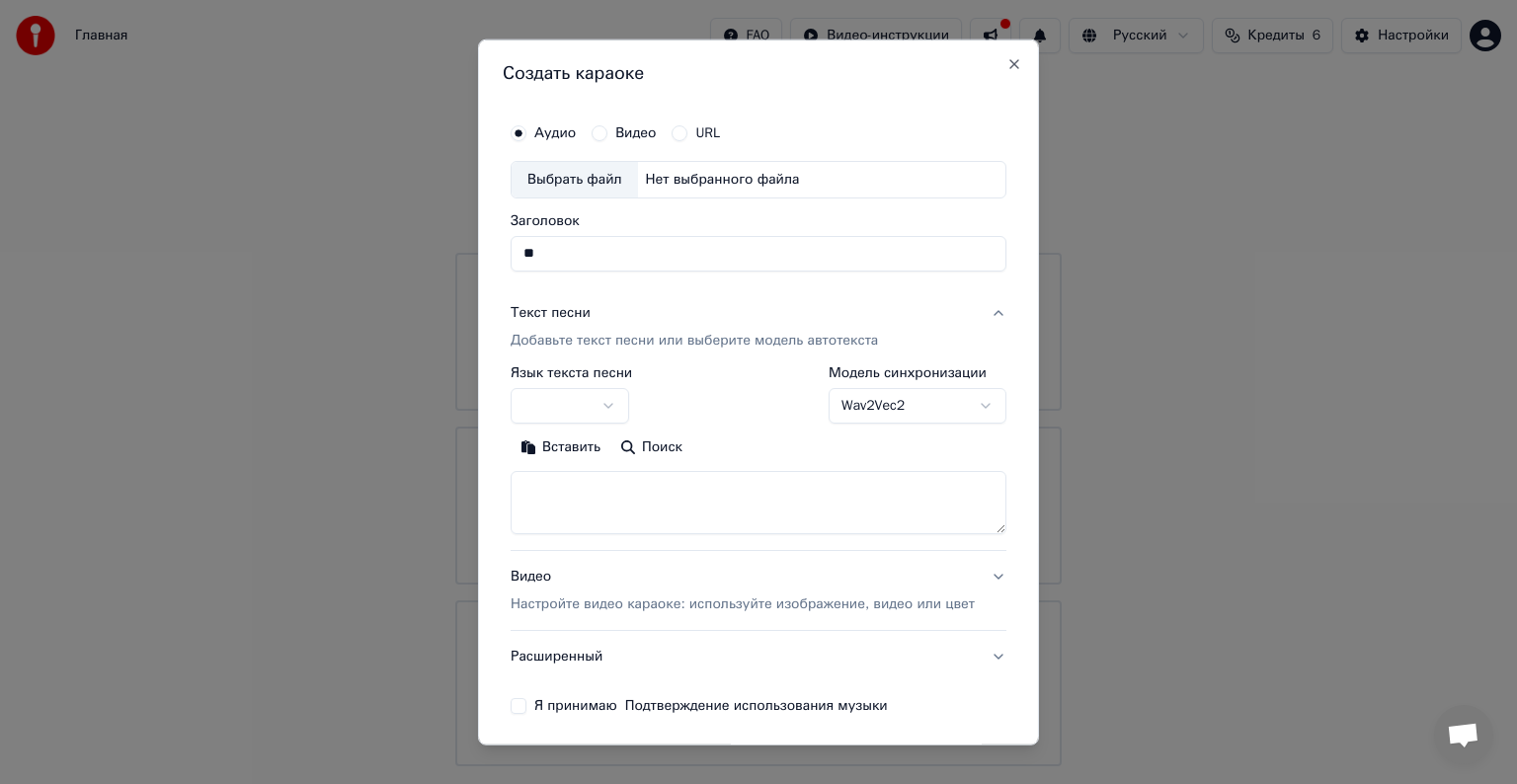 type on "*" 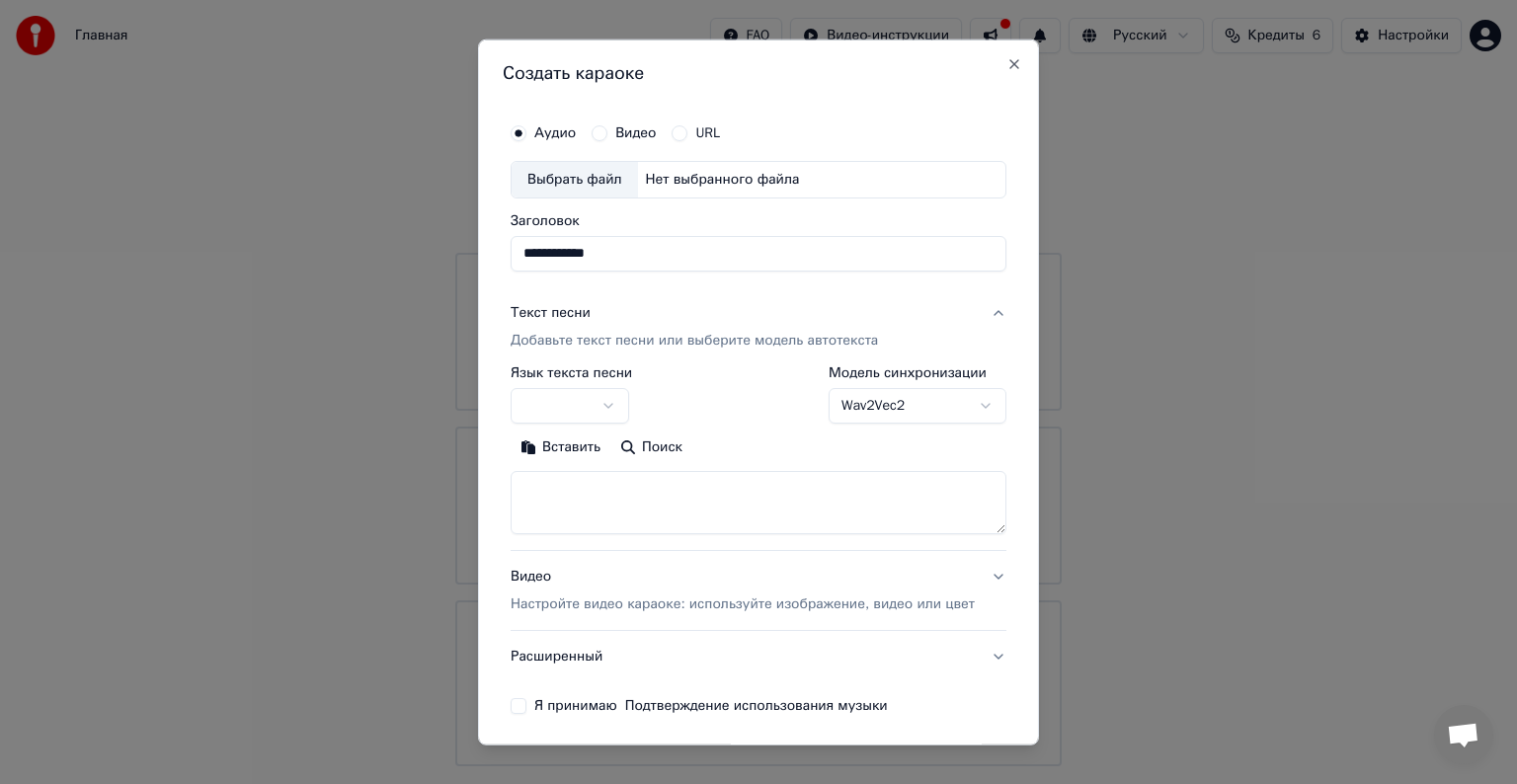 type on "**********" 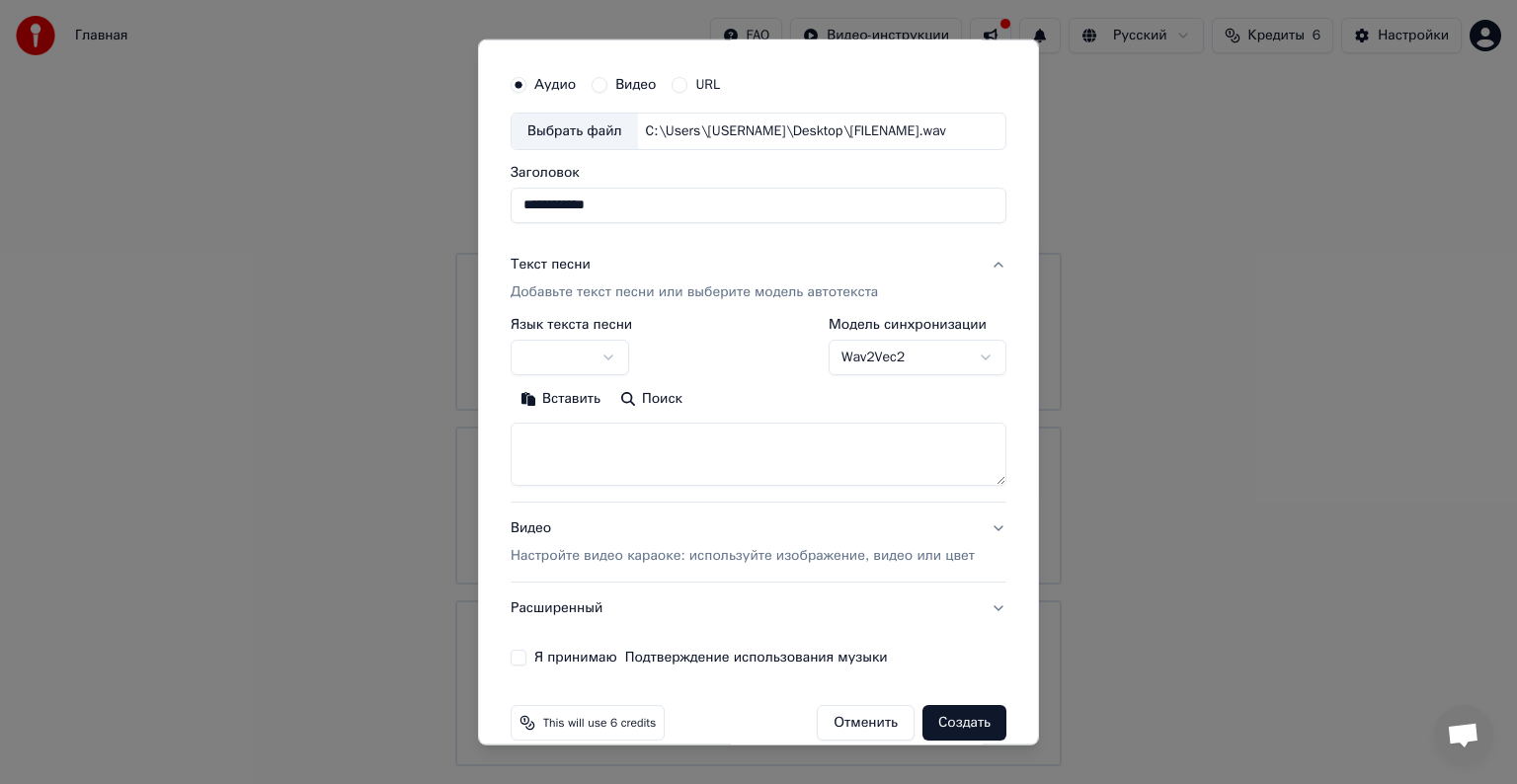 scroll, scrollTop: 75, scrollLeft: 0, axis: vertical 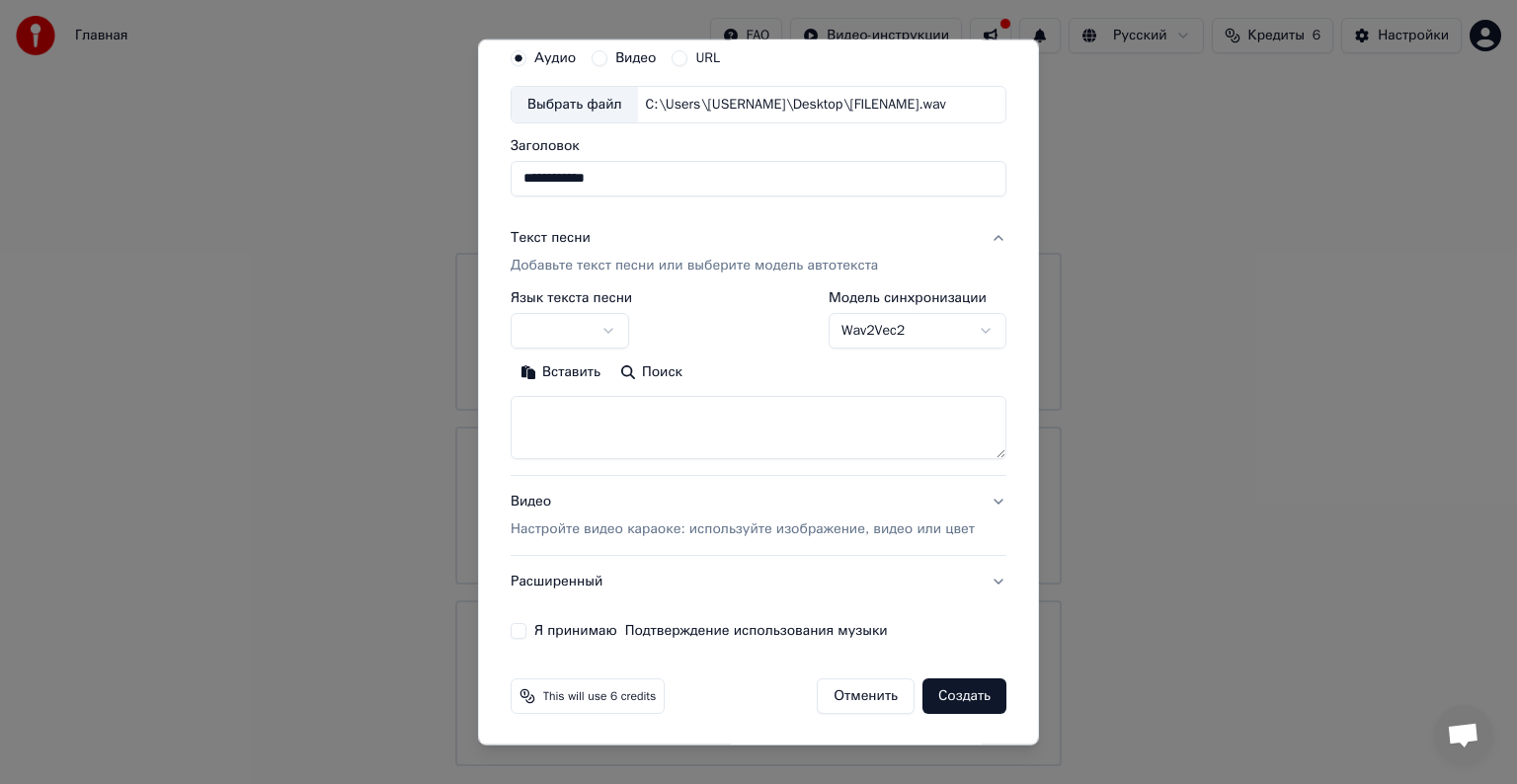click at bounding box center (758, 428) 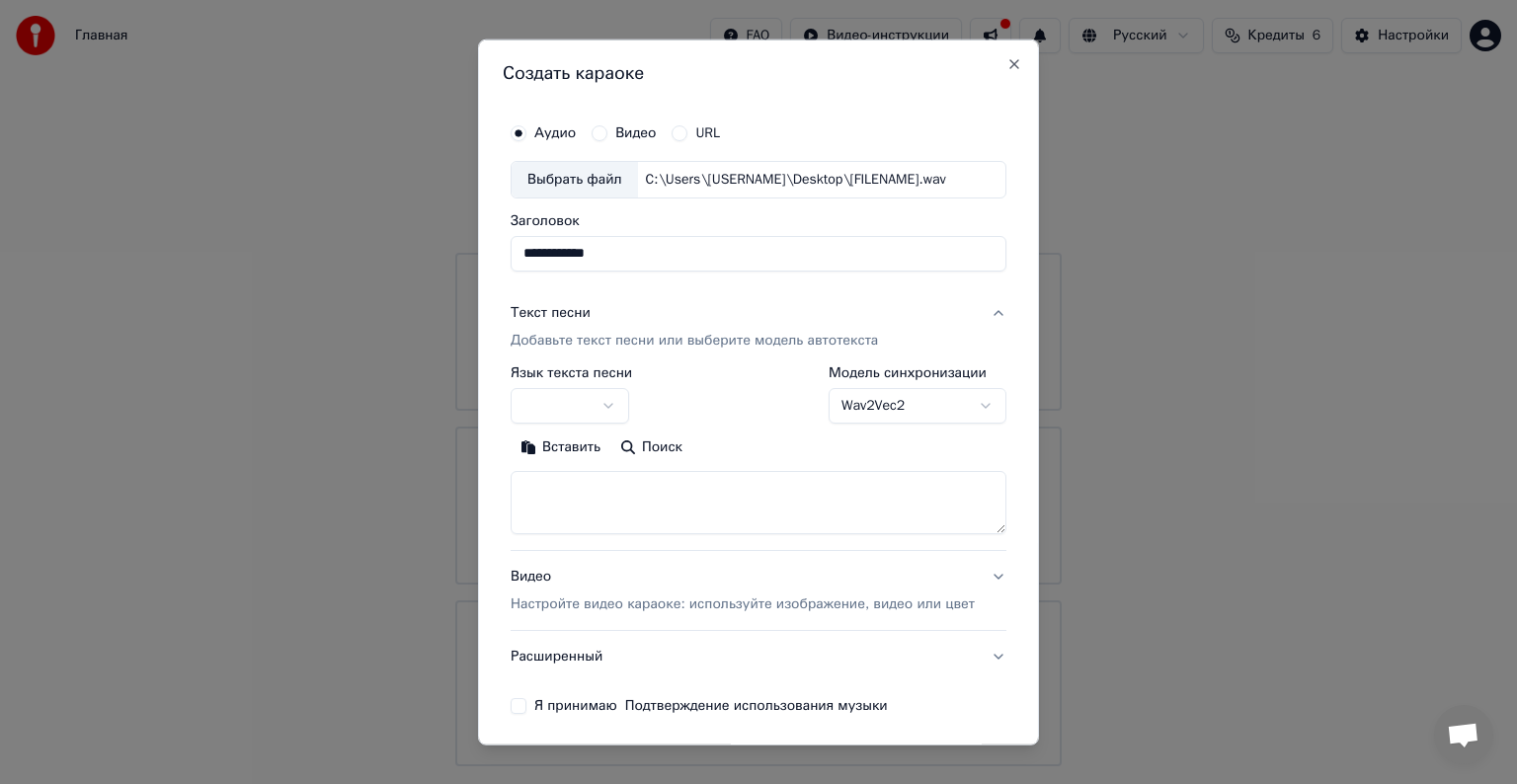 scroll, scrollTop: 75, scrollLeft: 0, axis: vertical 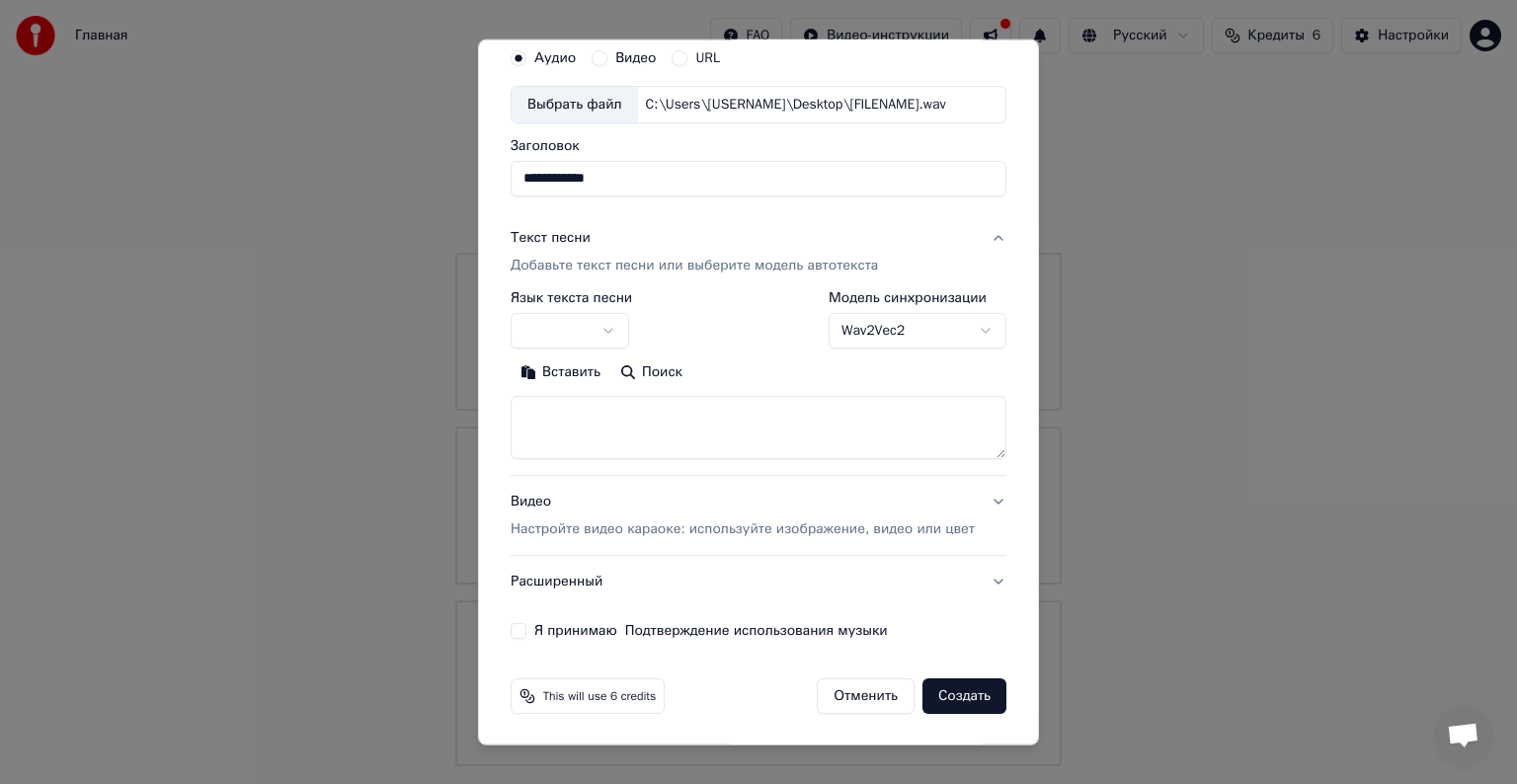 click at bounding box center [758, 428] 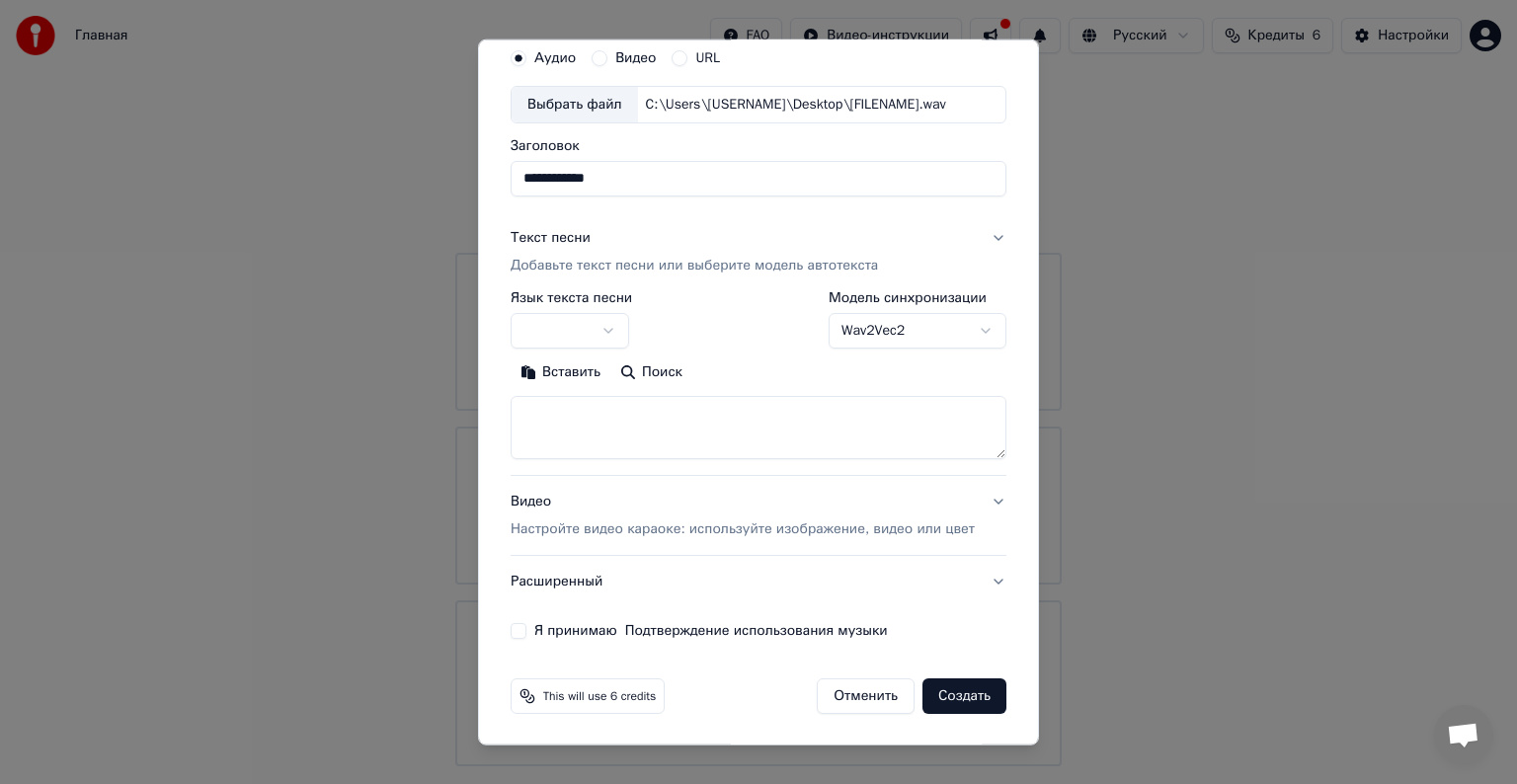 scroll, scrollTop: 0, scrollLeft: 0, axis: both 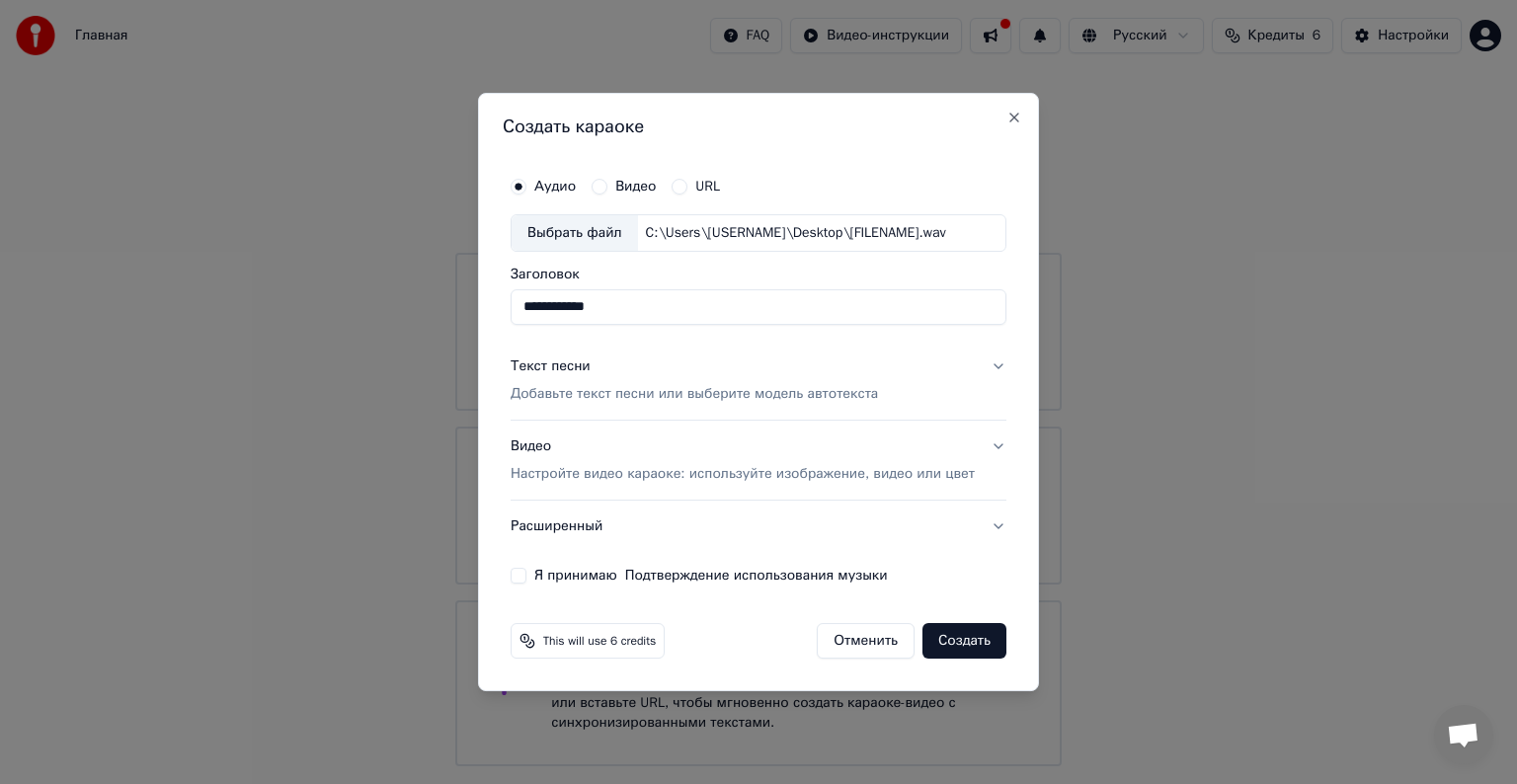 click on "Добавьте текст песни или выберите модель автотекста" at bounding box center (694, 394) 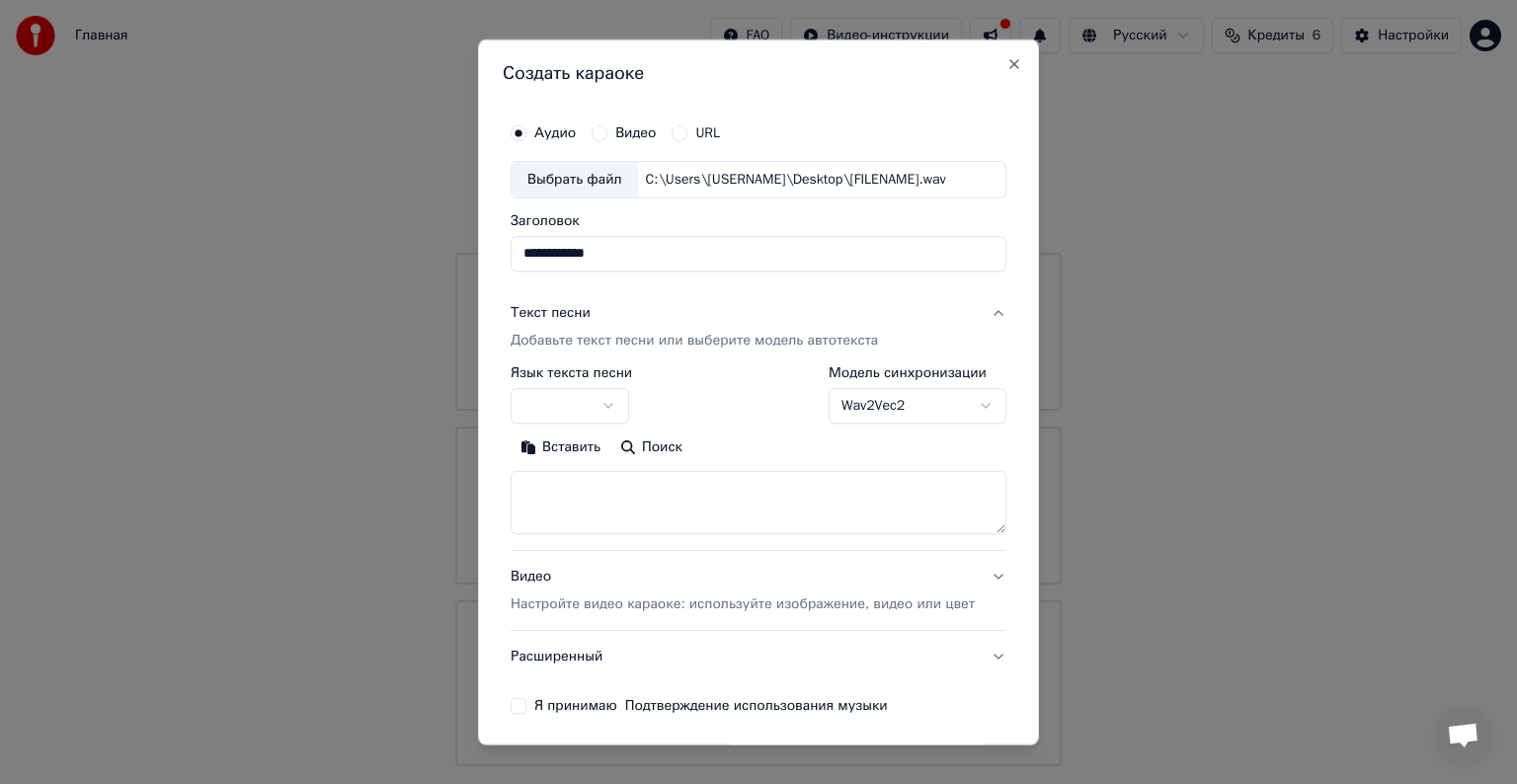 click on "**********" at bounding box center (758, 383) 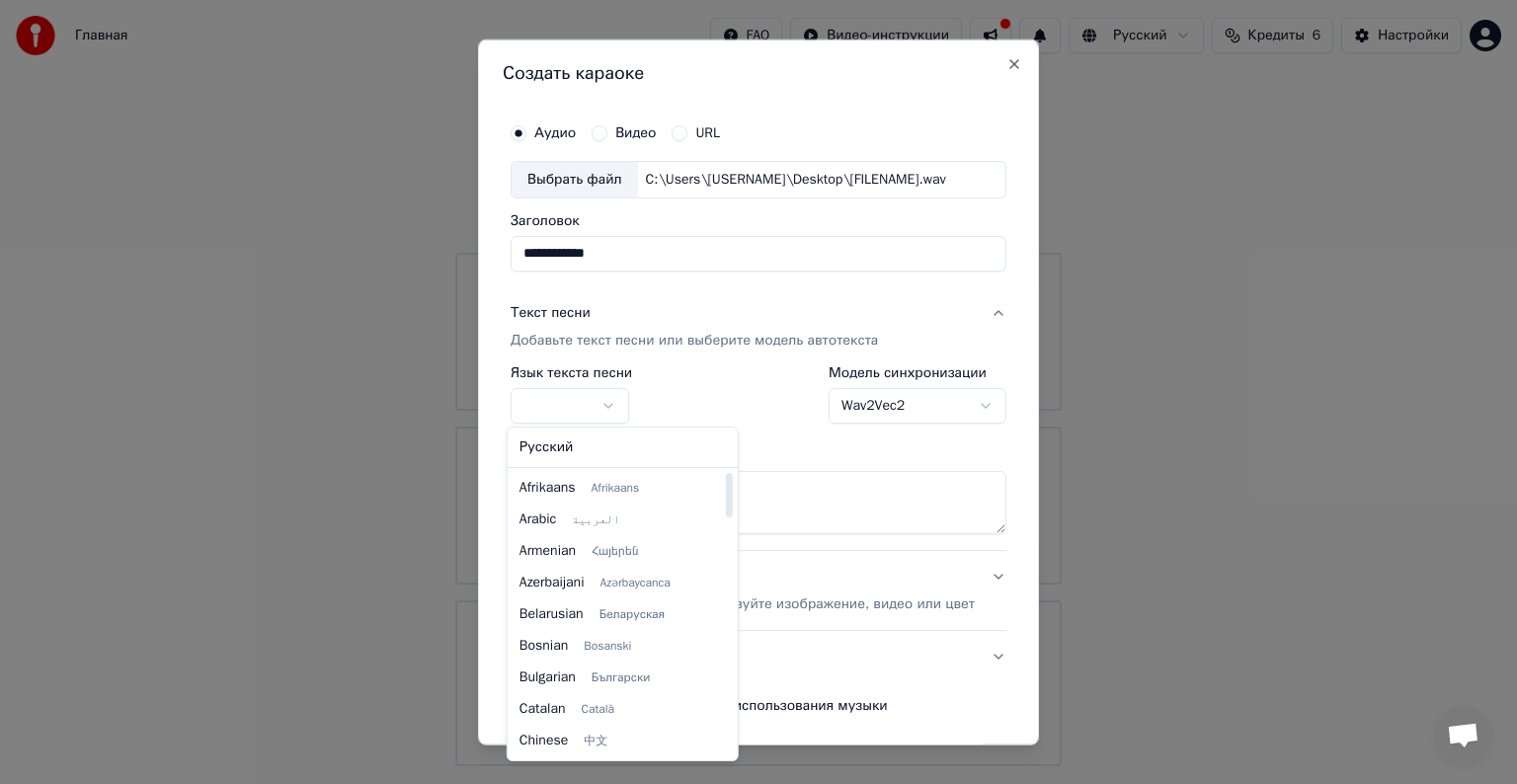 select on "**" 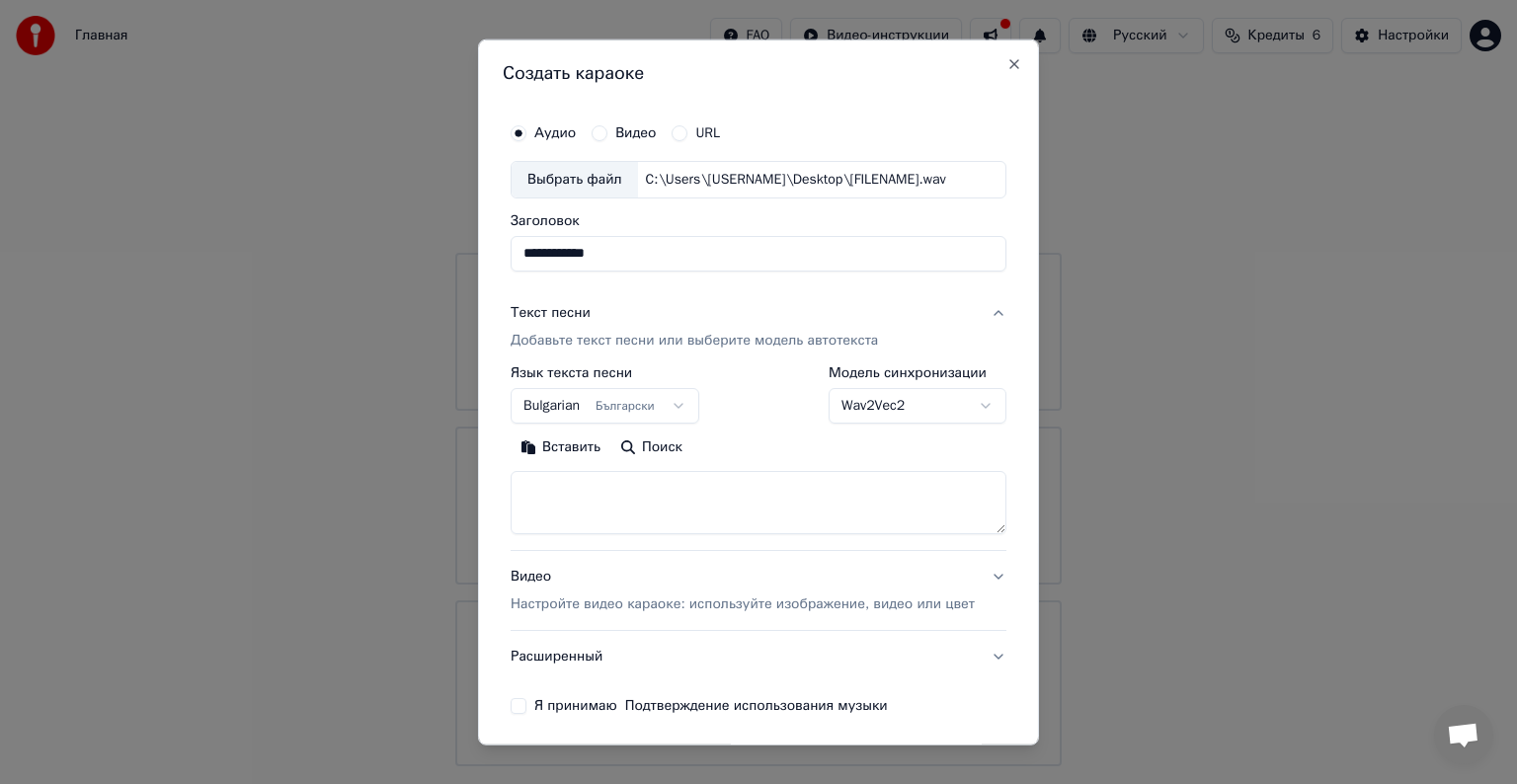 click at bounding box center [758, 503] 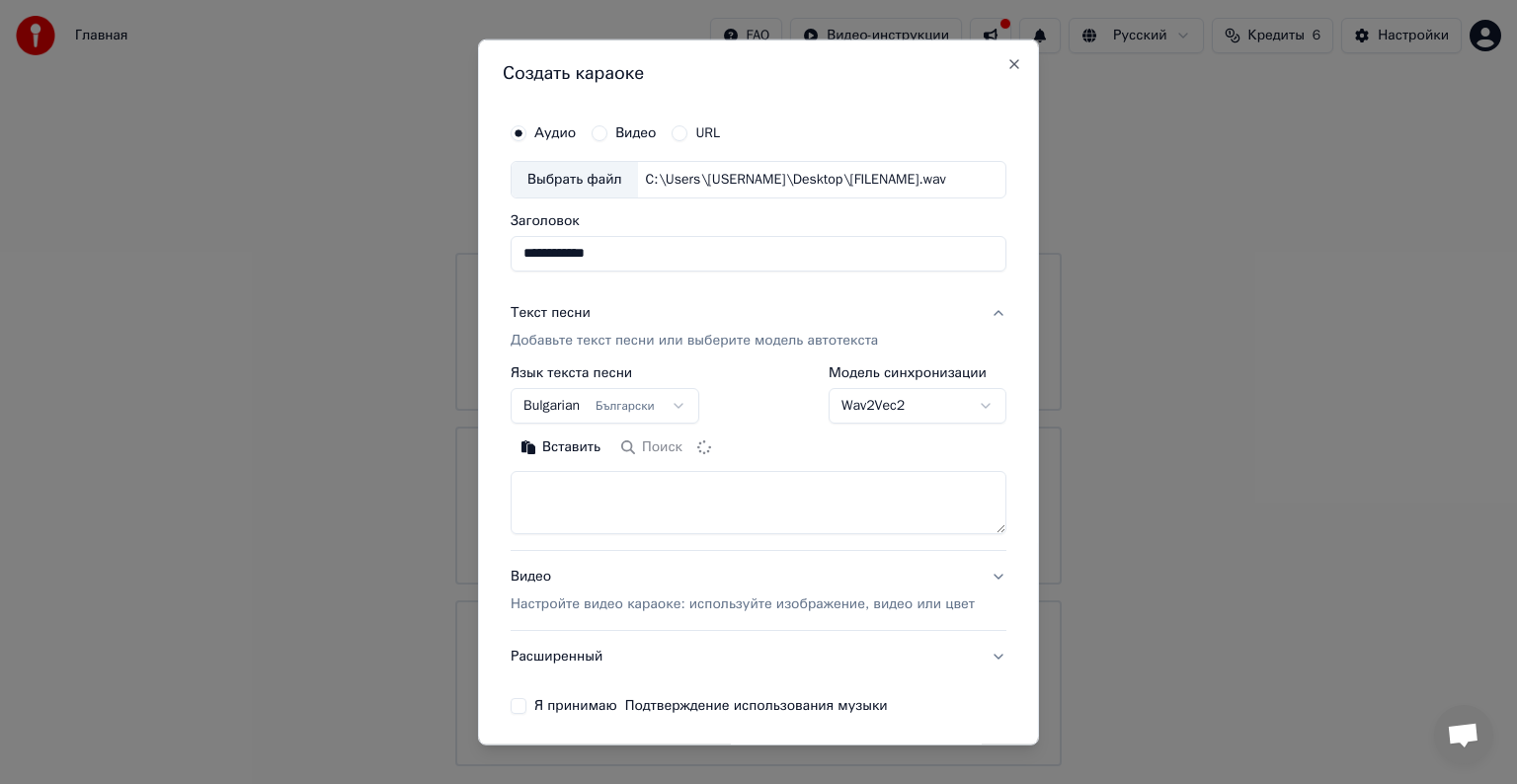 click at bounding box center (758, 503) 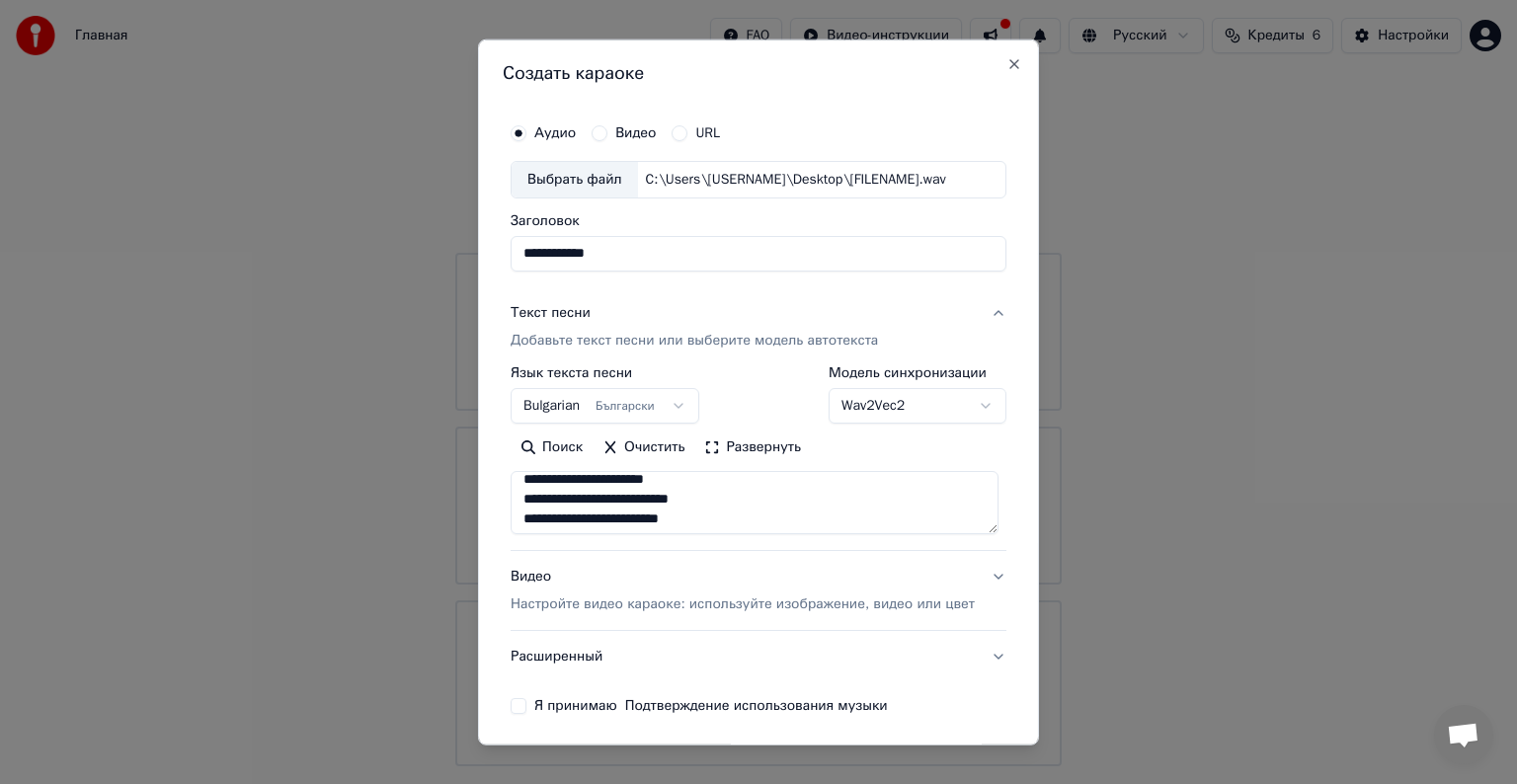 scroll, scrollTop: 0, scrollLeft: 0, axis: both 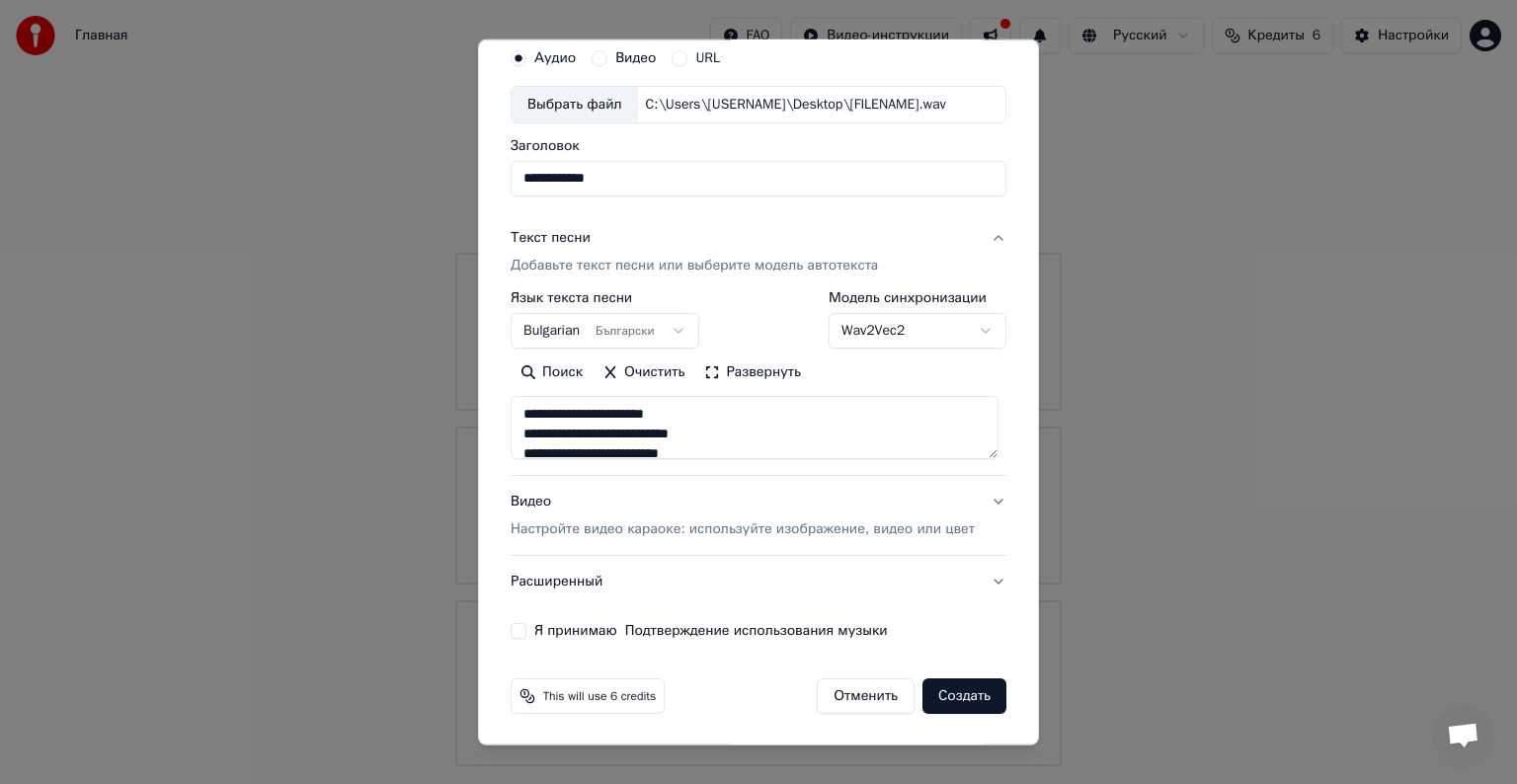 type on "**********" 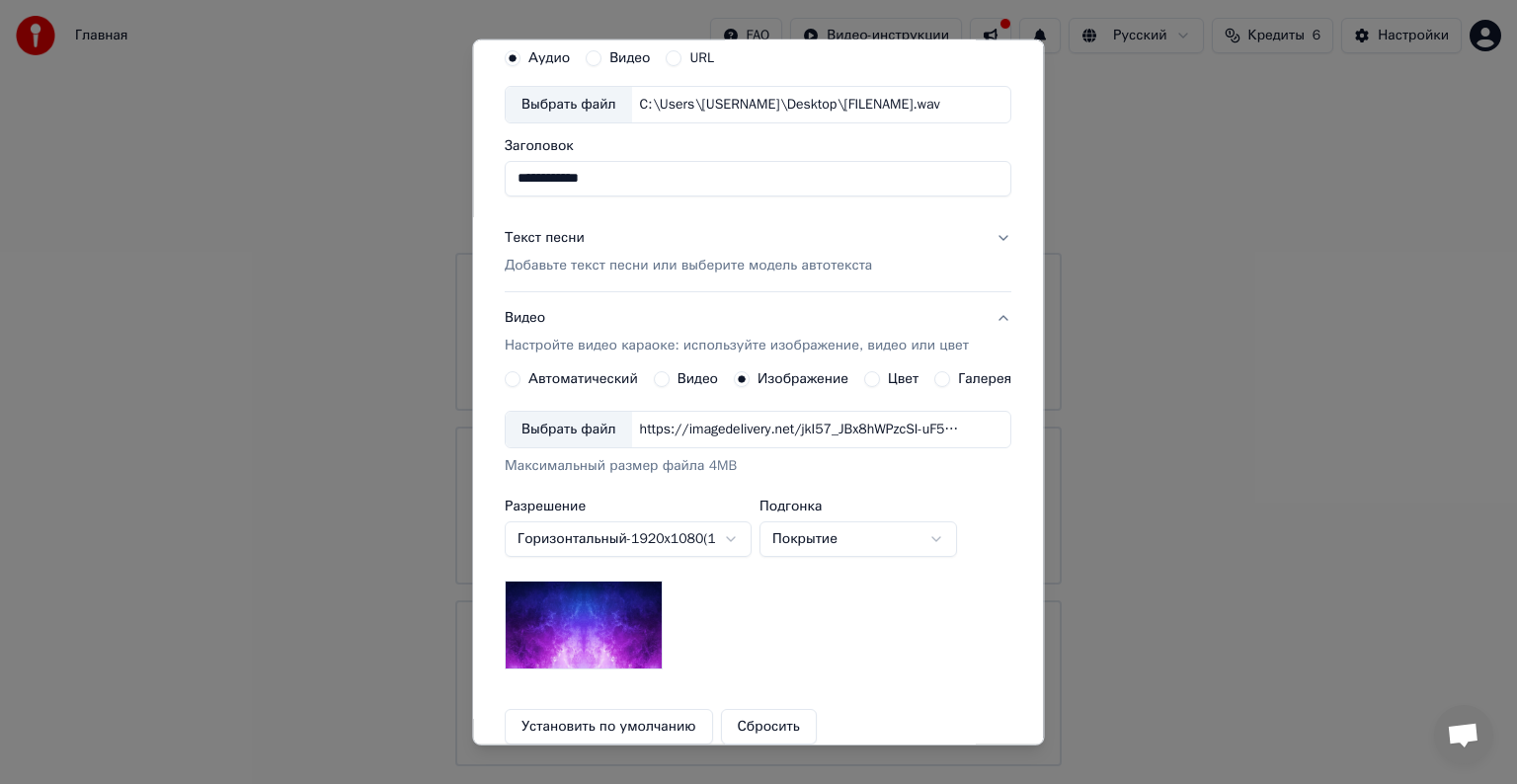 click on "Выбрать файл" at bounding box center [569, 430] 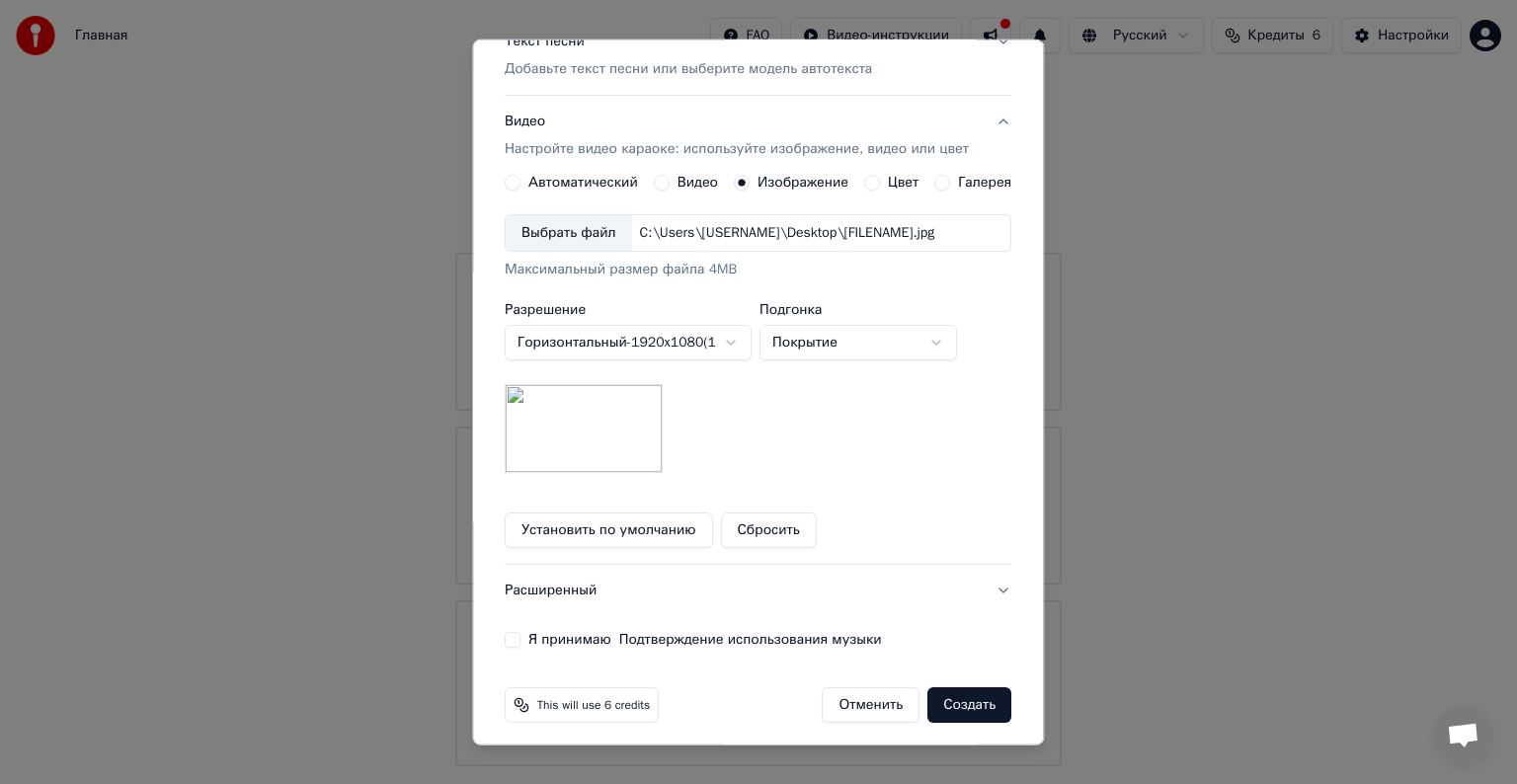 scroll, scrollTop: 273, scrollLeft: 0, axis: vertical 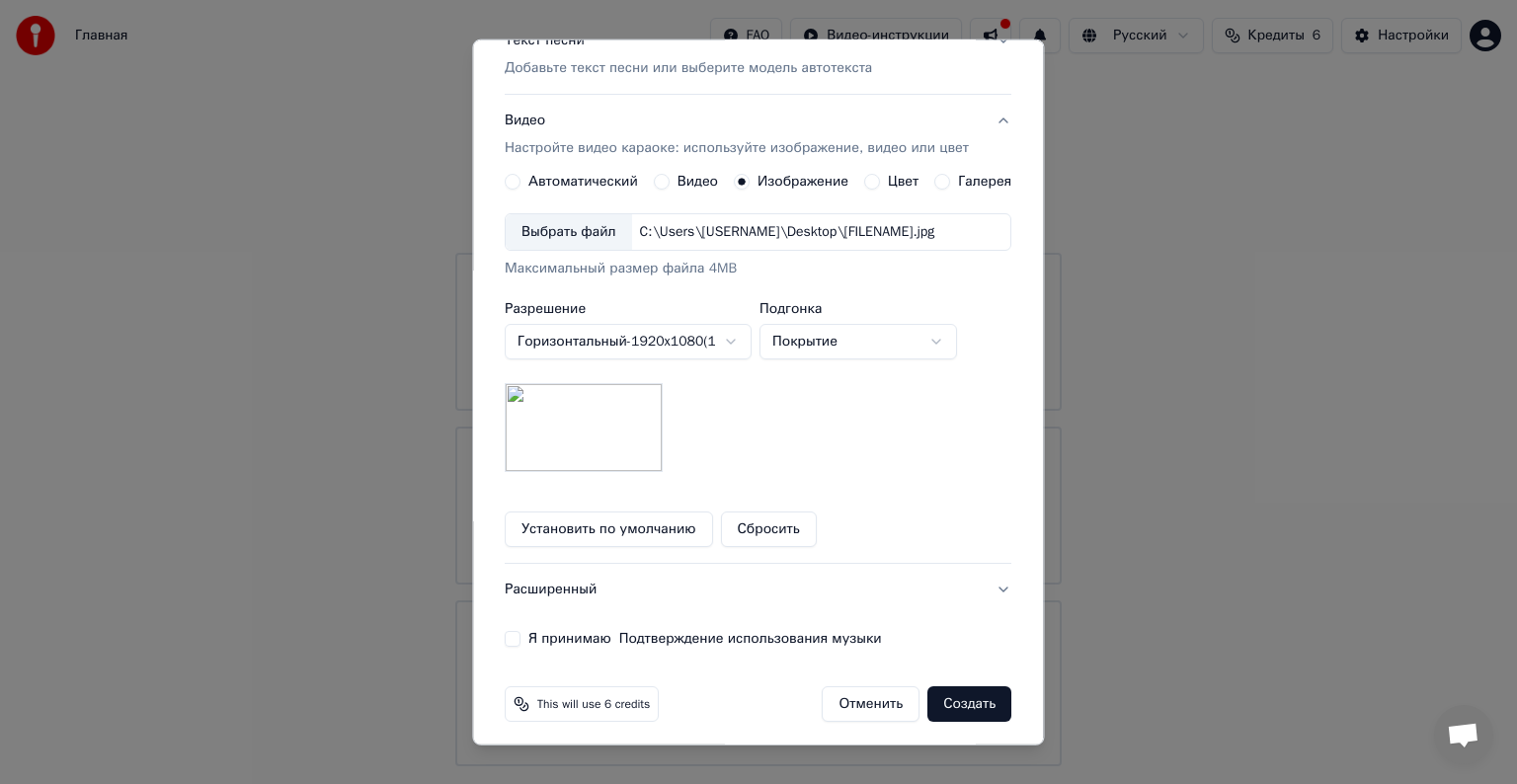 click on "Горизонтальный  -  1920 x 1080  ( 16 : 9 )" at bounding box center (628, 342) 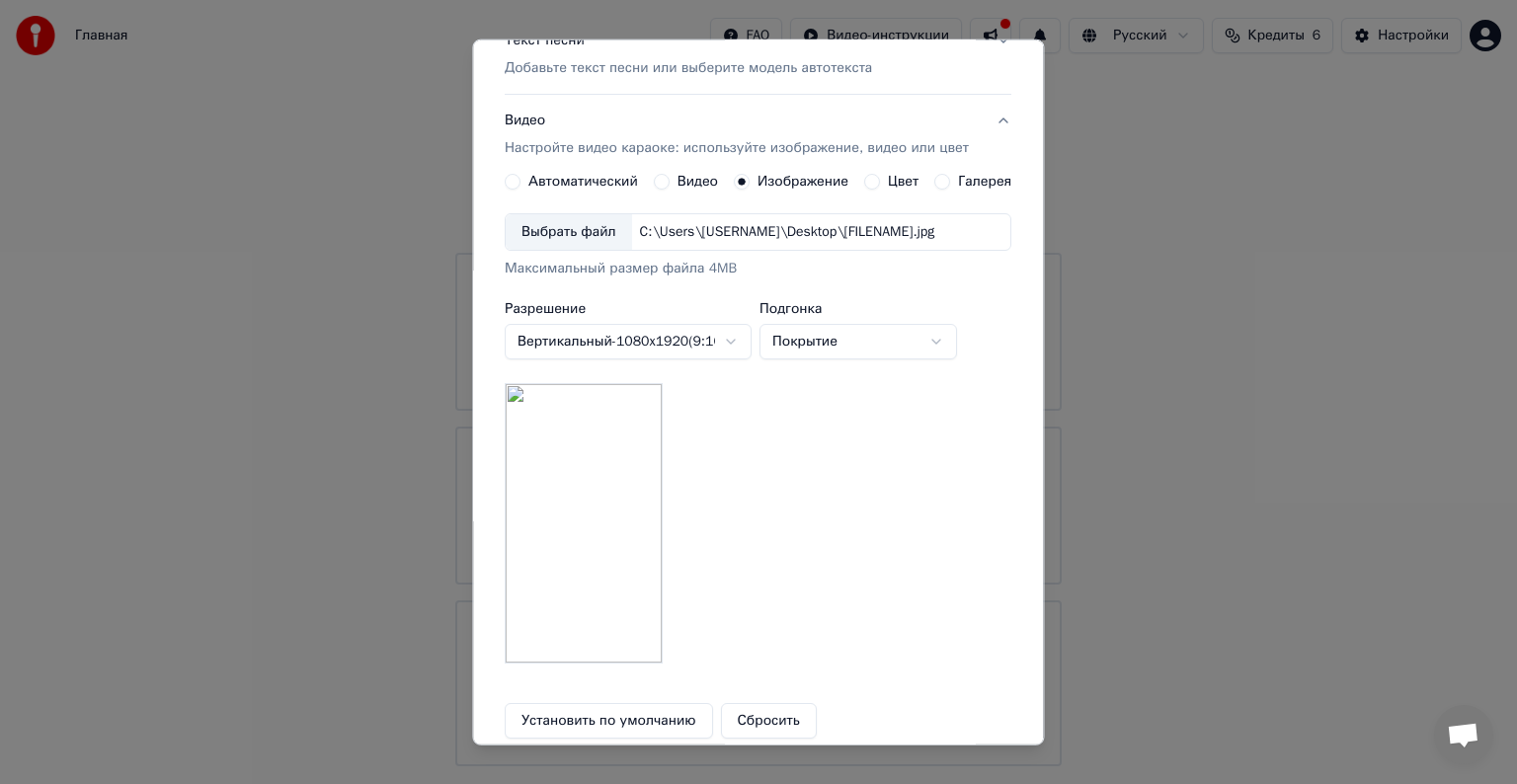 click on "**********" at bounding box center (758, 383) 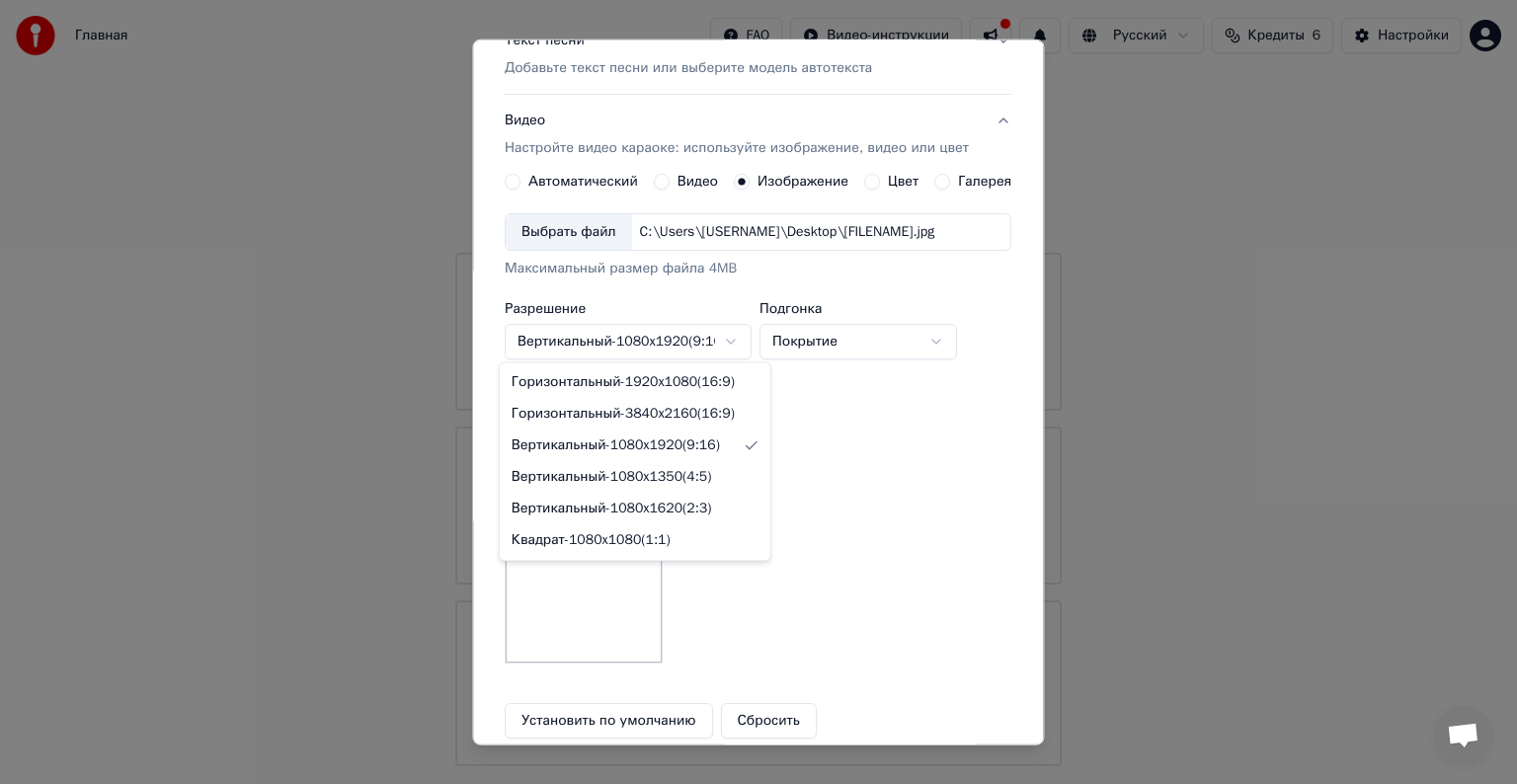 select on "*********" 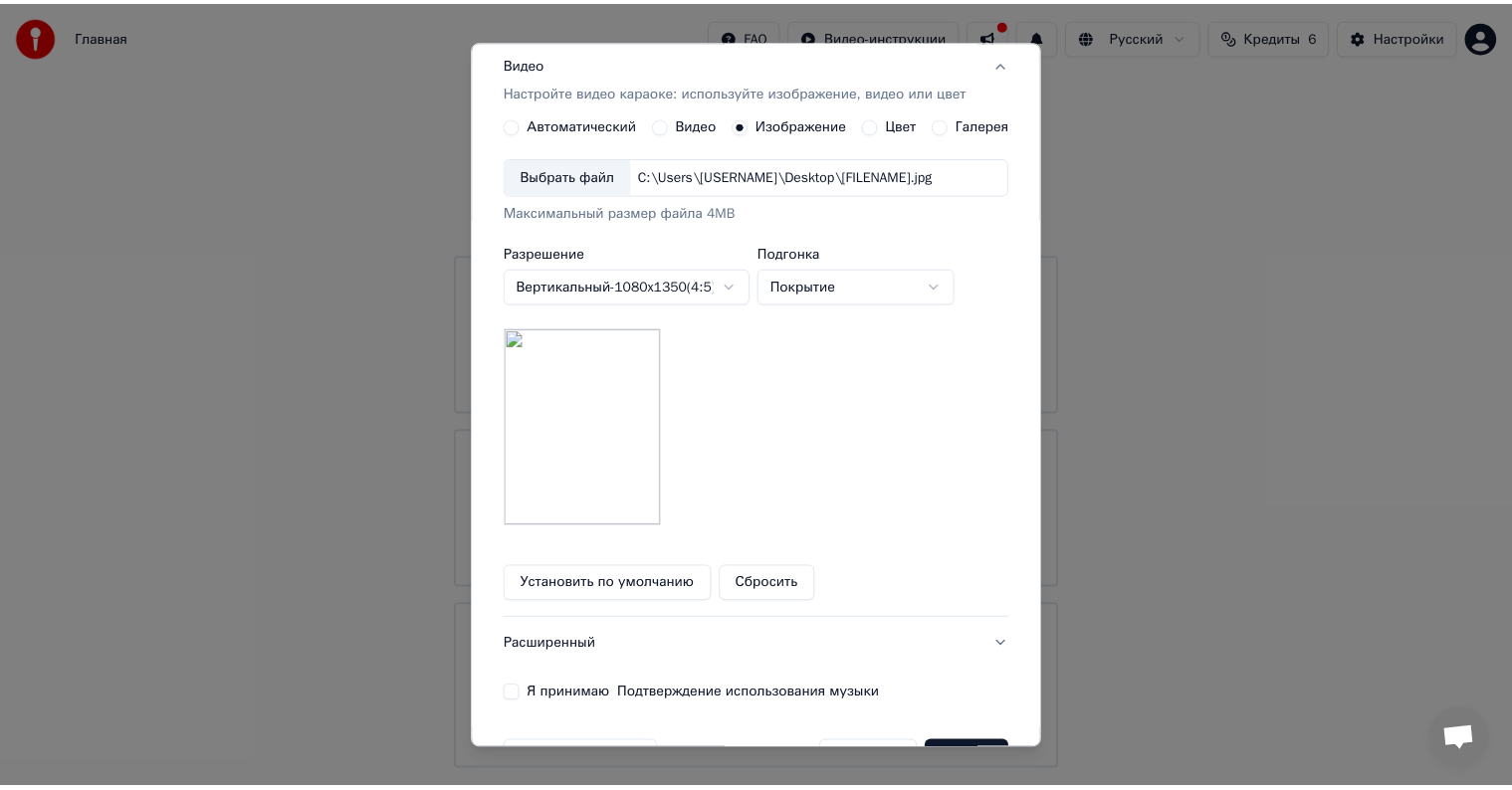 scroll, scrollTop: 391, scrollLeft: 0, axis: vertical 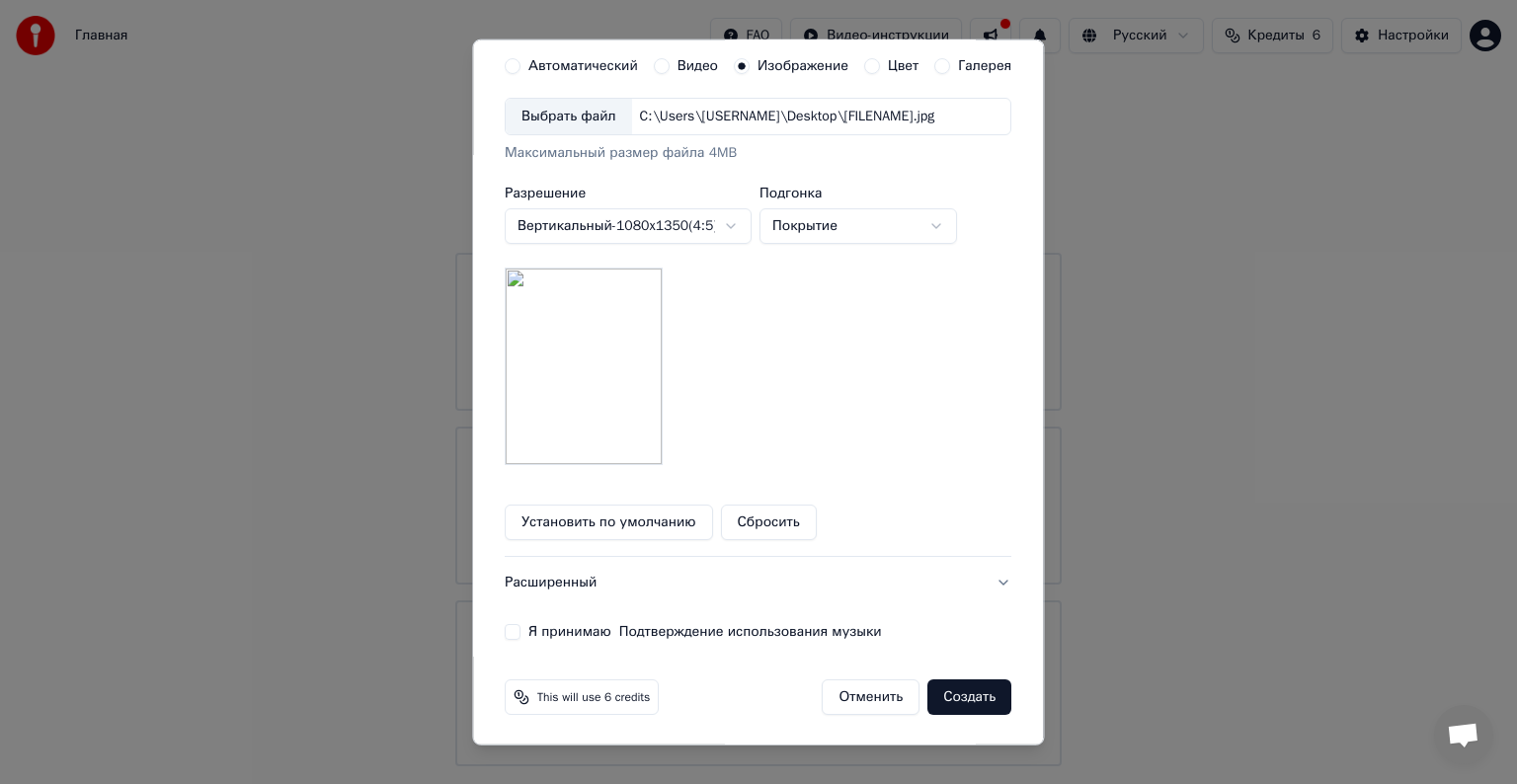 click on "Я принимаю   Подтверждение использования музыки" at bounding box center (705, 632) 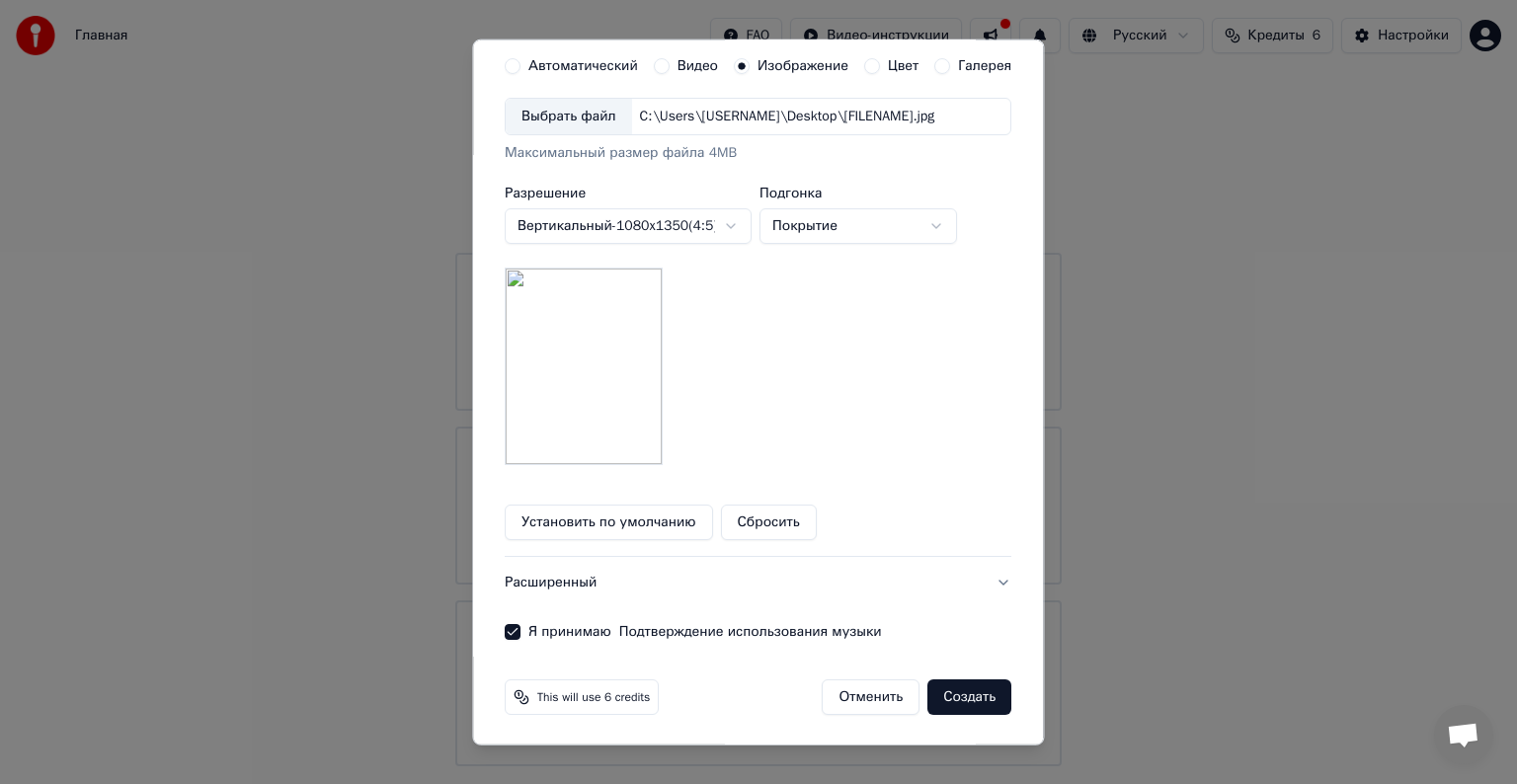 click on "Создать" at bounding box center (970, 697) 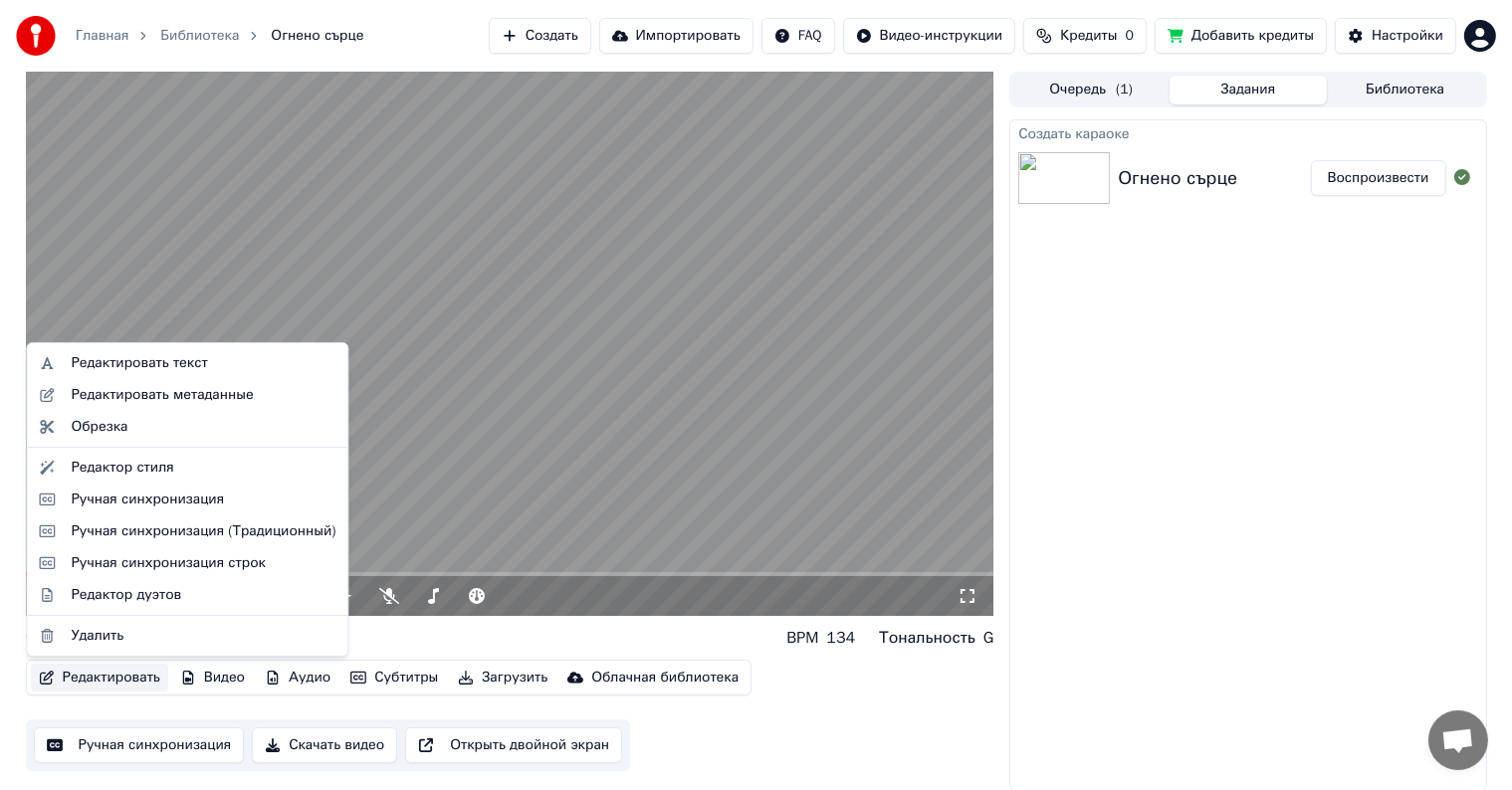 click on "Редактировать" at bounding box center (100, 678) 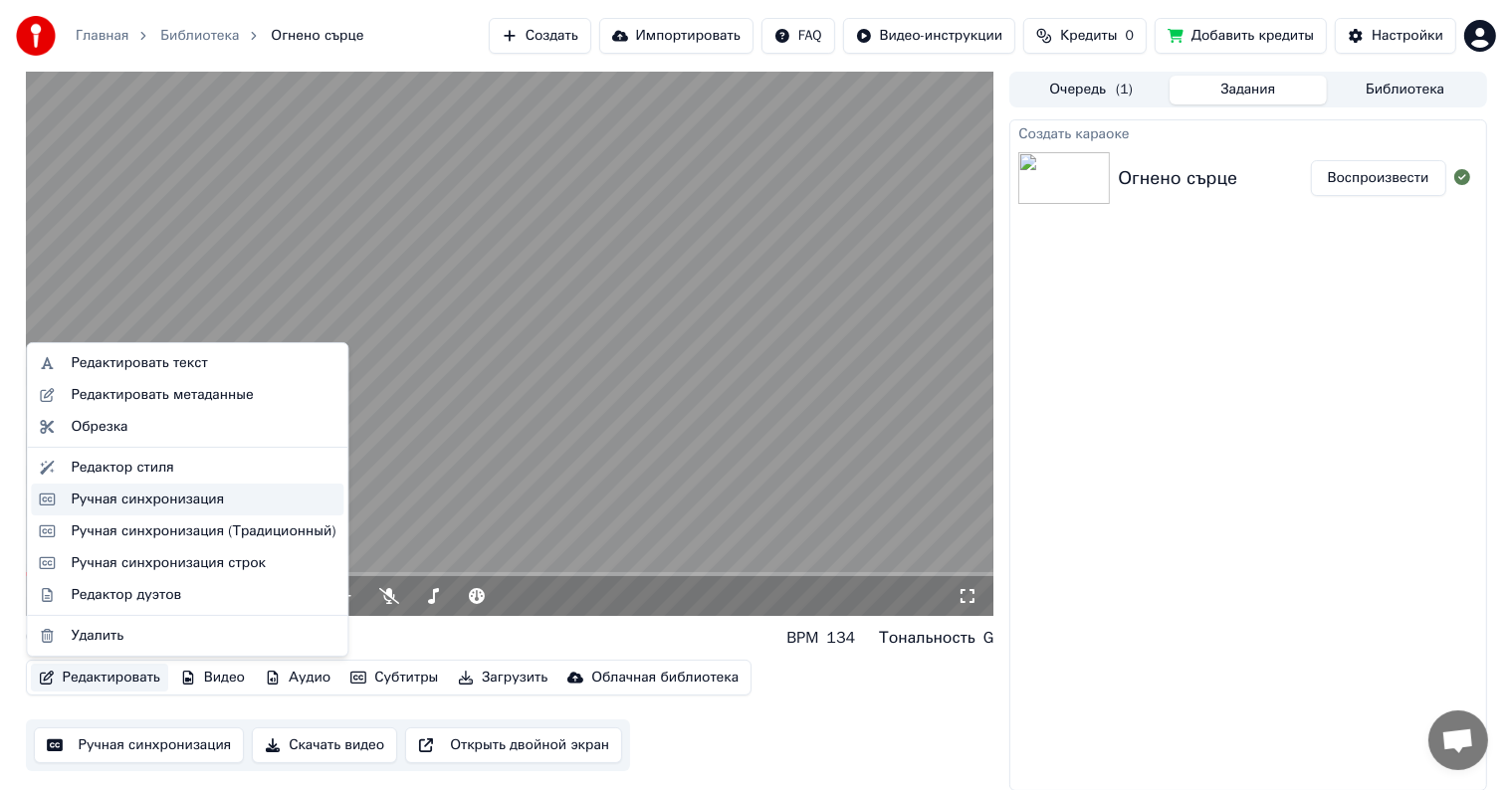click on "Ручная синхронизация" at bounding box center [147, 499] 